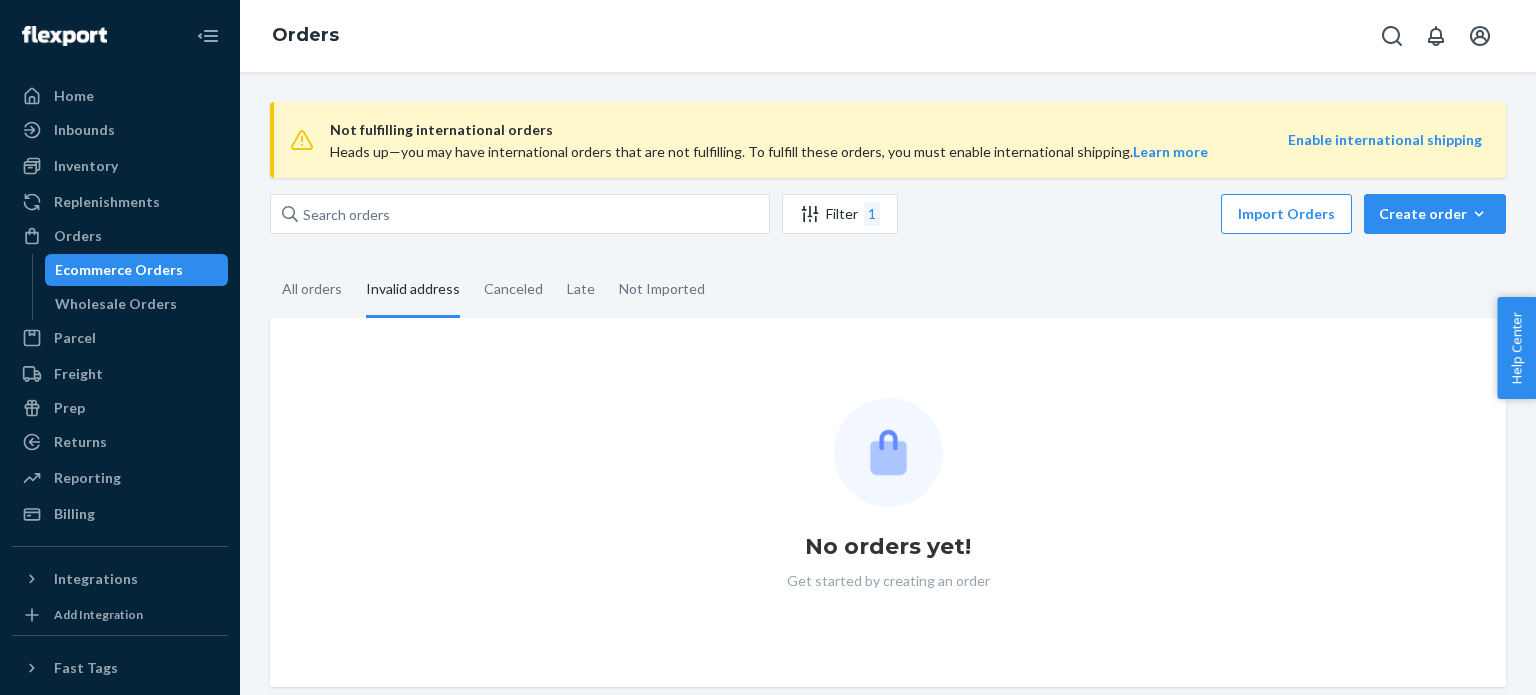 scroll, scrollTop: 0, scrollLeft: 0, axis: both 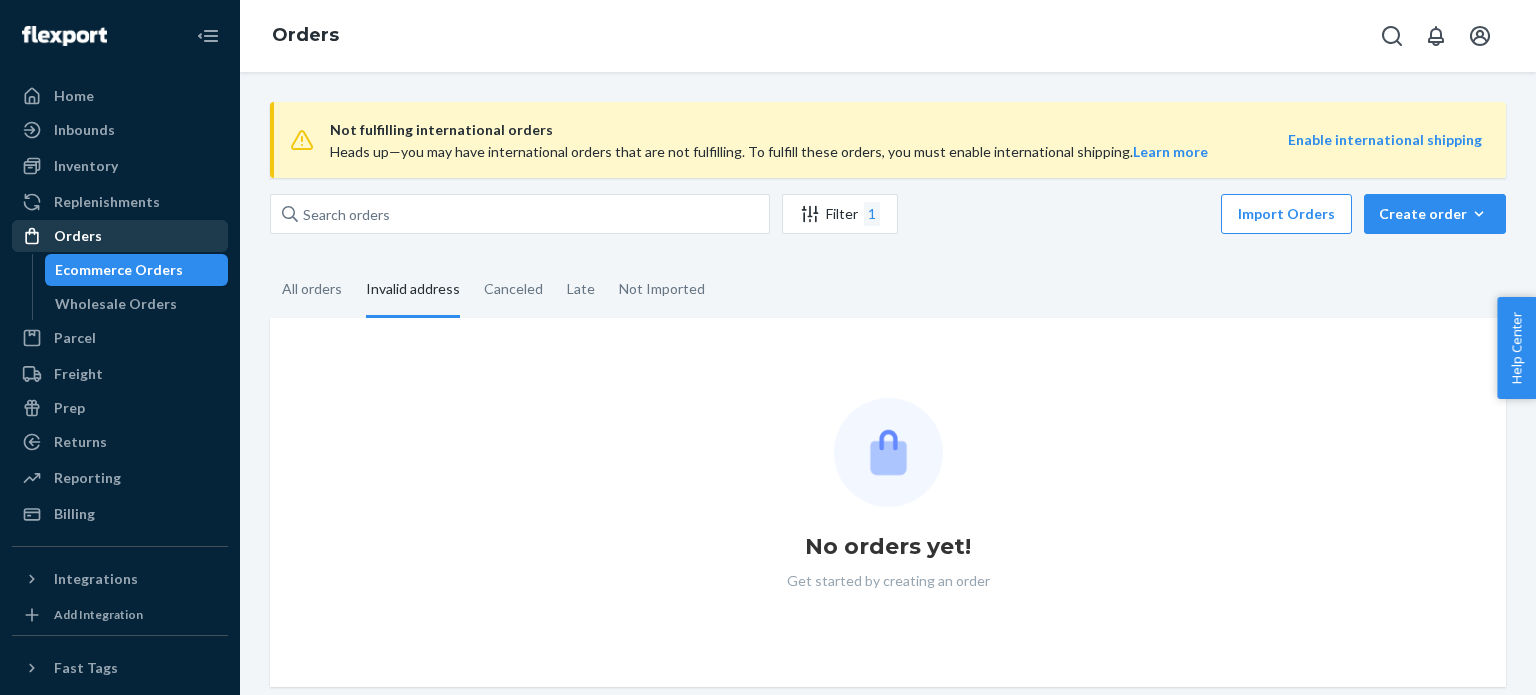 click on "Orders" at bounding box center [120, 236] 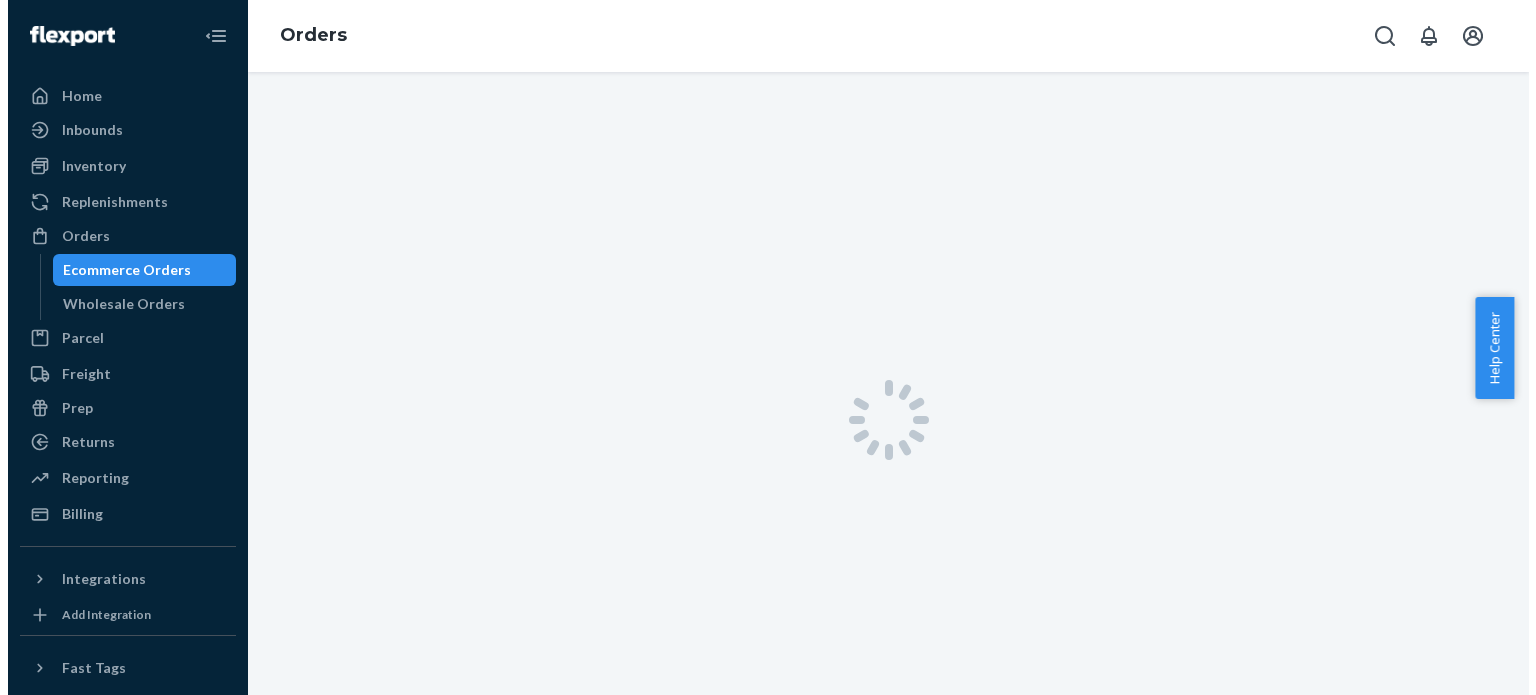 scroll, scrollTop: 0, scrollLeft: 0, axis: both 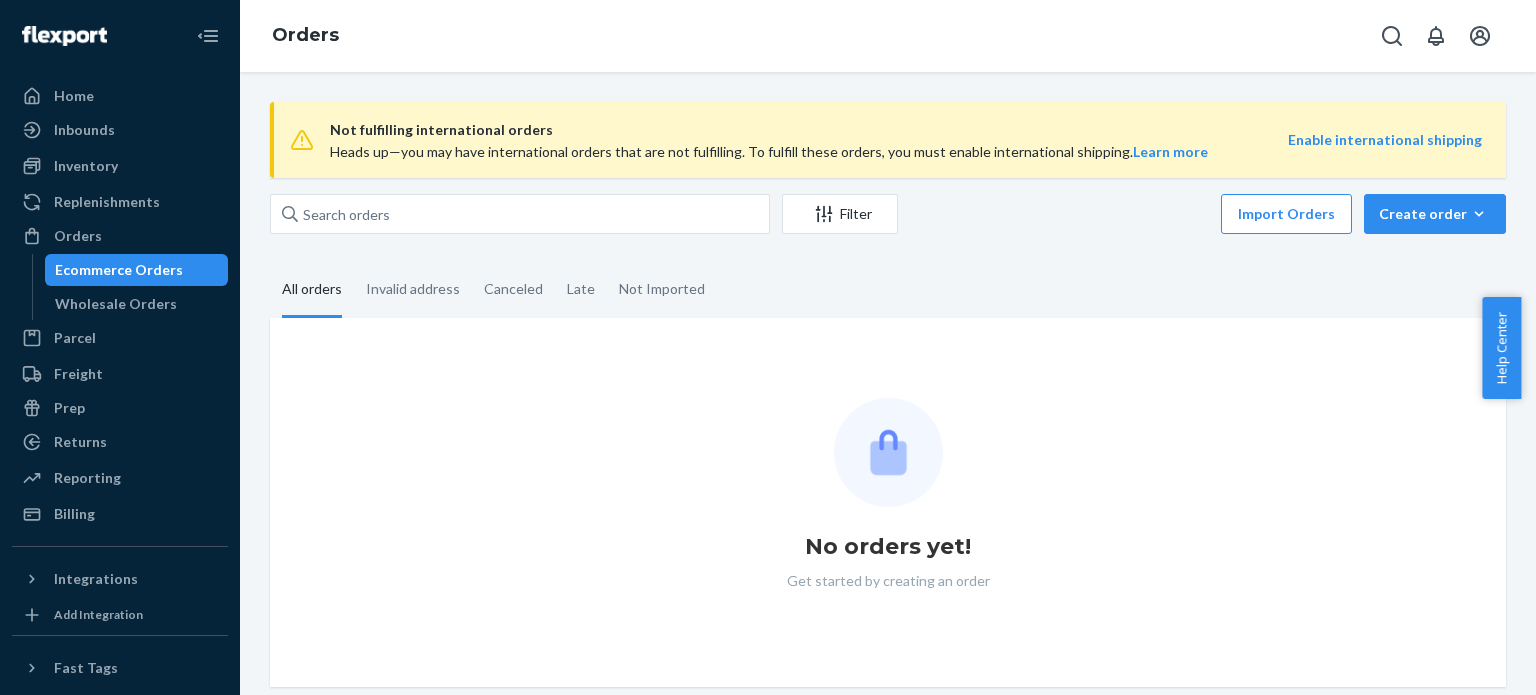 click on "Not fulfilling international orders Heads up—you may have international orders that are not fulfilling. To fulfill these orders, you must enable international shipping.  Learn more Enable international shipping Filter Import Orders Create order Ecommerce order Removal order All orders Invalid address Canceled Late Not Imported No orders yet! Get started by creating an order" at bounding box center [888, 394] 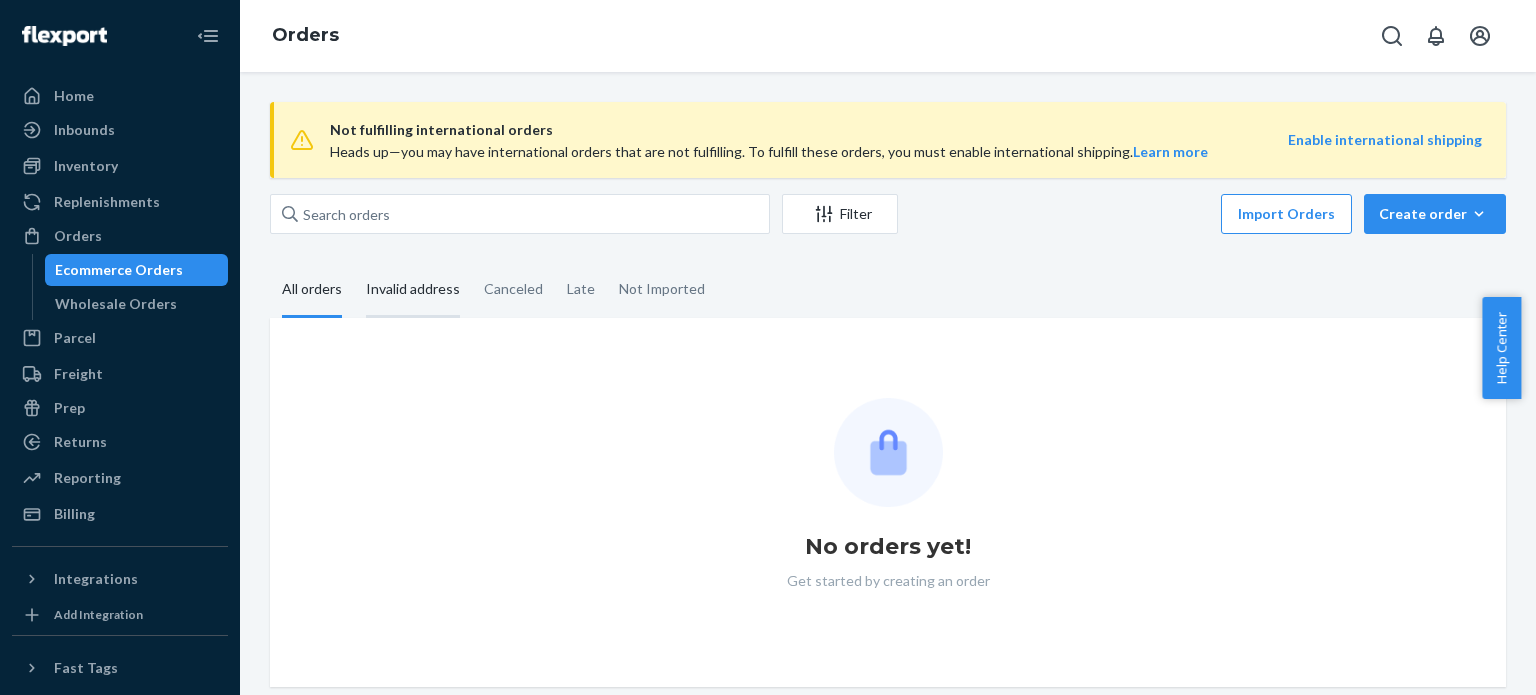 click on "Invalid address" at bounding box center [413, 290] 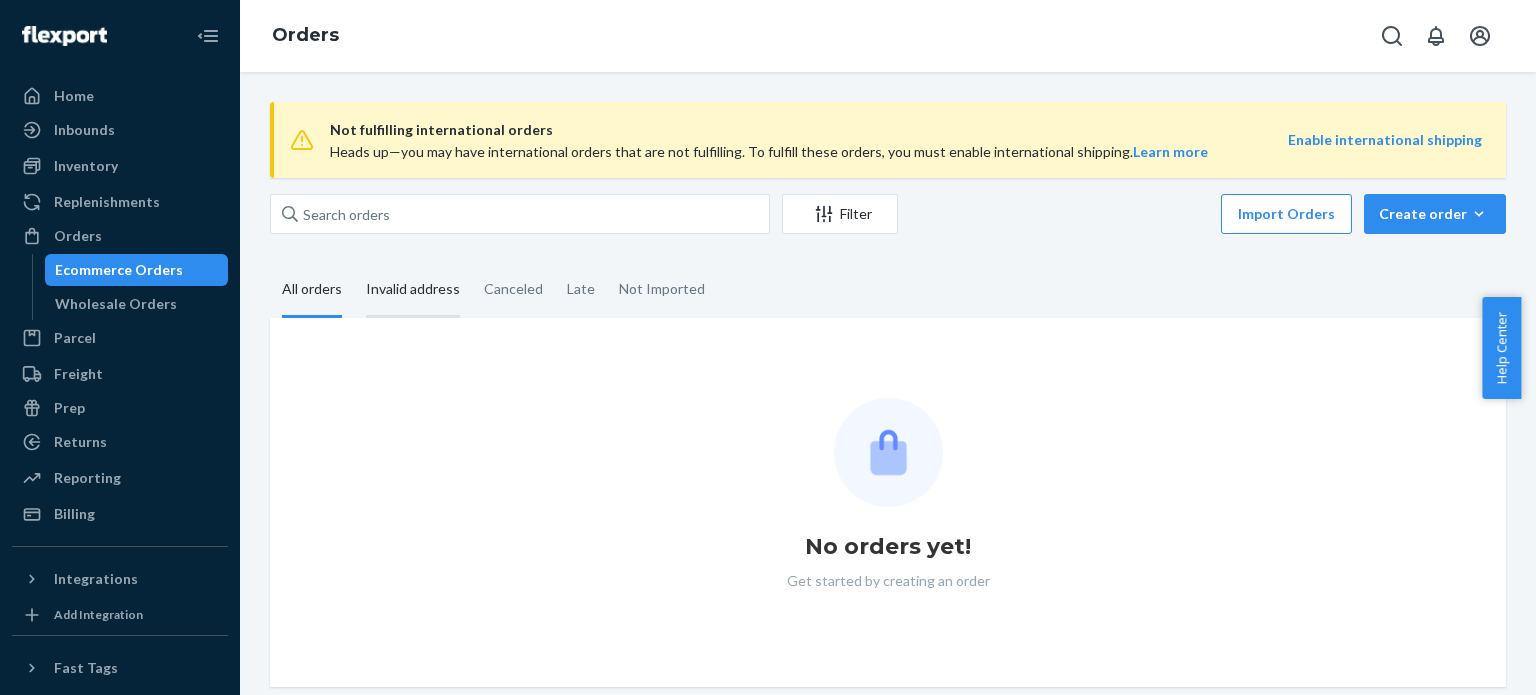 click on "Invalid address" at bounding box center [354, 263] 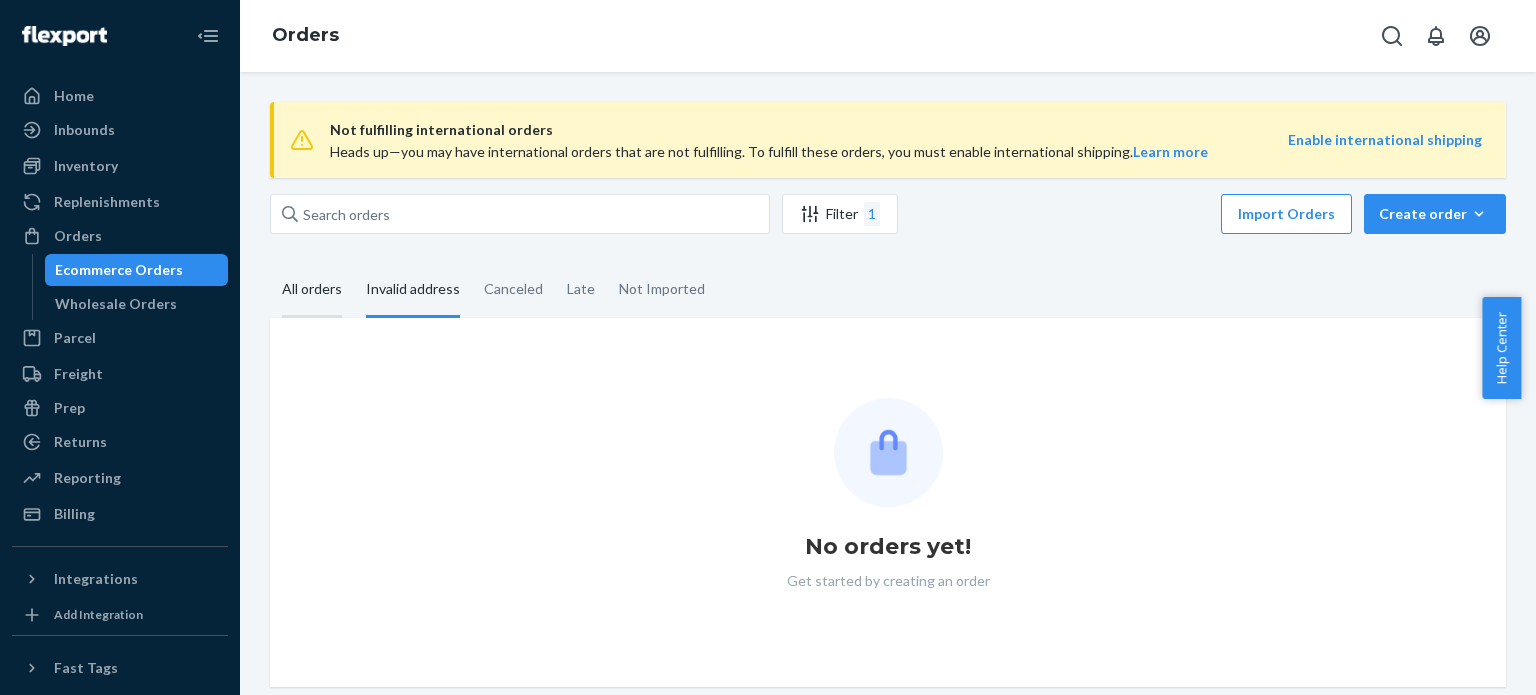 click on "All orders" at bounding box center (312, 290) 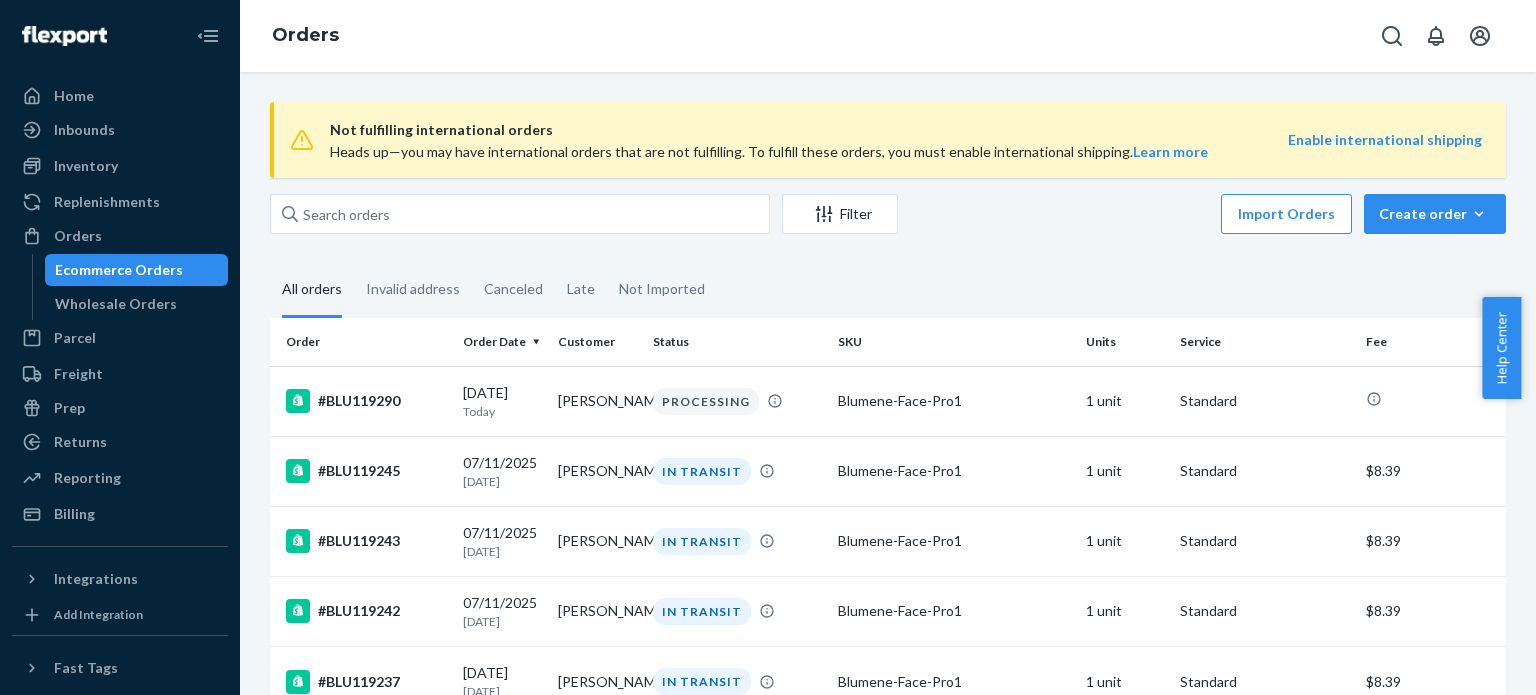 click on "Not fulfilling international orders Heads up—you may have international orders that are not fulfilling. To fulfill these orders, you must enable international shipping.  Learn more Enable international shipping Filter Import Orders Create order Ecommerce order Removal order All orders Invalid address Canceled Late Not Imported Order Order Date Customer Status SKU Units Service Fee #BLU119290 [DATE] [DATE] [PERSON_NAME] PROCESSING Blumene-Face-Pro1 1 unit Standard #BLU119245 [DATE] [DATE] [PERSON_NAME] IN TRANSIT Blumene-Face-Pro1 1 unit Standard $8.39 #BLU119243 [DATE] [DATE] [PERSON_NAME] IN TRANSIT Blumene-Face-Pro1 1 unit Standard $8.39 #BLU119242 [DATE] [DATE] [PERSON_NAME] IN TRANSIT Blumene-Face-Pro1 1 unit Standard $8.39 #BLU119237 [DATE] [DATE] [PERSON_NAME] IN TRANSIT Blumene-Face-Pro1 1 unit Standard $8.39 #BLU119236 [DATE] [DATE] [PERSON_NAME] IN TRANSIT Blumene-Face-Pro1 1 unit AK/HI/Other (Non Fast Tag) $13.97 #BLU119234 [DATE] [DATE] 1 2" at bounding box center [888, 3818] 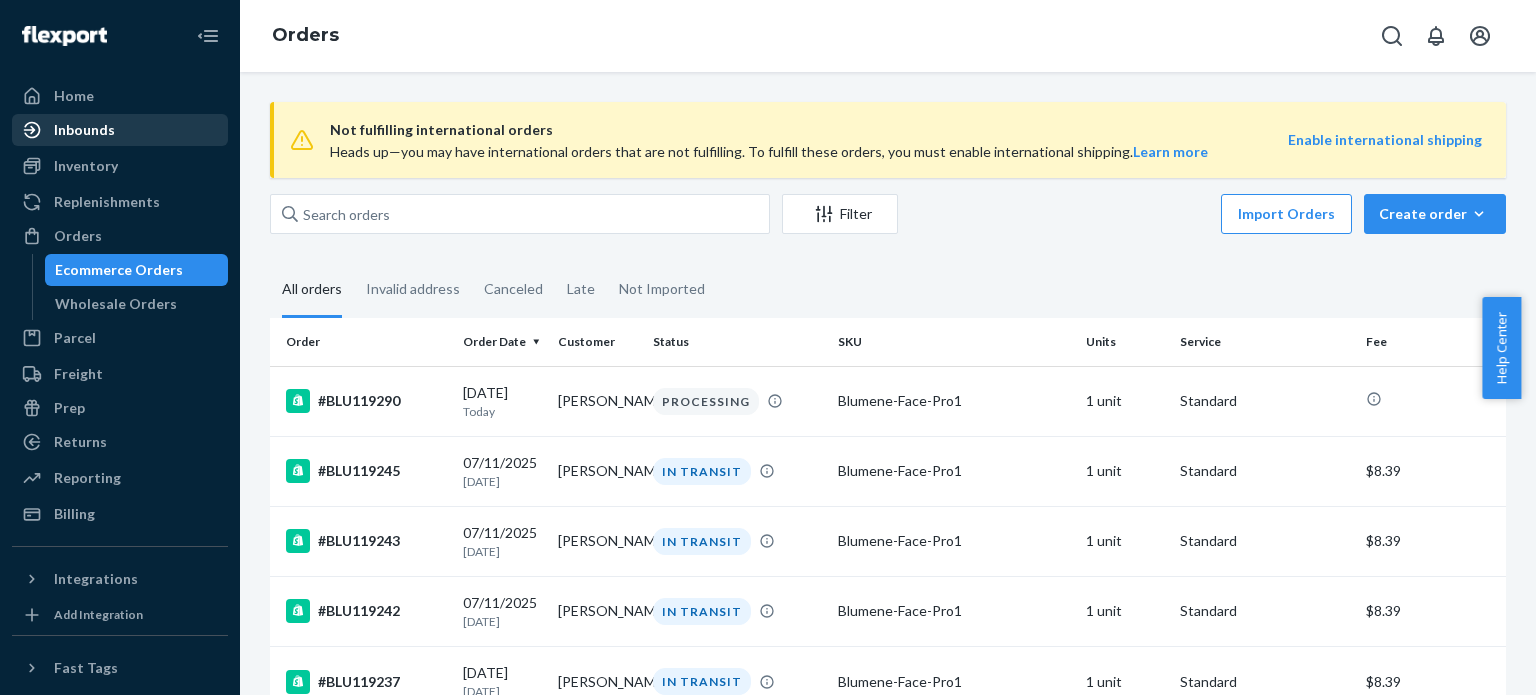 click on "Inbounds" at bounding box center (120, 130) 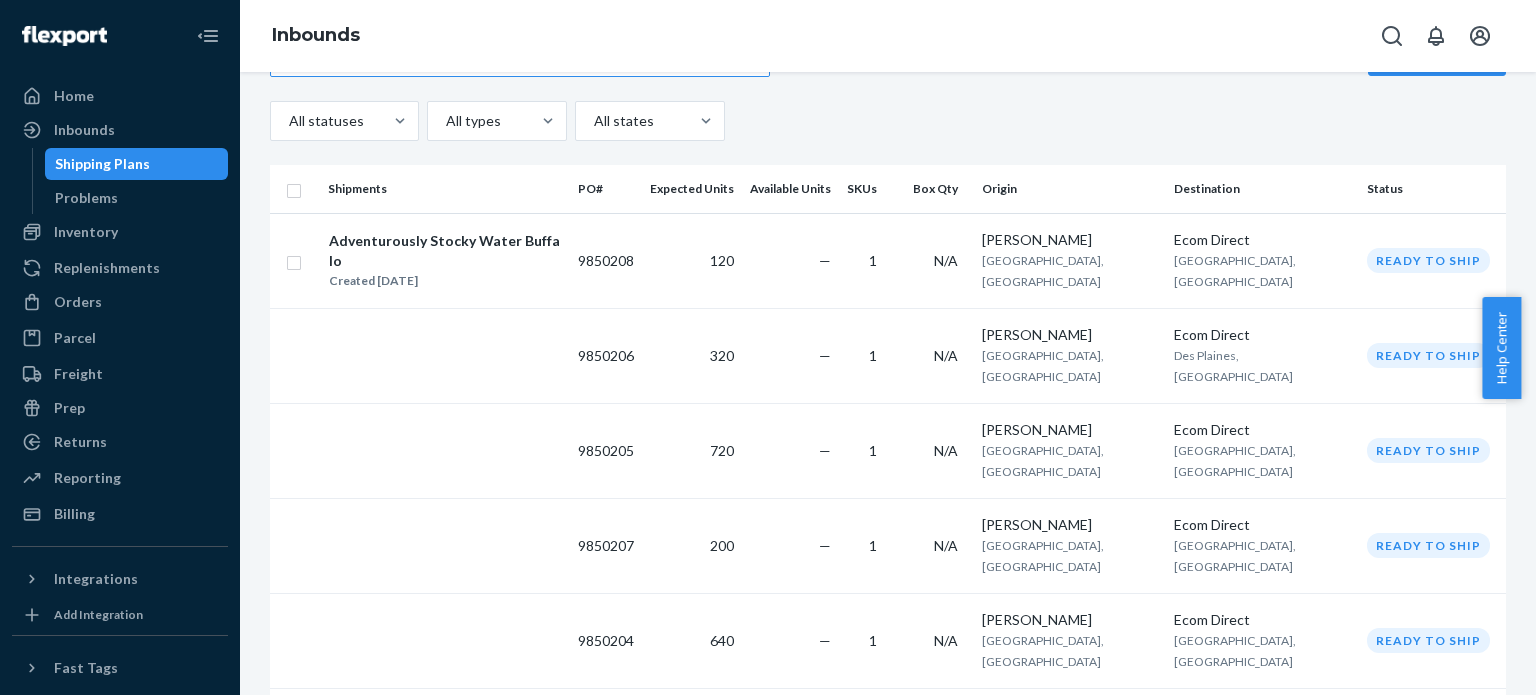 scroll, scrollTop: 300, scrollLeft: 0, axis: vertical 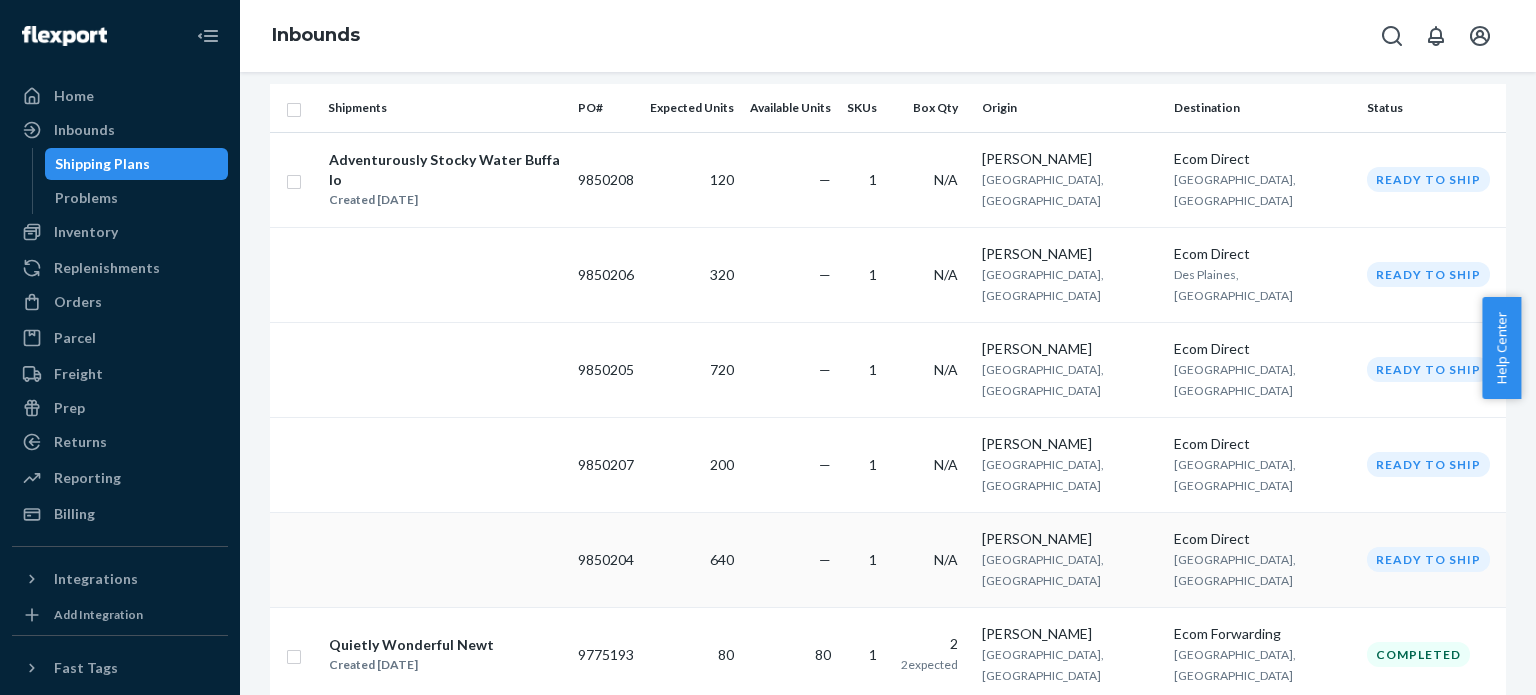 click on "Ecom Direct [GEOGRAPHIC_DATA], [GEOGRAPHIC_DATA]" at bounding box center [1262, 559] 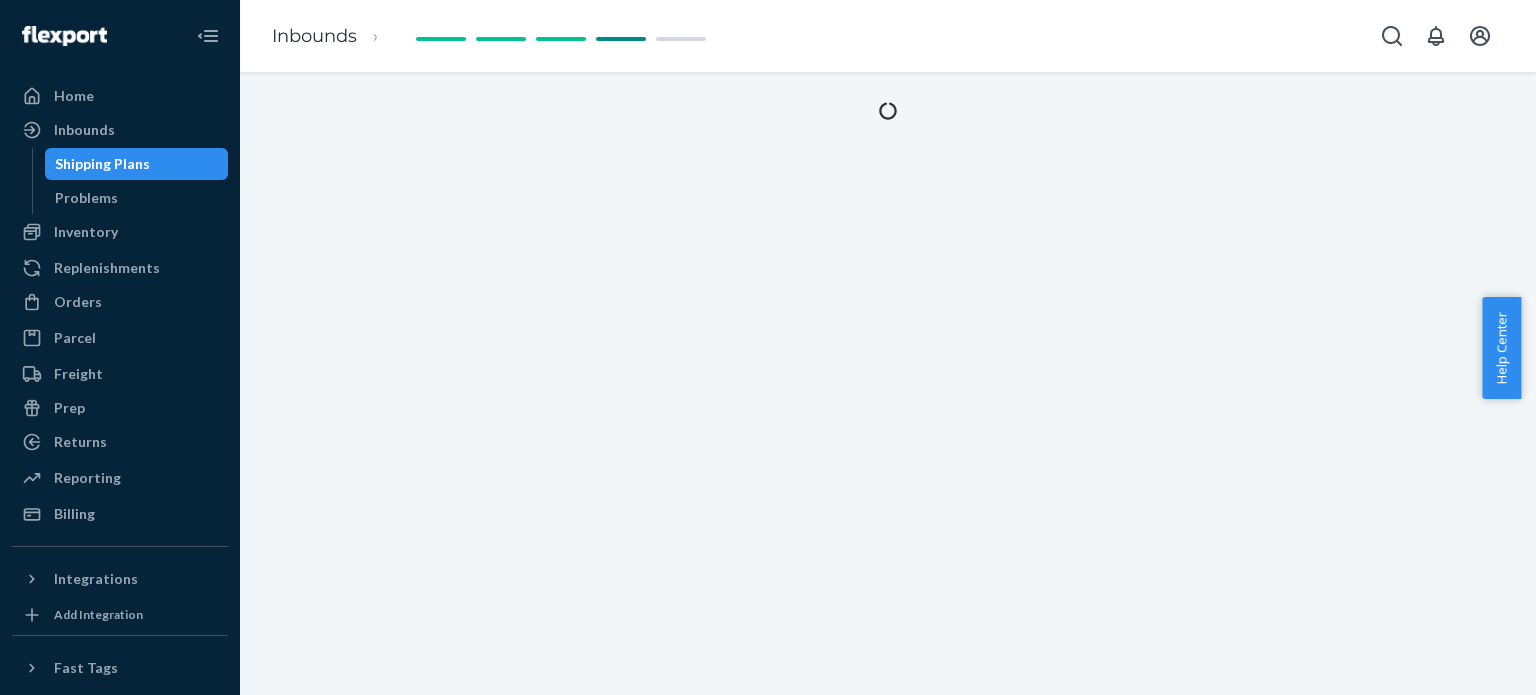 scroll, scrollTop: 0, scrollLeft: 0, axis: both 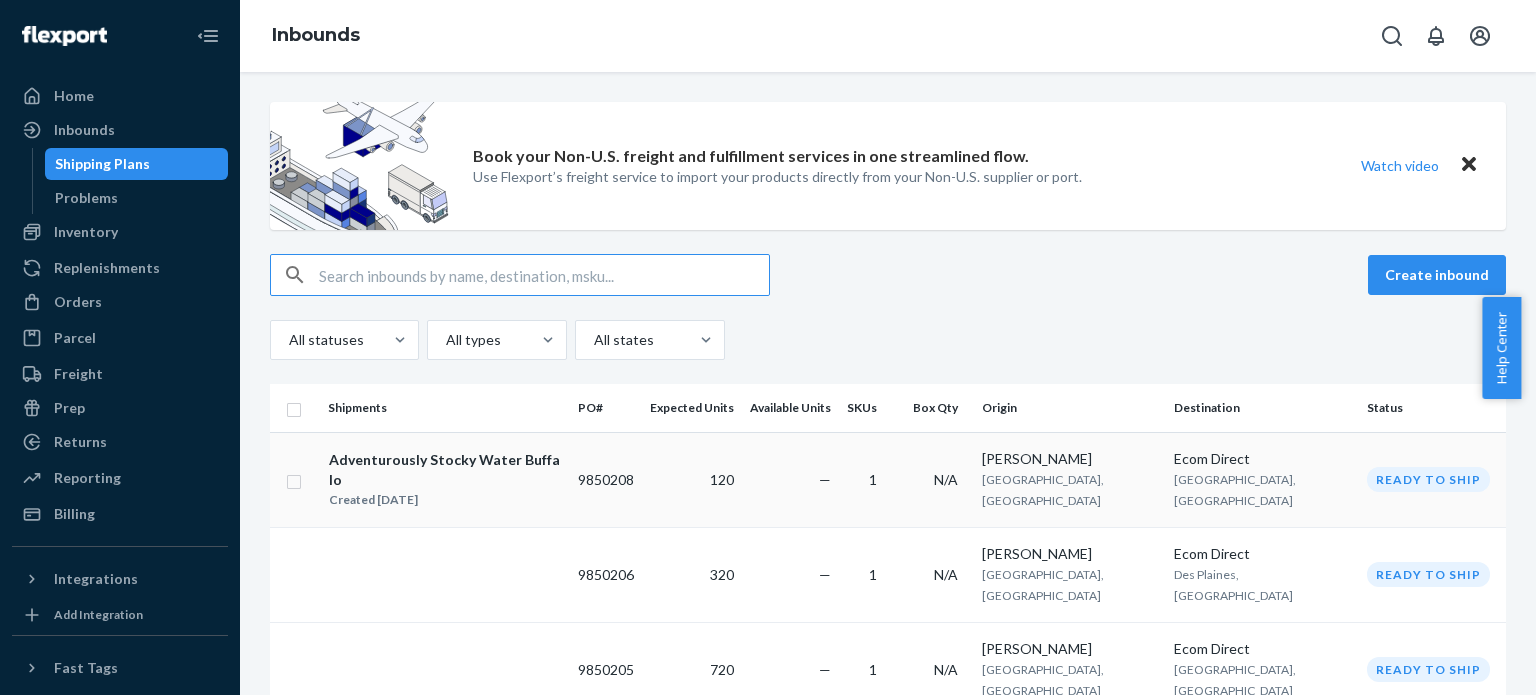 click on "Book your Non-U.S. freight and fulfillment services in one streamlined flow. Use Flexport’s freight service to import your products directly from your Non-U.S. supplier or port. Watch video Create inbound All statuses All types All states Shipments PO# Expected Units Available Units SKUs Box Qty Origin Destination Status Adventurously Stocky Water Buffalo Created [DATE] 9850208 120 — 1 N/A [PERSON_NAME] [GEOGRAPHIC_DATA], [GEOGRAPHIC_DATA] Ecom Direct [PERSON_NAME], [GEOGRAPHIC_DATA] Ready to ship 9850206 320 — 1 N/A [PERSON_NAME] [GEOGRAPHIC_DATA], [GEOGRAPHIC_DATA] Ecom Direct Des Plaines, [GEOGRAPHIC_DATA] Ready to ship 9850205 720 — 1 N/A [PERSON_NAME] [GEOGRAPHIC_DATA], [GEOGRAPHIC_DATA] Ecom Direct [GEOGRAPHIC_DATA], [GEOGRAPHIC_DATA] Ready to ship 9850207 200 — 1 N/A [PERSON_NAME][GEOGRAPHIC_DATA], [GEOGRAPHIC_DATA] Ecom Direct [GEOGRAPHIC_DATA], [GEOGRAPHIC_DATA] Ready to ship 9850204 640 — 1 N/A [PERSON_NAME] [GEOGRAPHIC_DATA], [GEOGRAPHIC_DATA] Ecom Direct [GEOGRAPHIC_DATA], [GEOGRAPHIC_DATA] Quietly Wonderful Newt Created [DATE] 9775193 80 80 1 2 2  expected [PERSON_NAME] [GEOGRAPHIC_DATA], [GEOGRAPHIC_DATA] Ecom Forwarding [GEOGRAPHIC_DATA], [GEOGRAPHIC_DATA] Completed Extremely Long Dolphin Created [DATE] 60" at bounding box center [888, 383] 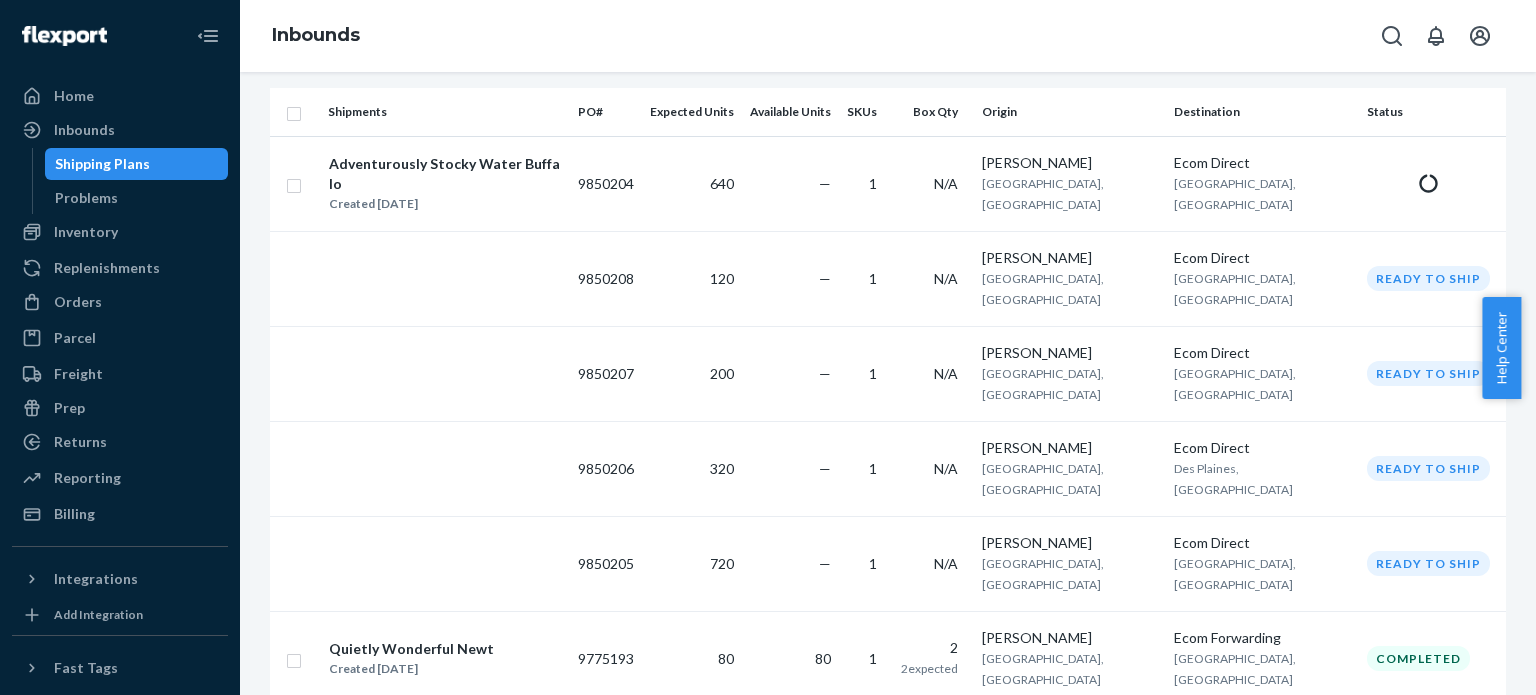 scroll, scrollTop: 300, scrollLeft: 0, axis: vertical 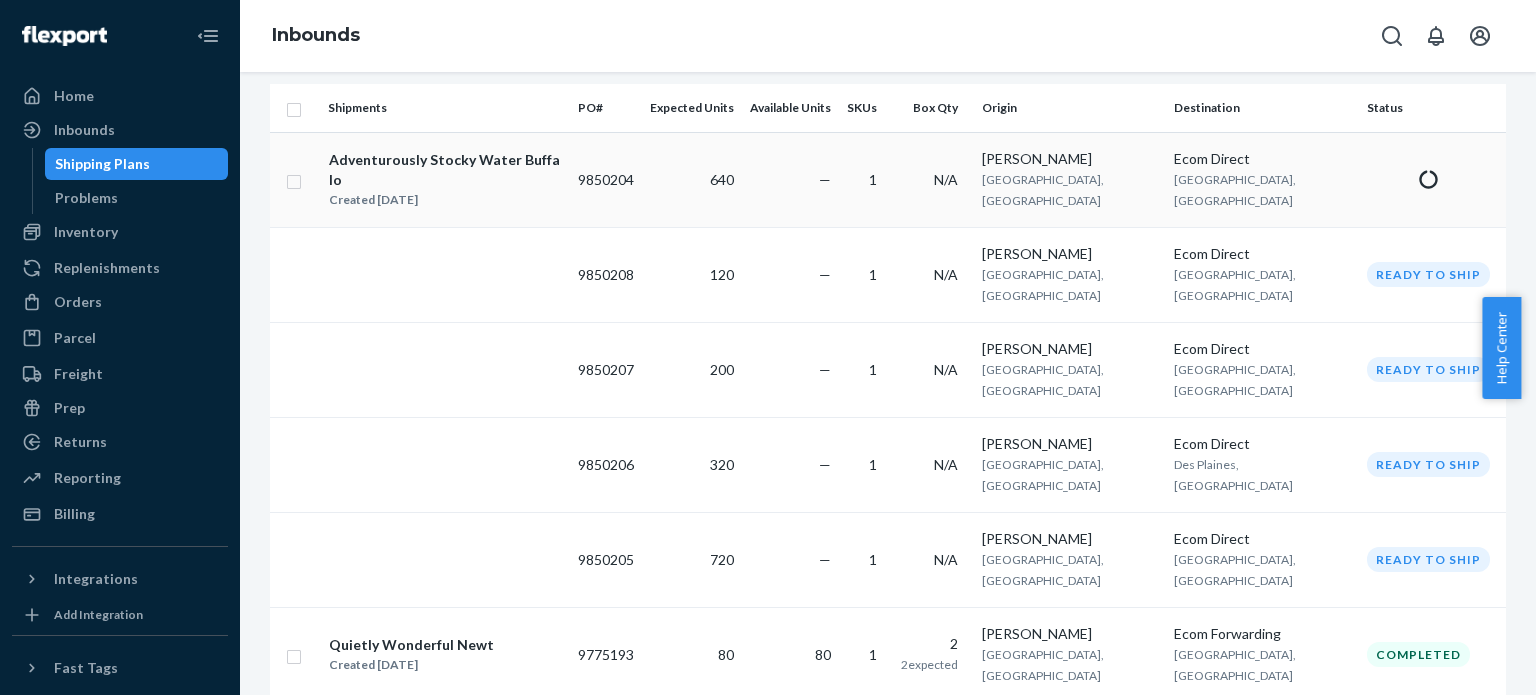 click on "Adventurously Stocky Water Buffalo Created [DATE]" at bounding box center [445, 180] 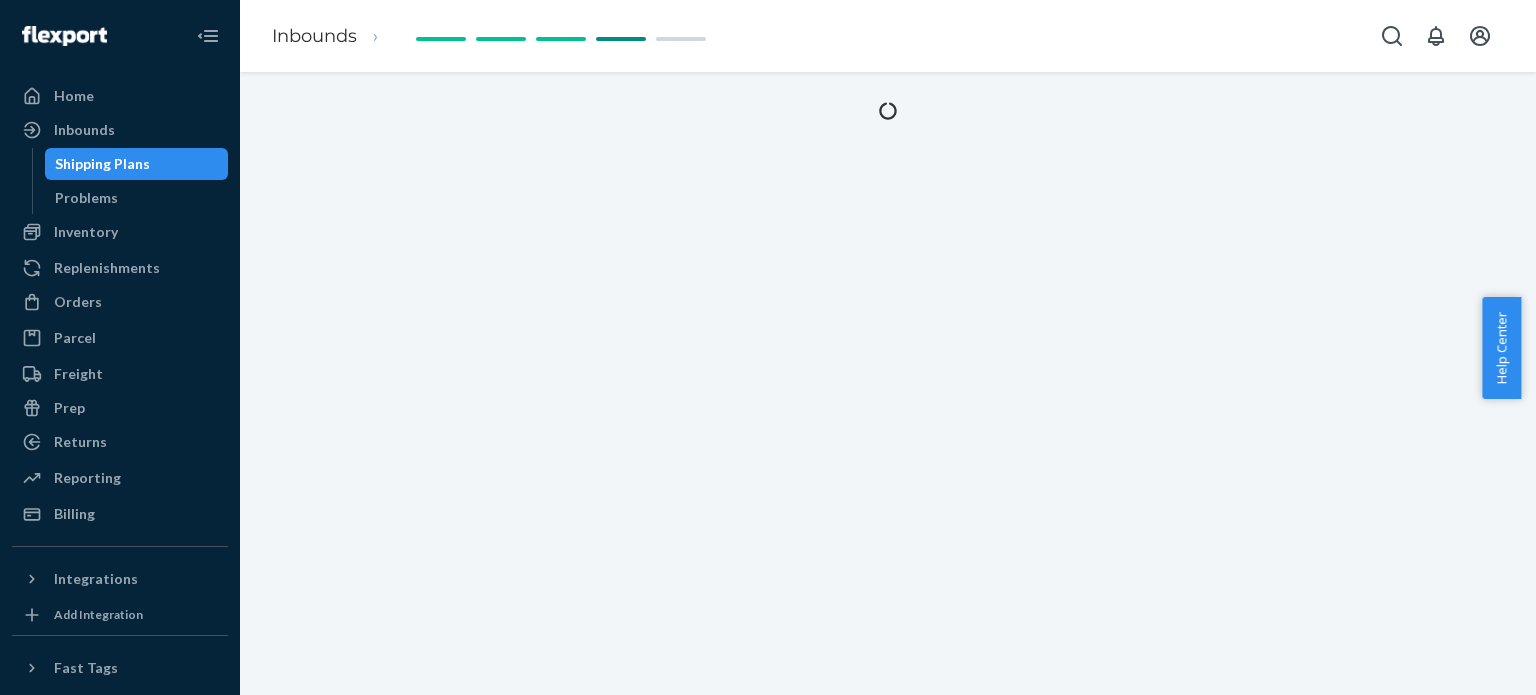 scroll, scrollTop: 0, scrollLeft: 0, axis: both 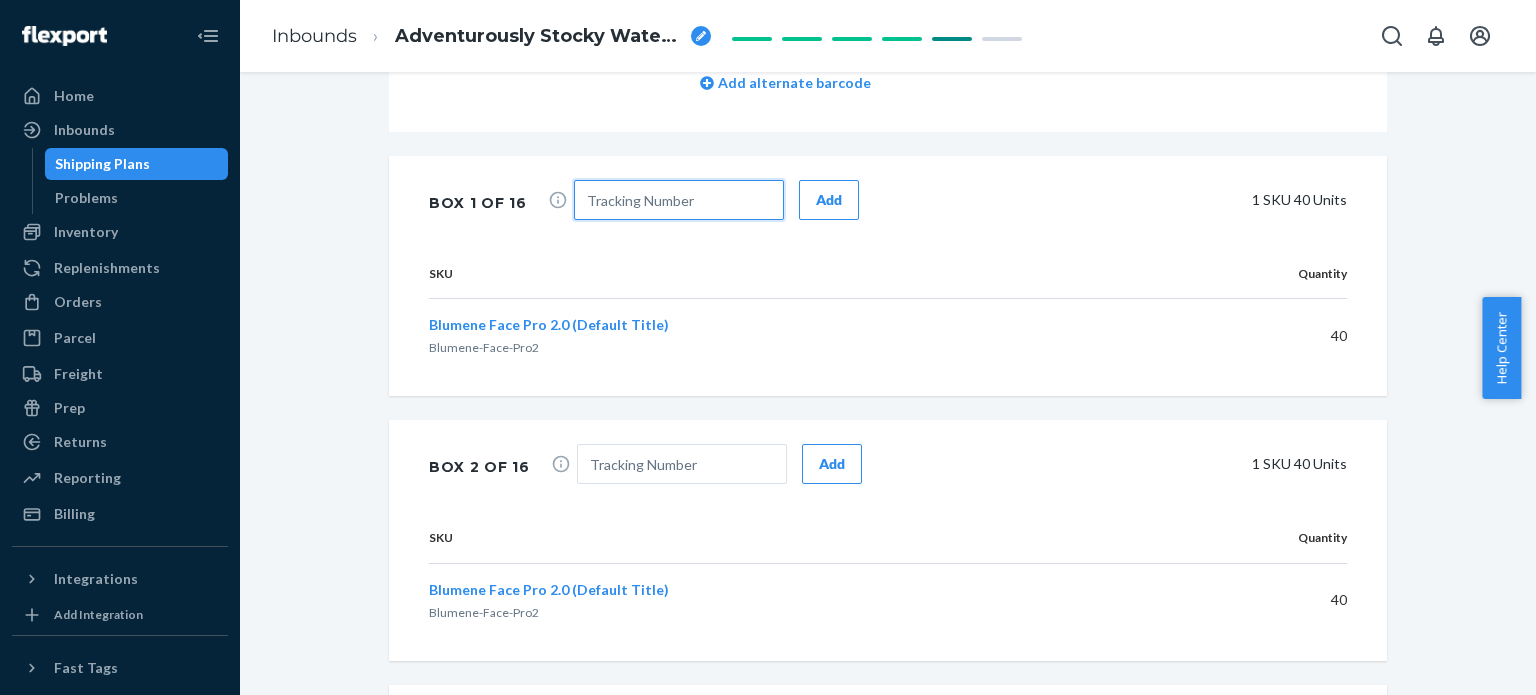 click at bounding box center [679, 200] 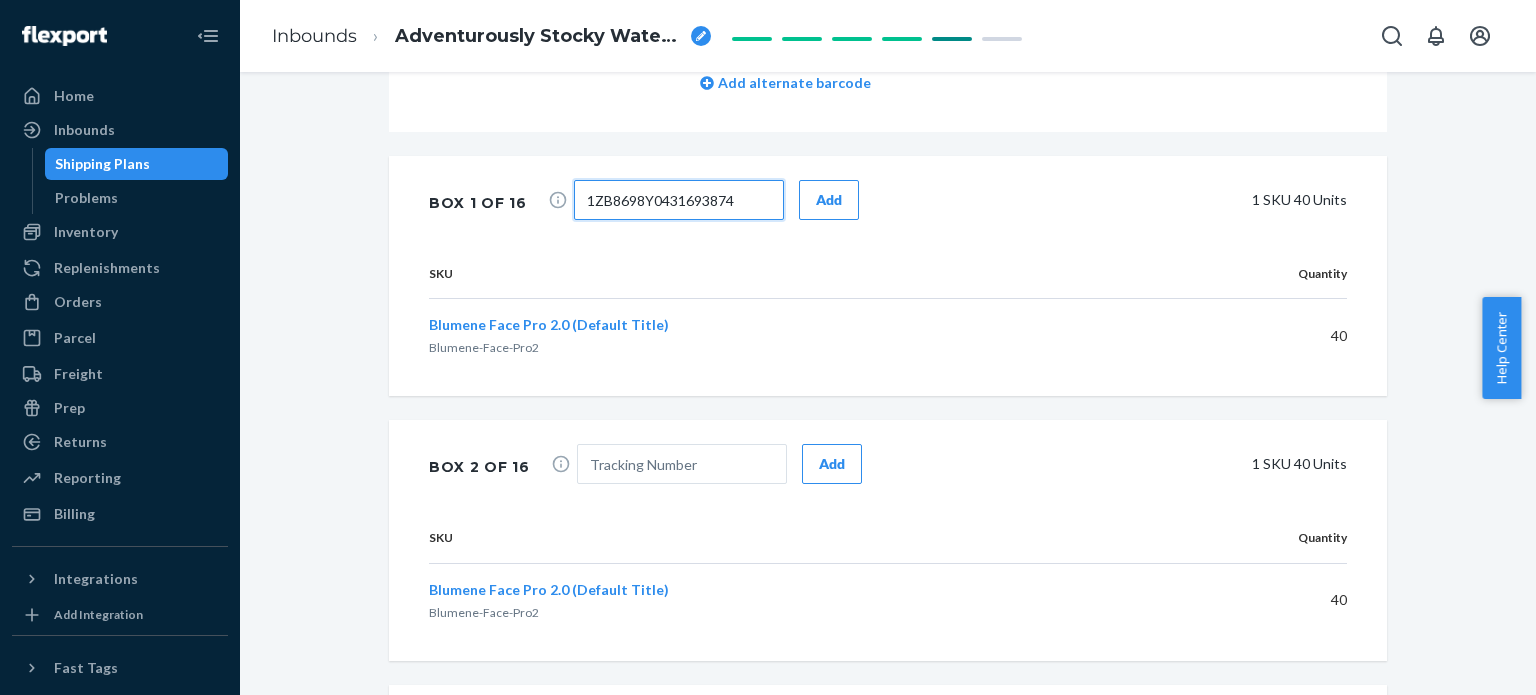 type on "1ZB8698Y0431693874" 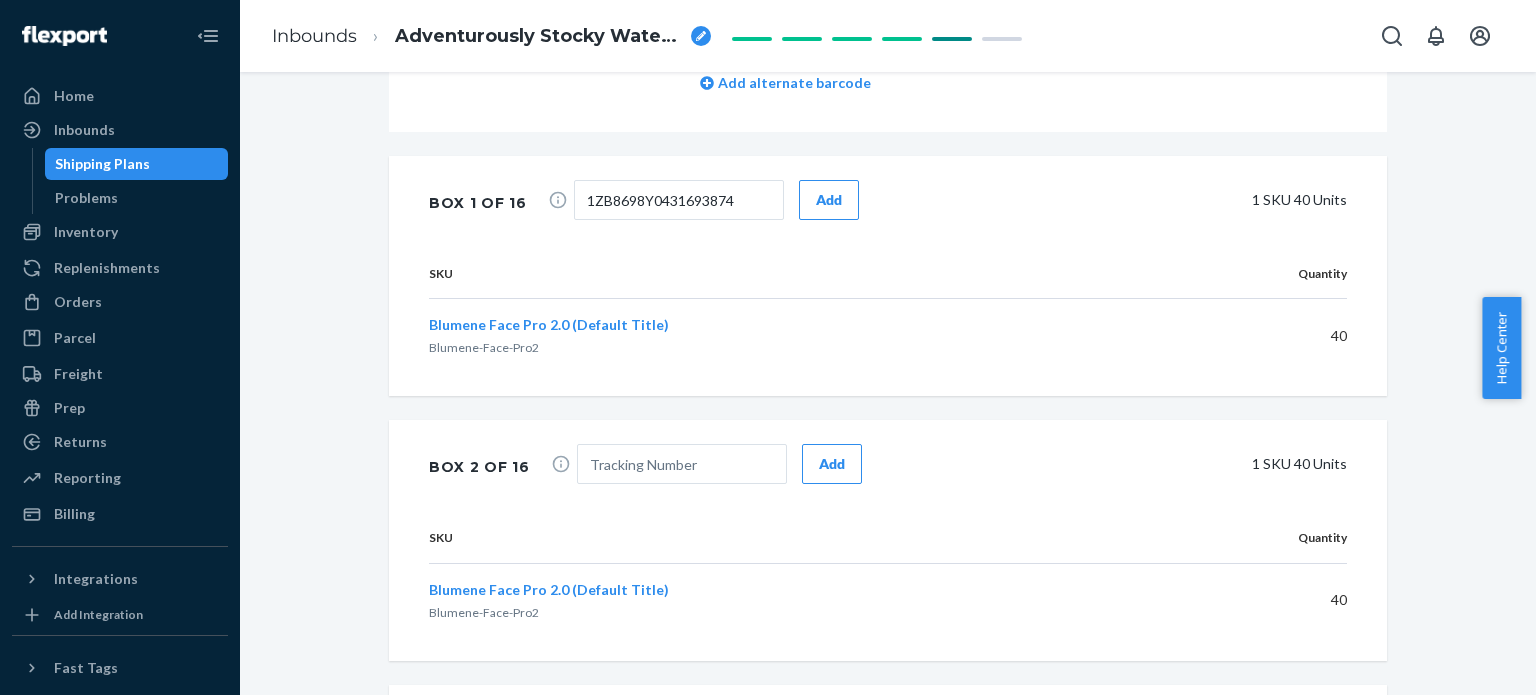 click on "Add" at bounding box center (829, 200) 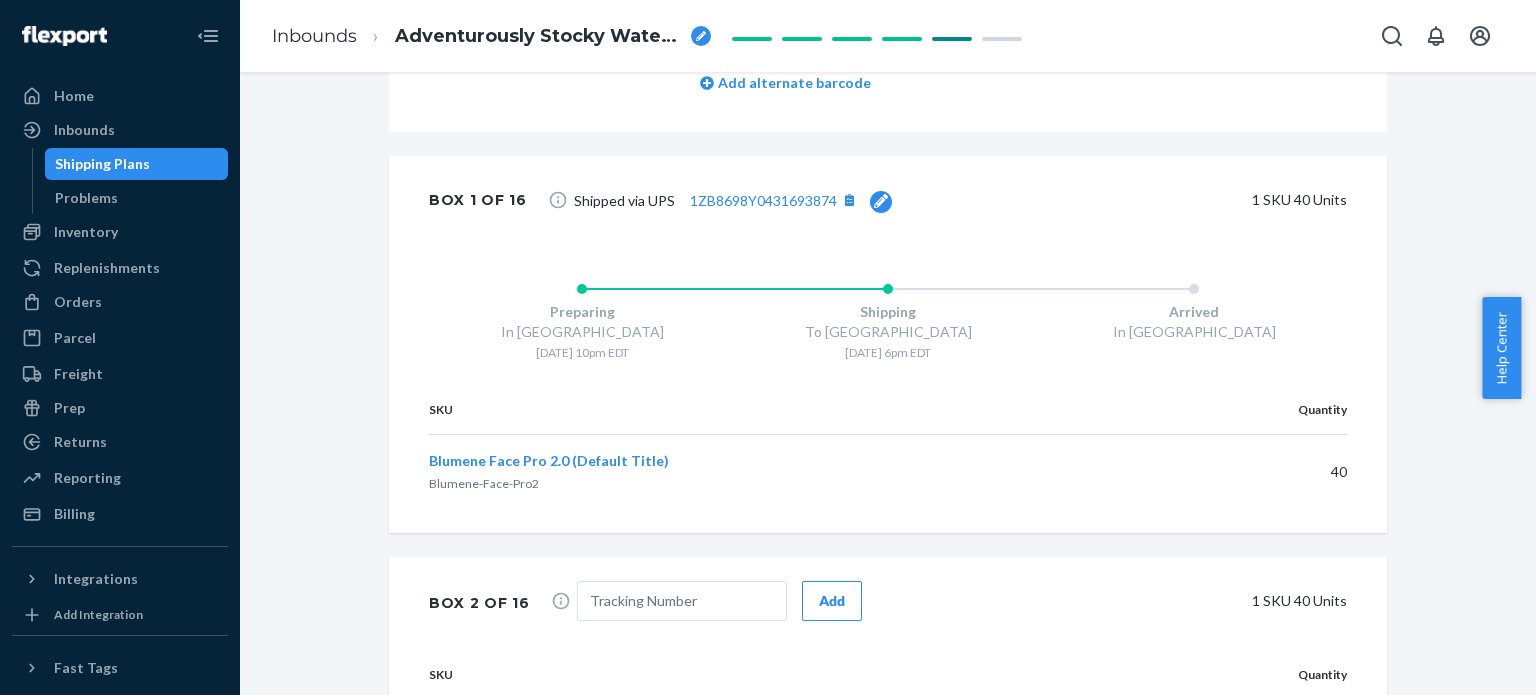 click on "Shipped via UPS   1ZB8698Y0431693874" at bounding box center [733, 200] 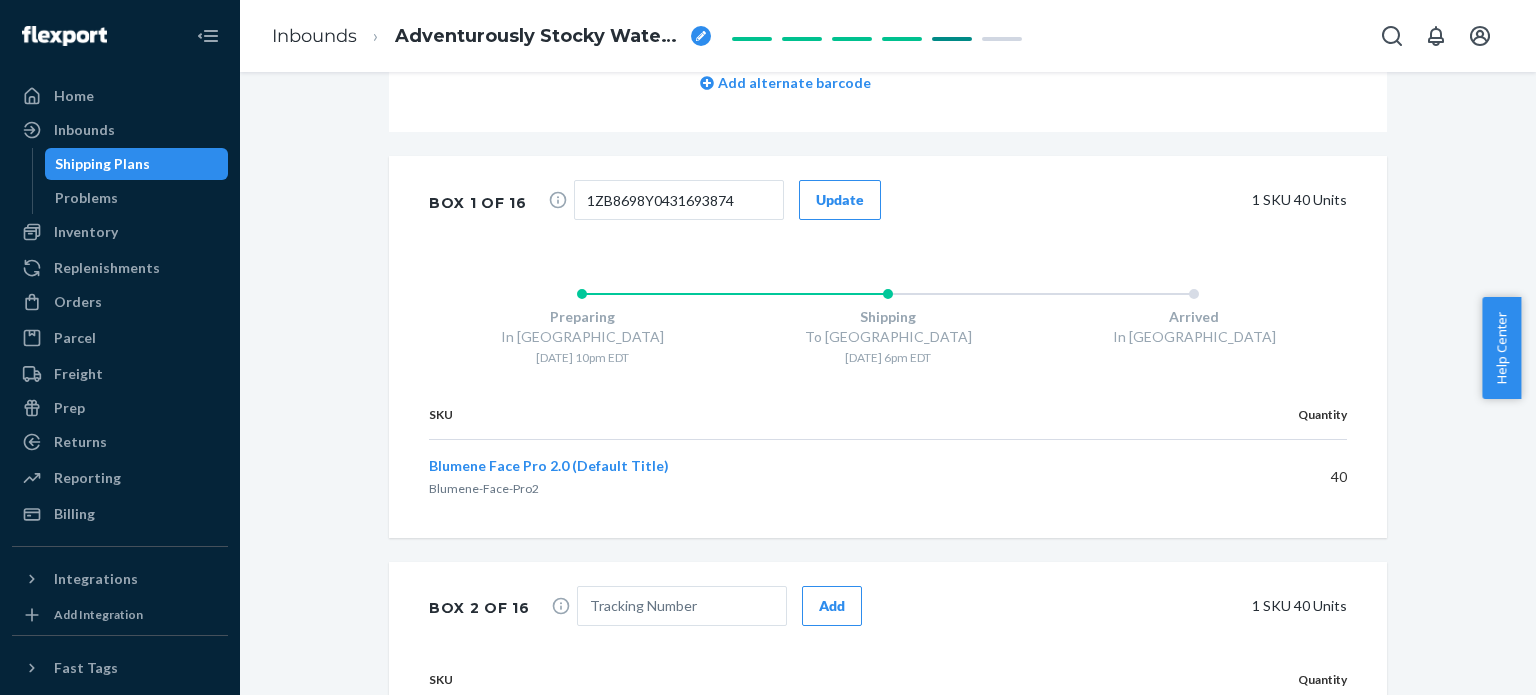 click on "Preparing In Shenzhen 7/9 - 10pm EDT Shipping To Phillipsburg 7/11 - 6pm EDT Arrived In Phillipsburg" at bounding box center [888, 319] 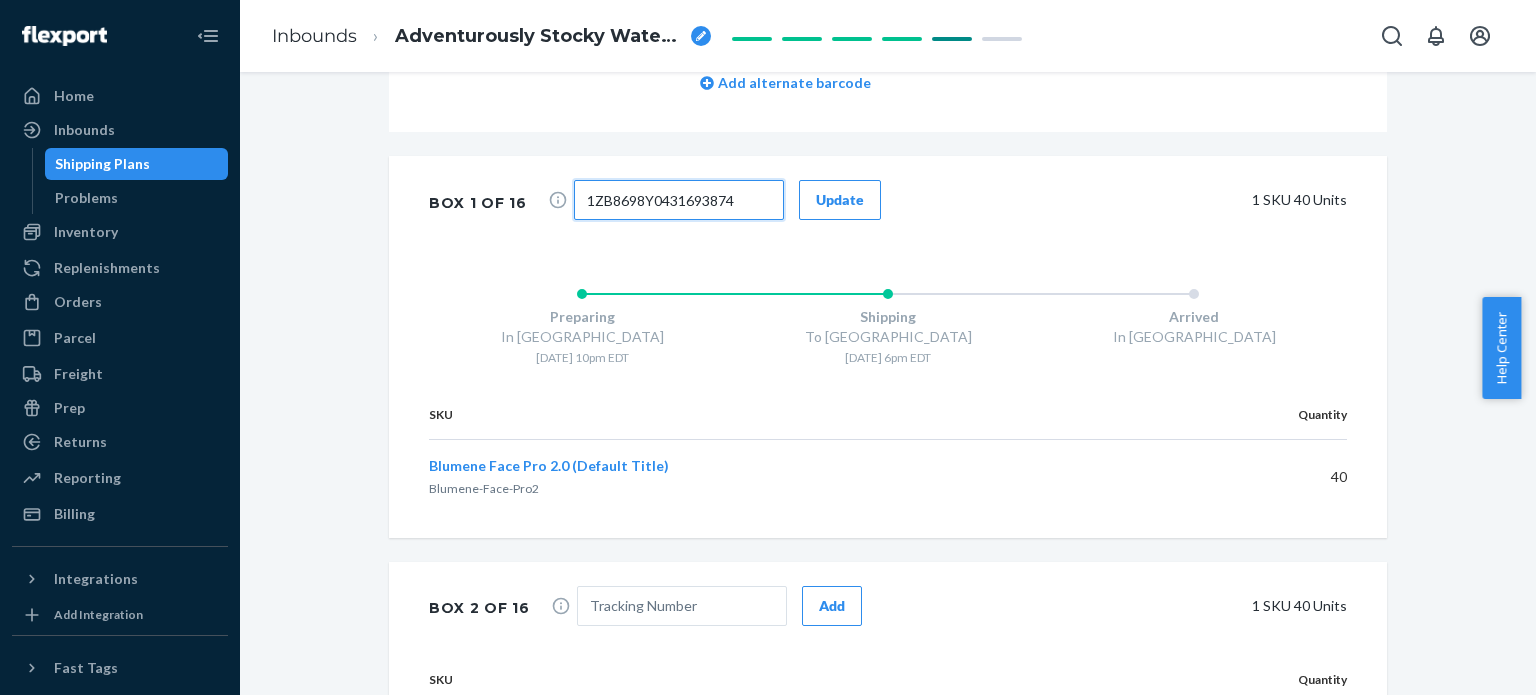 click on "1ZB8698Y0431693874" at bounding box center [679, 200] 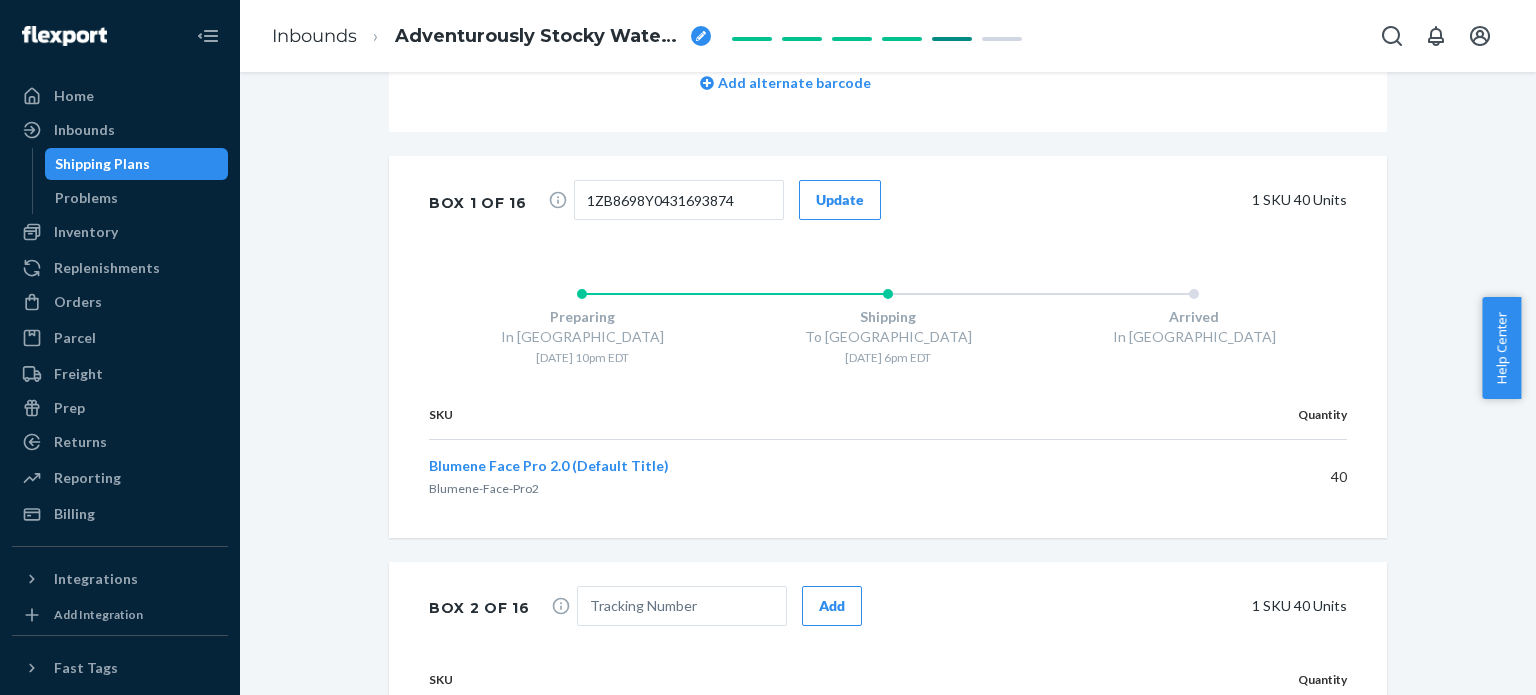 click on "1   SKU   40   Units" at bounding box center [1129, 200] 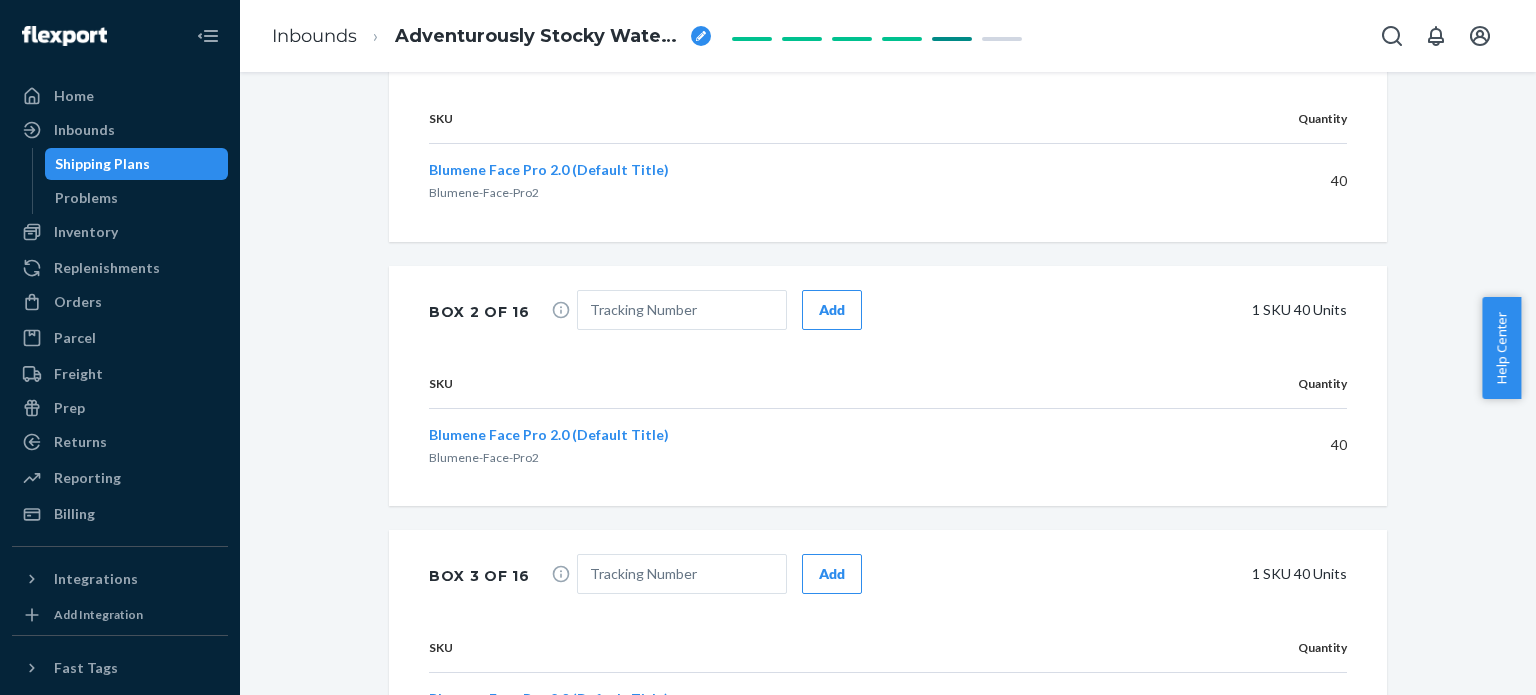scroll, scrollTop: 1100, scrollLeft: 0, axis: vertical 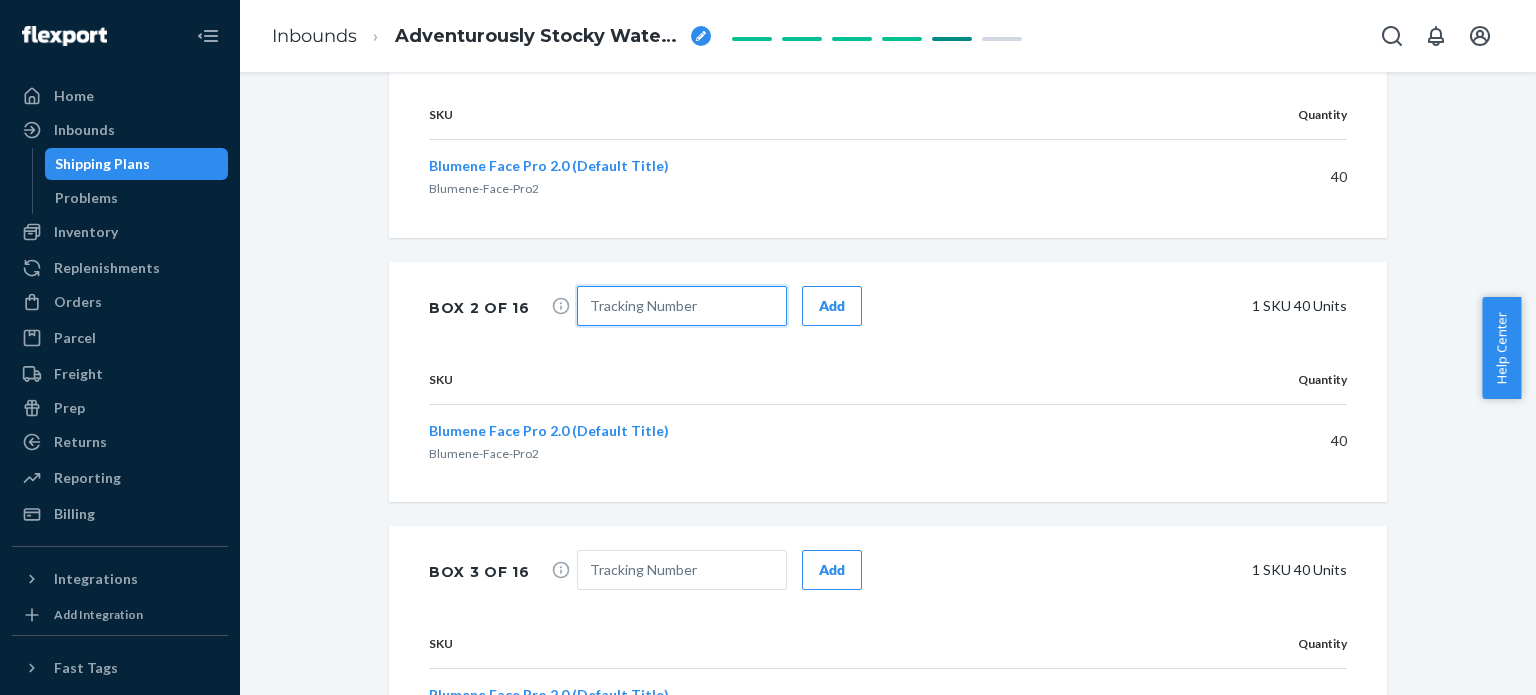 click at bounding box center [682, 306] 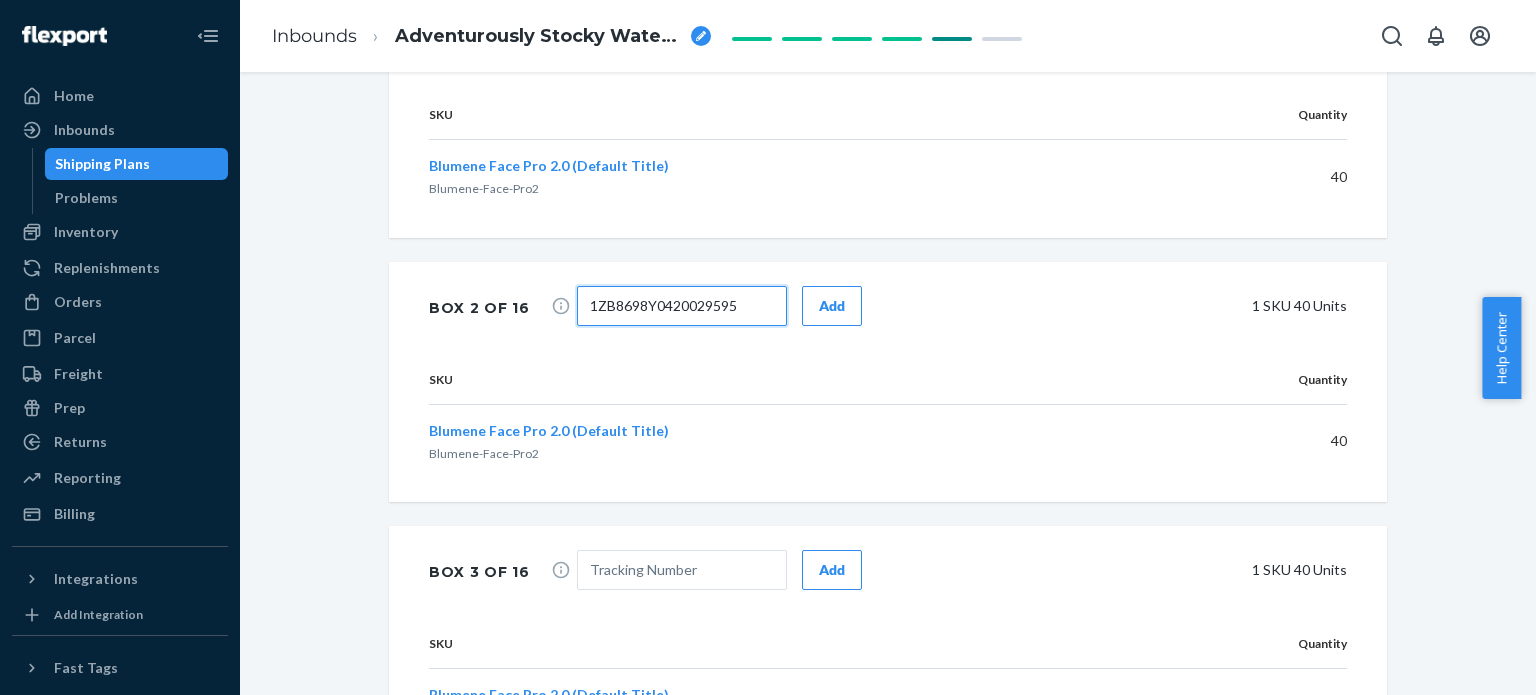 type on "1ZB8698Y0420029595" 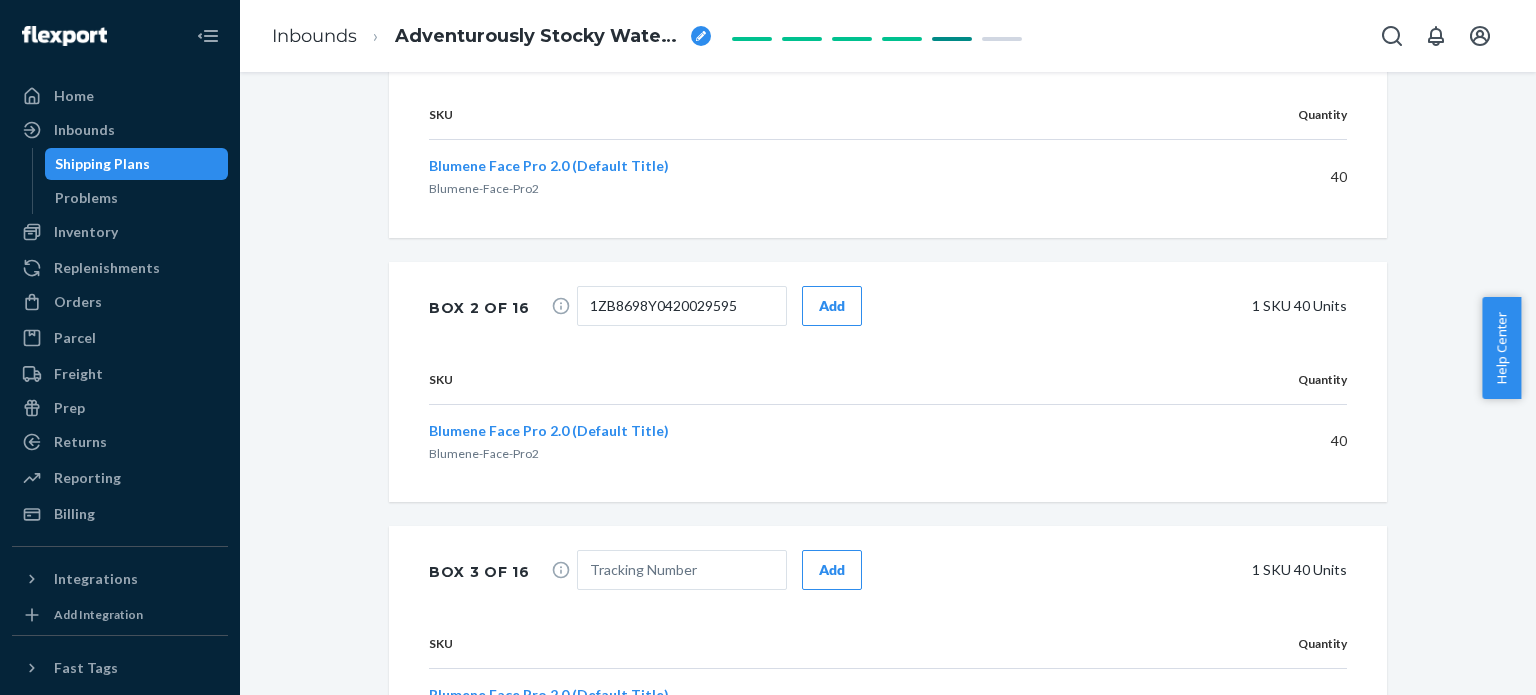 click on "Add" at bounding box center [832, 306] 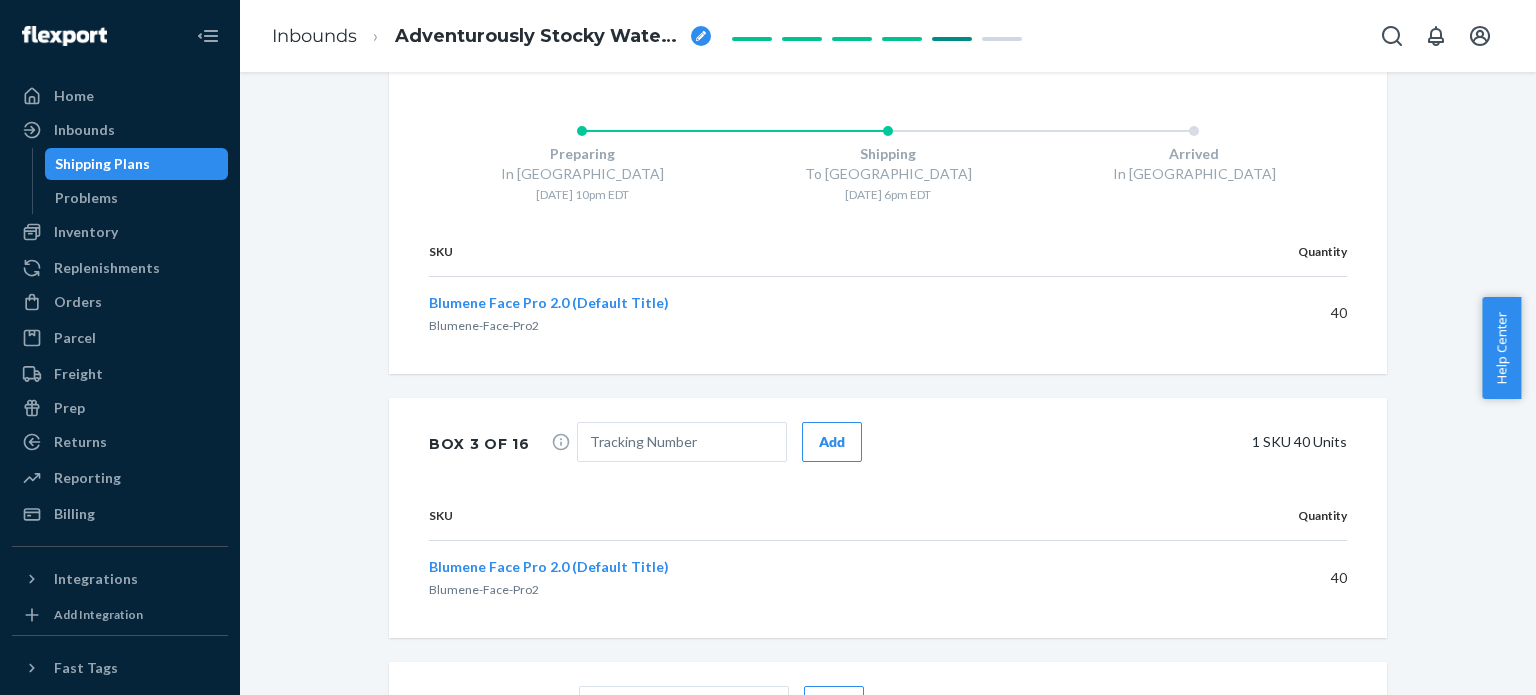 scroll, scrollTop: 1400, scrollLeft: 0, axis: vertical 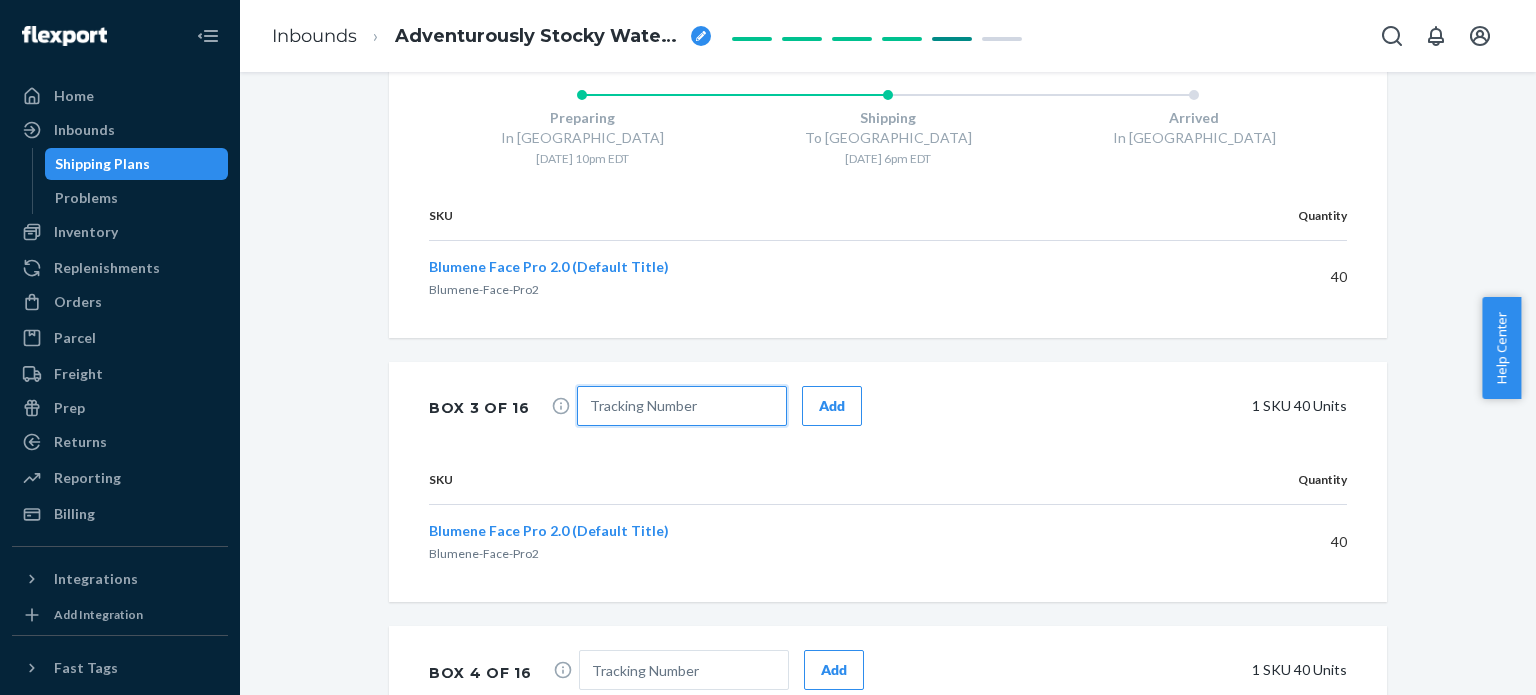 click at bounding box center [682, 406] 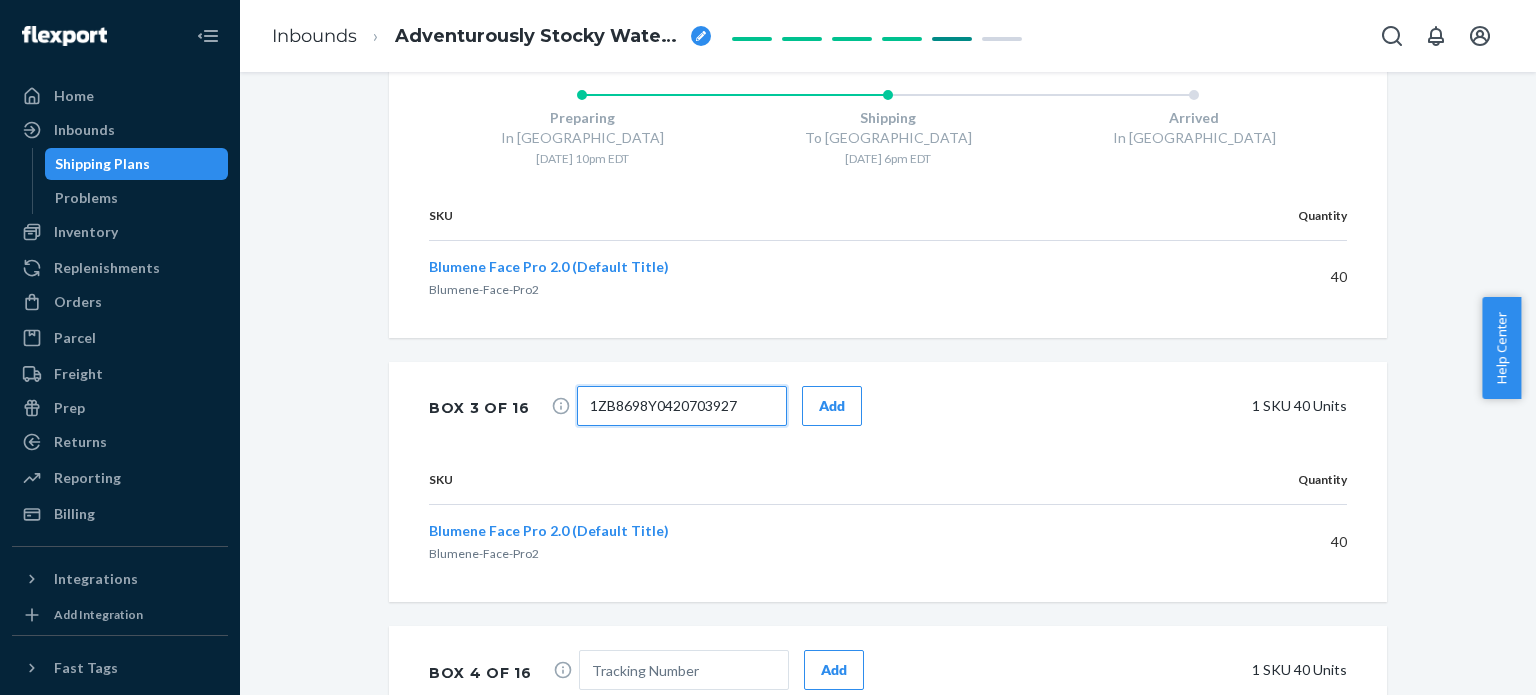 type on "1ZB8698Y0420703927" 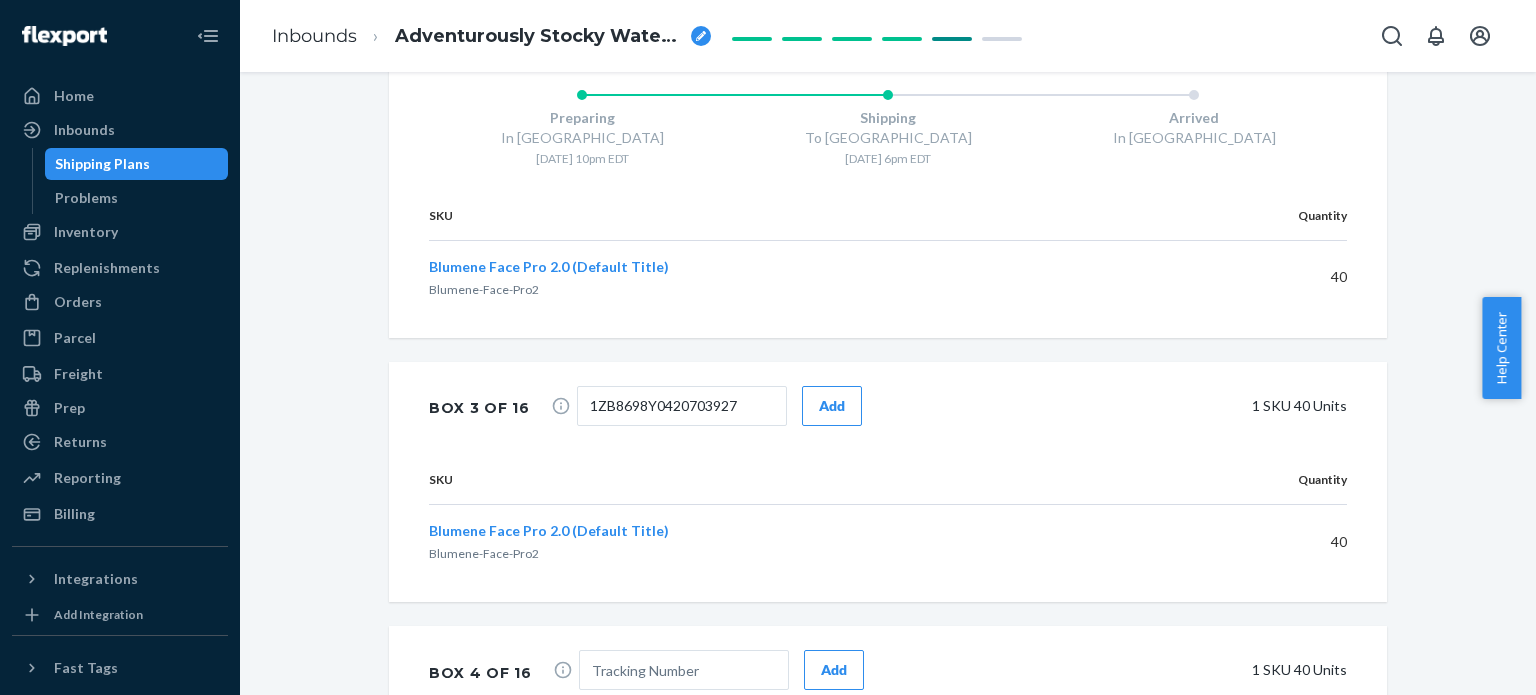click on "Add" at bounding box center [832, 406] 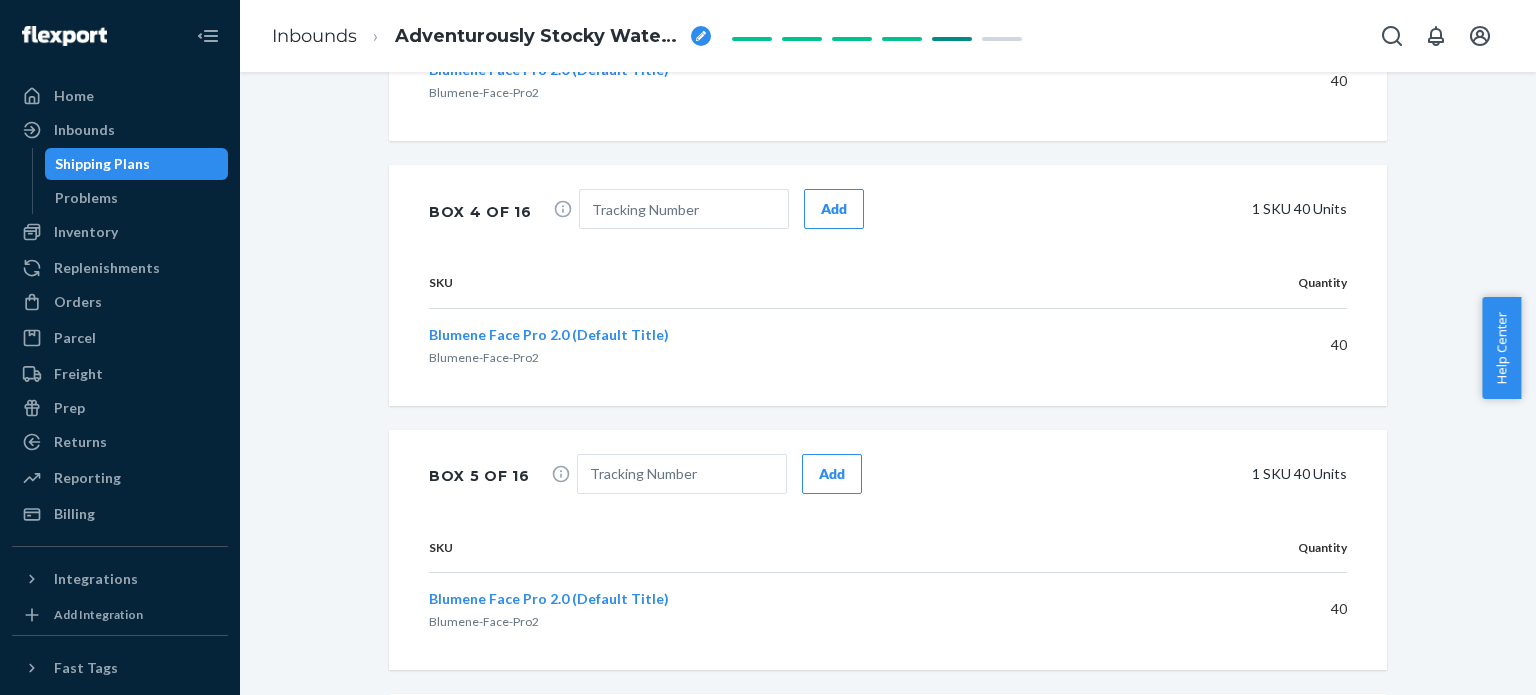 scroll, scrollTop: 2000, scrollLeft: 0, axis: vertical 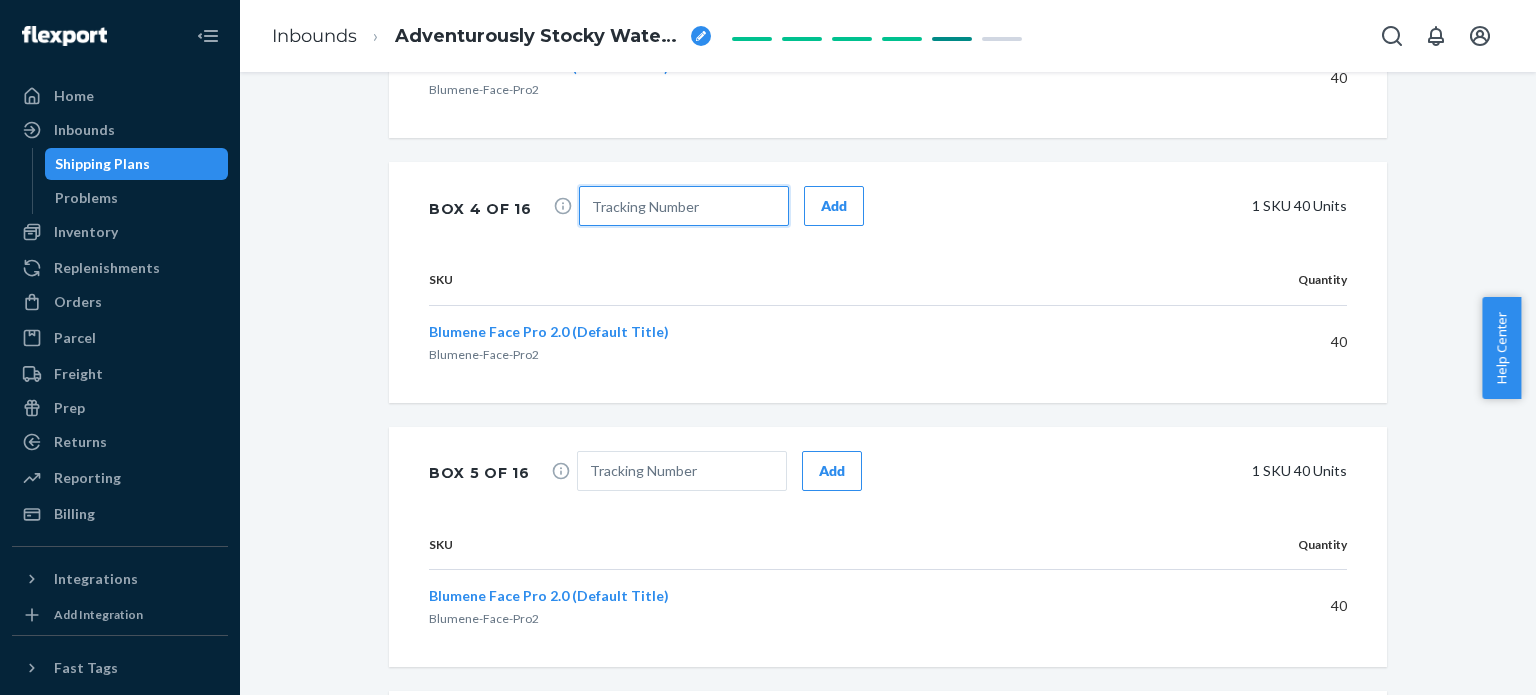 click at bounding box center (684, 206) 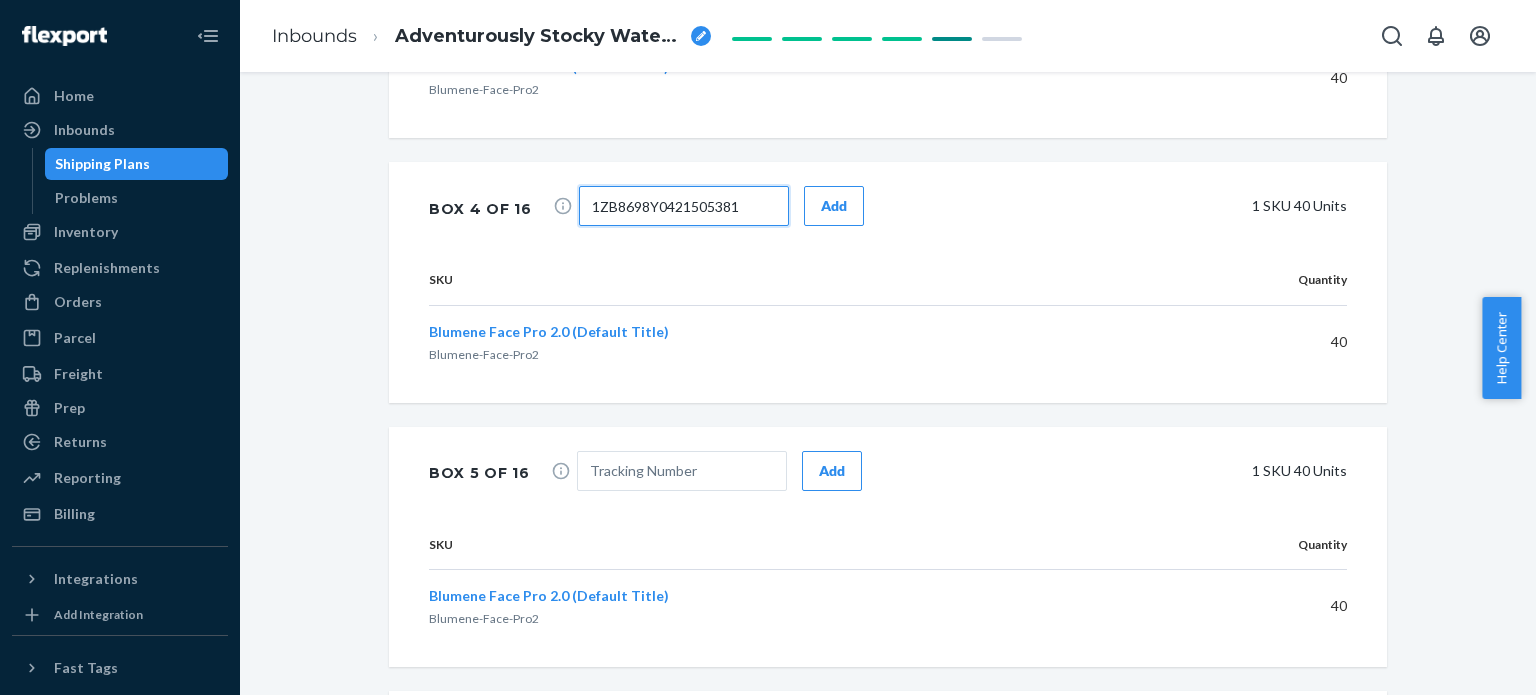 type on "1ZB8698Y0421505381" 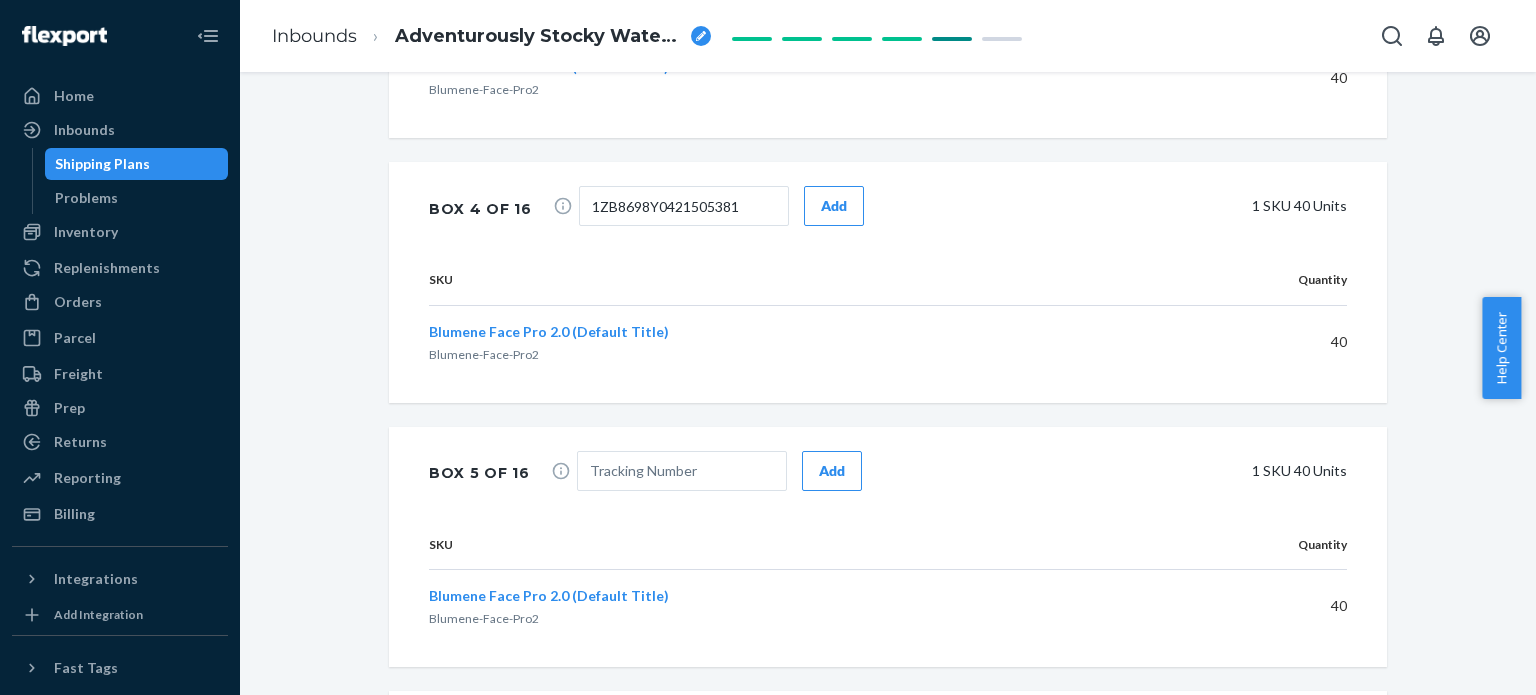 click on "Add" at bounding box center (834, 206) 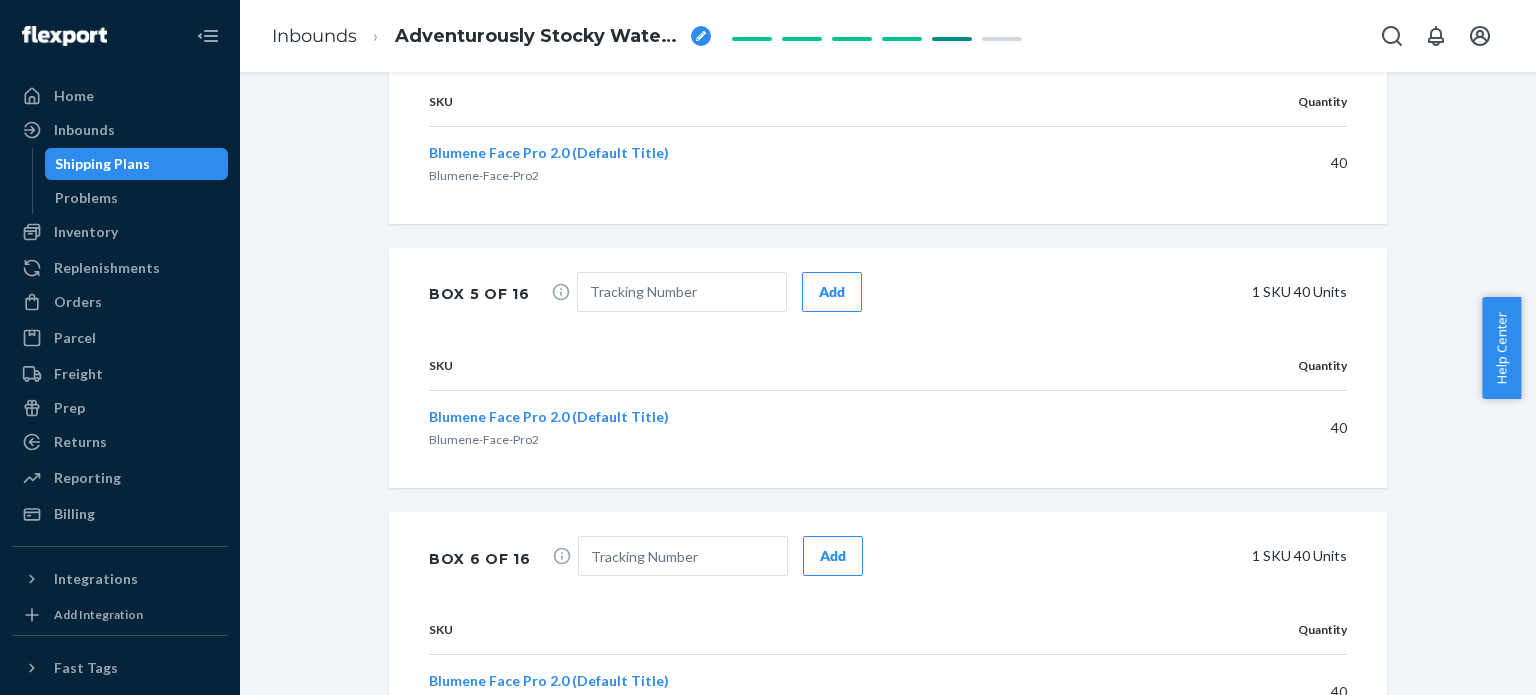 scroll, scrollTop: 2400, scrollLeft: 0, axis: vertical 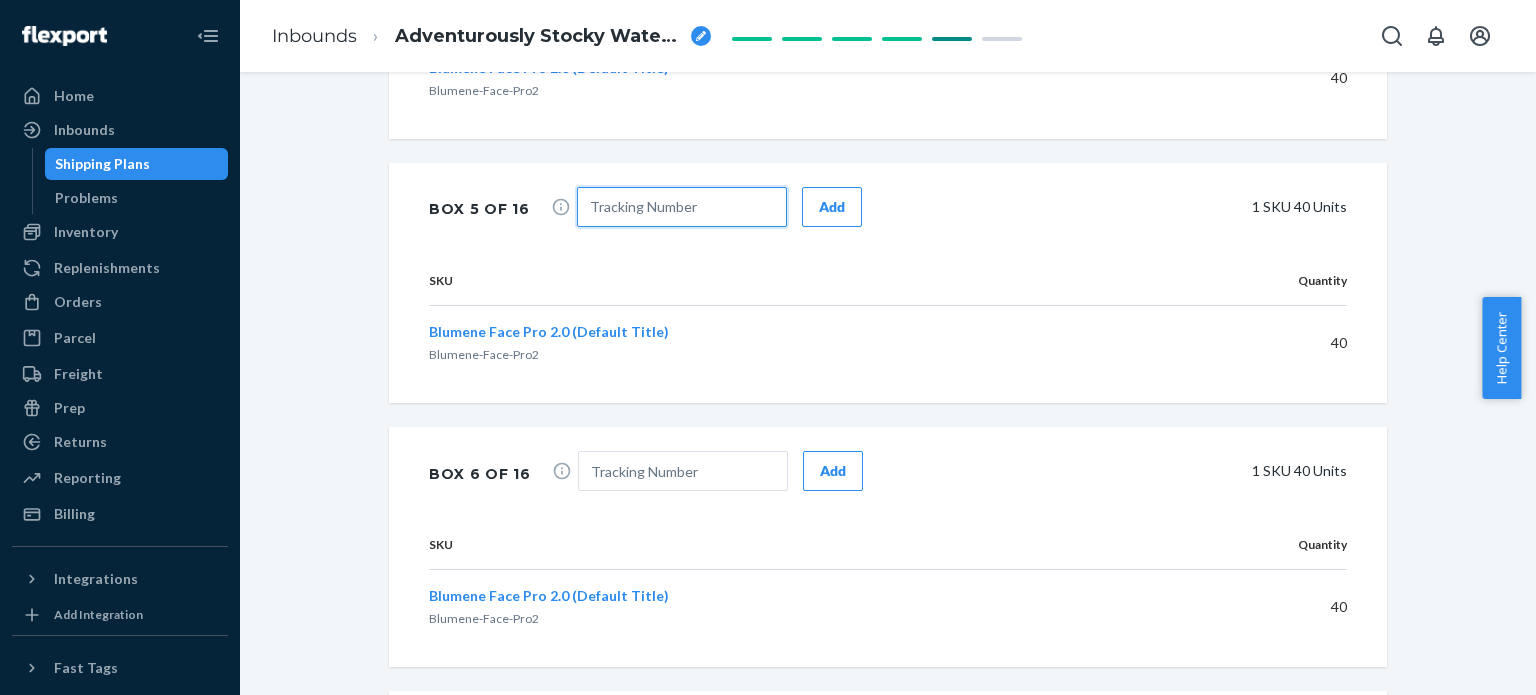 click at bounding box center [682, 207] 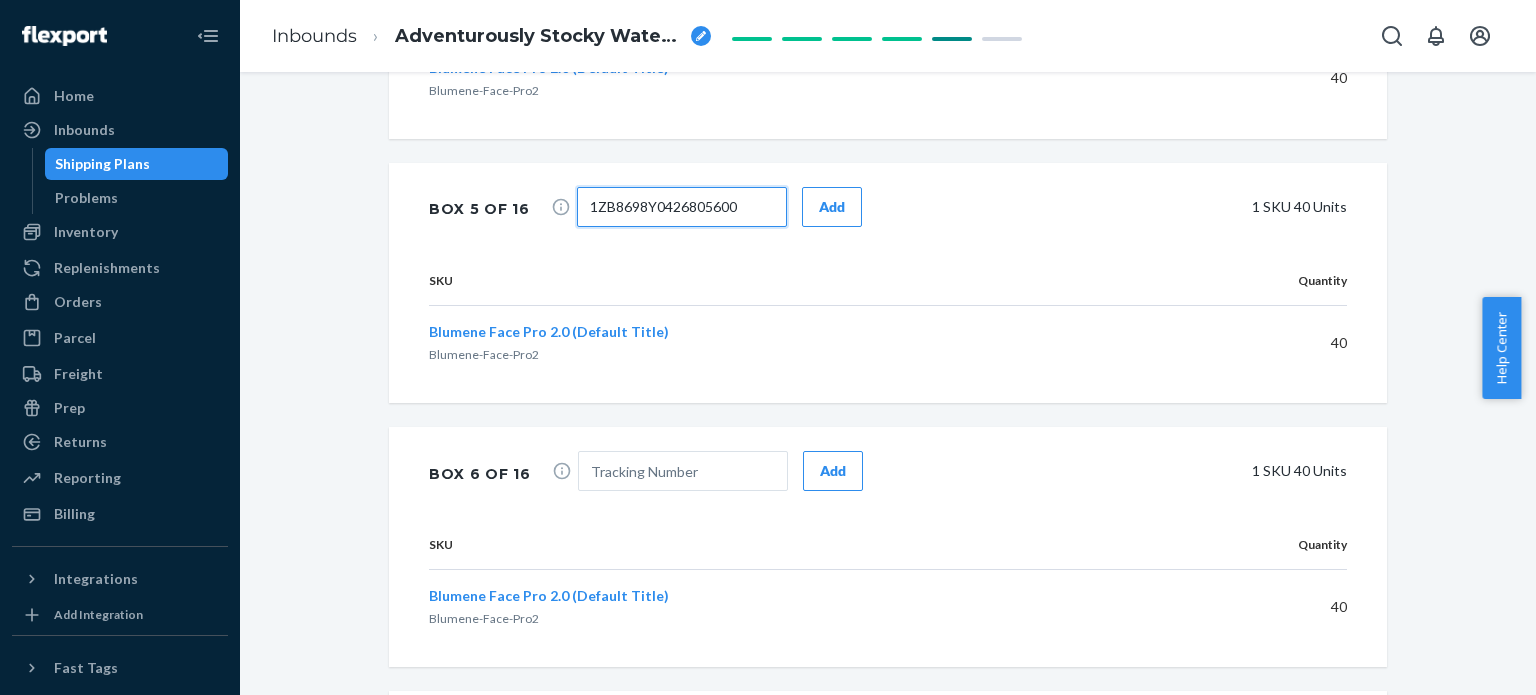type on "1ZB8698Y0426805600" 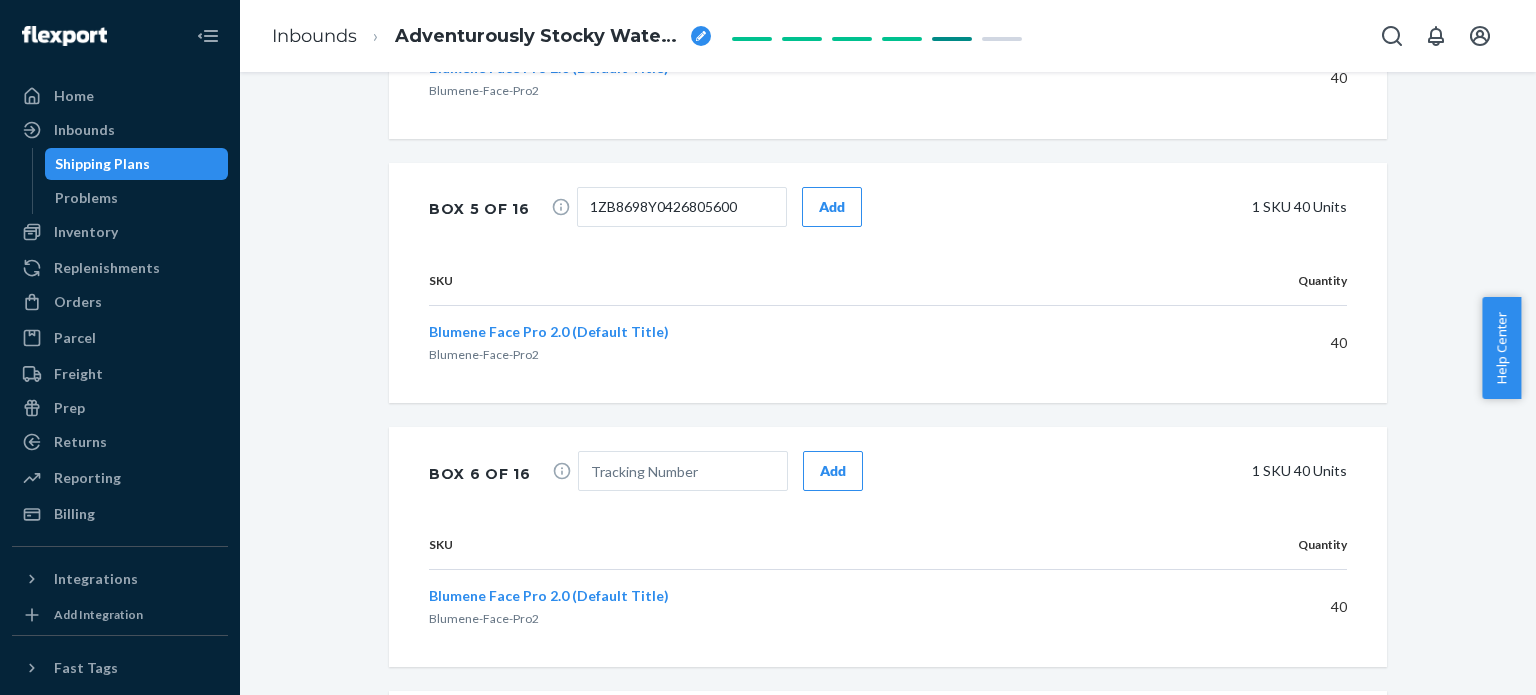 click on "Add" at bounding box center [832, 207] 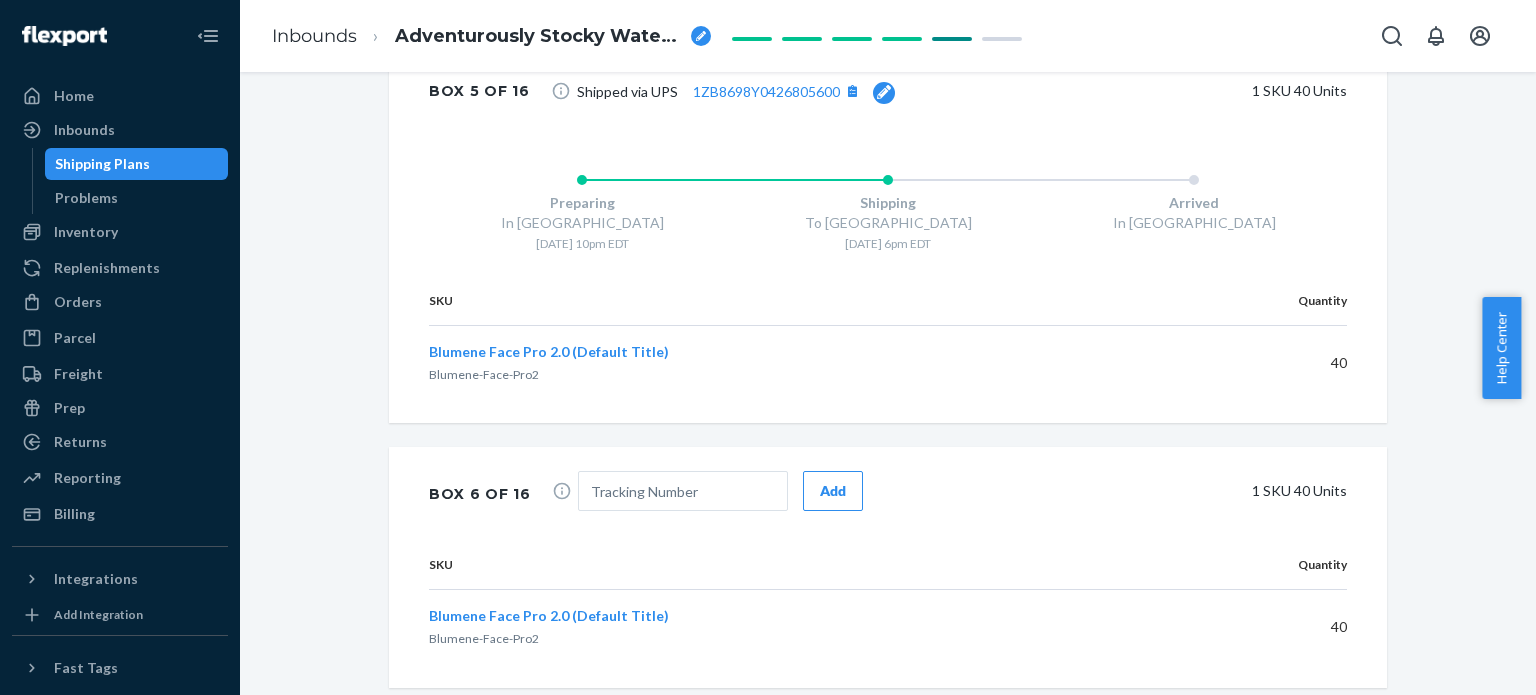 scroll, scrollTop: 2600, scrollLeft: 0, axis: vertical 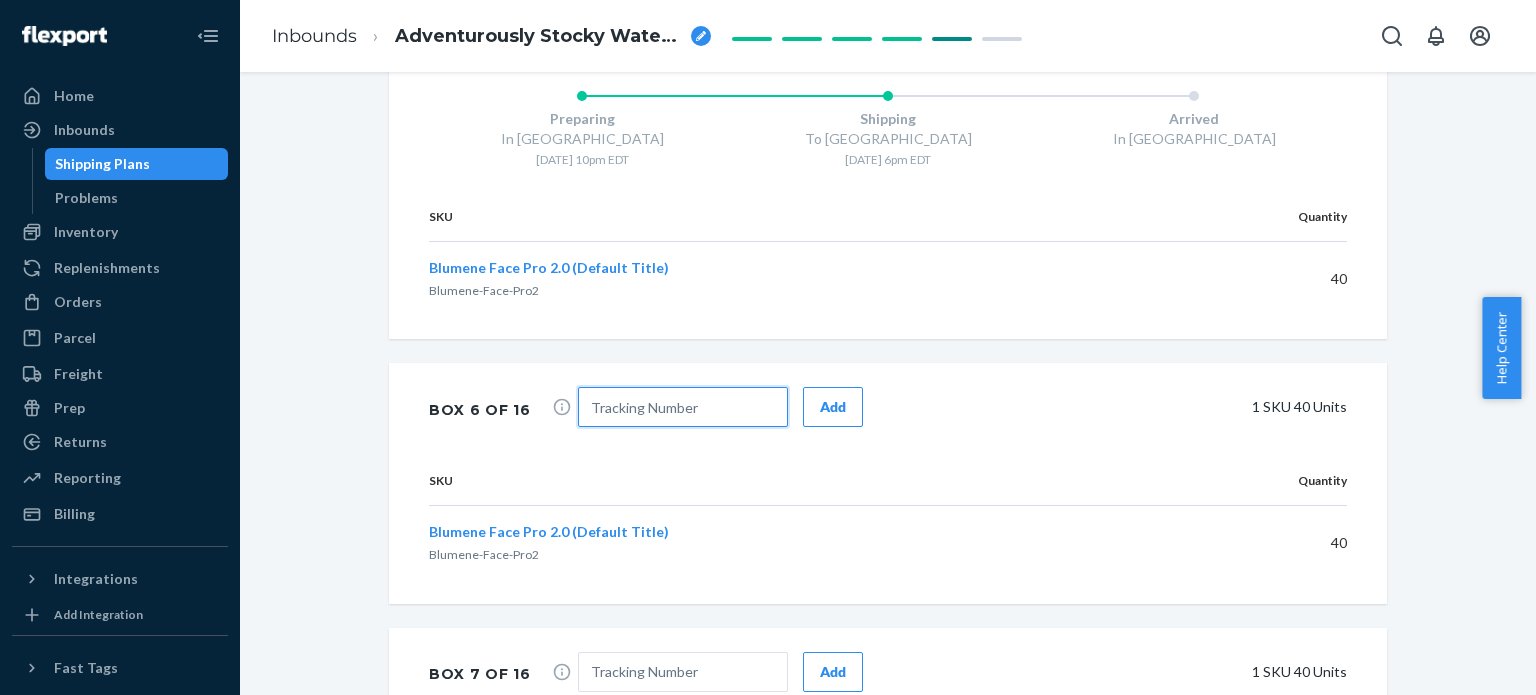 click at bounding box center [683, 407] 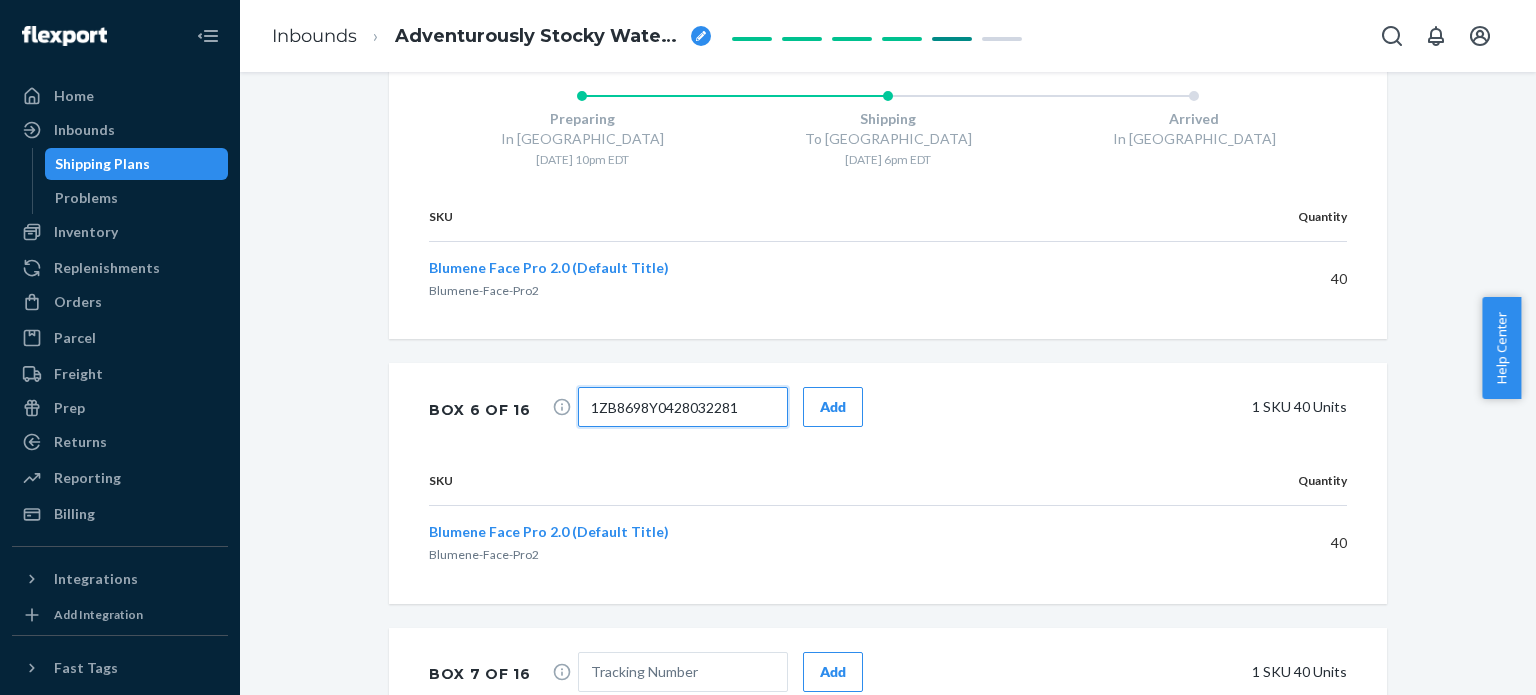 type on "1ZB8698Y0428032281" 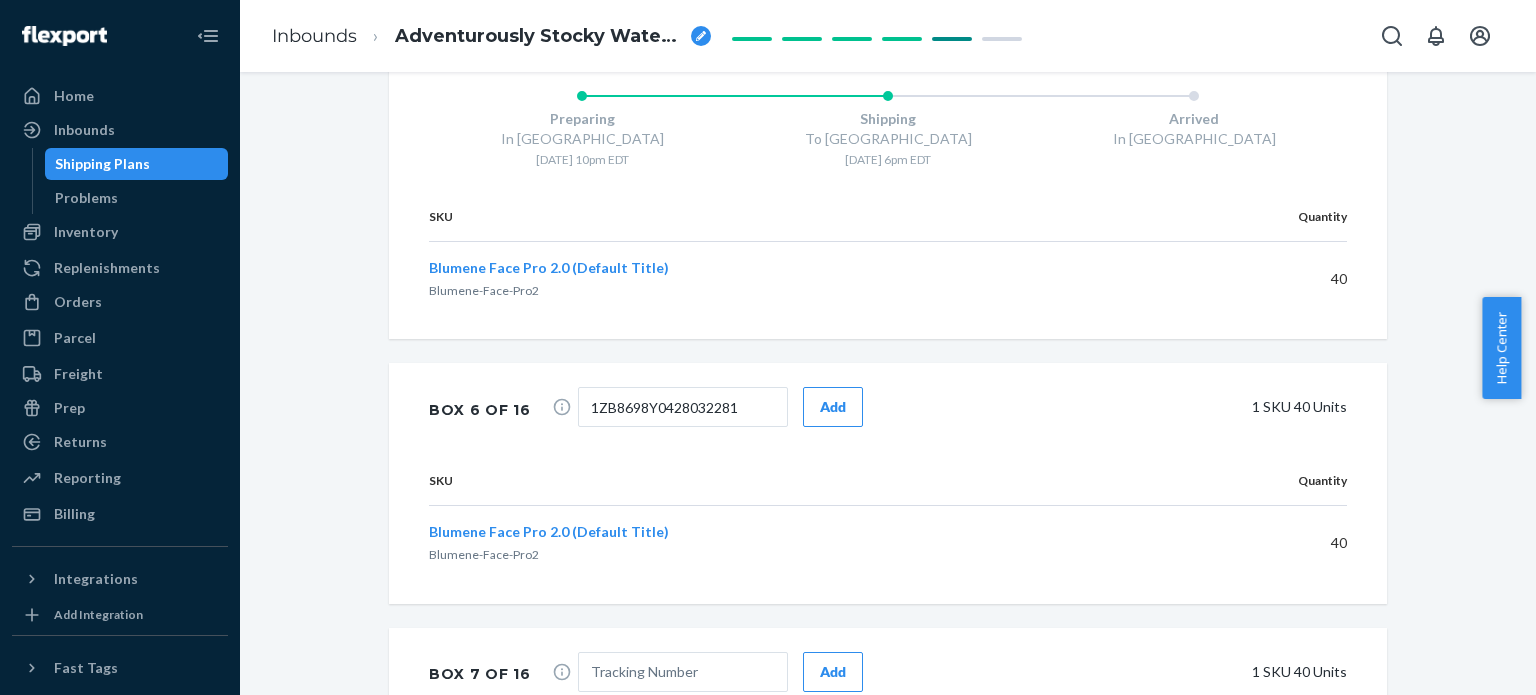 click on "Add" at bounding box center (833, 407) 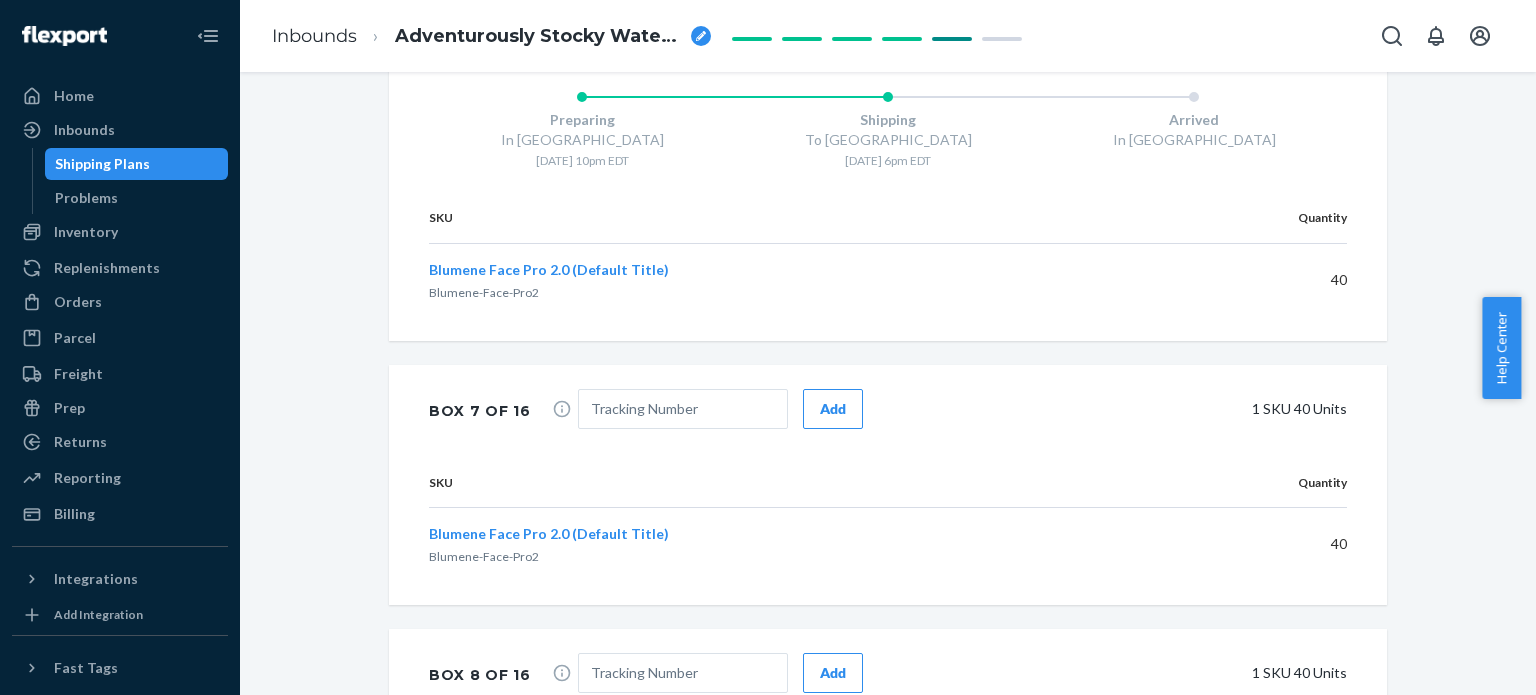 scroll, scrollTop: 3000, scrollLeft: 0, axis: vertical 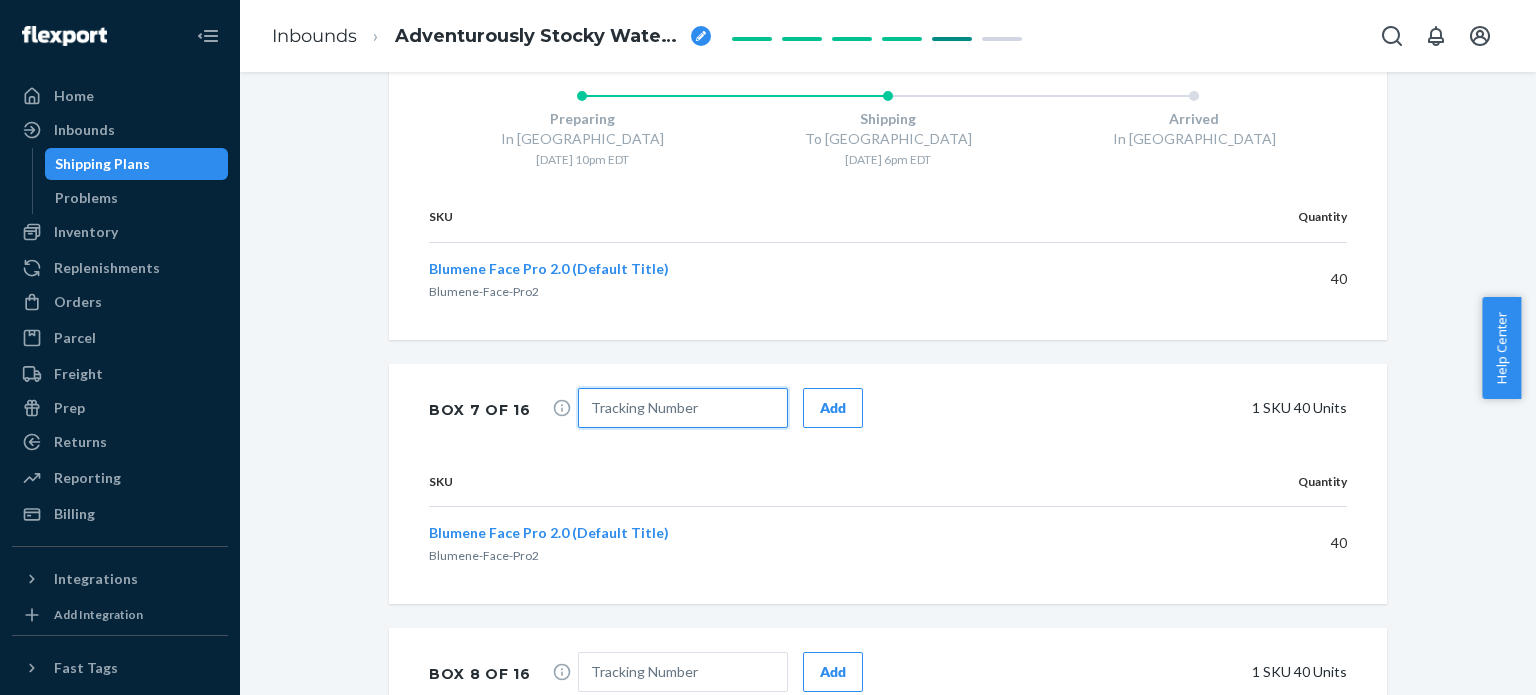 click at bounding box center [683, 408] 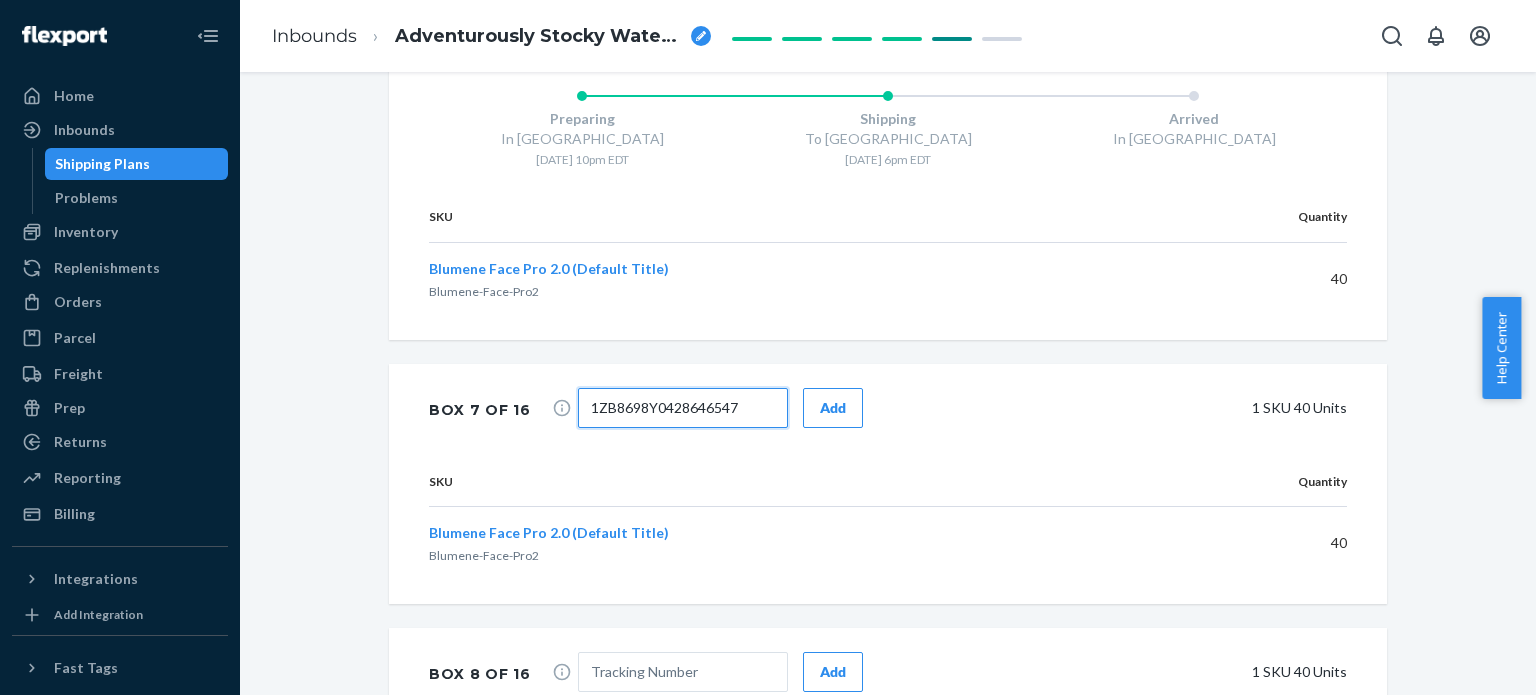 type on "1ZB8698Y0428646547" 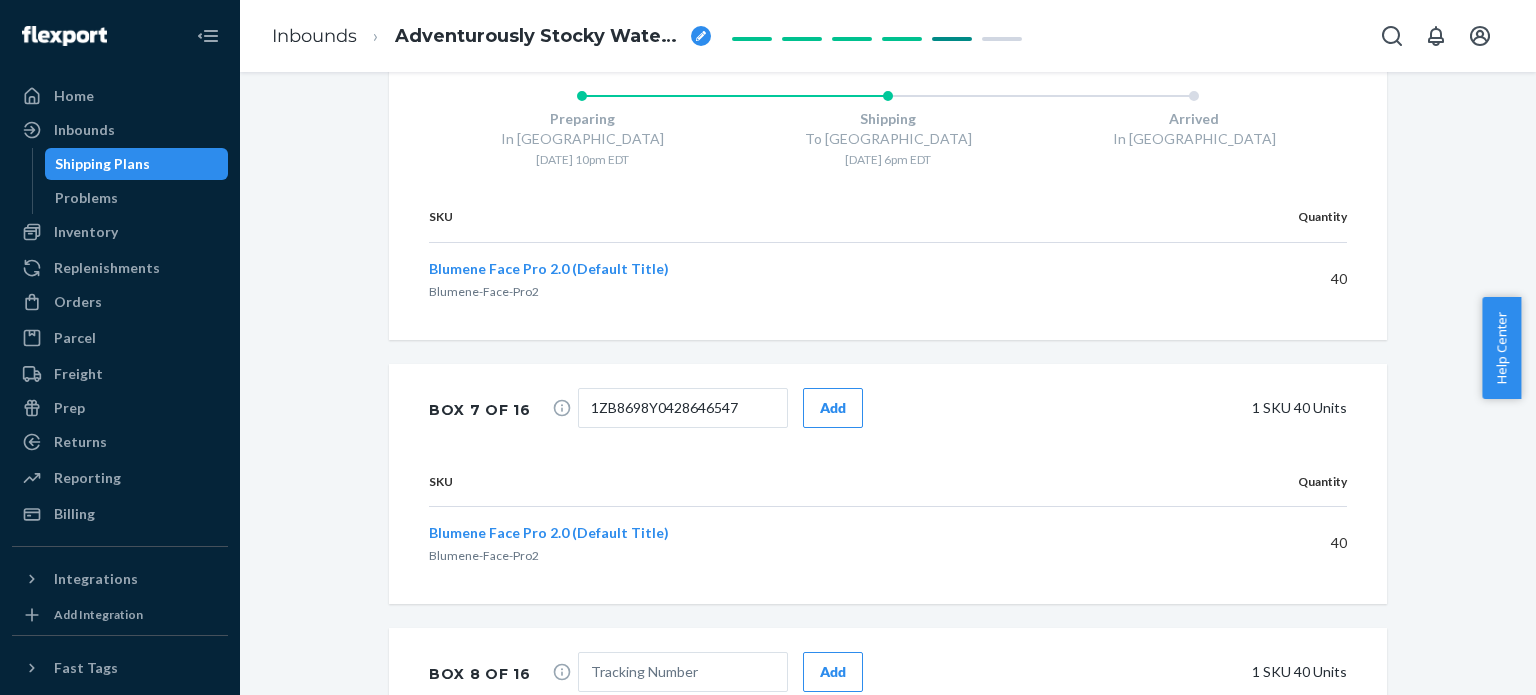 click on "Add" at bounding box center (833, 408) 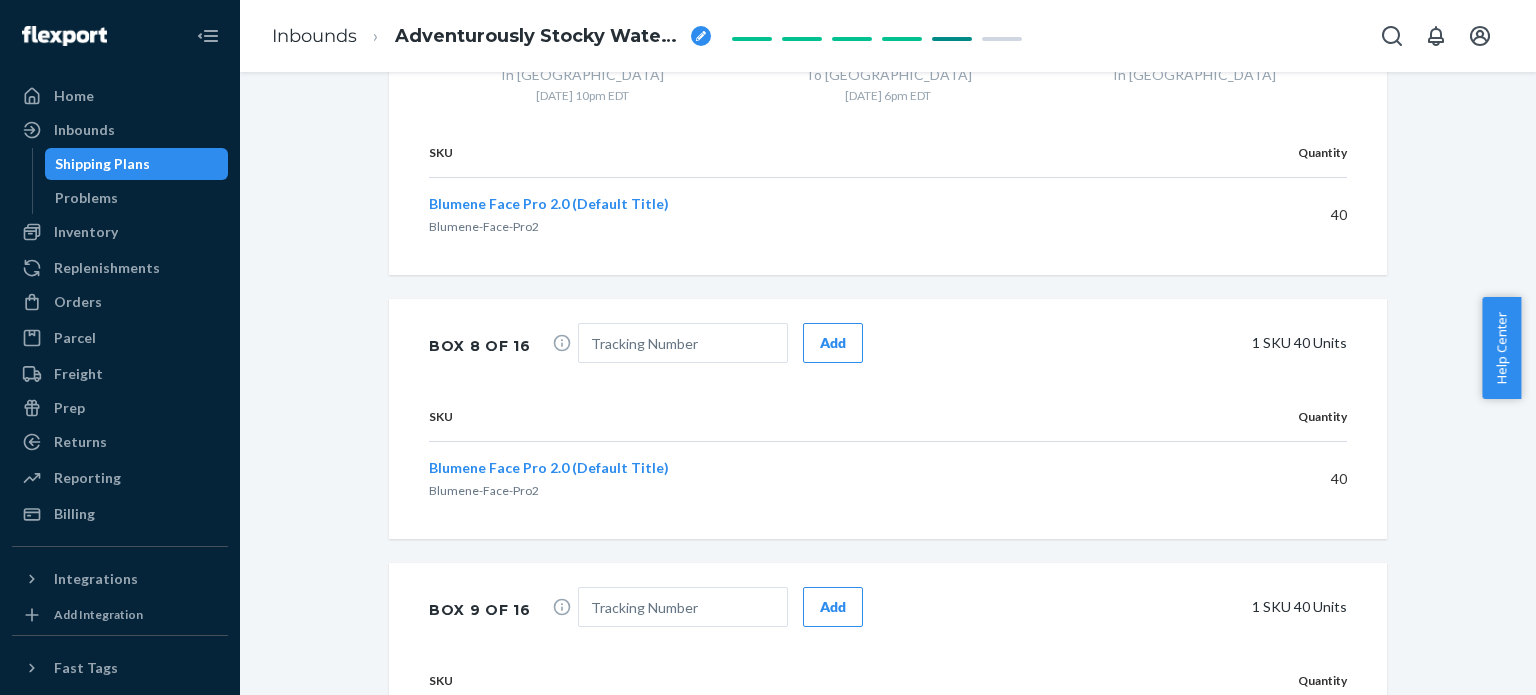 scroll, scrollTop: 3500, scrollLeft: 0, axis: vertical 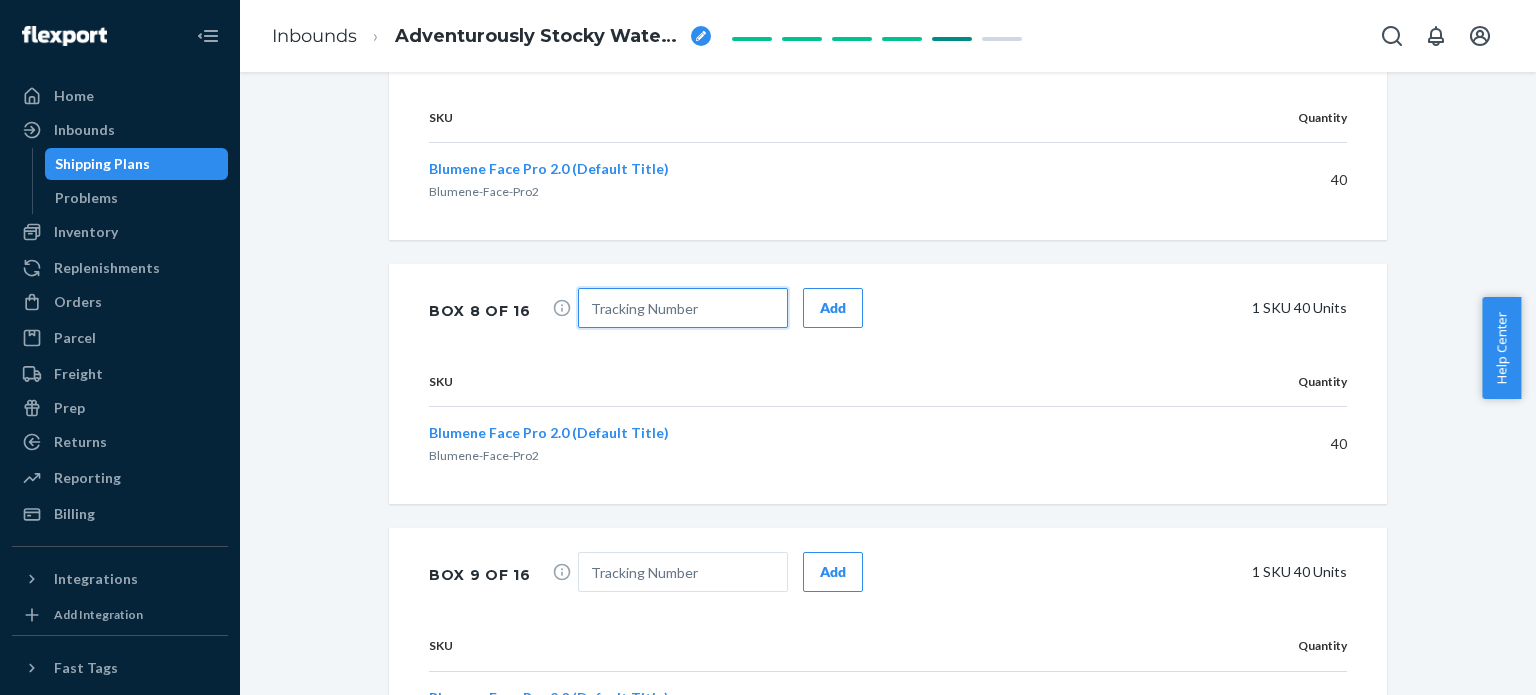 click at bounding box center (683, 308) 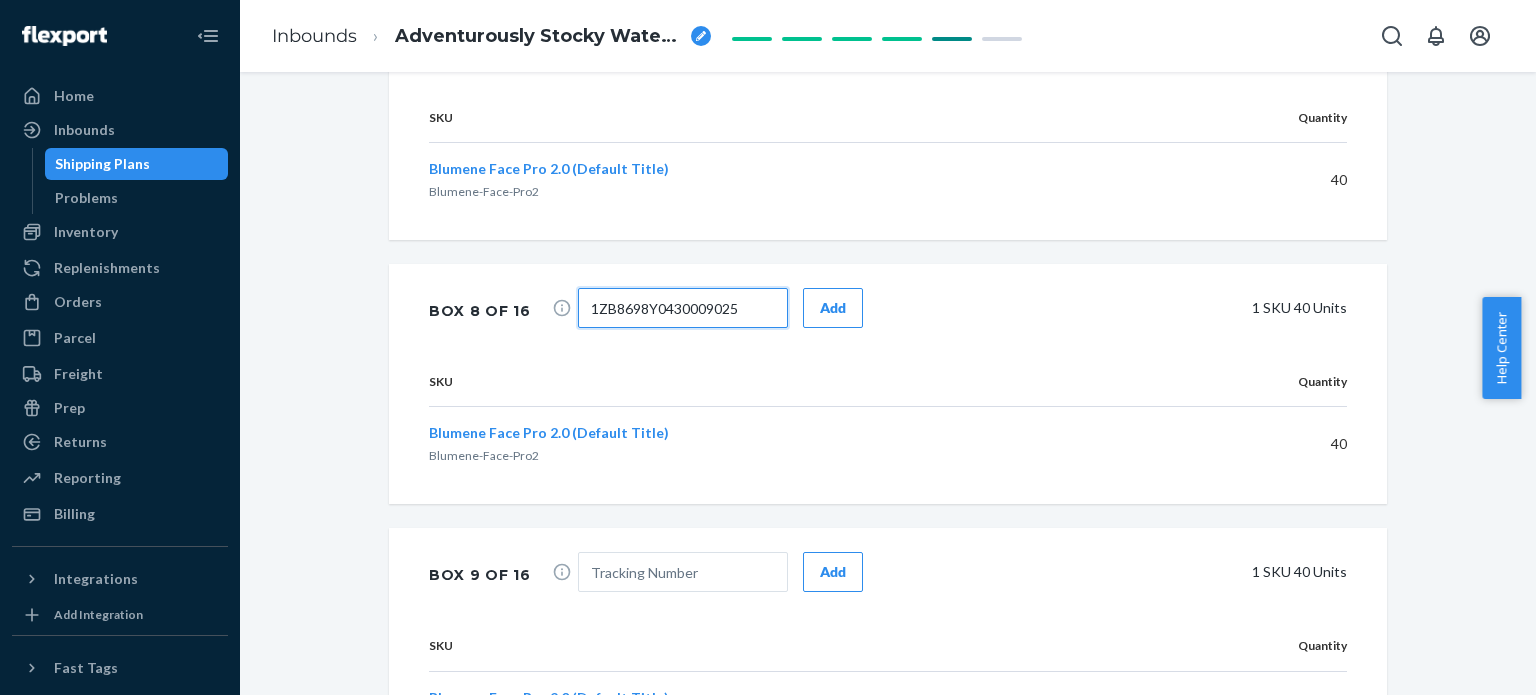 type on "1ZB8698Y0430009025" 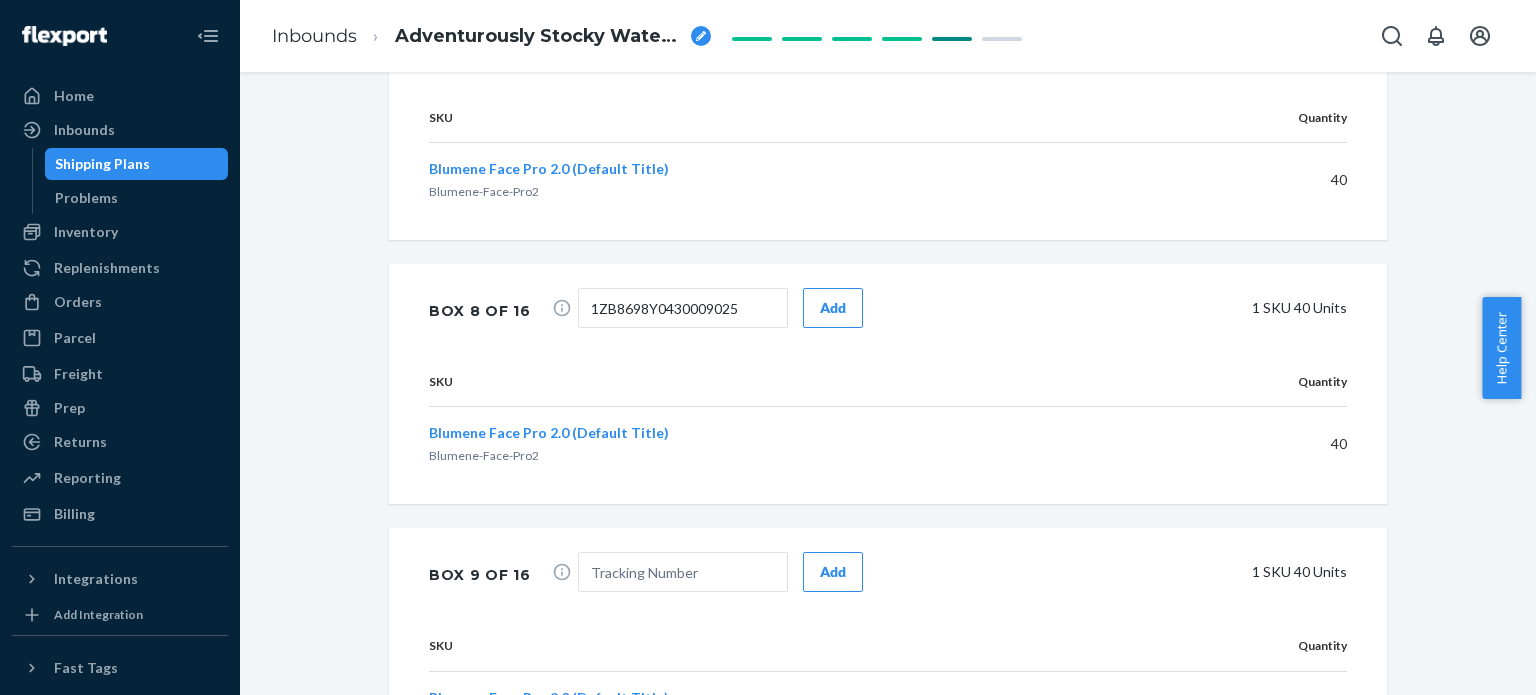 click on "Add" at bounding box center (833, 308) 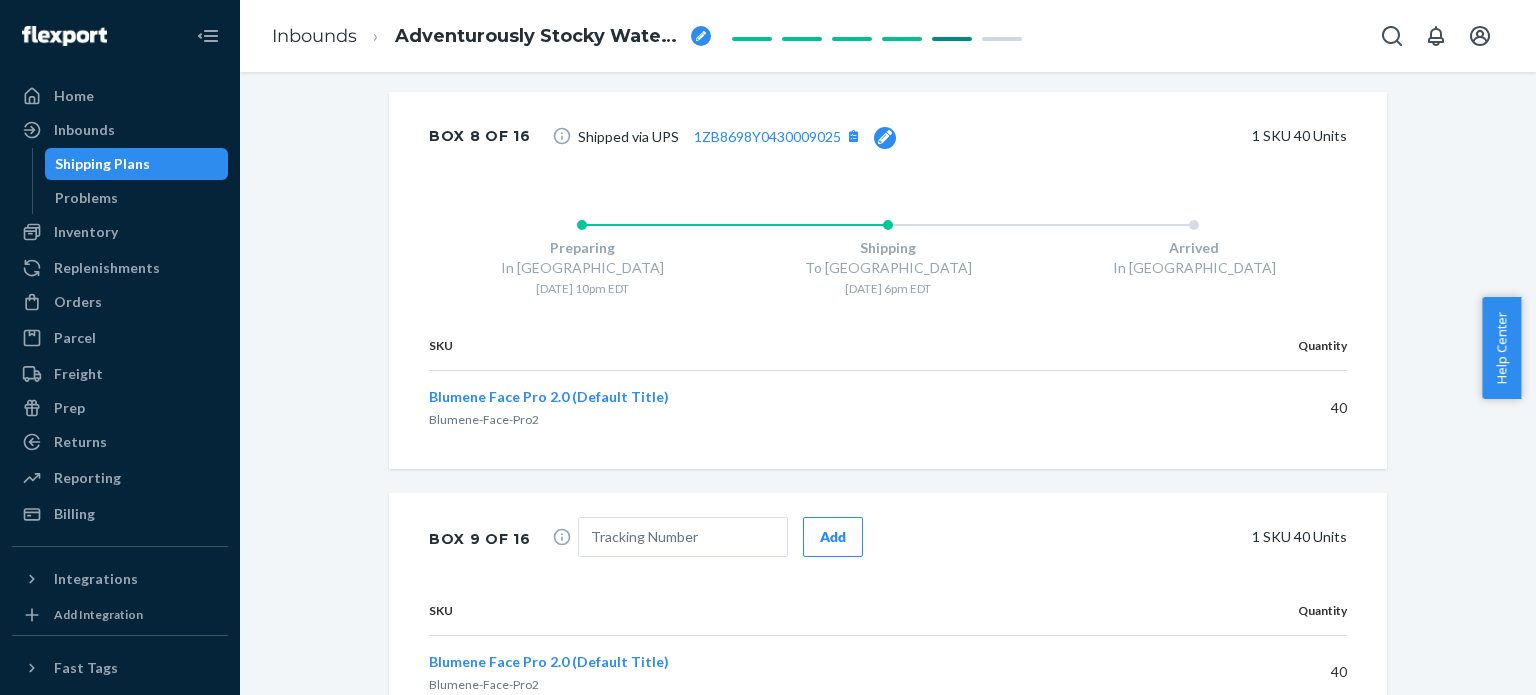 scroll, scrollTop: 3800, scrollLeft: 0, axis: vertical 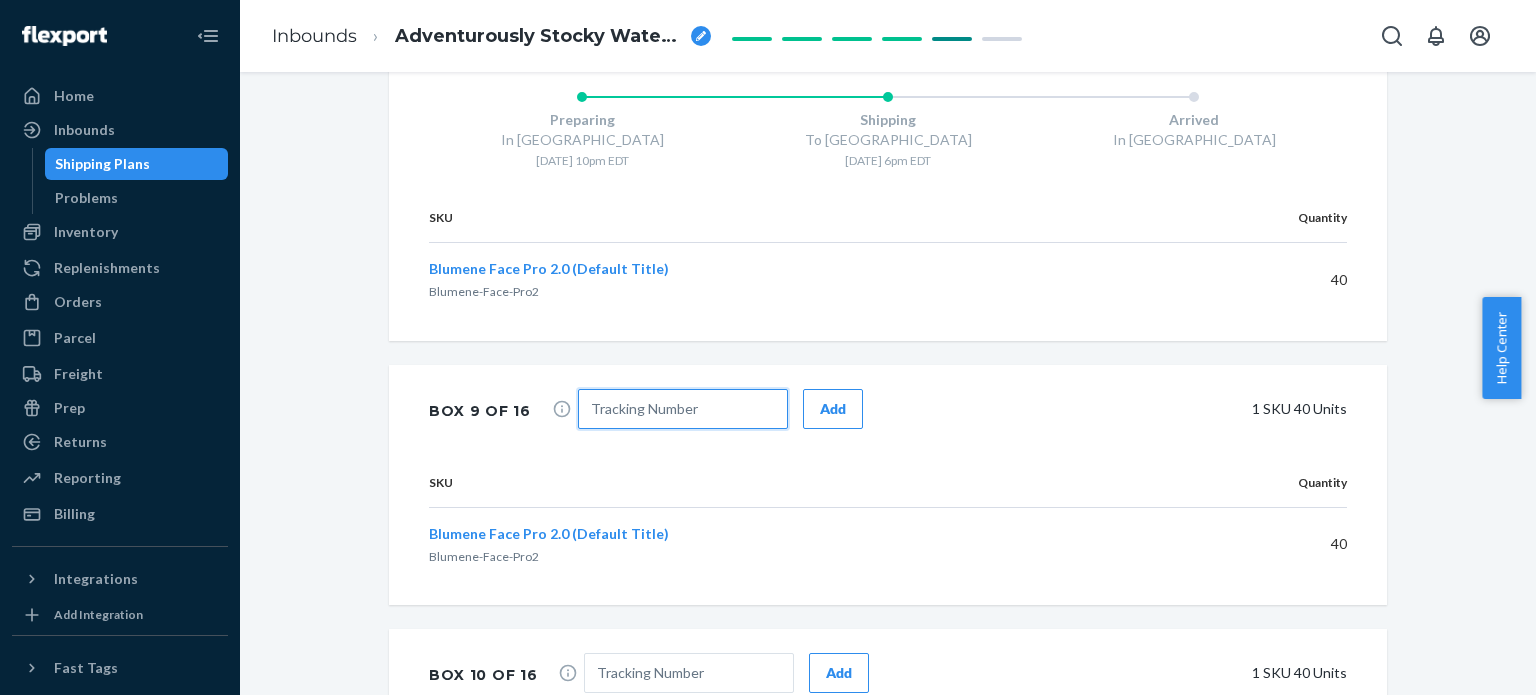 click at bounding box center (683, 409) 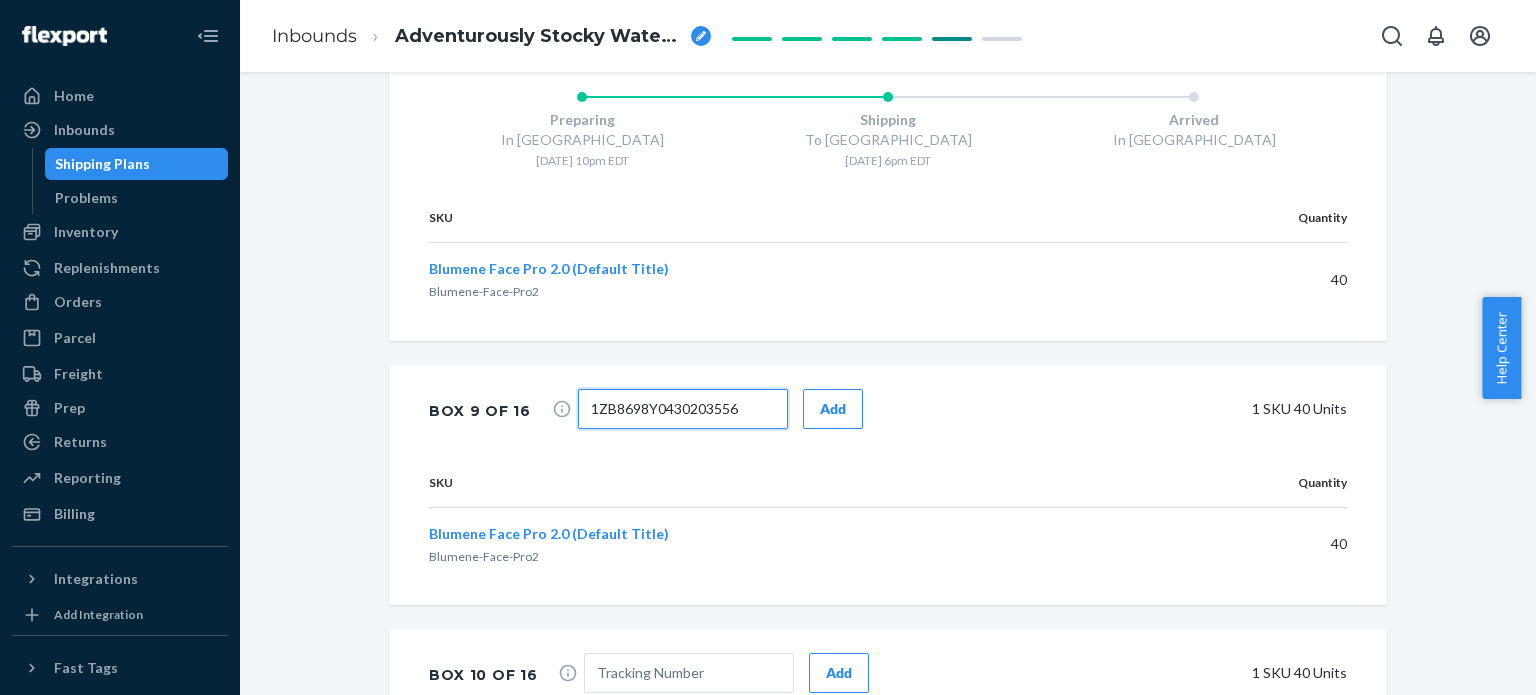 type on "1ZB8698Y0430203556" 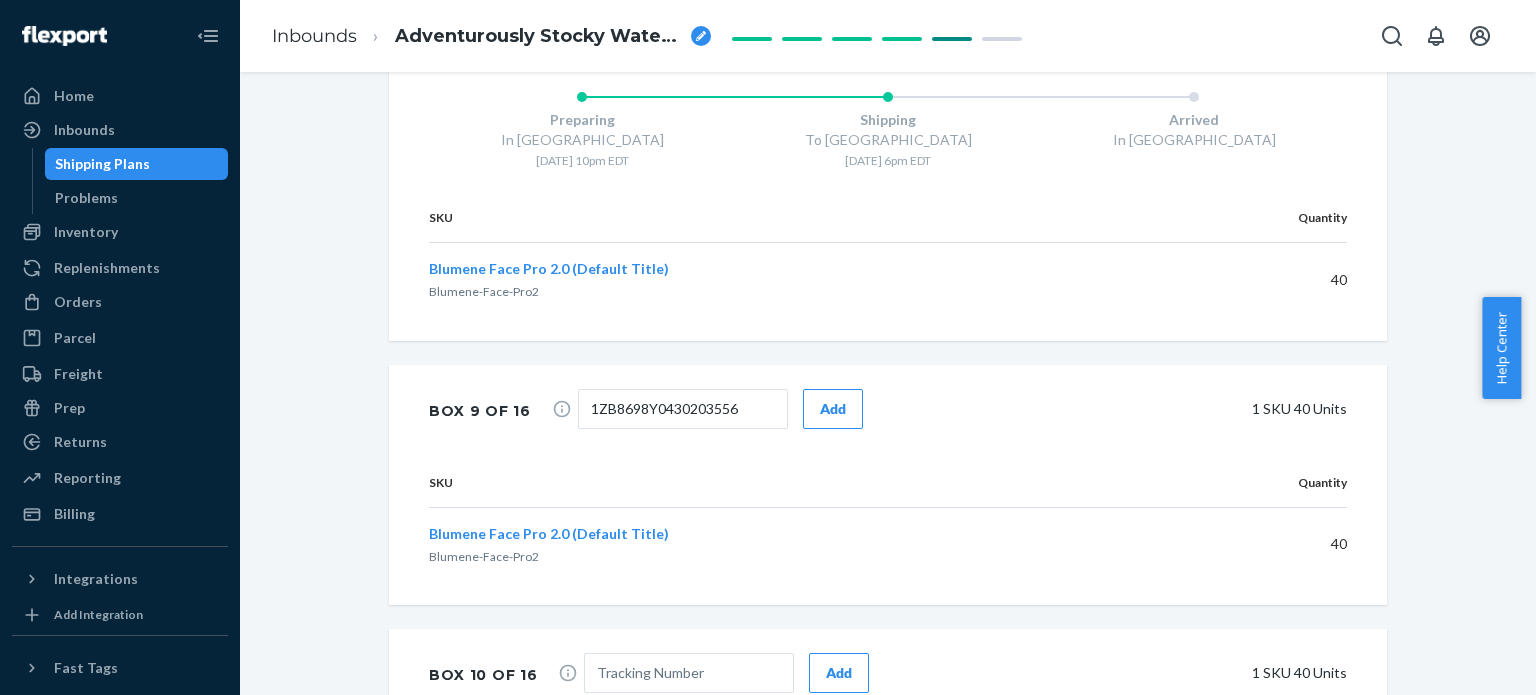 click on "Add" at bounding box center (833, 409) 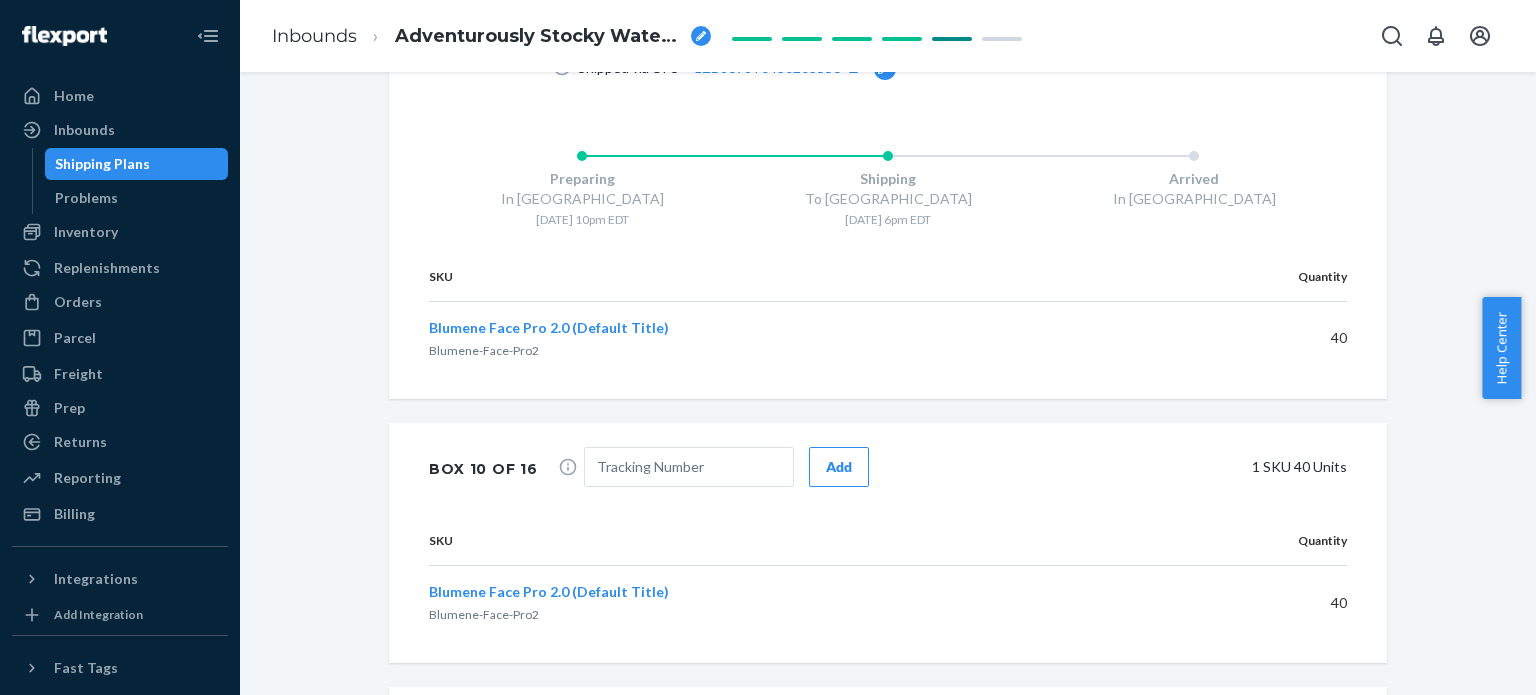scroll, scrollTop: 4197, scrollLeft: 0, axis: vertical 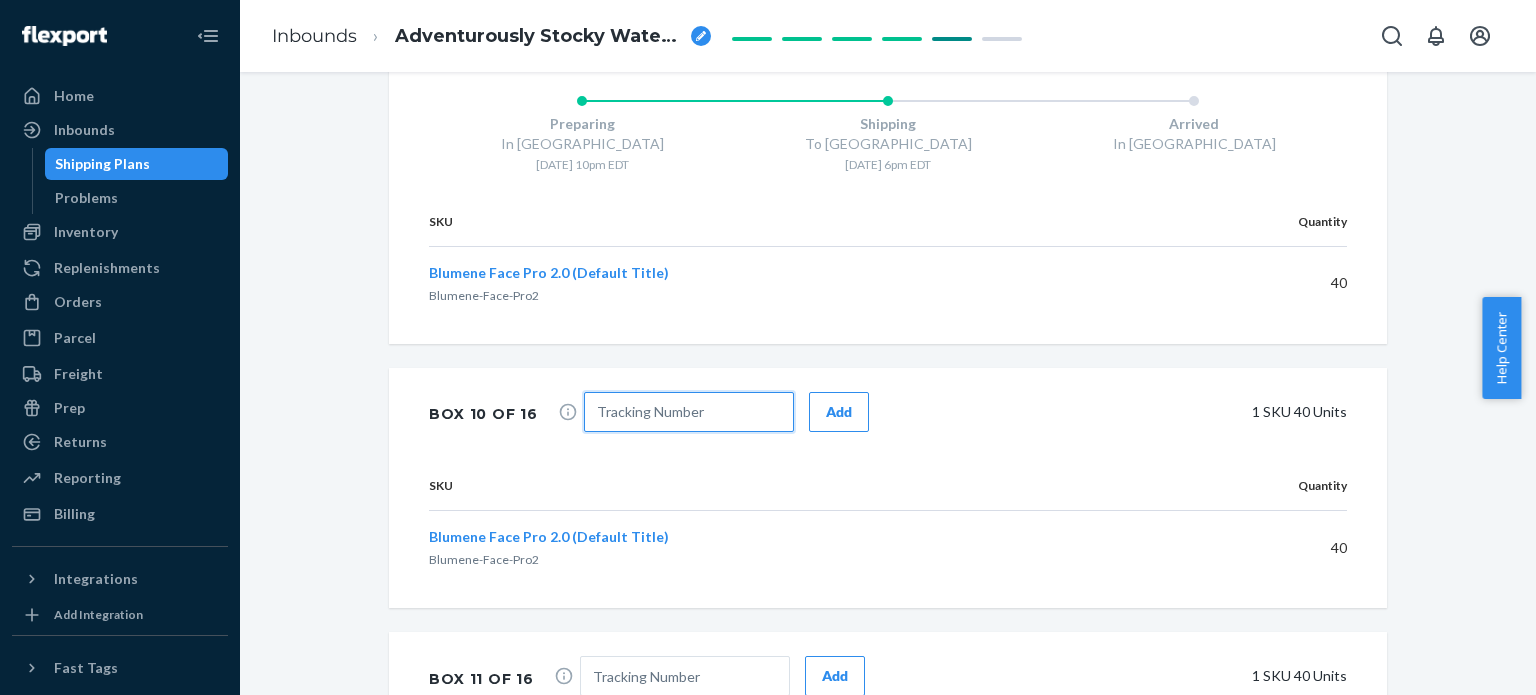 click at bounding box center (689, 412) 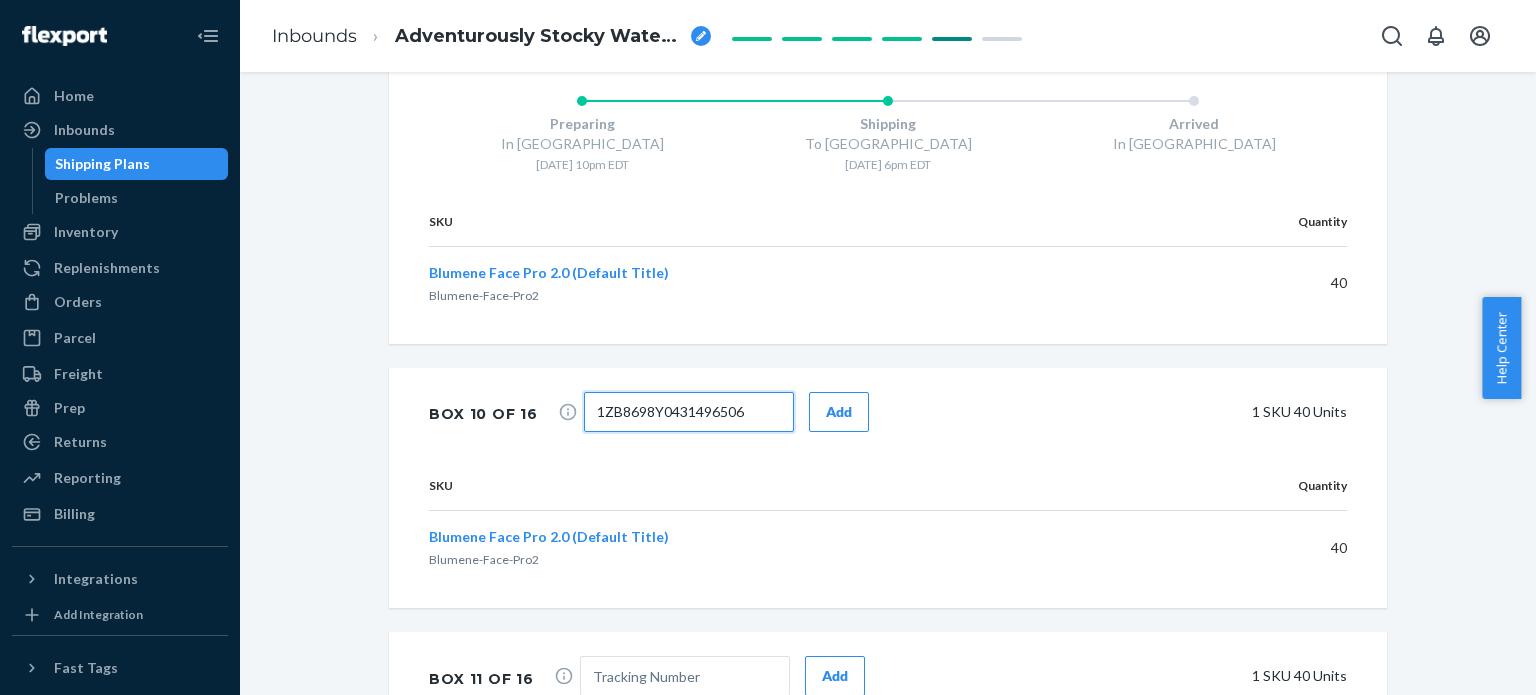 type on "1ZB8698Y0431496506" 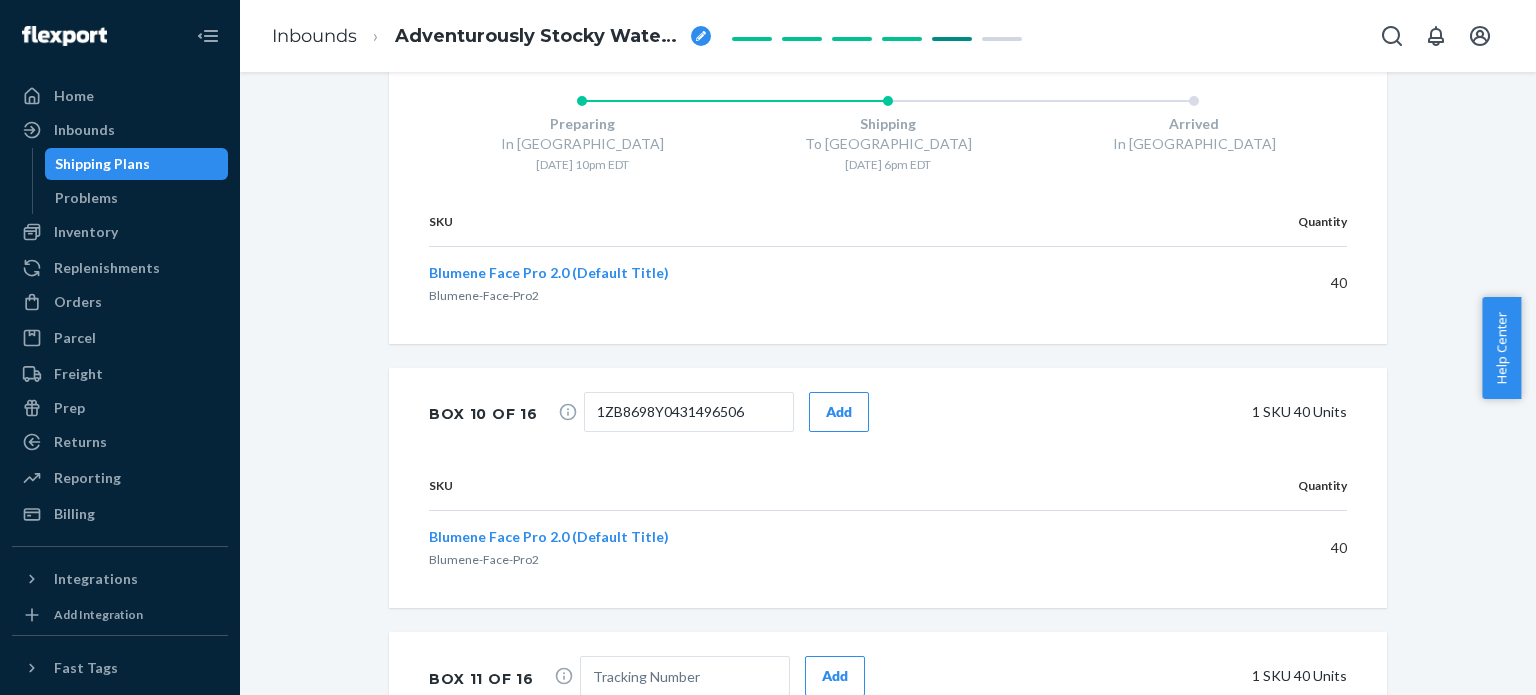 click on "Add" at bounding box center (839, 412) 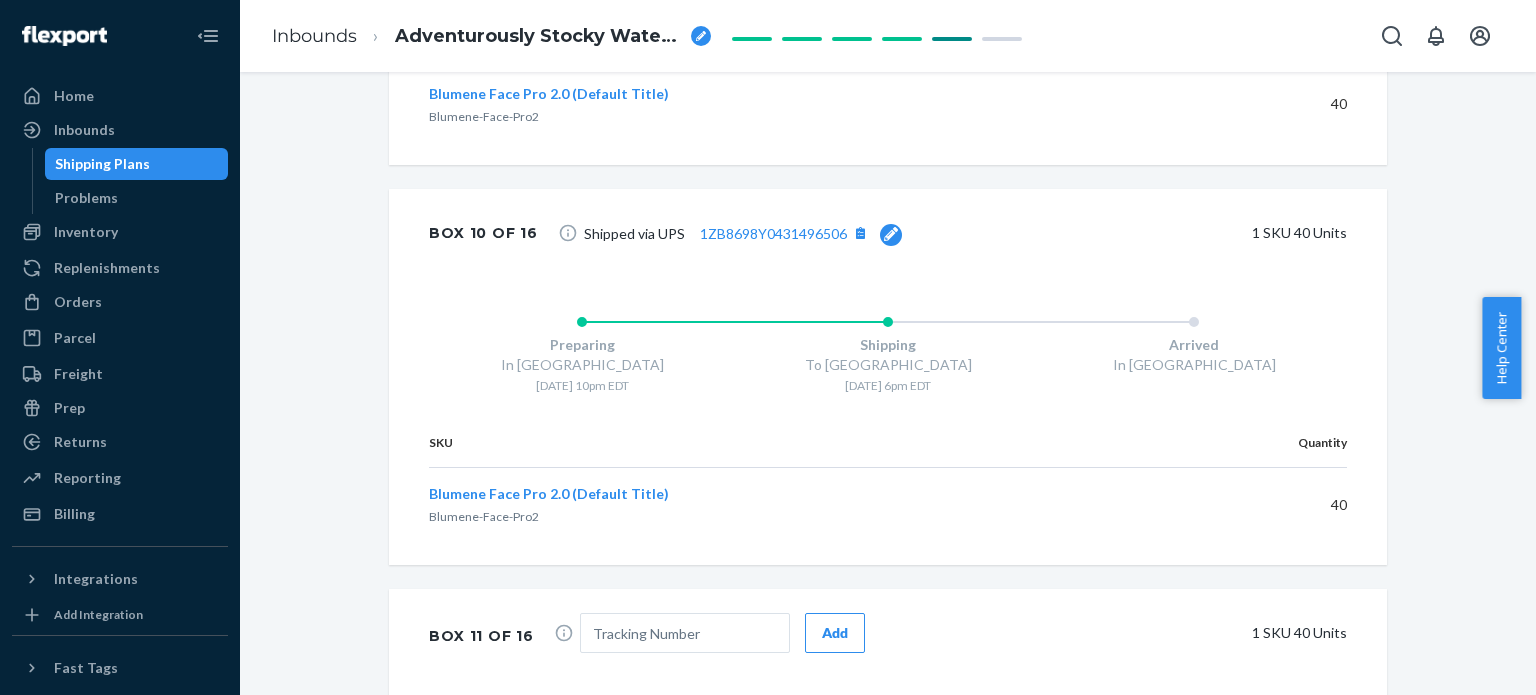 scroll, scrollTop: 4497, scrollLeft: 0, axis: vertical 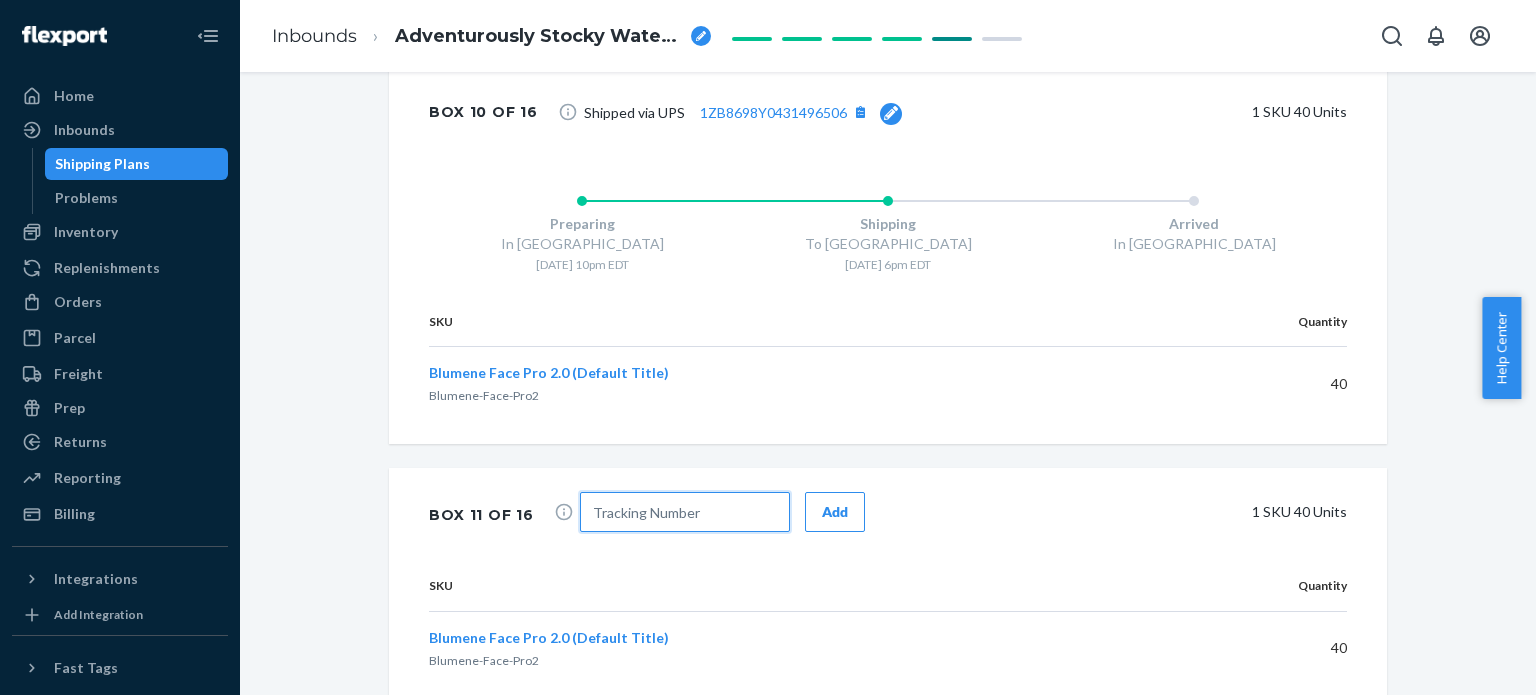 click at bounding box center (685, 512) 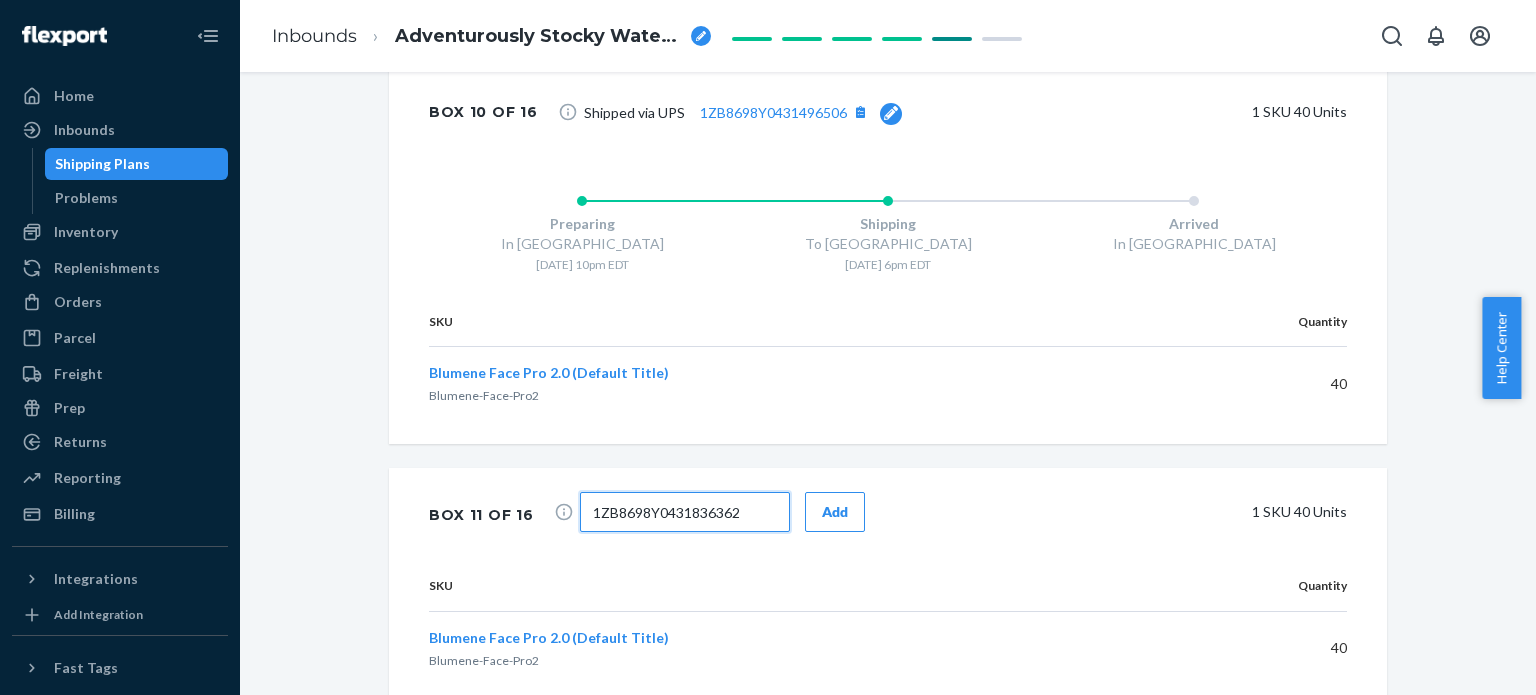 type on "1ZB8698Y0431836362" 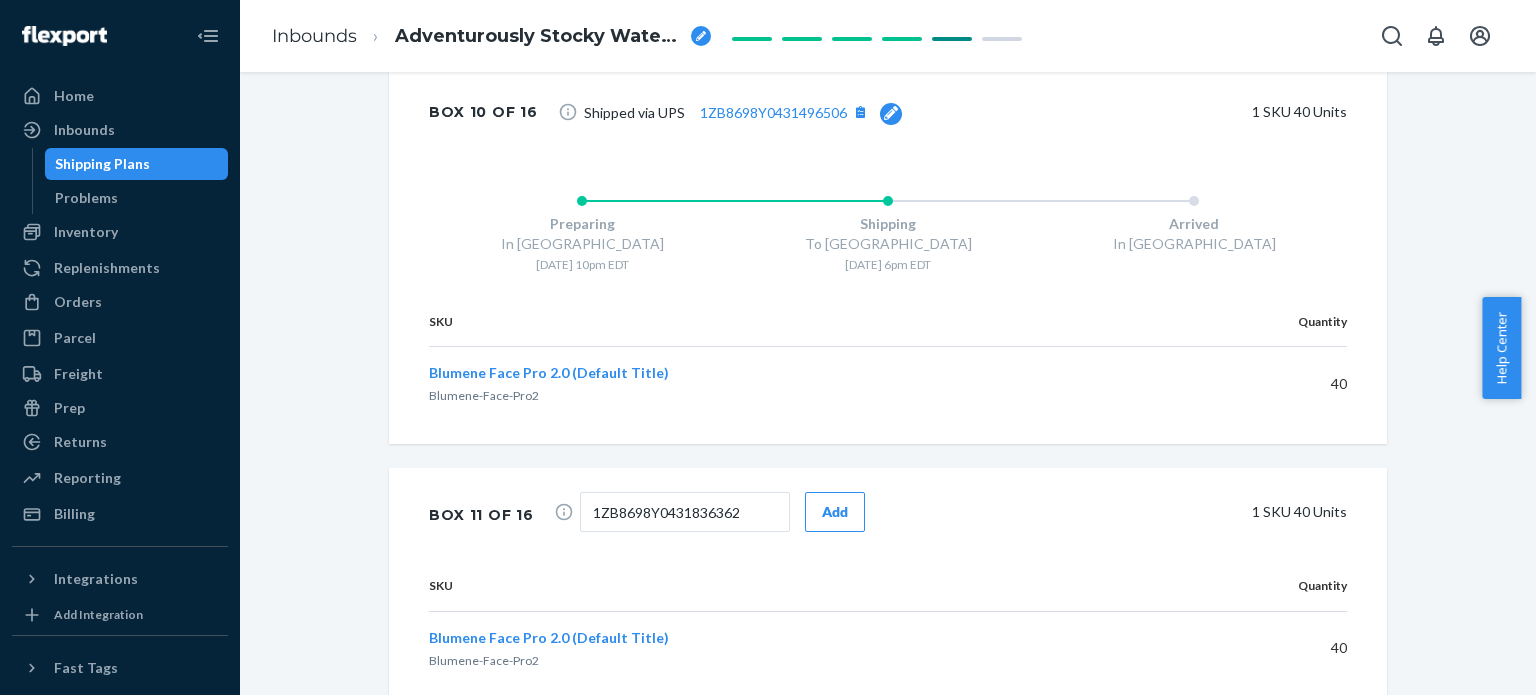 click on "Add" at bounding box center [835, 512] 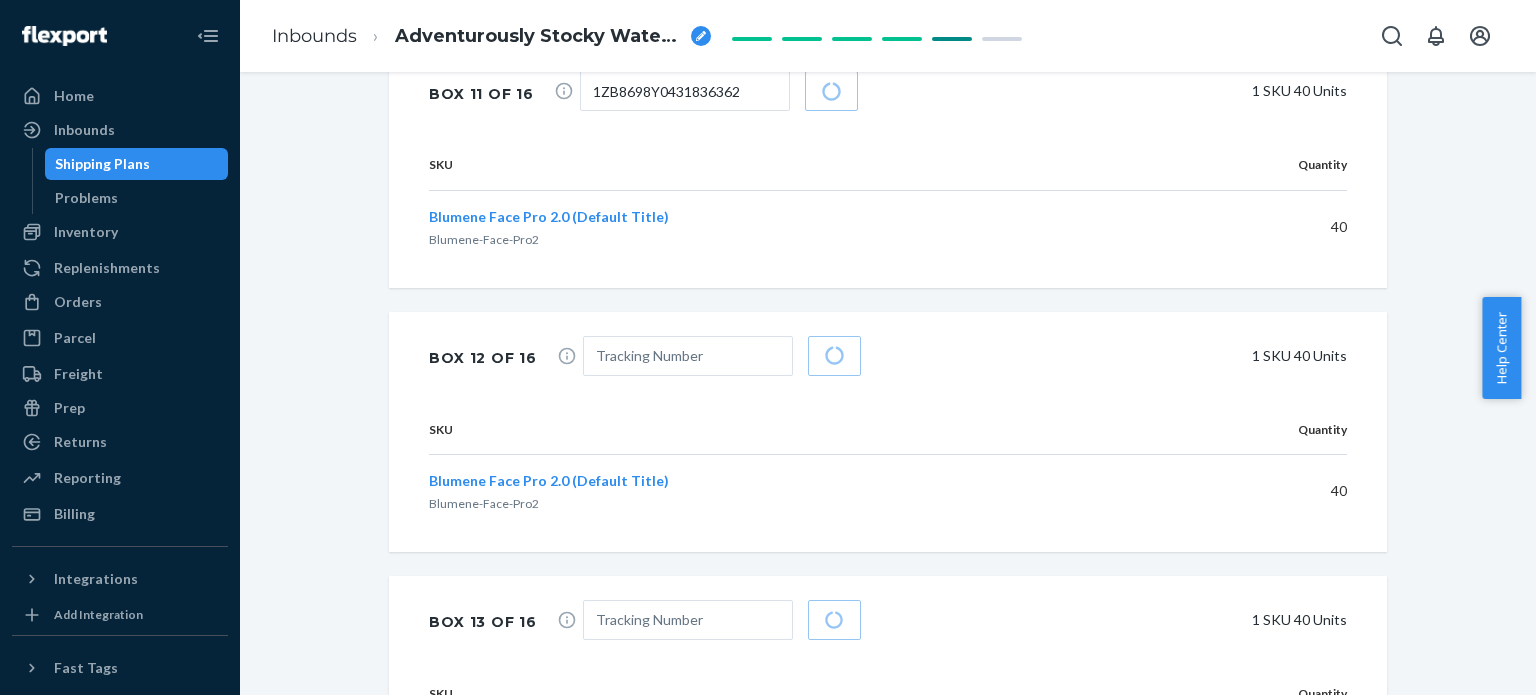 scroll, scrollTop: 4995, scrollLeft: 0, axis: vertical 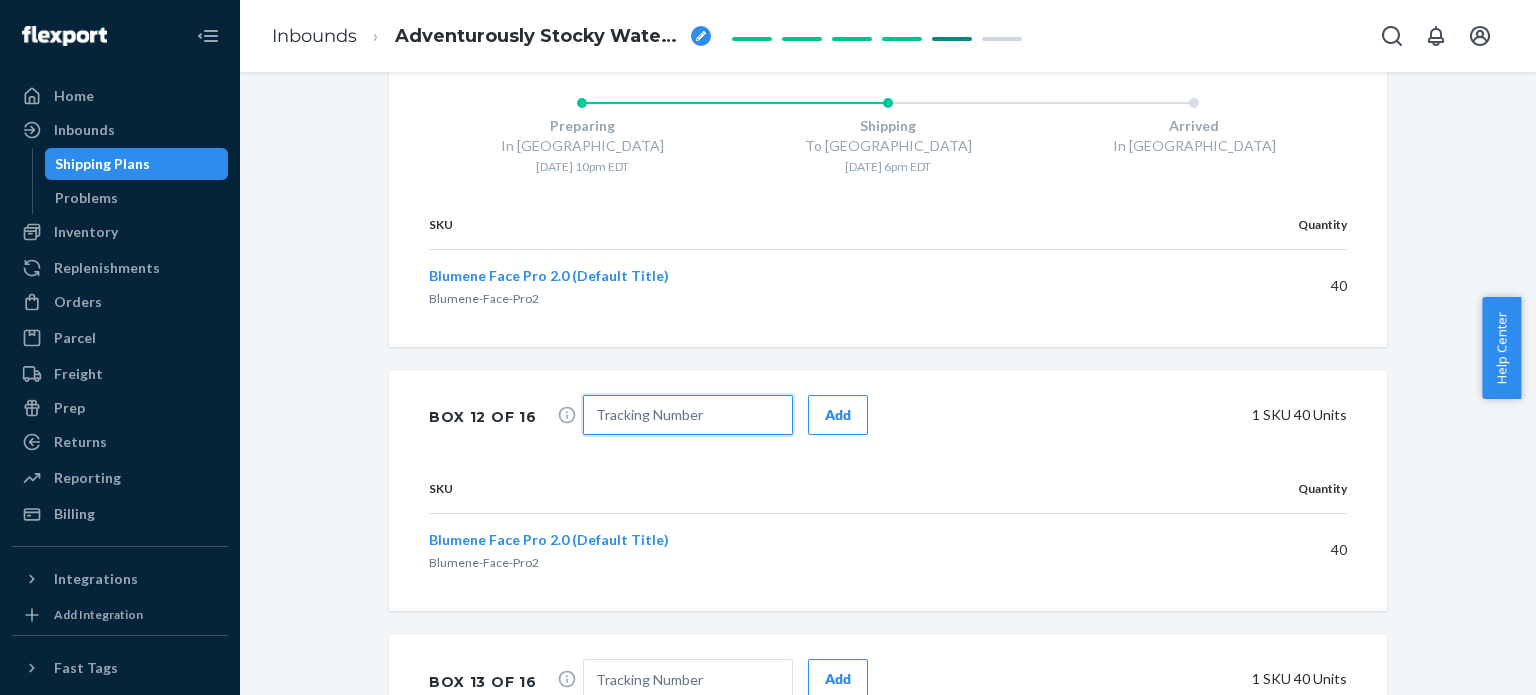 click at bounding box center [688, 415] 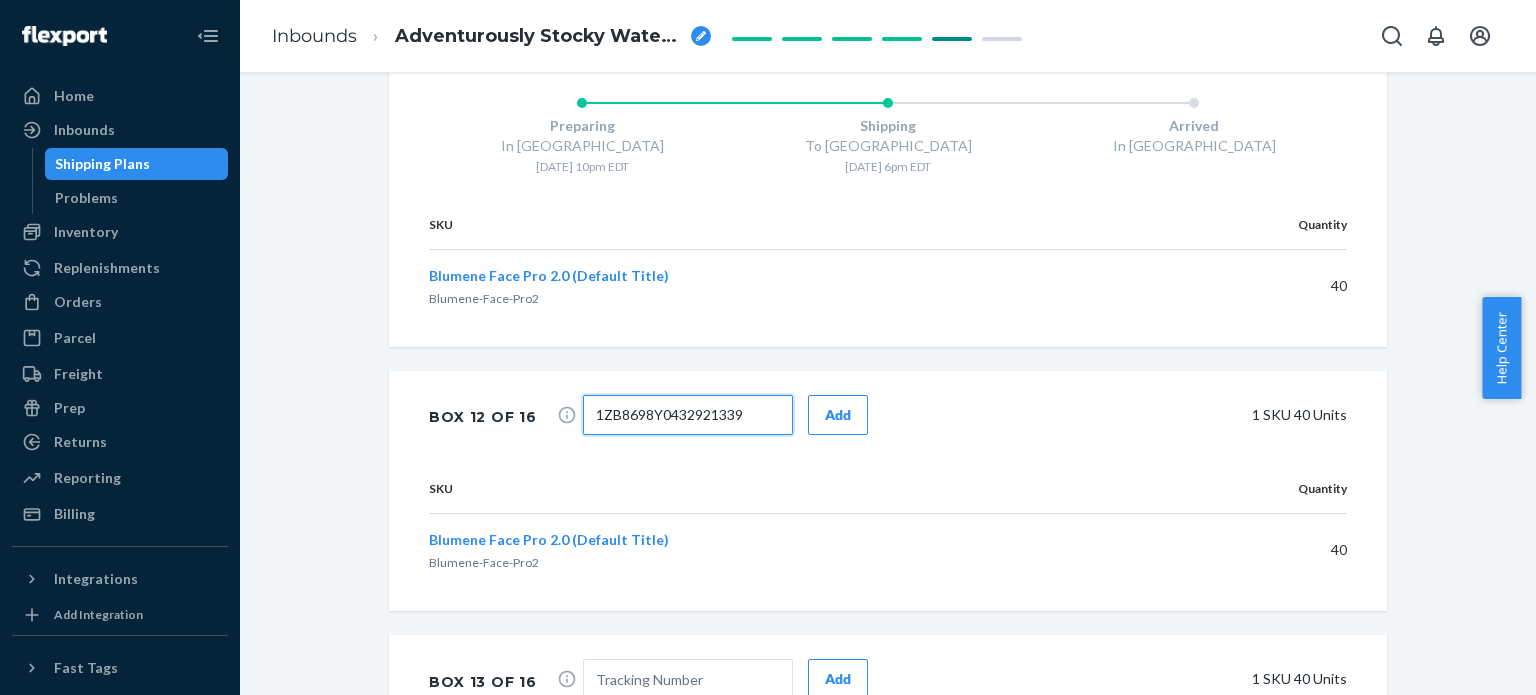 type on "1ZB8698Y0432921339" 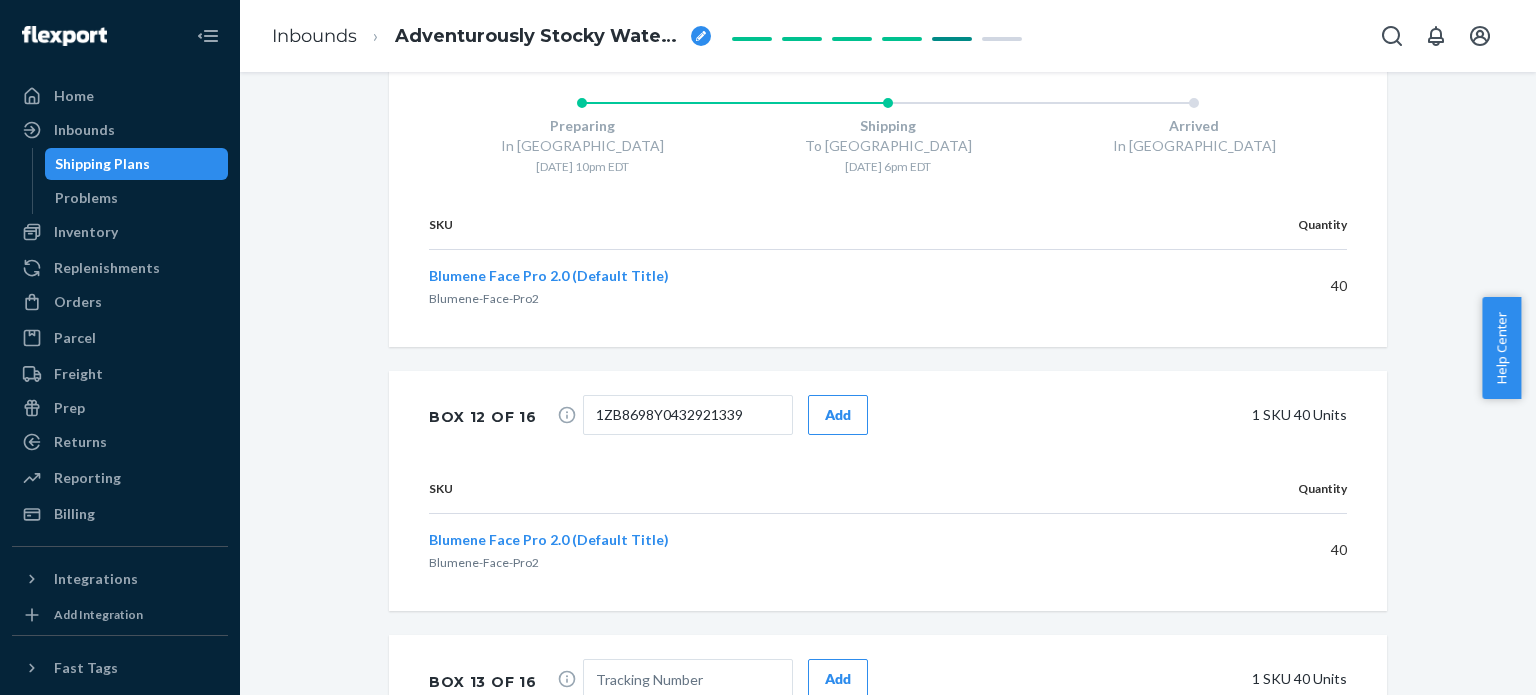 click on "Add" at bounding box center (838, 415) 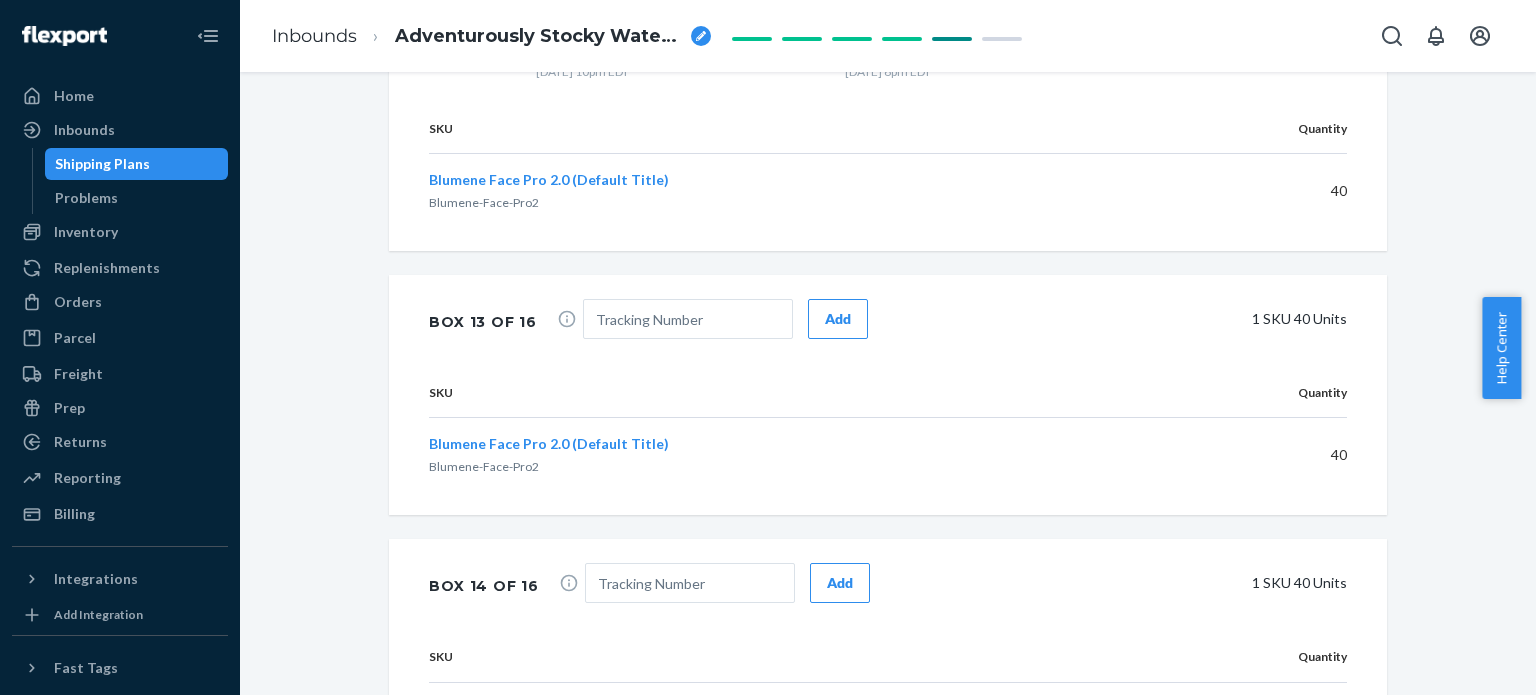 scroll, scrollTop: 5495, scrollLeft: 0, axis: vertical 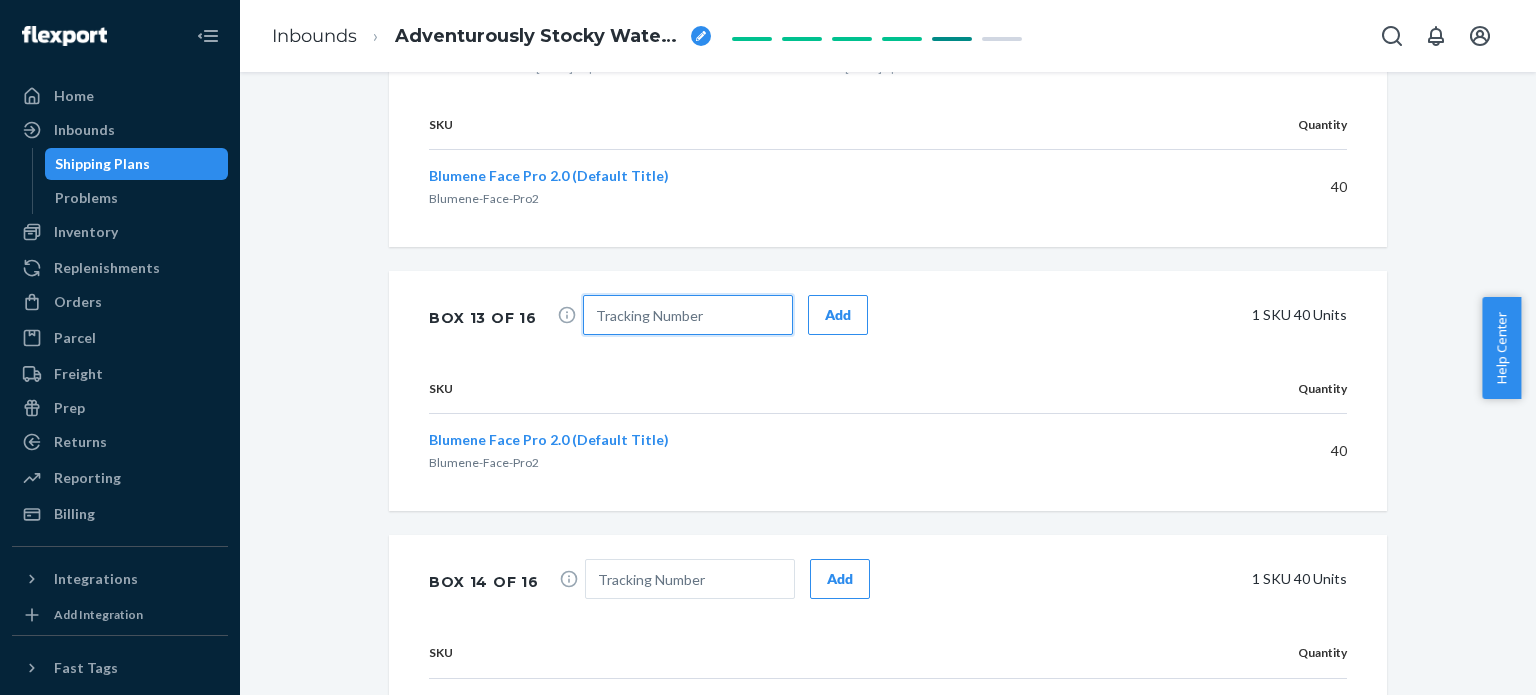 click at bounding box center (688, 315) 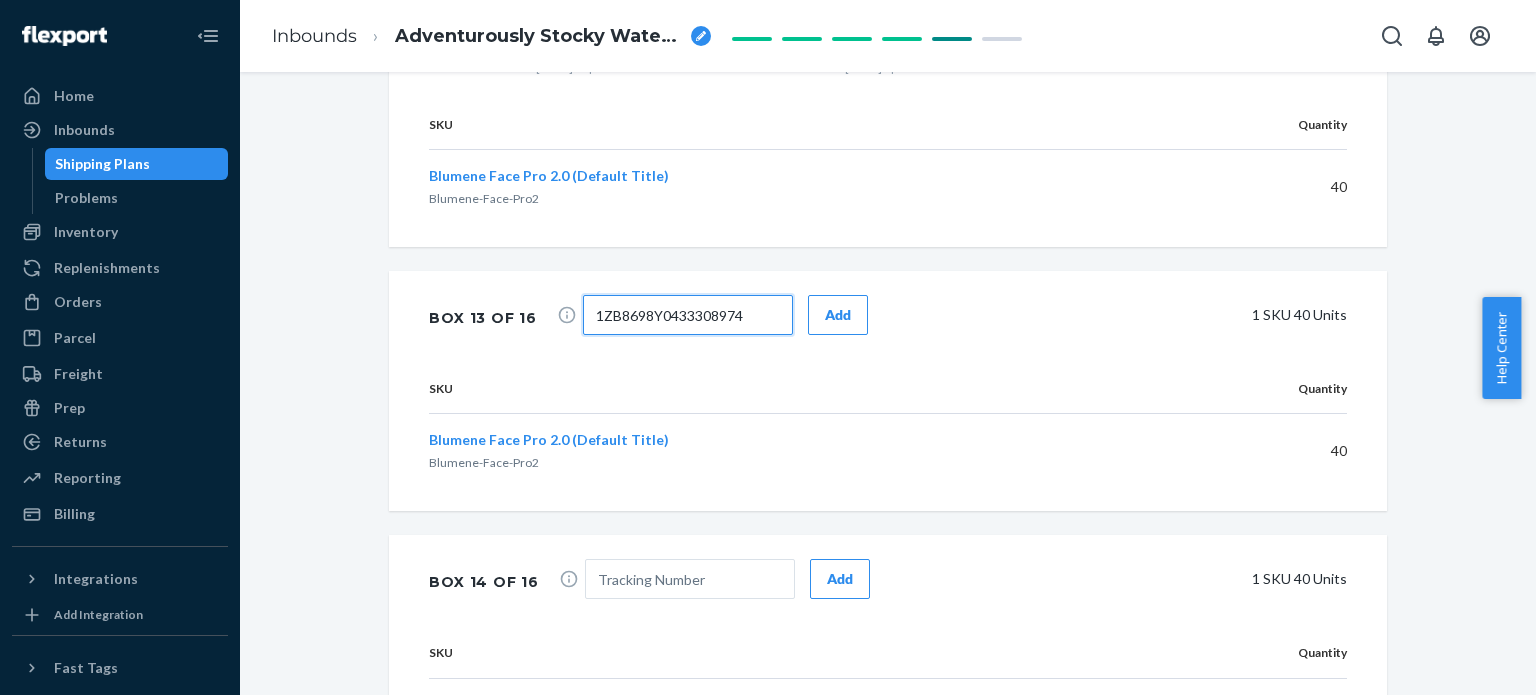 type on "1ZB8698Y0433308974" 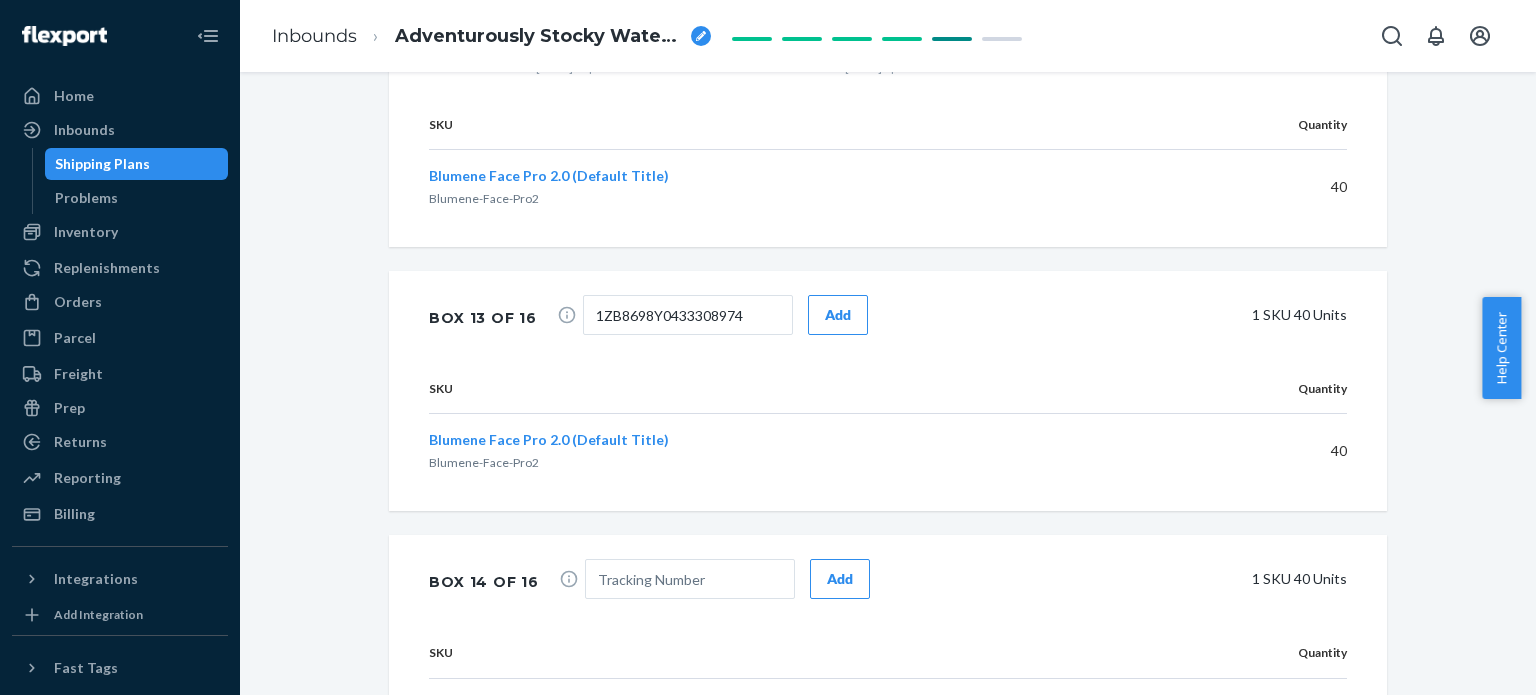 click on "Add" at bounding box center (838, 315) 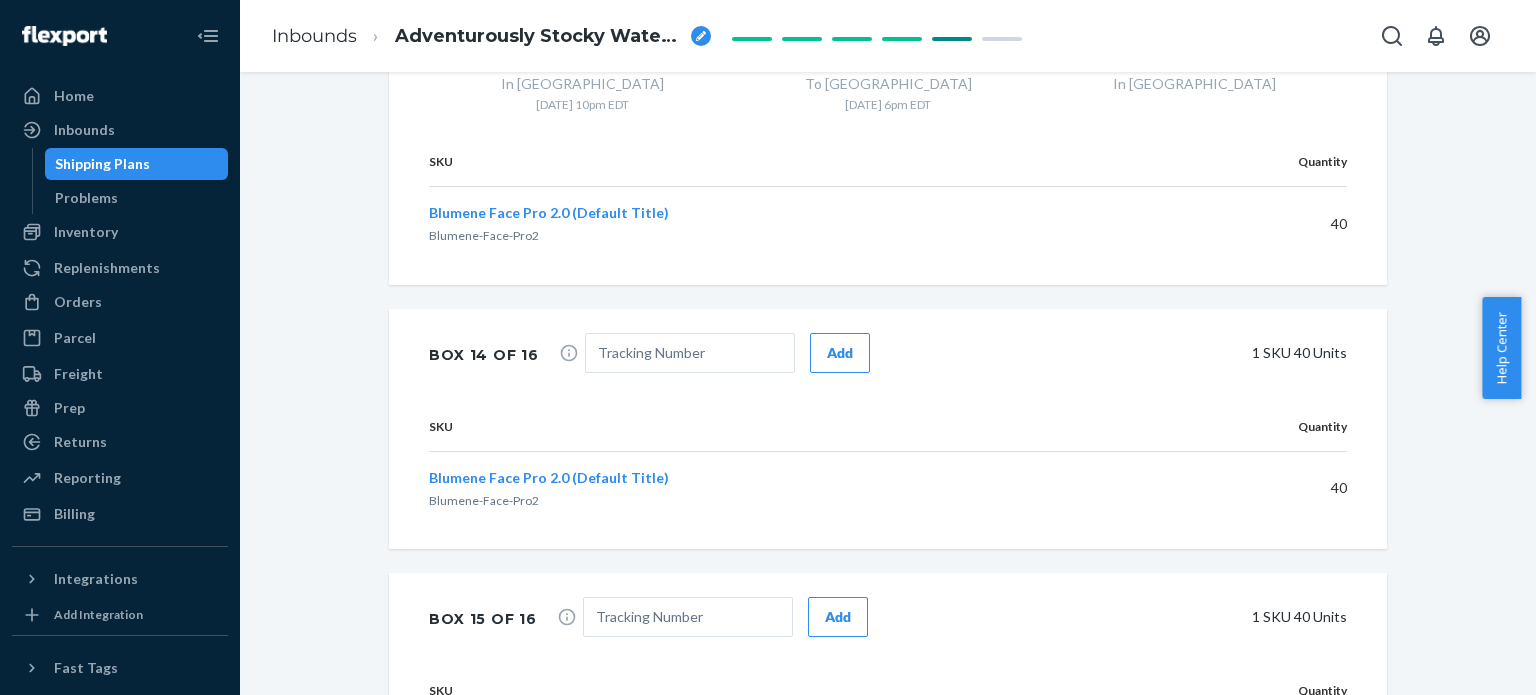 scroll, scrollTop: 5895, scrollLeft: 0, axis: vertical 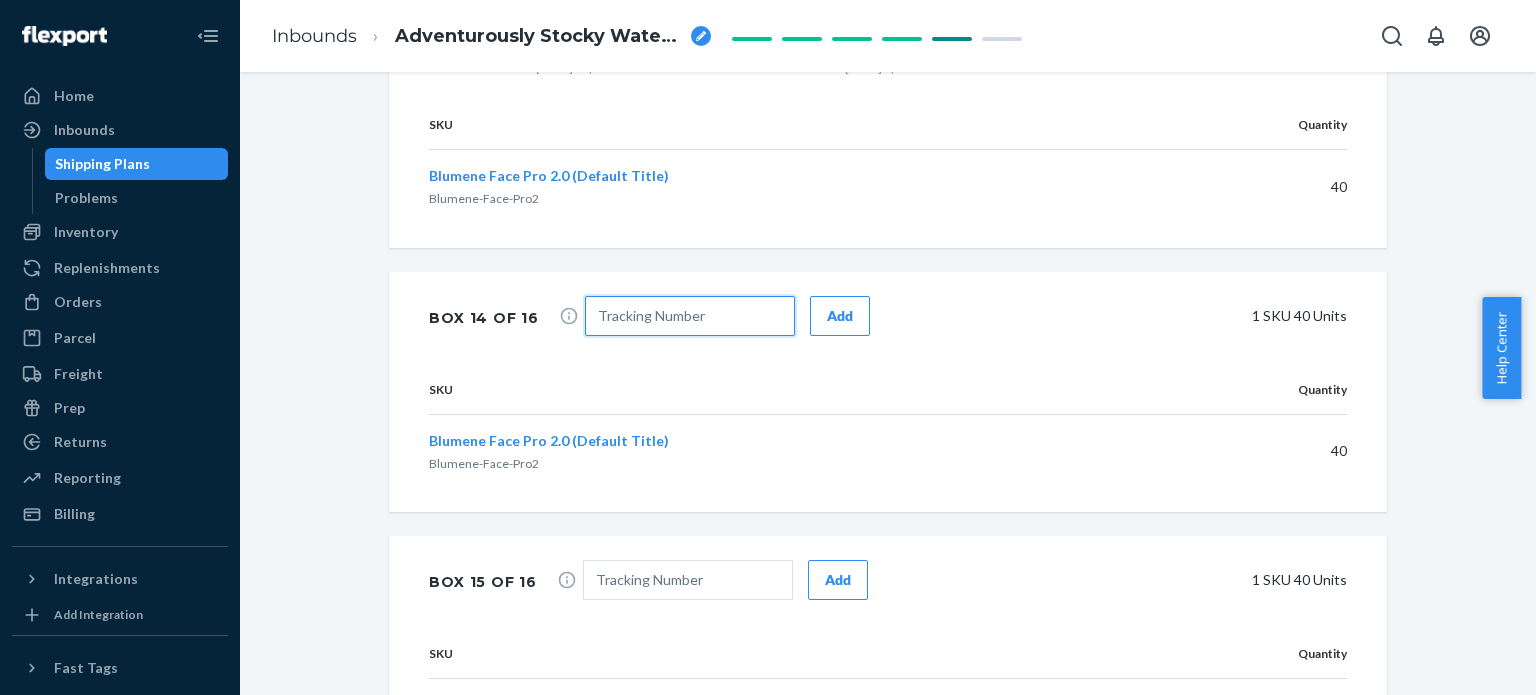 click at bounding box center (690, 316) 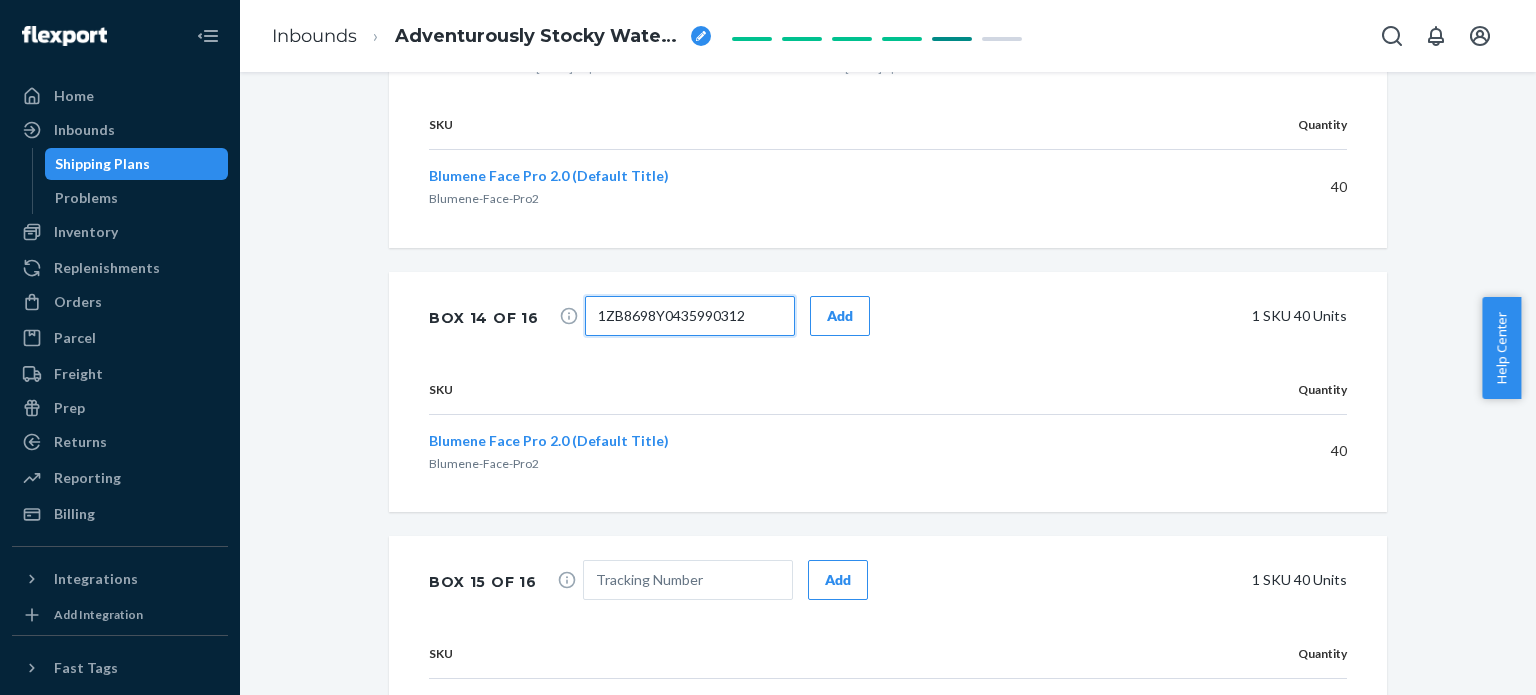 type on "1ZB8698Y0435990312" 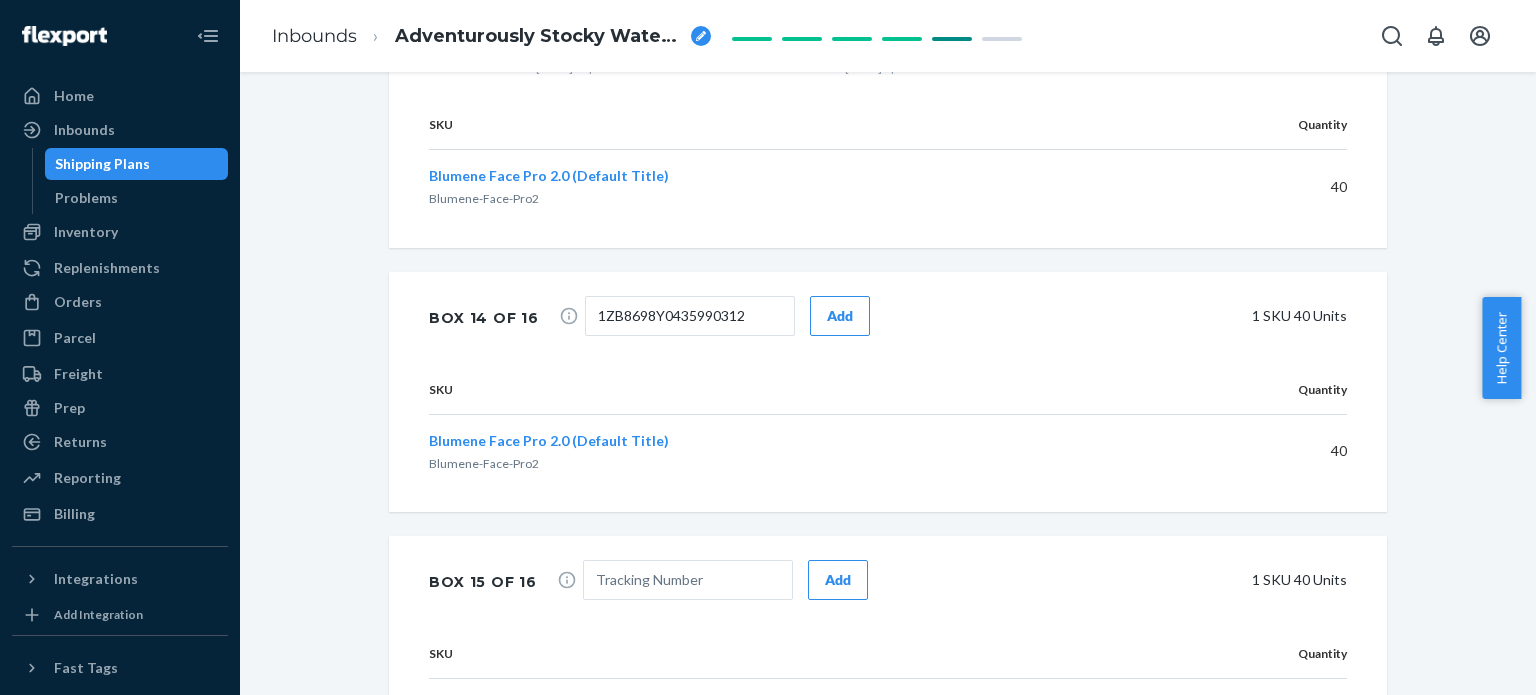 click on "Add" at bounding box center (840, 316) 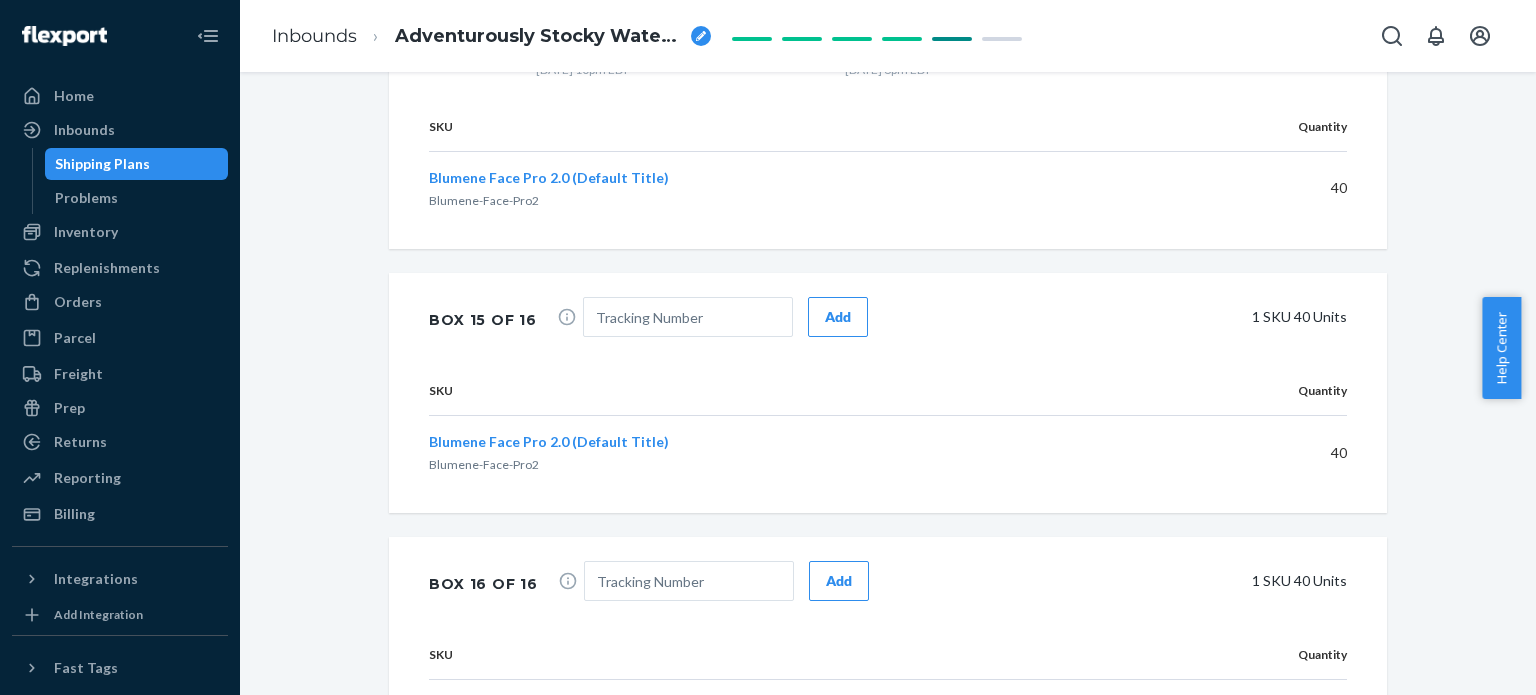scroll, scrollTop: 6295, scrollLeft: 0, axis: vertical 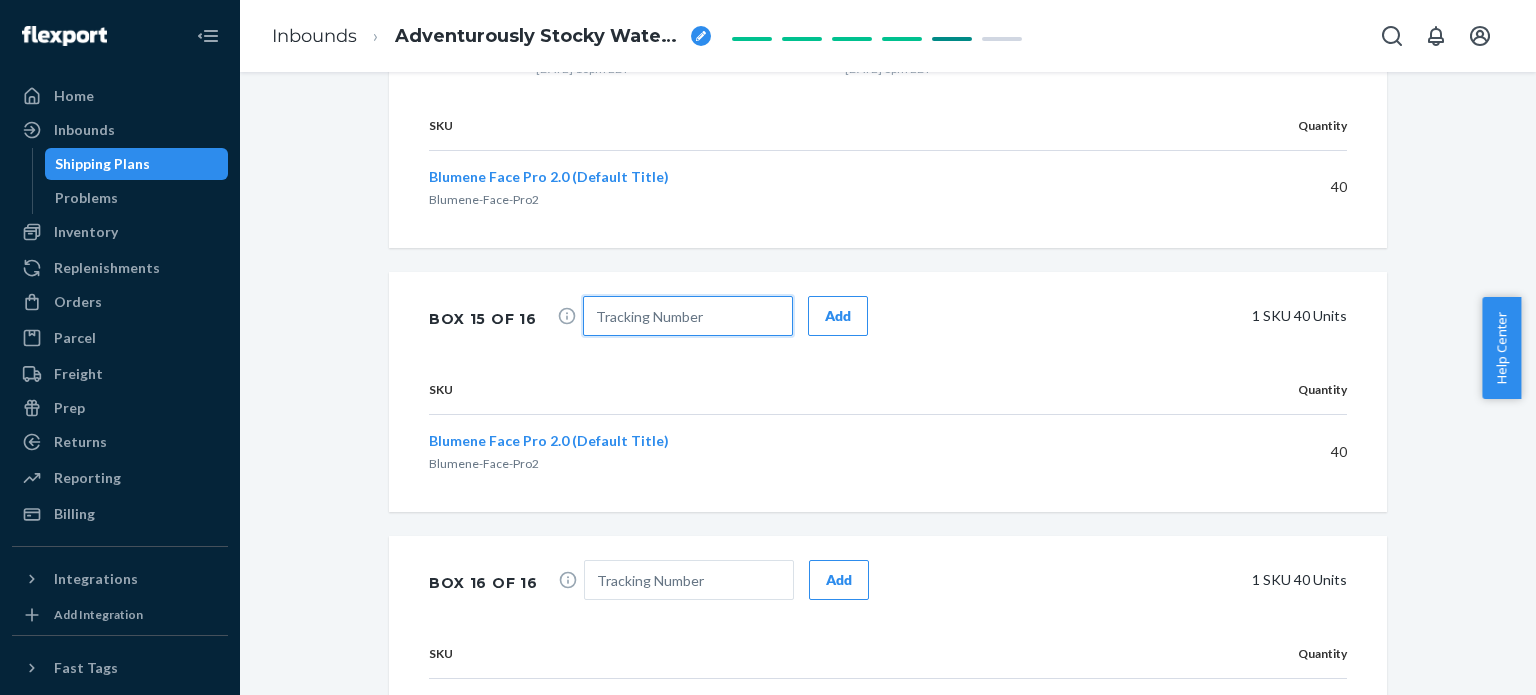 click at bounding box center [688, 316] 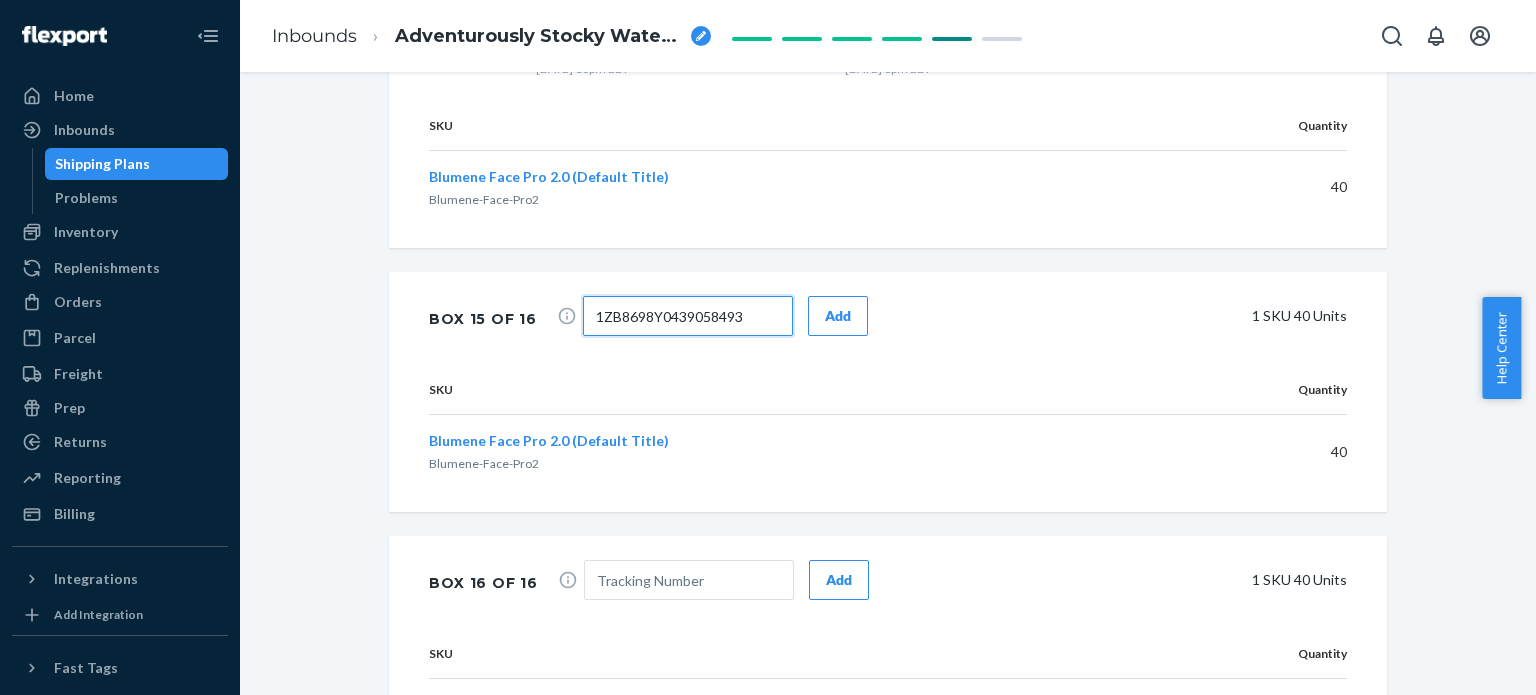 type on "1ZB8698Y0439058493" 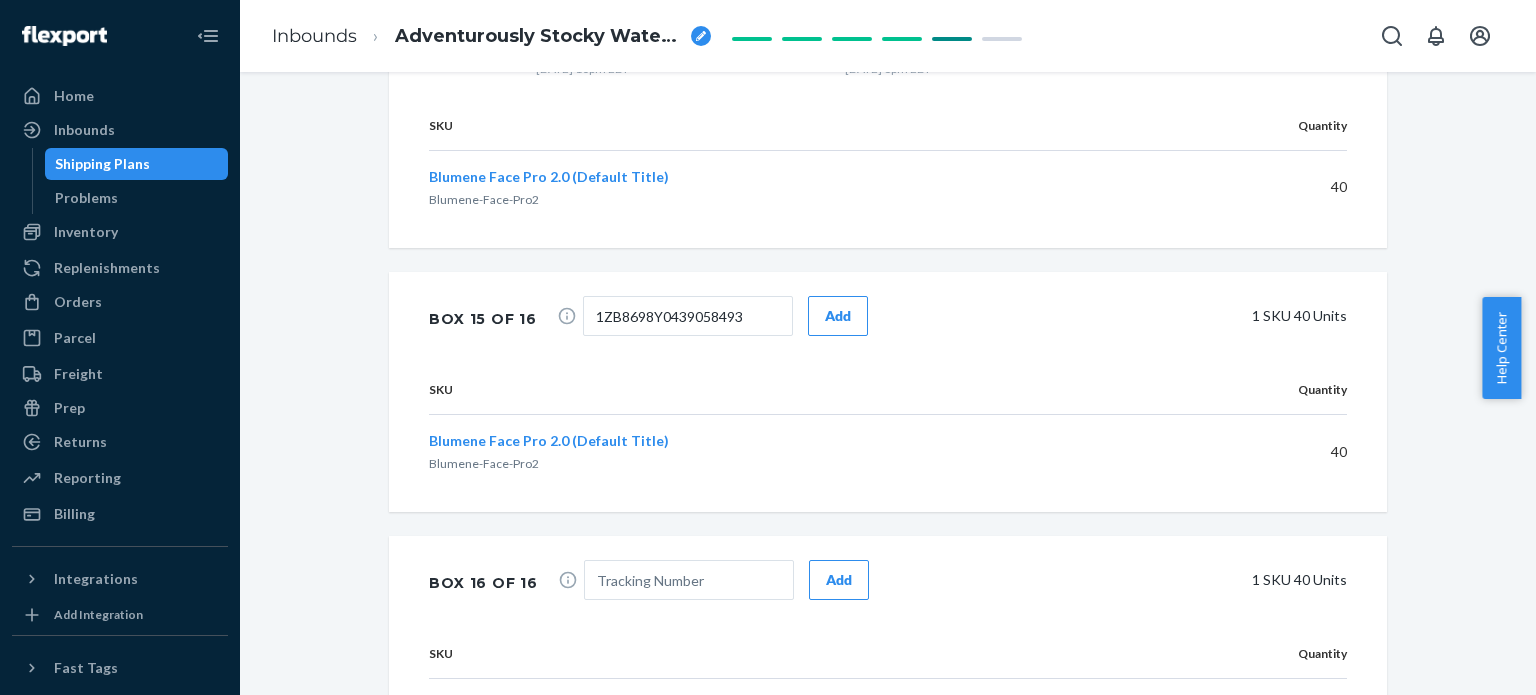 click on "Add" at bounding box center (838, 316) 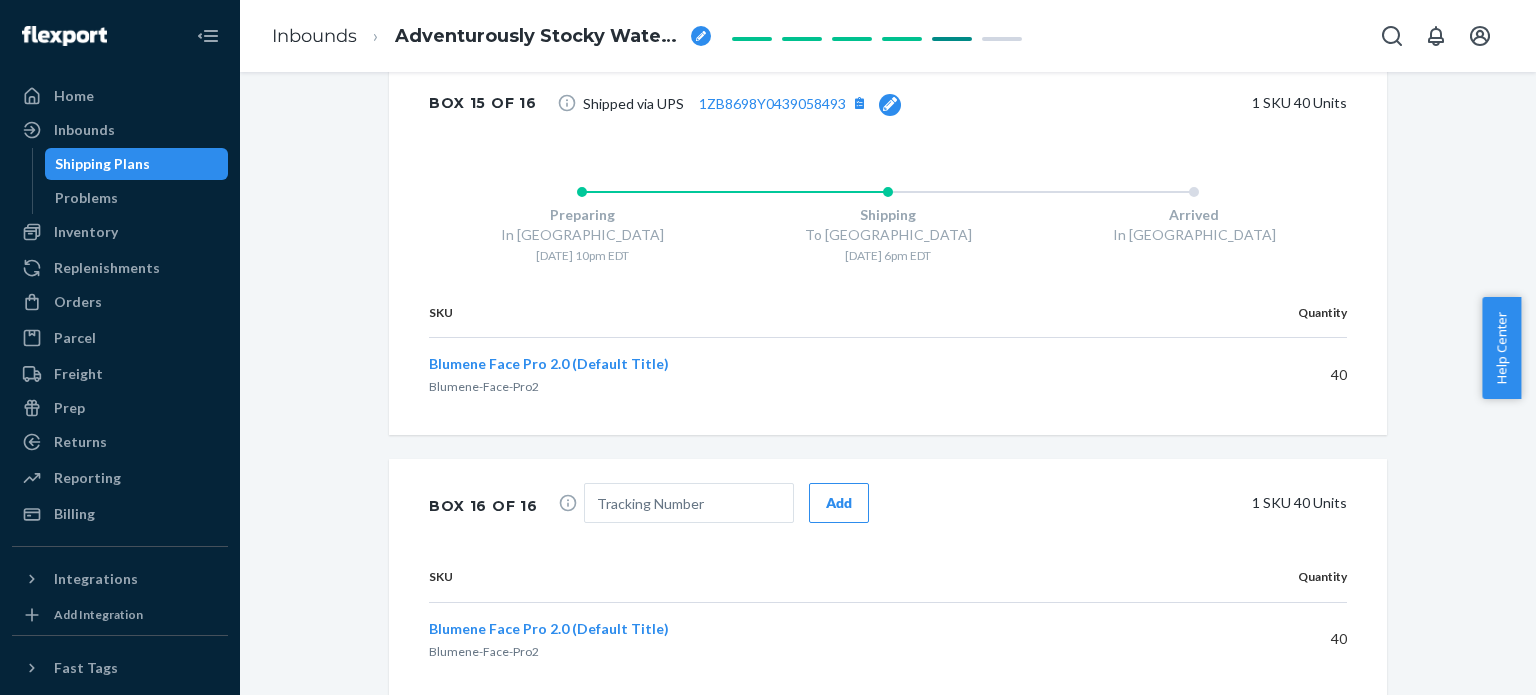 scroll, scrollTop: 6572, scrollLeft: 0, axis: vertical 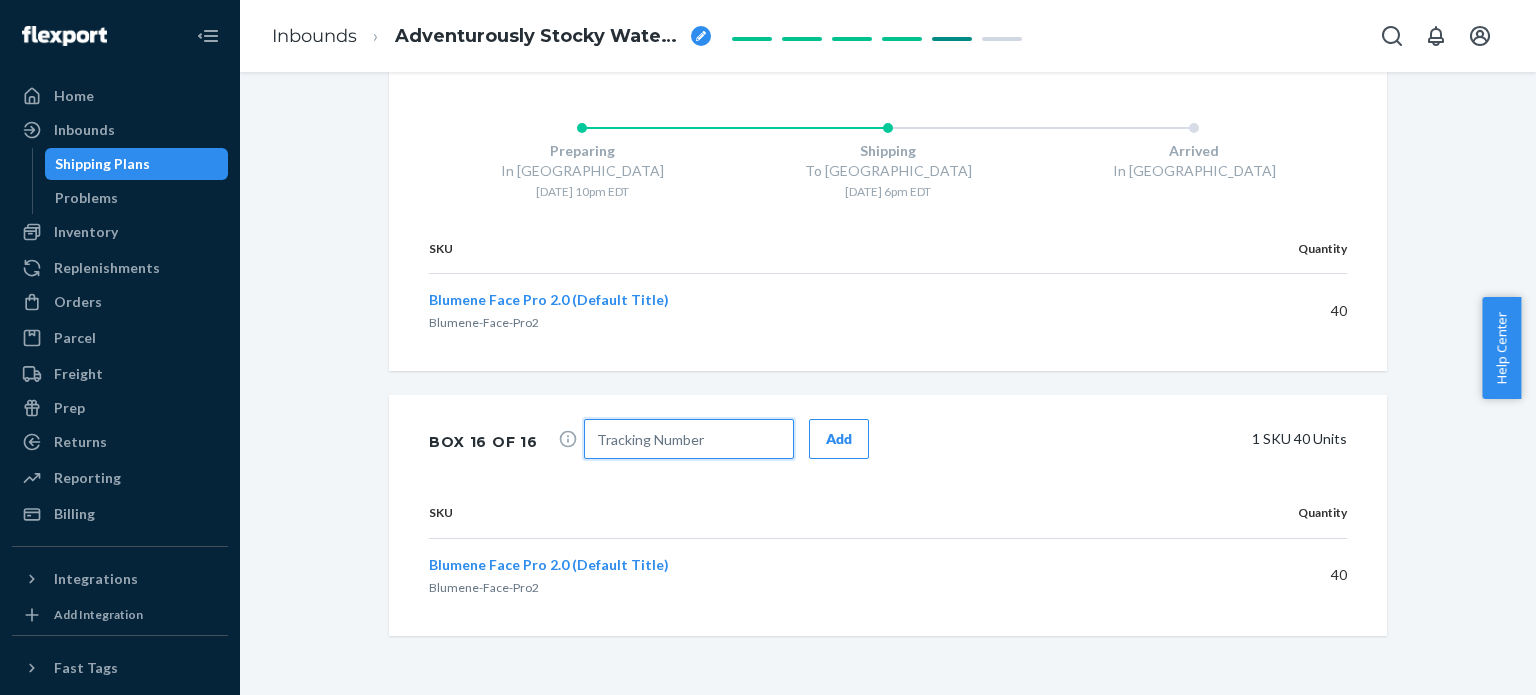 click at bounding box center (689, 439) 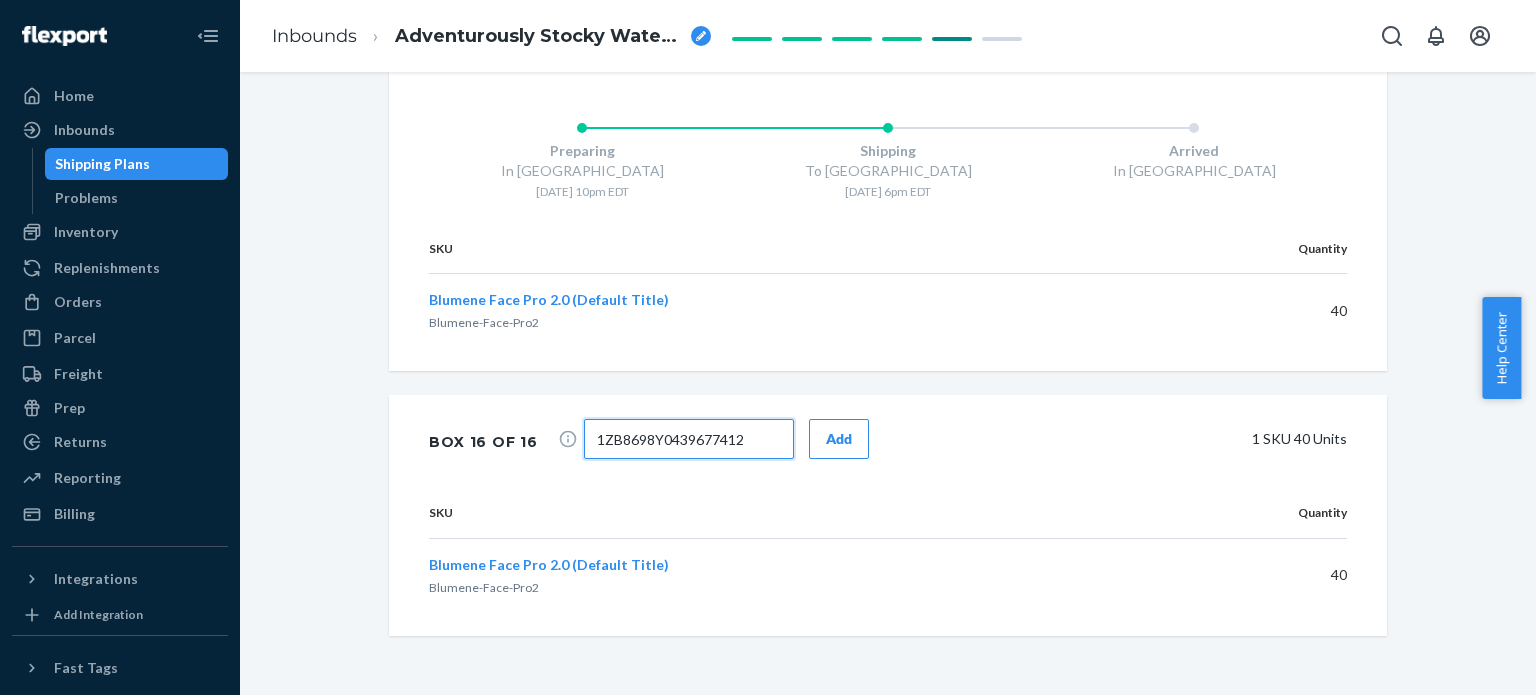 type on "1ZB8698Y0439677412" 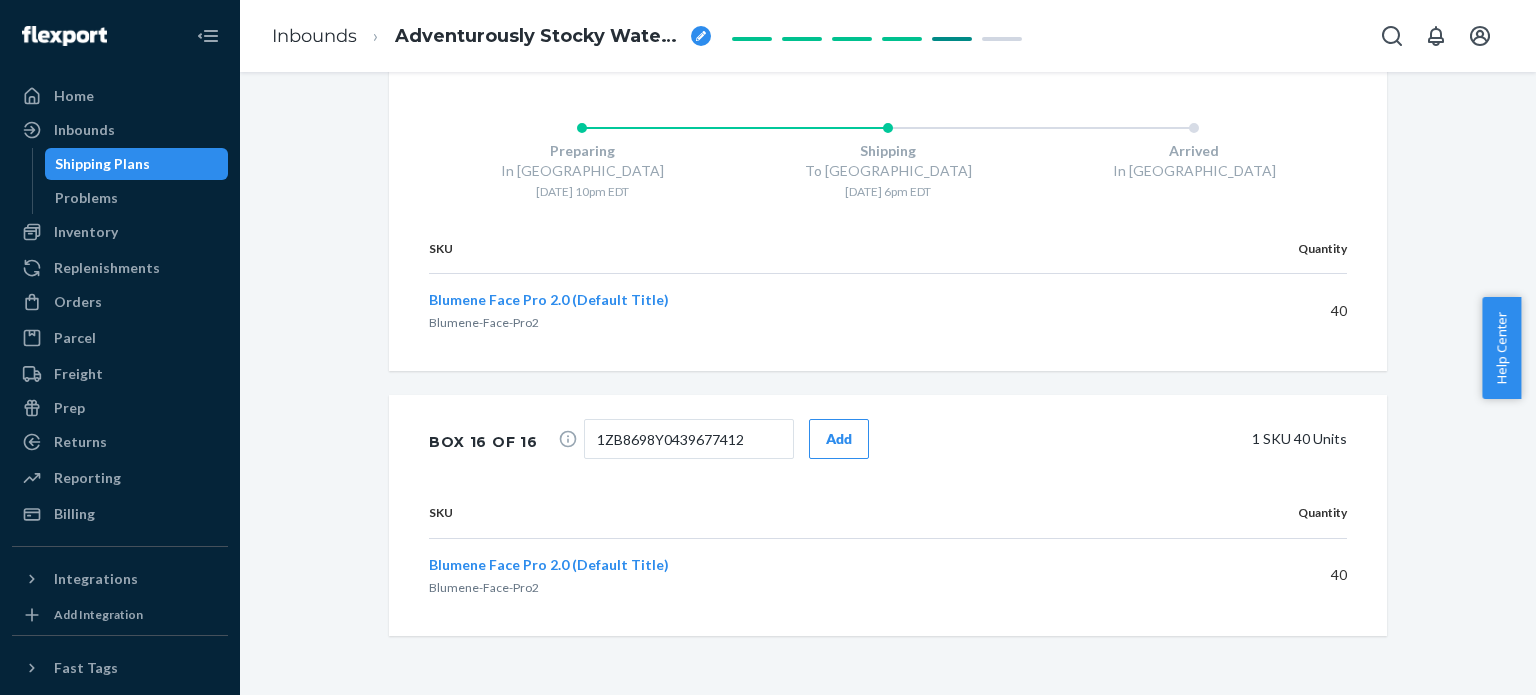 click on "Add" at bounding box center [839, 439] 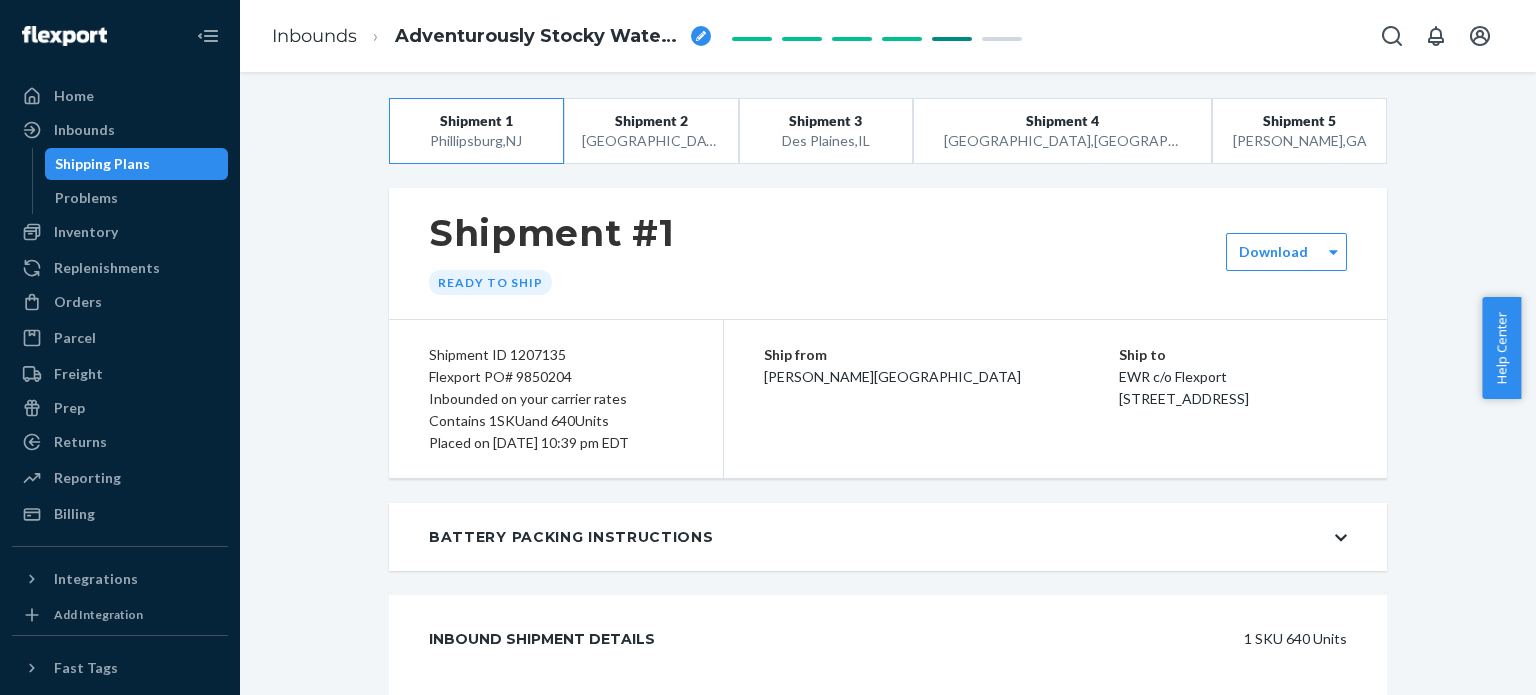 scroll, scrollTop: 0, scrollLeft: 0, axis: both 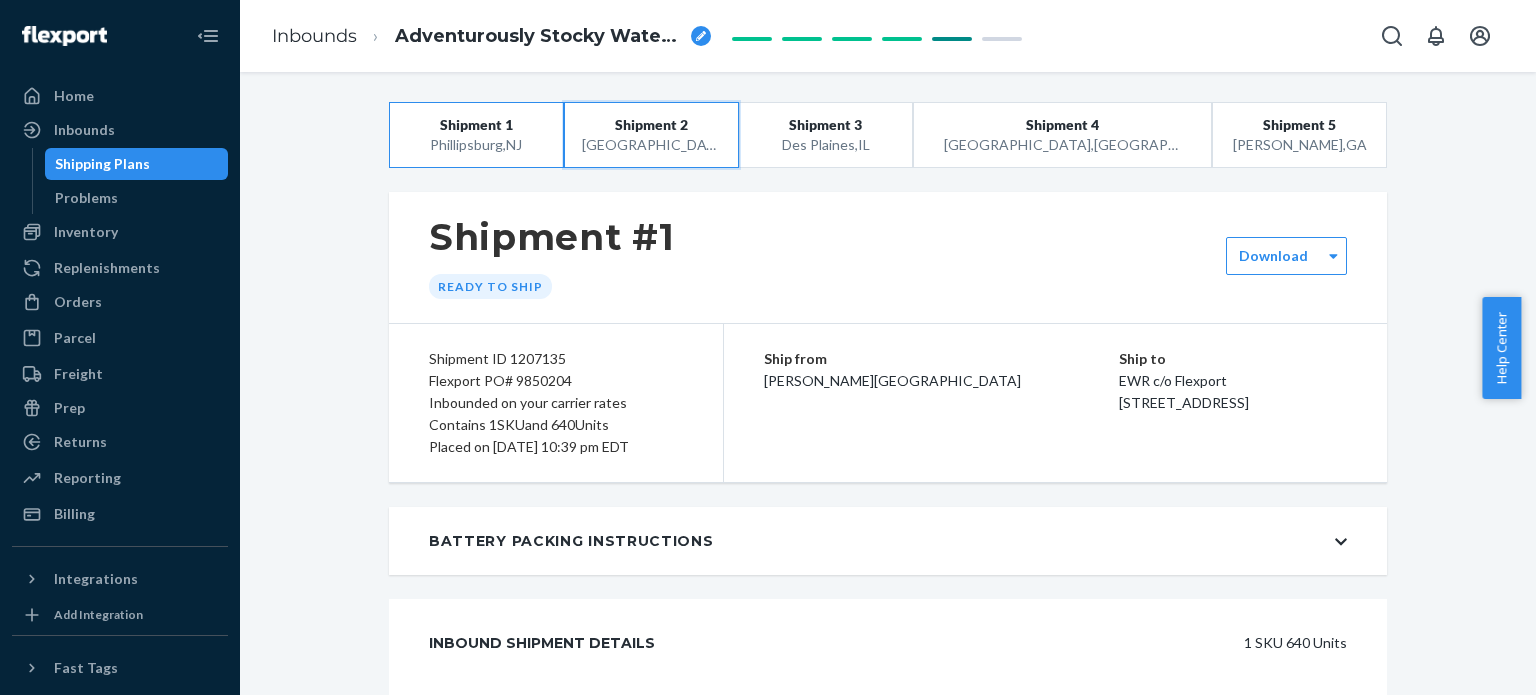 click on "San Bernardino ,  CA" at bounding box center (651, 145) 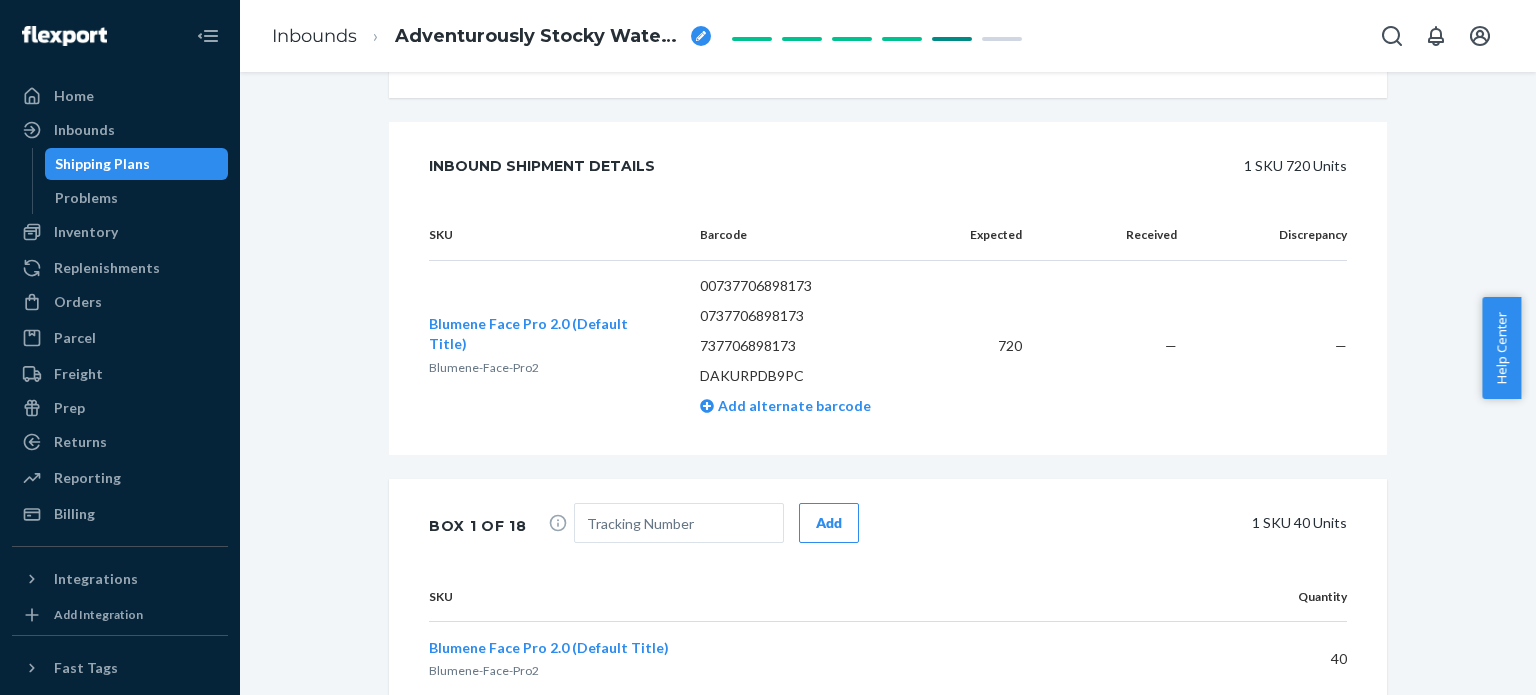 scroll, scrollTop: 700, scrollLeft: 0, axis: vertical 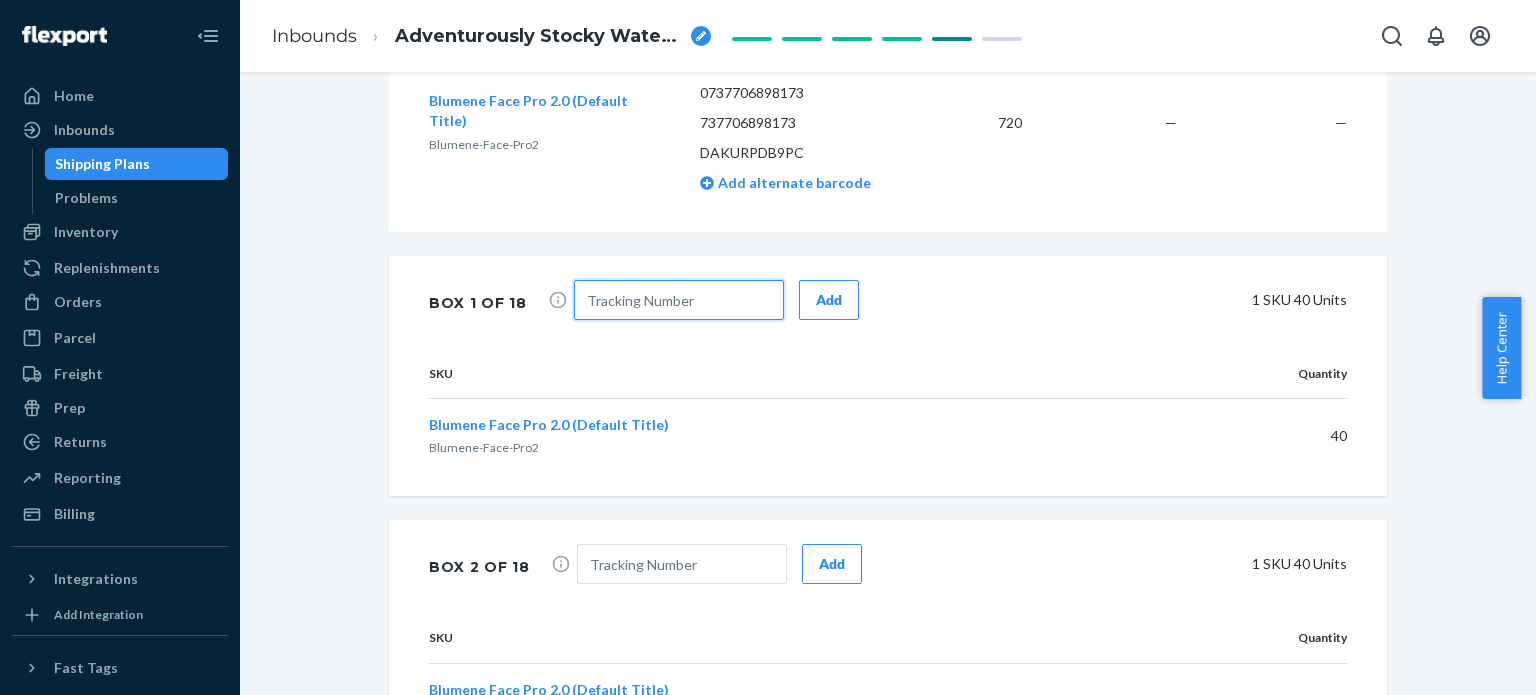 click at bounding box center [679, 300] 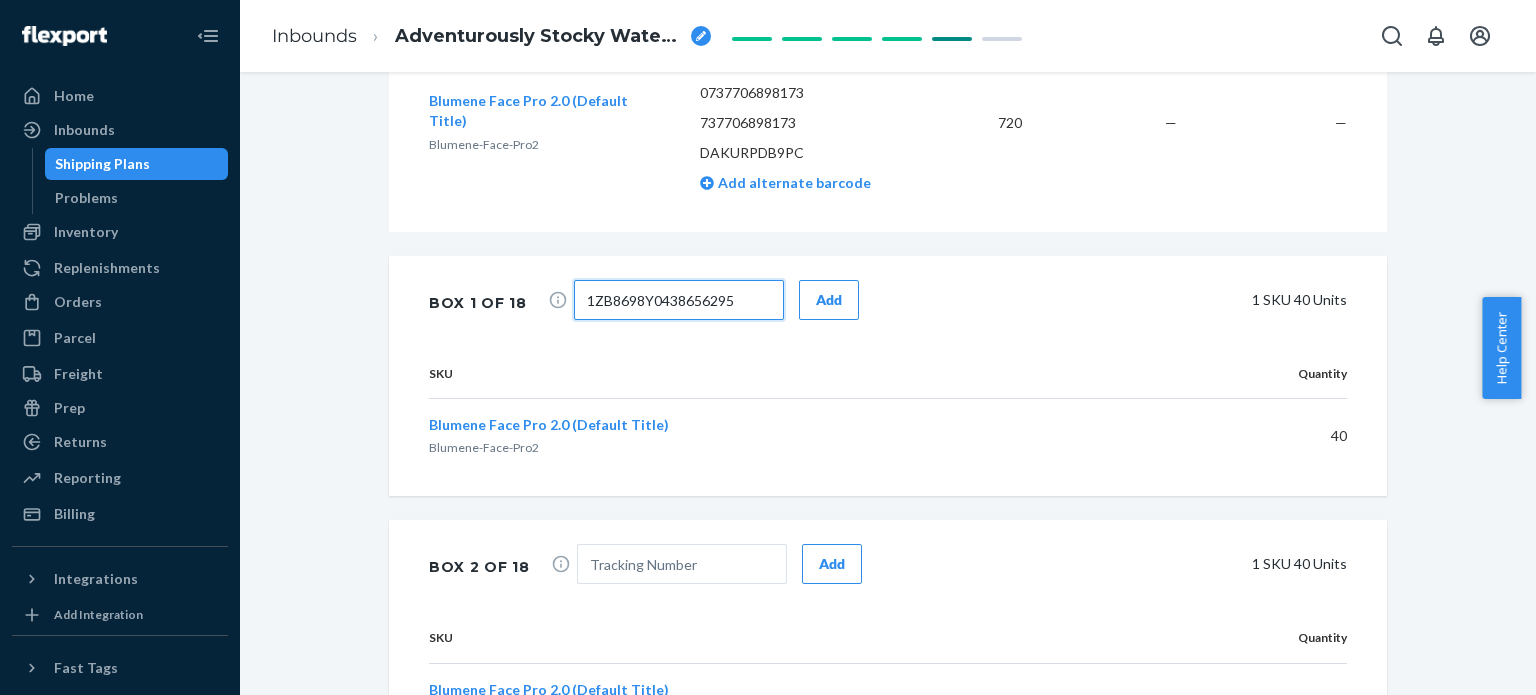 type on "1ZB8698Y0438656295" 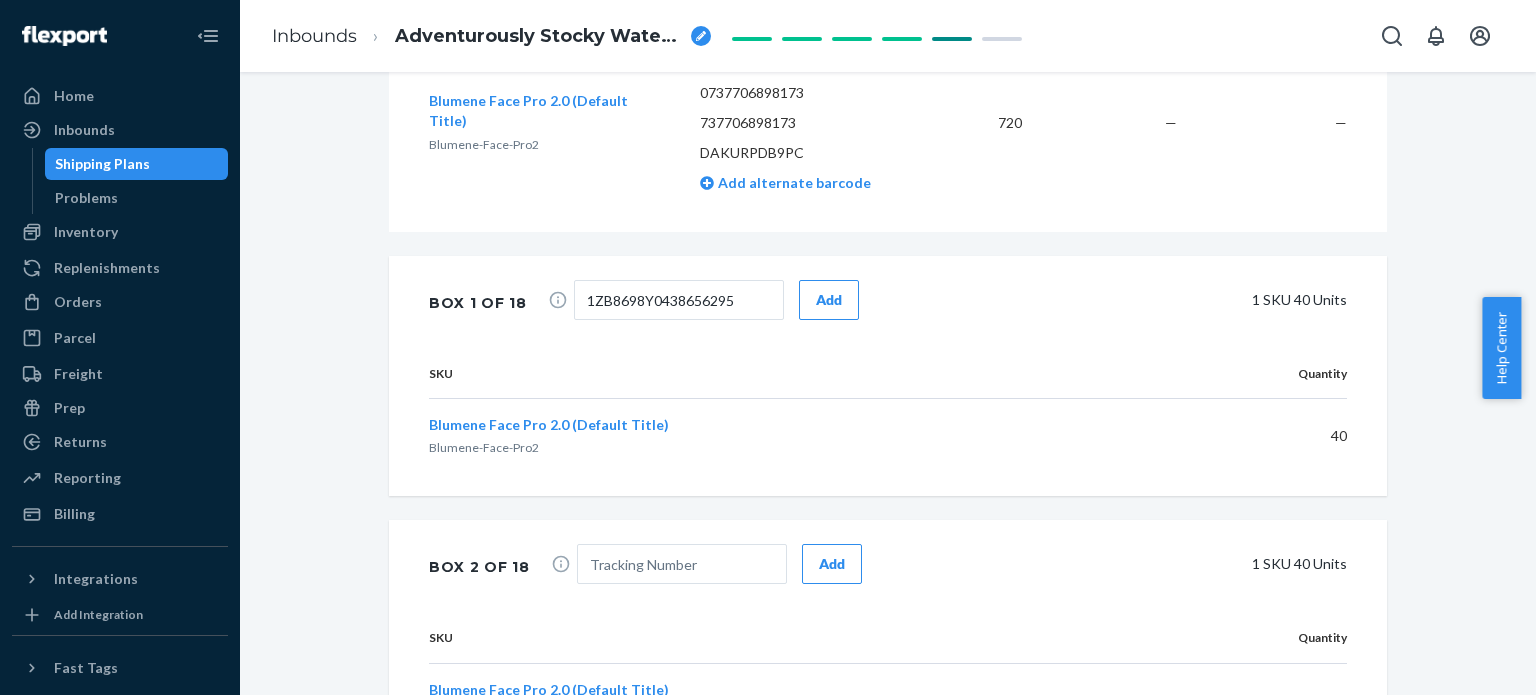 click on "Add" at bounding box center [829, 300] 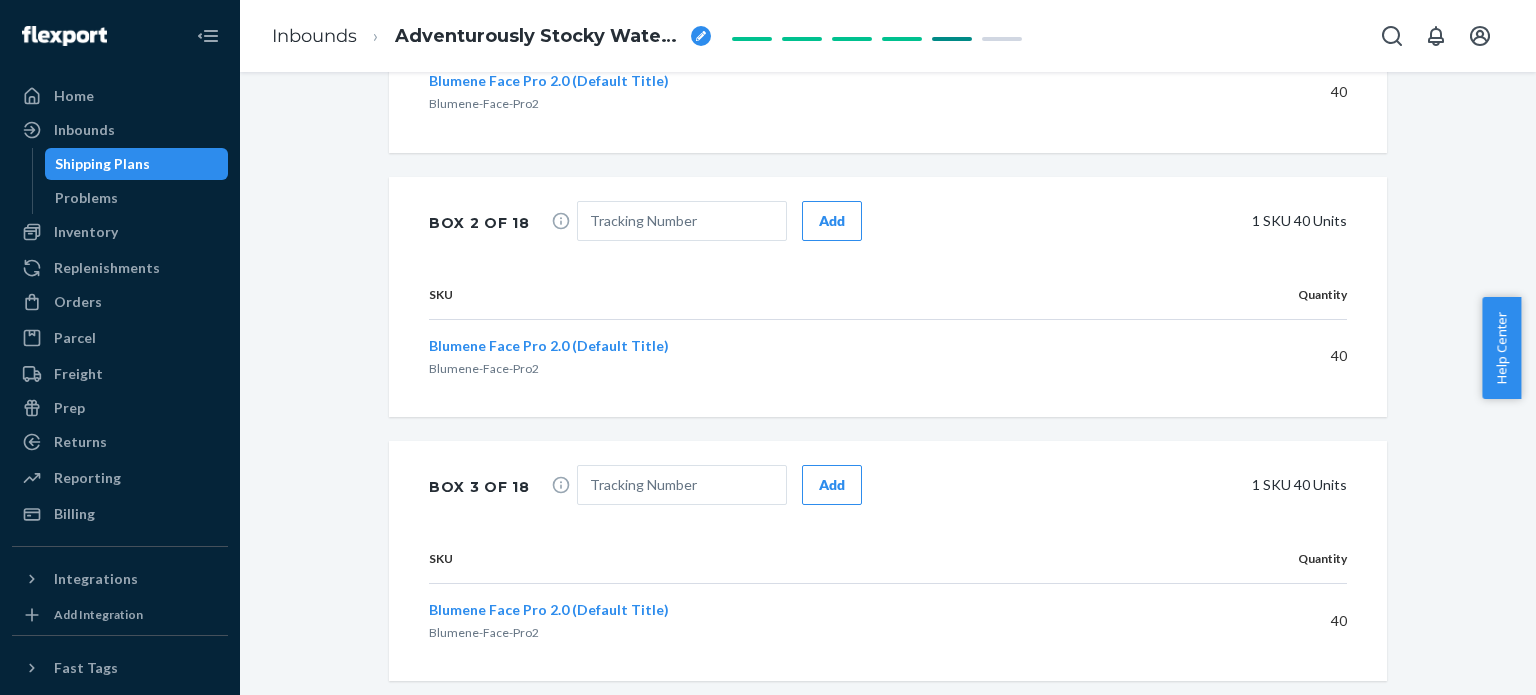 scroll, scrollTop: 1200, scrollLeft: 0, axis: vertical 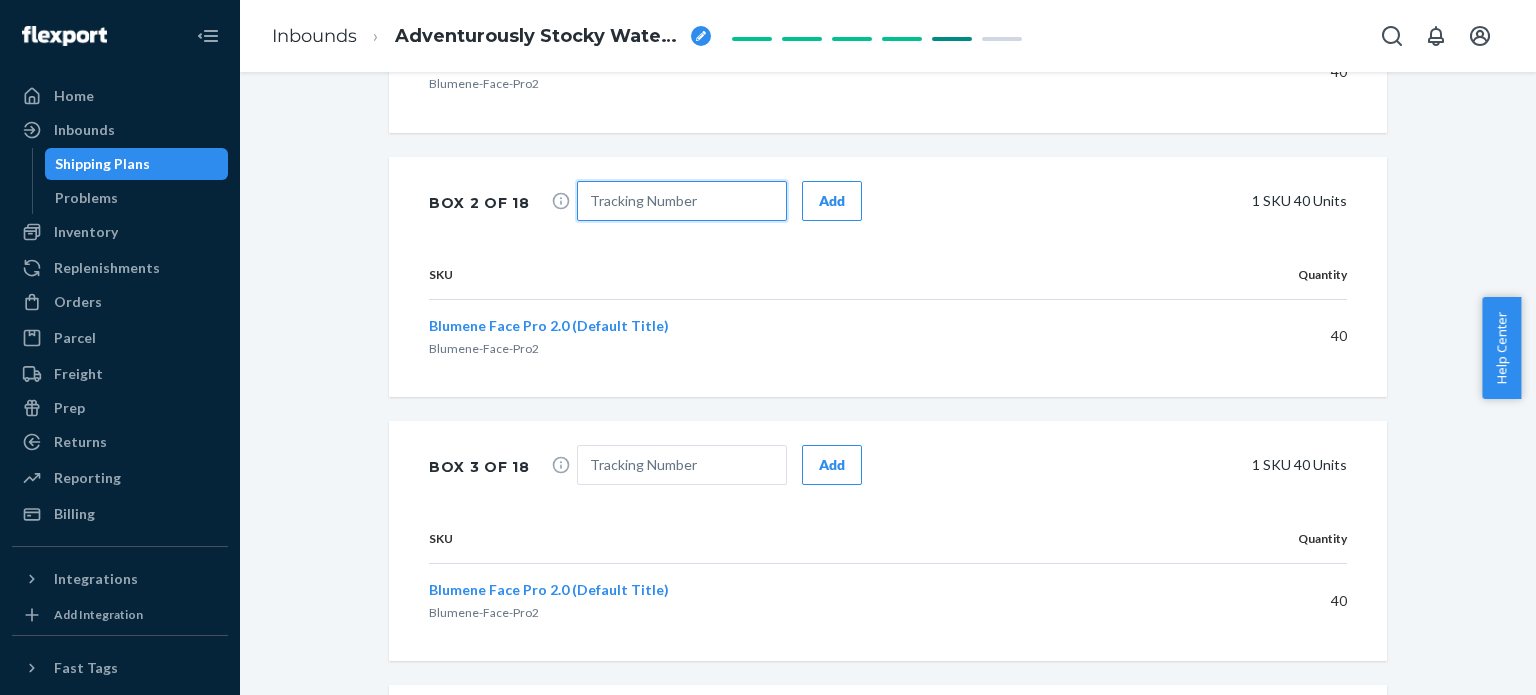 click at bounding box center [682, 201] 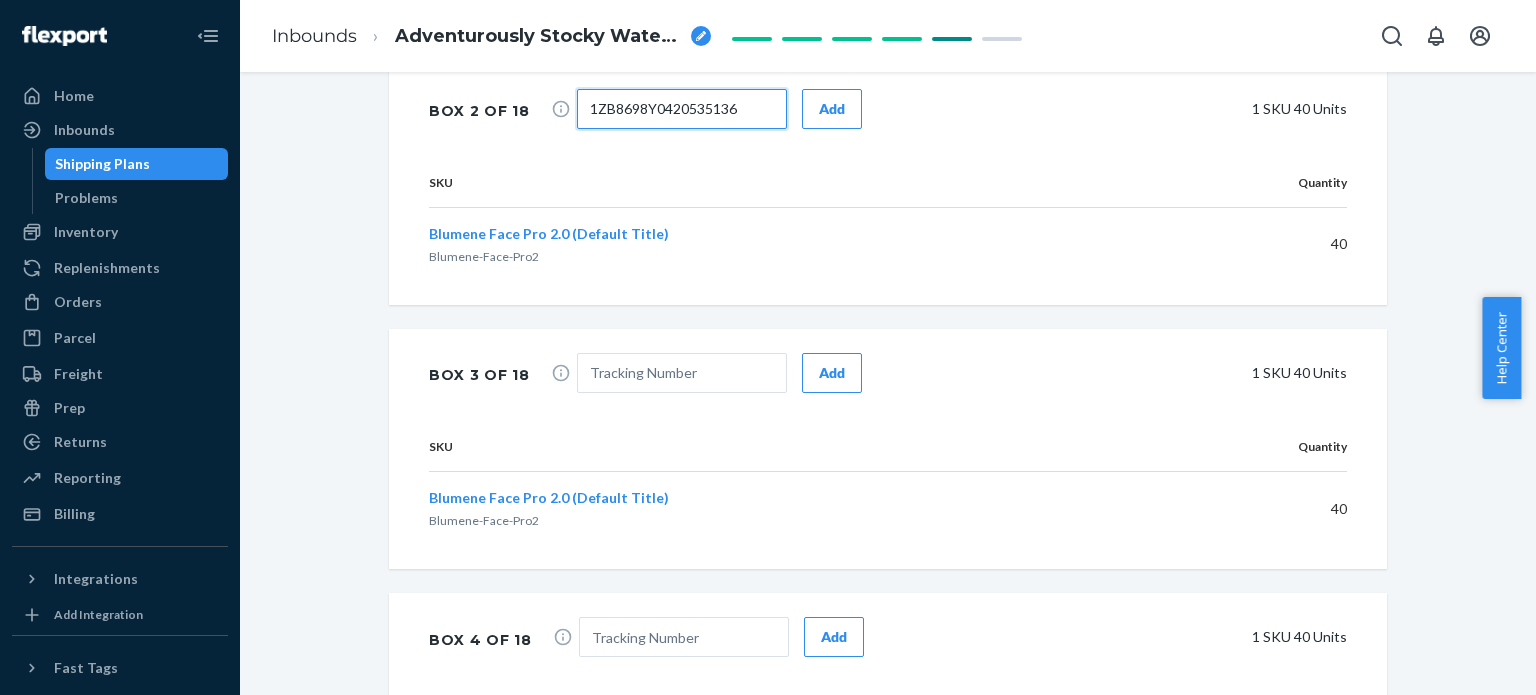 scroll, scrollTop: 1300, scrollLeft: 0, axis: vertical 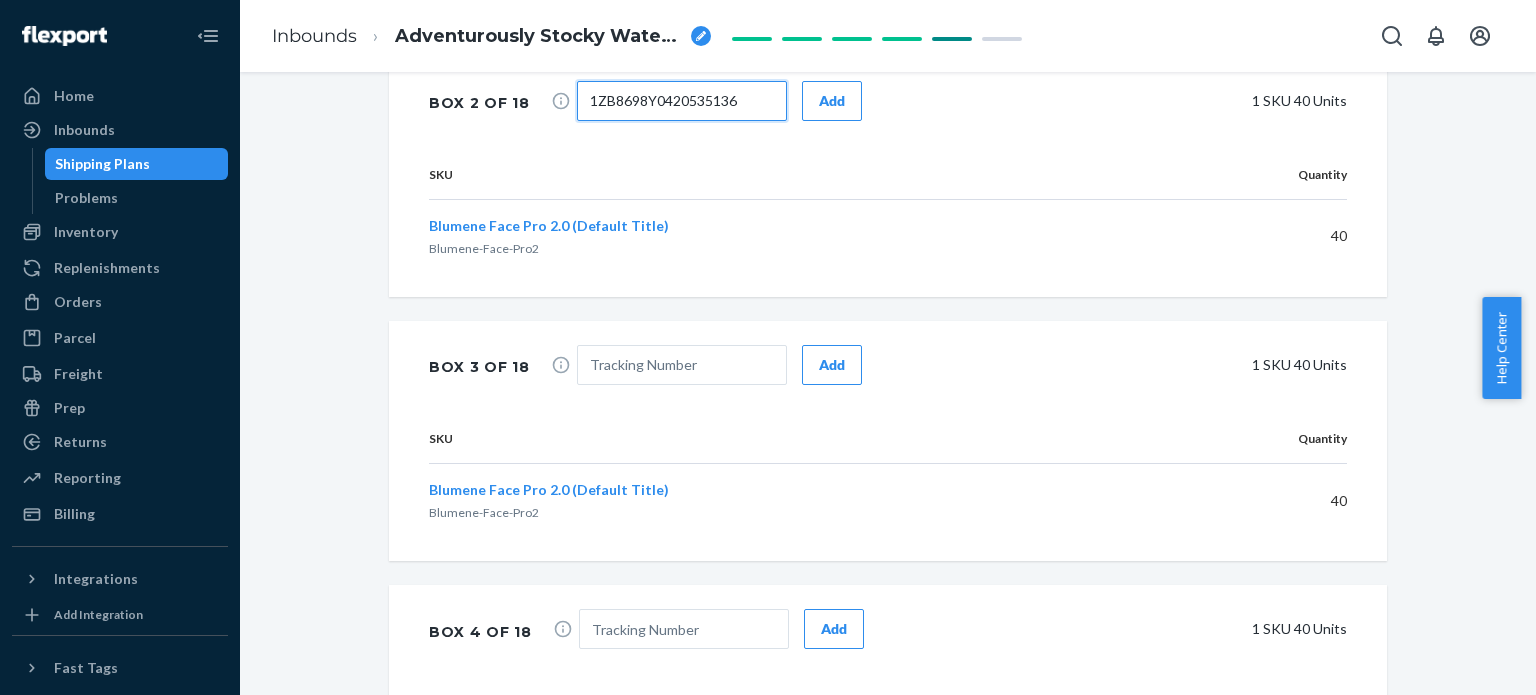 type on "1ZB8698Y0420535136" 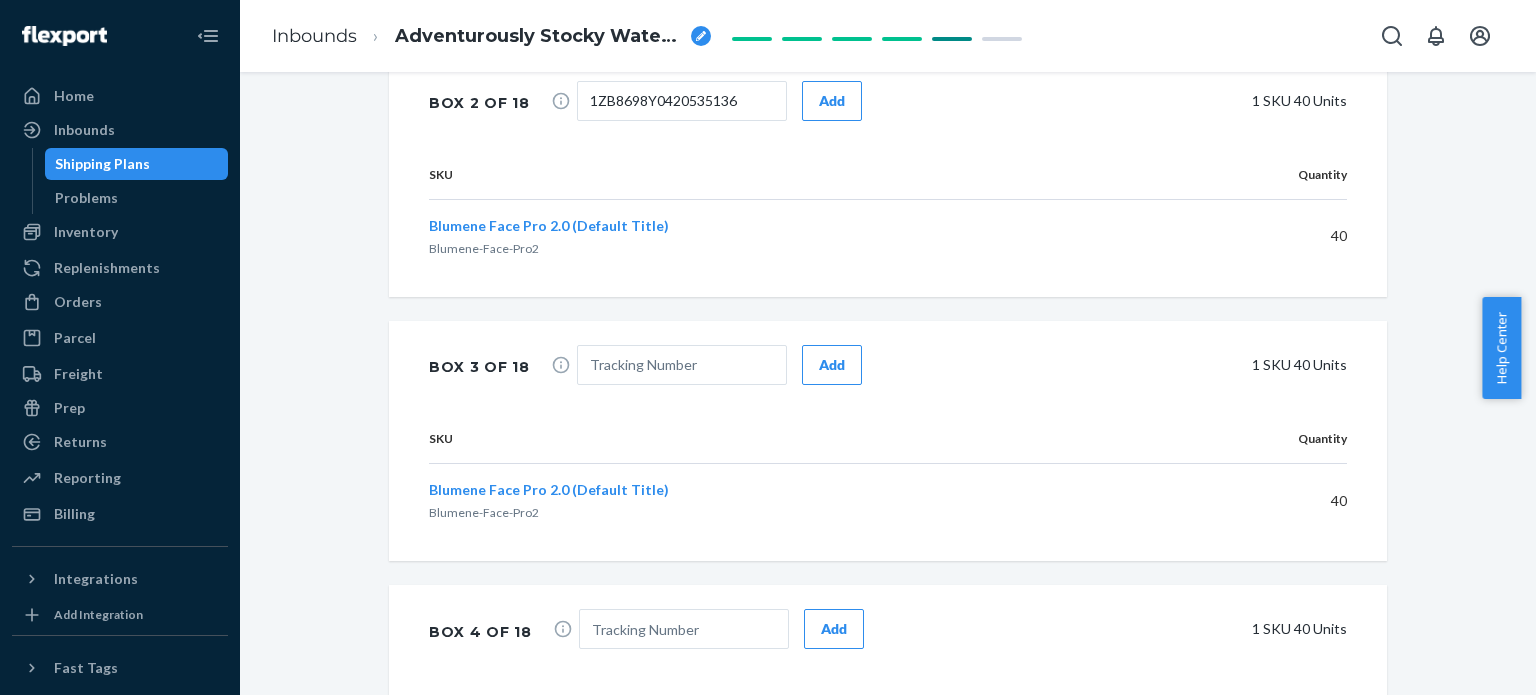 click on "Add" at bounding box center (832, 101) 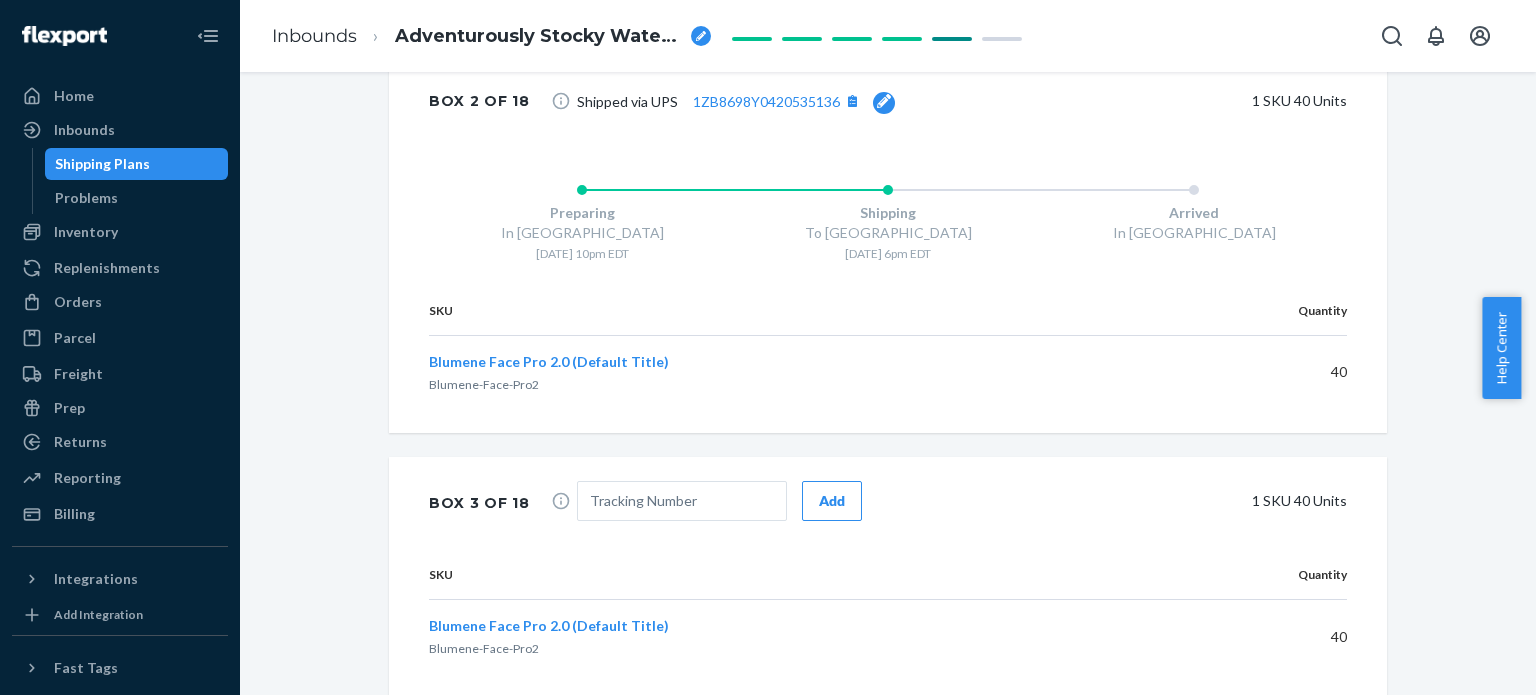 scroll, scrollTop: 1297, scrollLeft: 0, axis: vertical 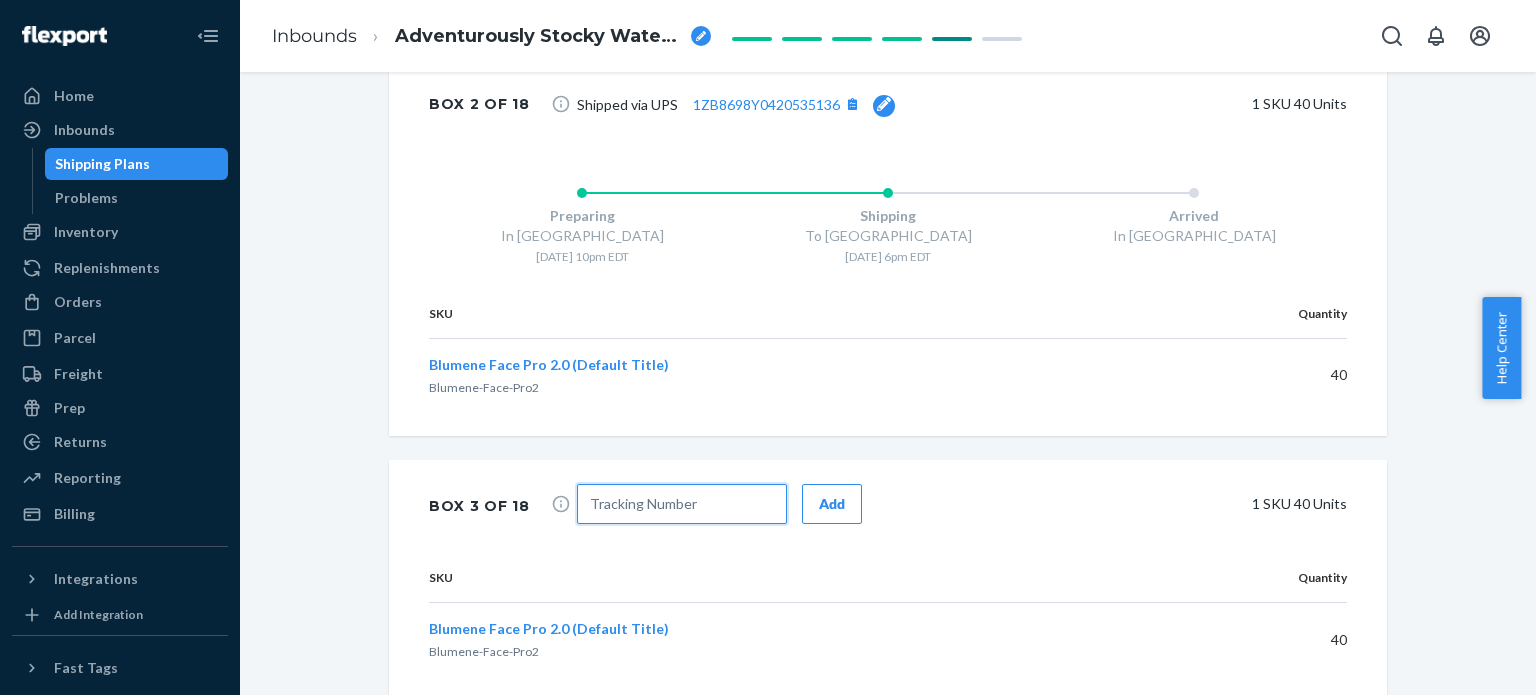 click at bounding box center (682, 504) 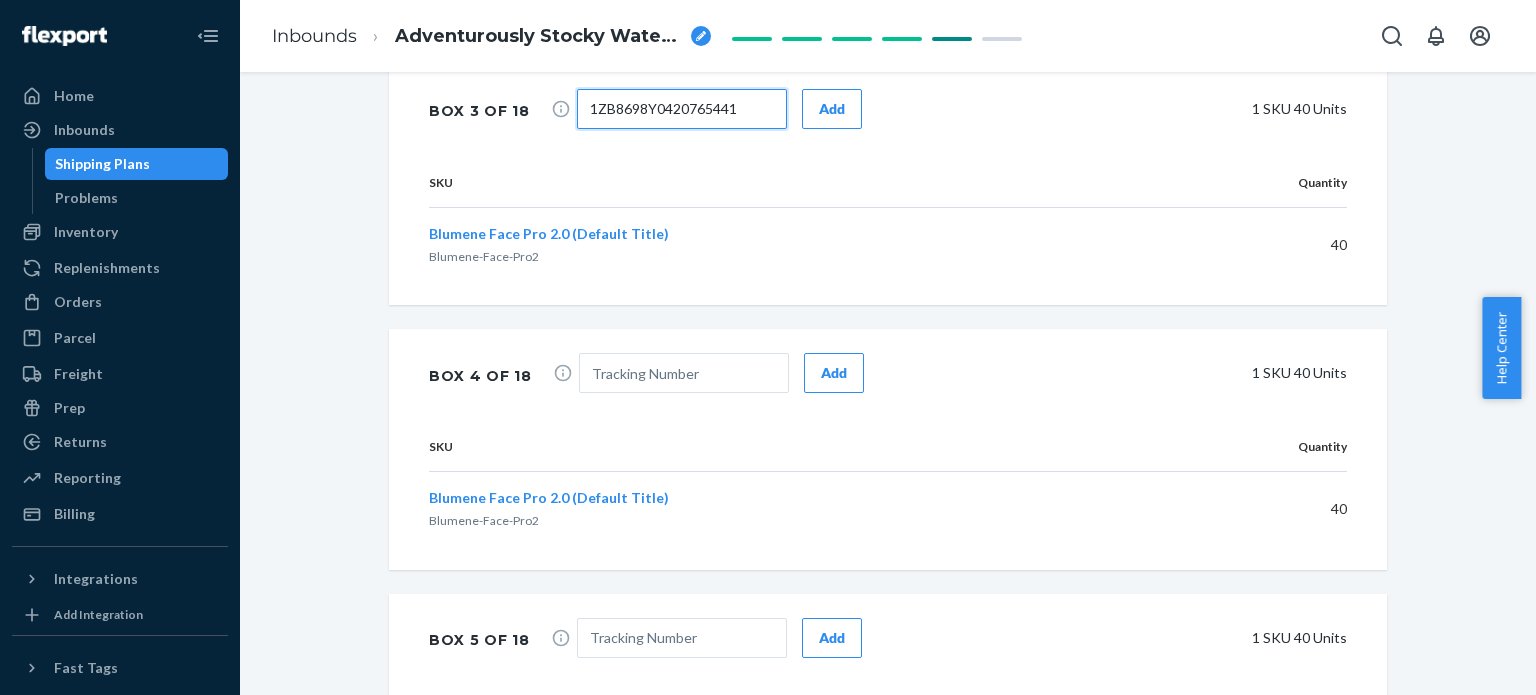 scroll, scrollTop: 1697, scrollLeft: 0, axis: vertical 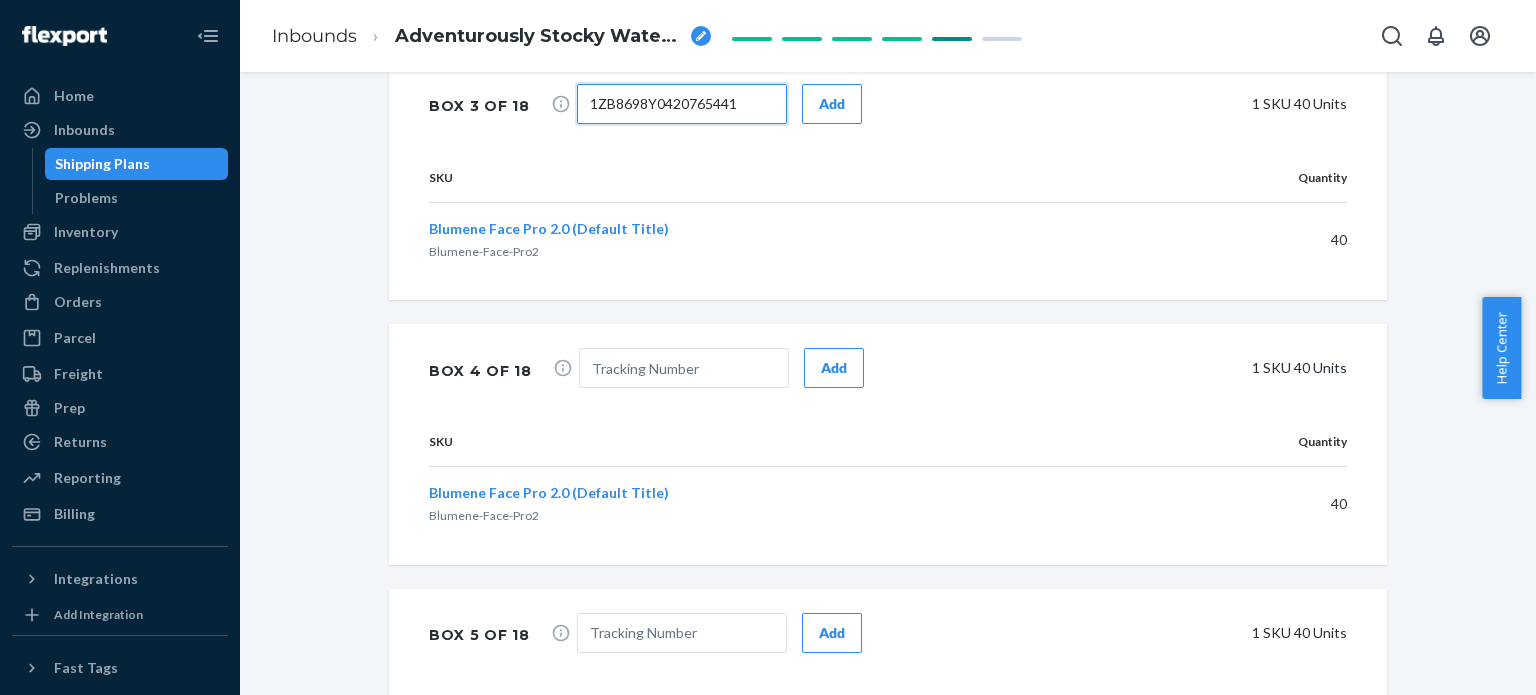type on "1ZB8698Y0420765441" 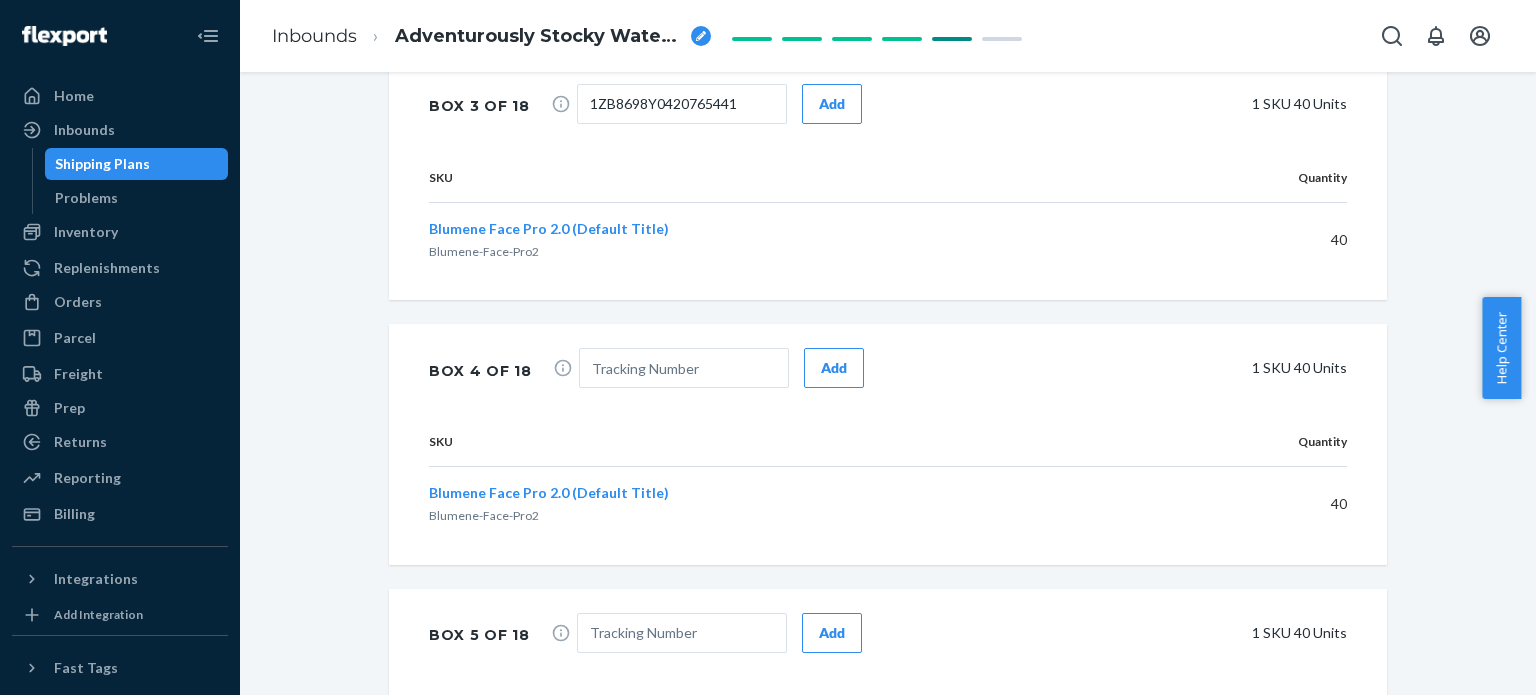 click on "Add" at bounding box center (832, 104) 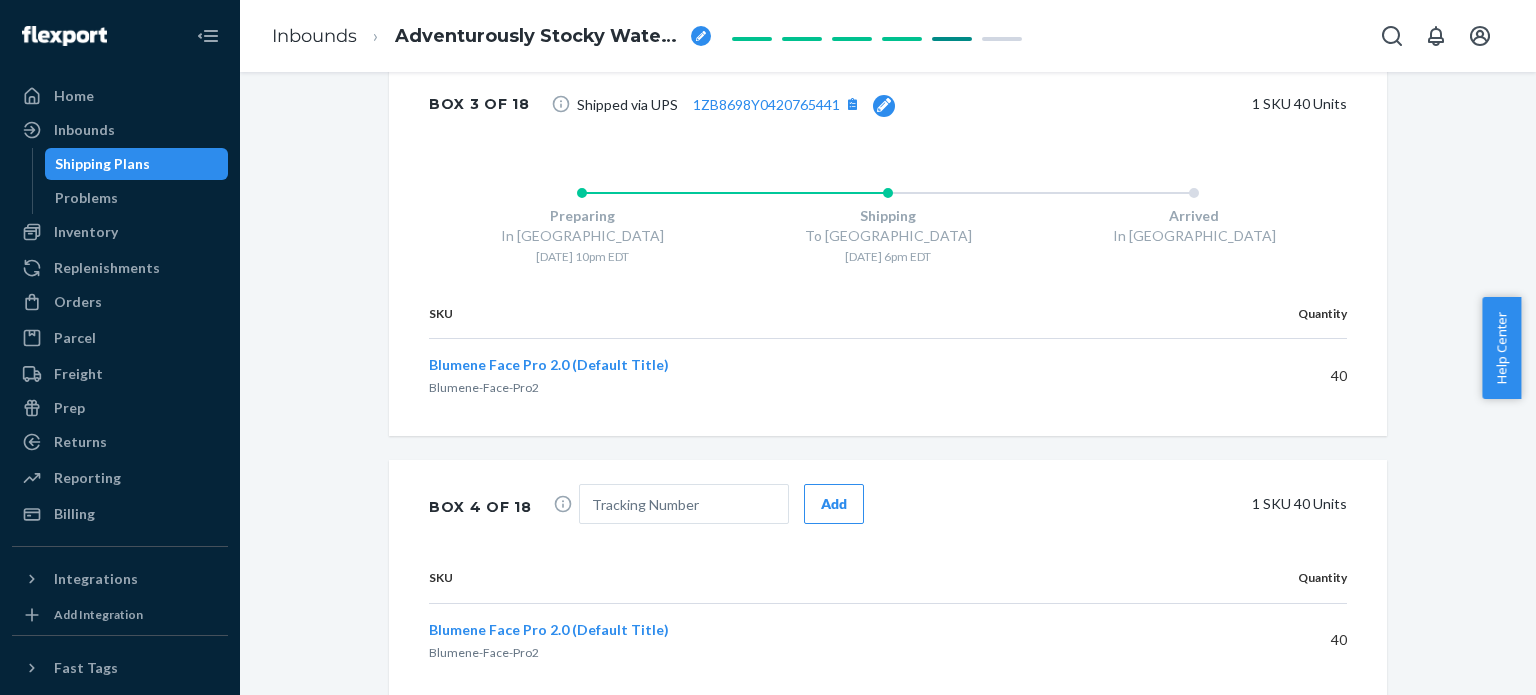 scroll, scrollTop: 1695, scrollLeft: 0, axis: vertical 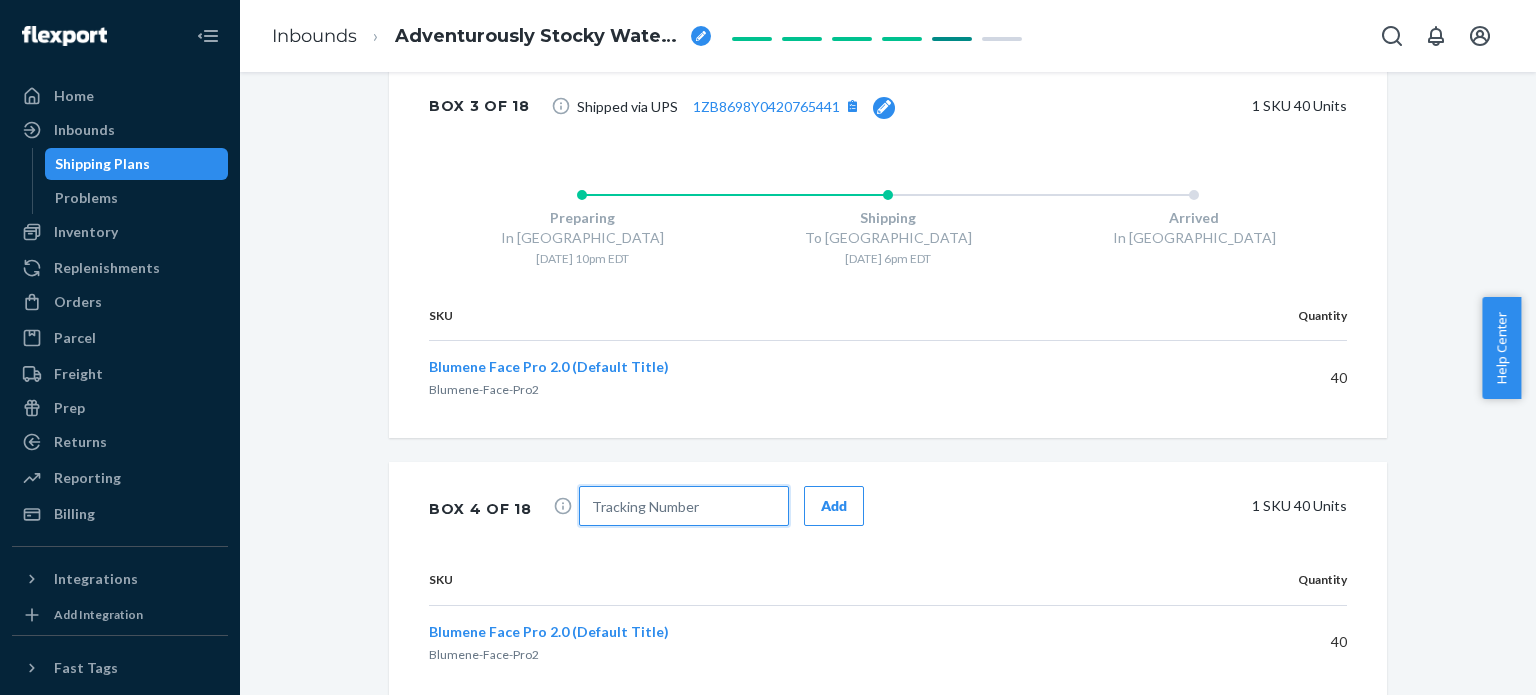 click at bounding box center (684, 506) 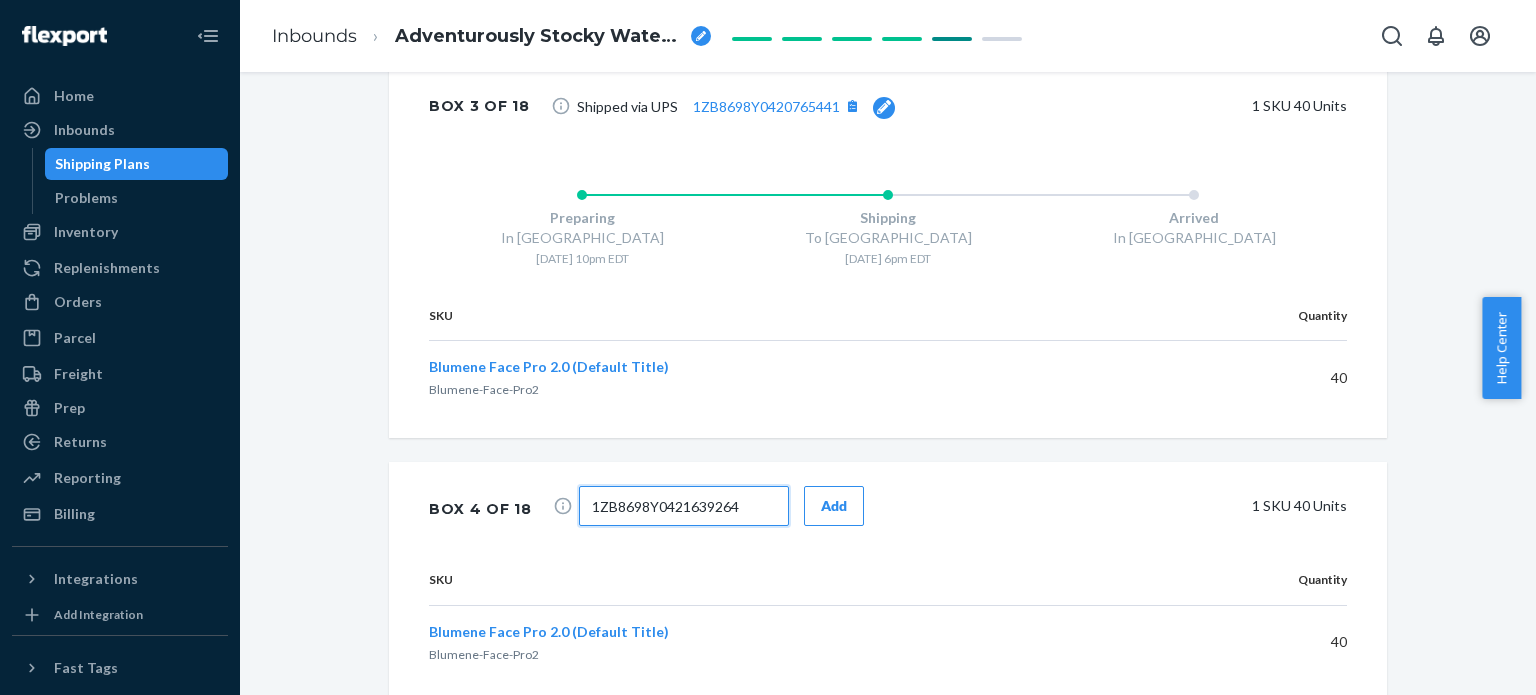 type on "1ZB8698Y0421639264" 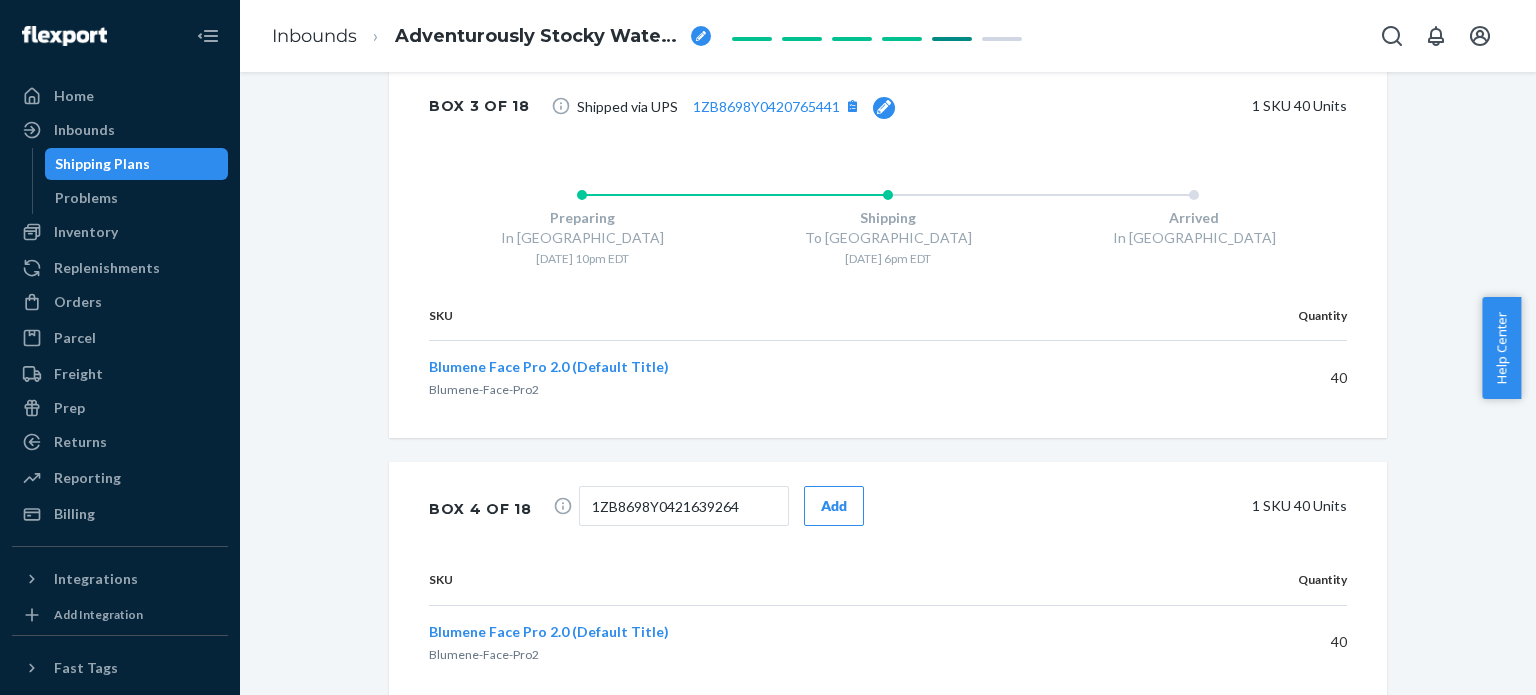 click on "Add" at bounding box center [834, 506] 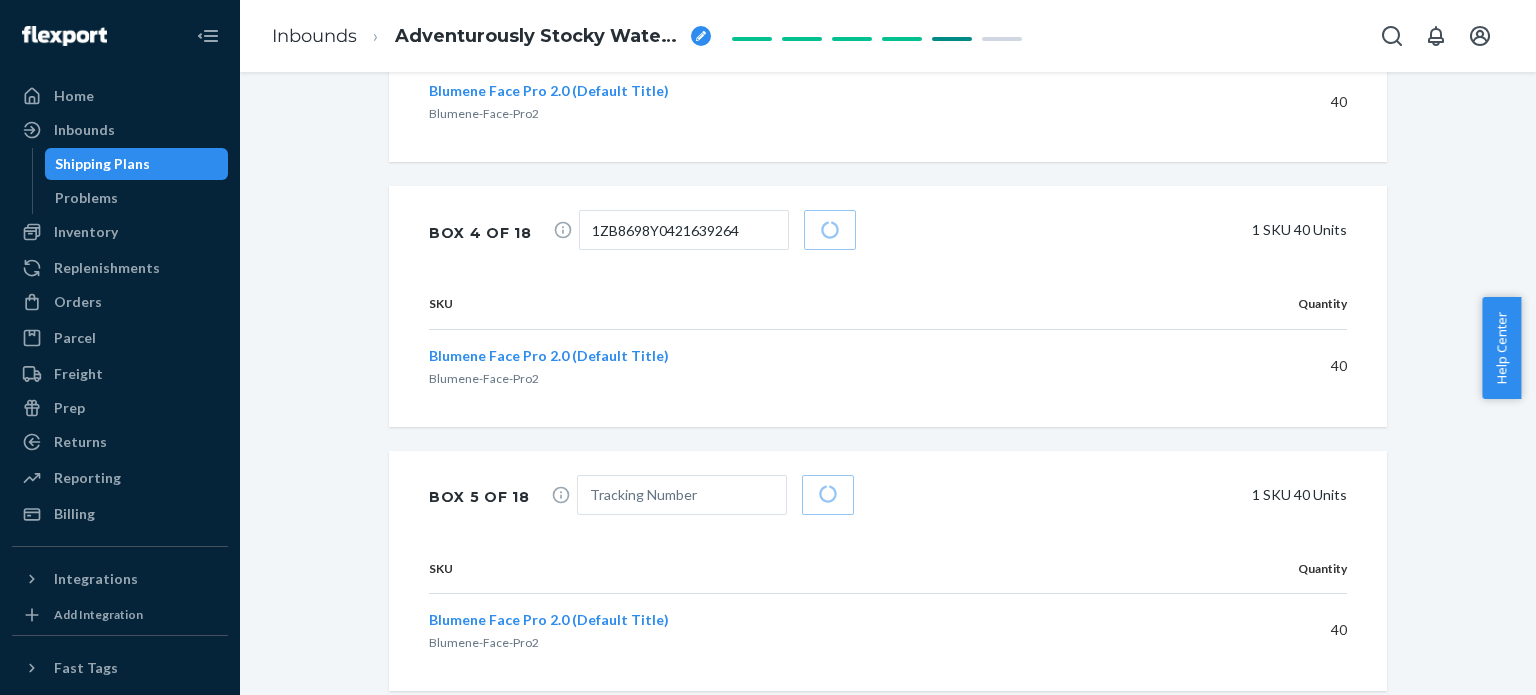 scroll, scrollTop: 1995, scrollLeft: 0, axis: vertical 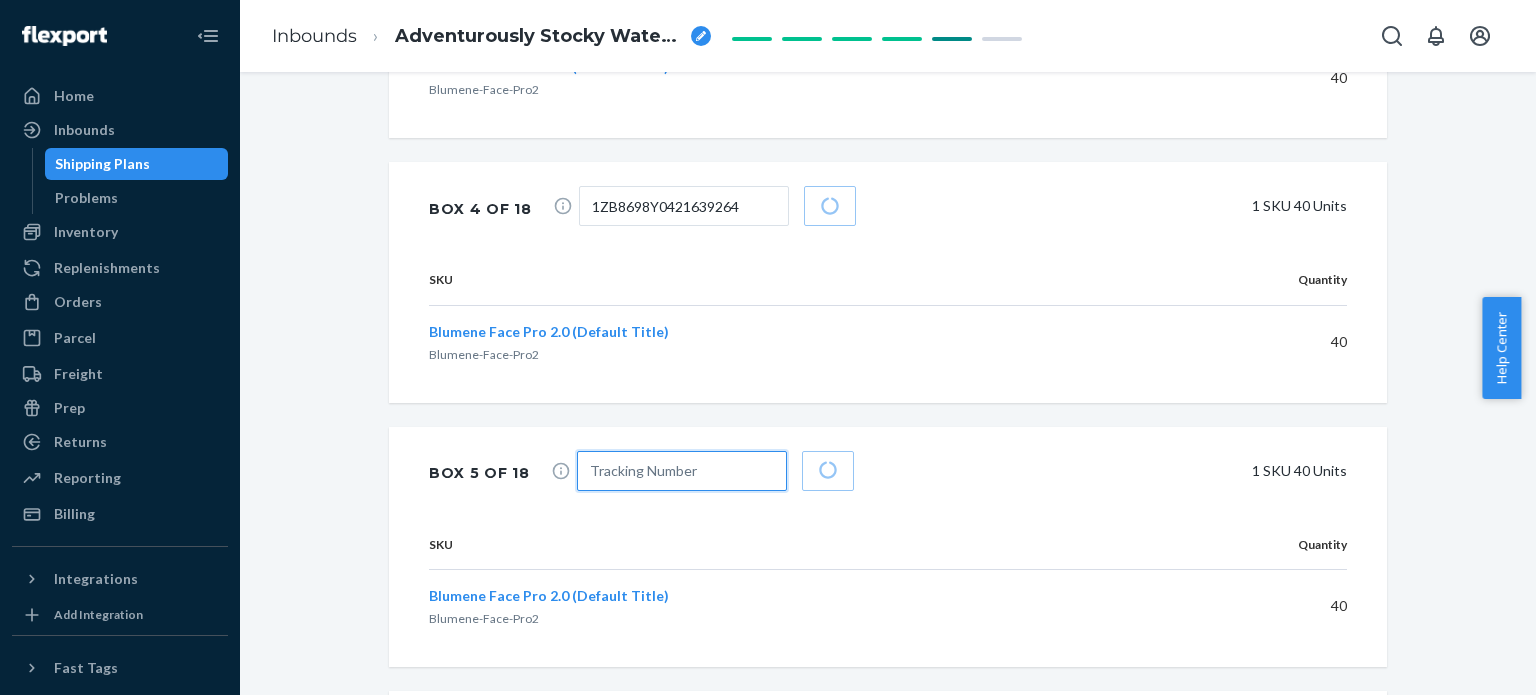 click at bounding box center (682, 471) 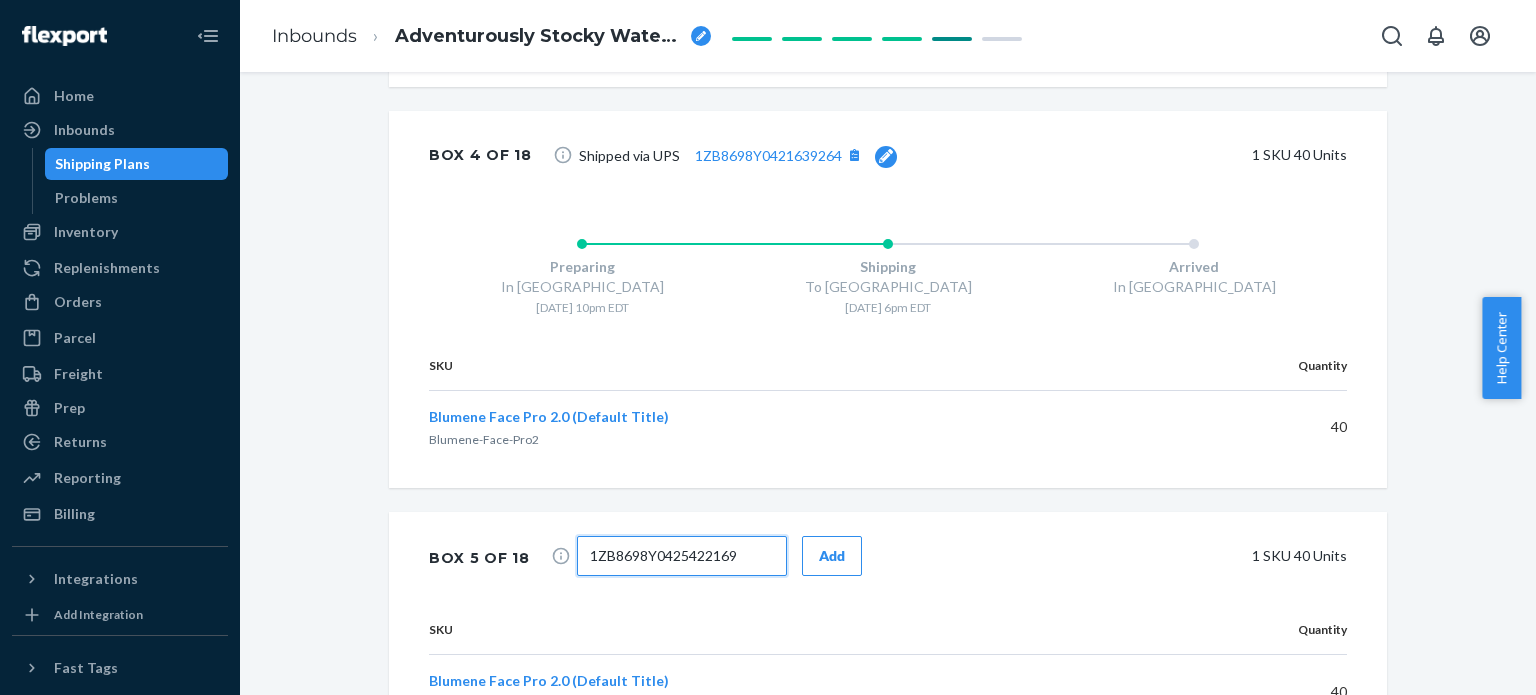 scroll, scrollTop: 2195, scrollLeft: 0, axis: vertical 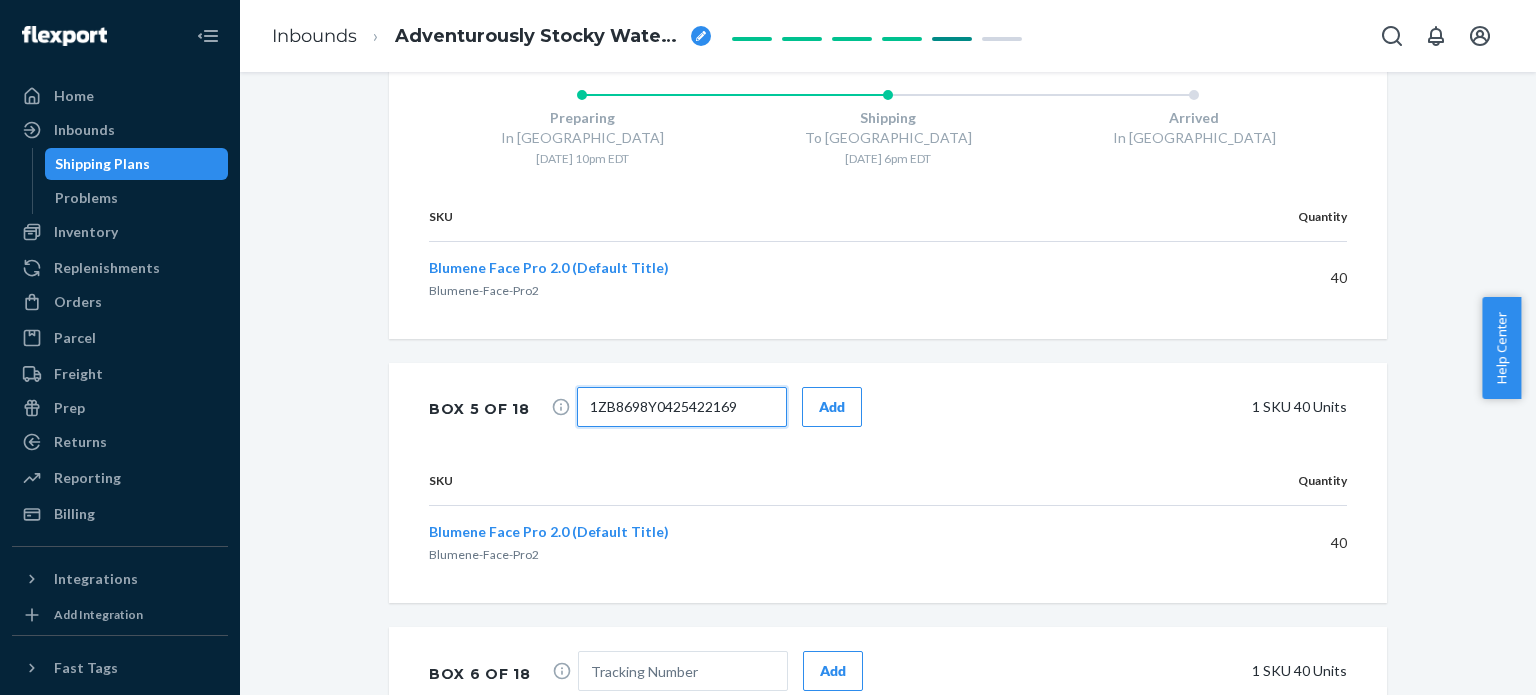 type on "1ZB8698Y0425422169" 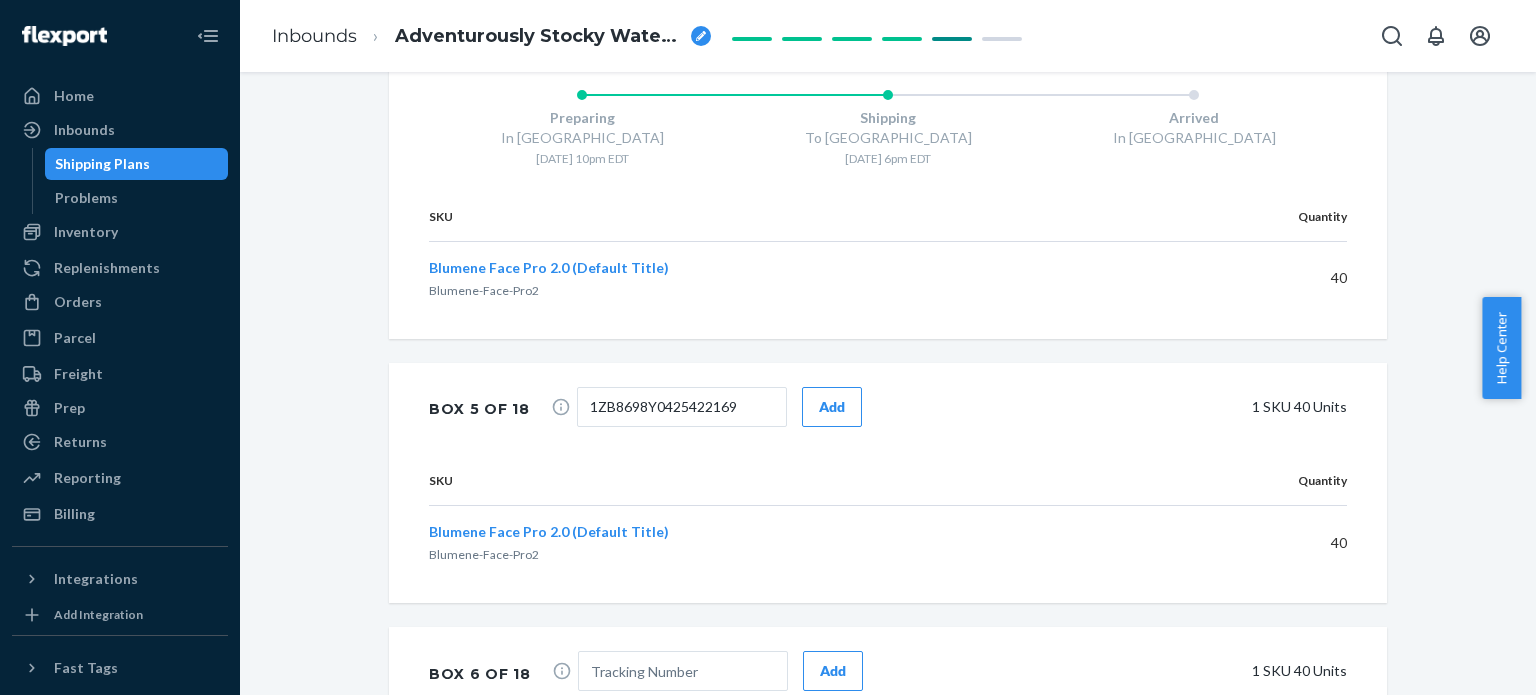 click on "Add" at bounding box center (832, 407) 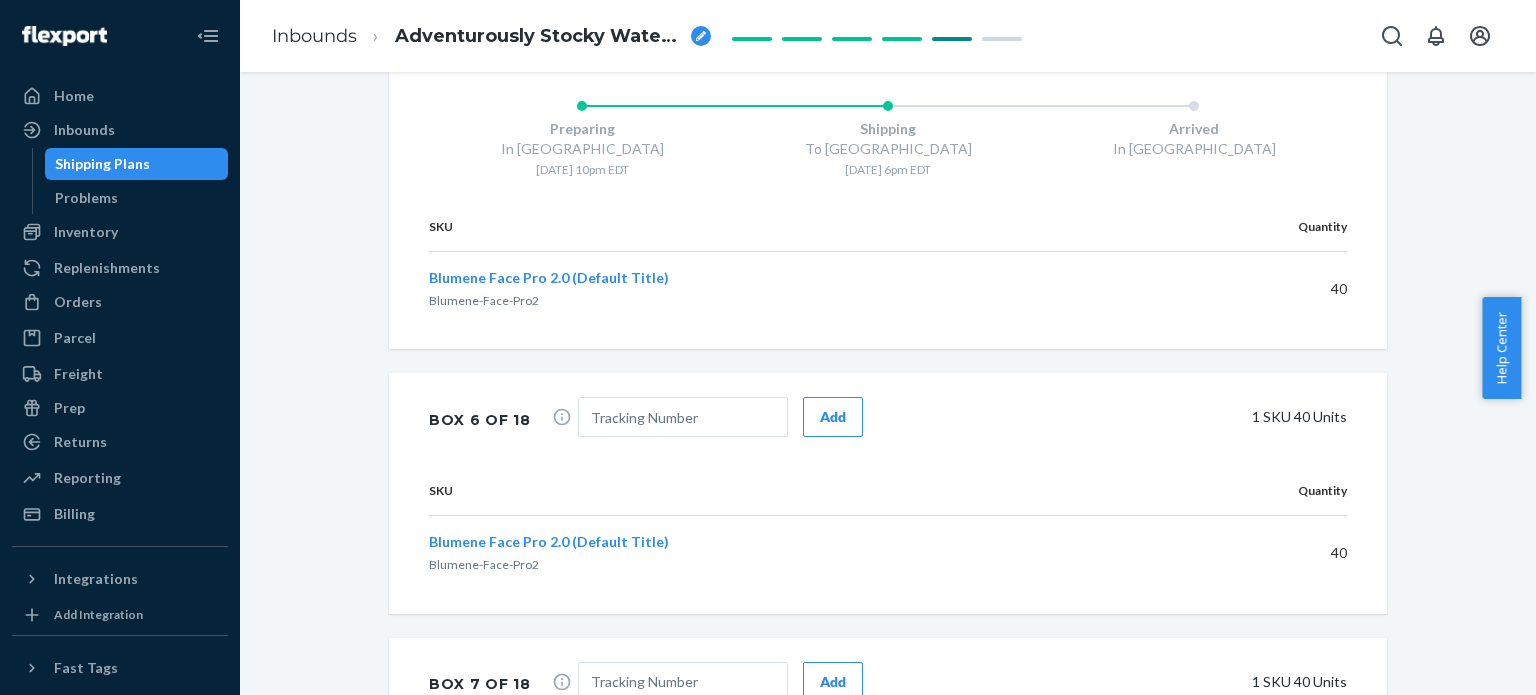scroll, scrollTop: 2595, scrollLeft: 0, axis: vertical 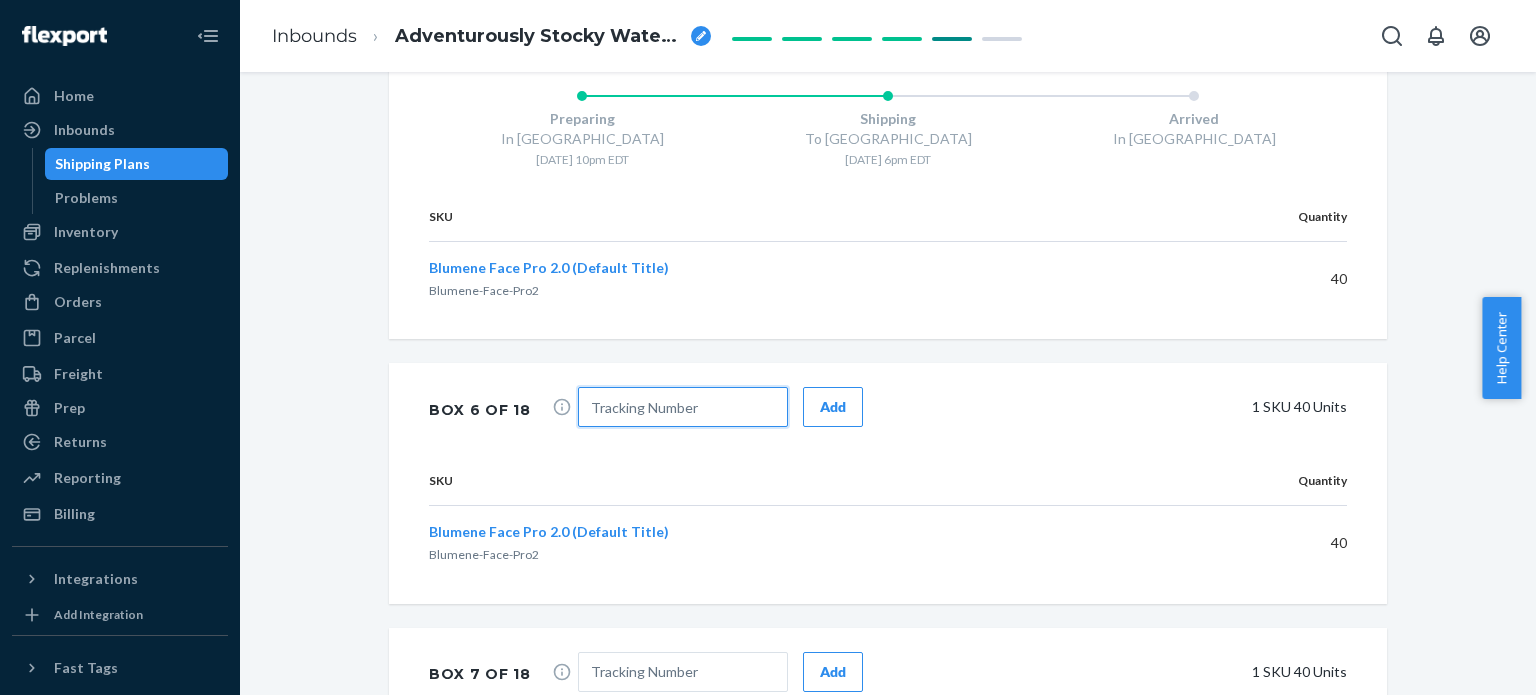 click at bounding box center [683, 407] 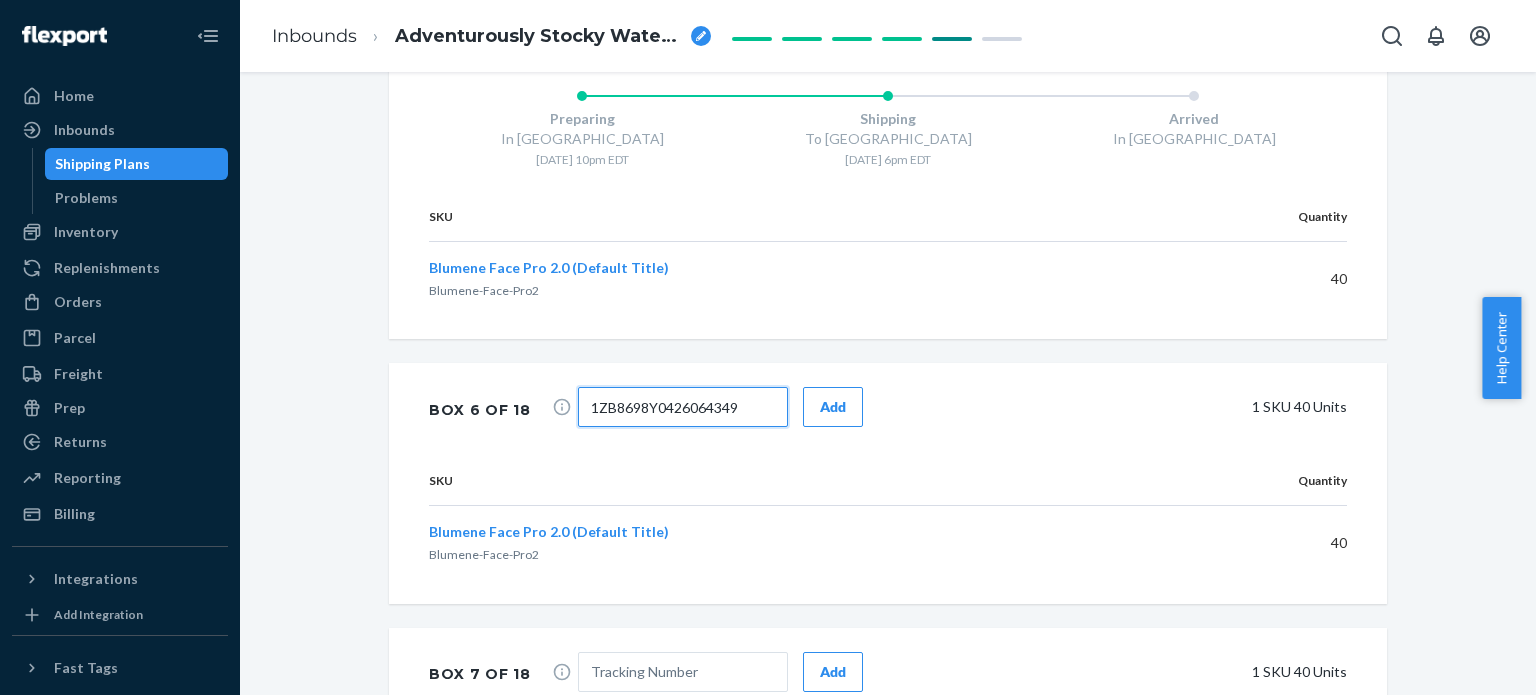 type on "1ZB8698Y0426064349" 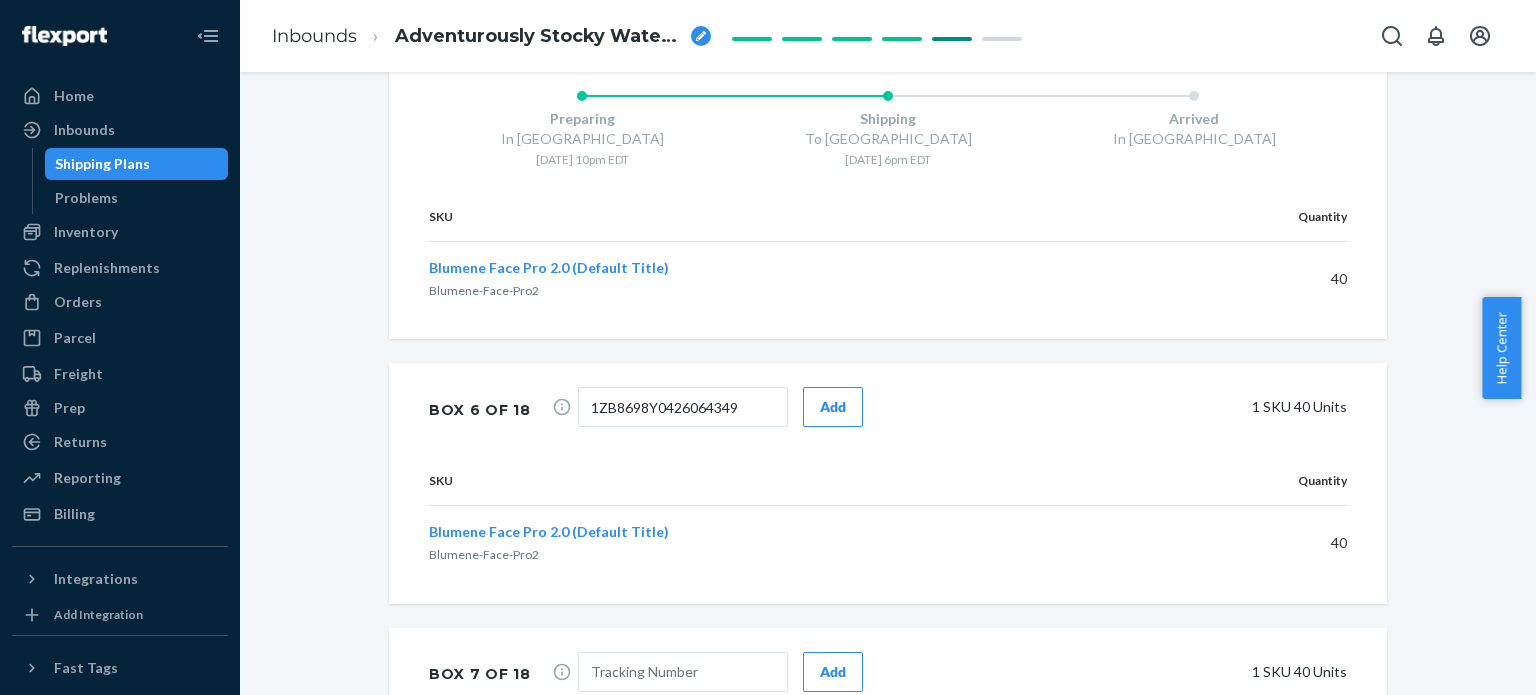 click on "Add" at bounding box center [833, 407] 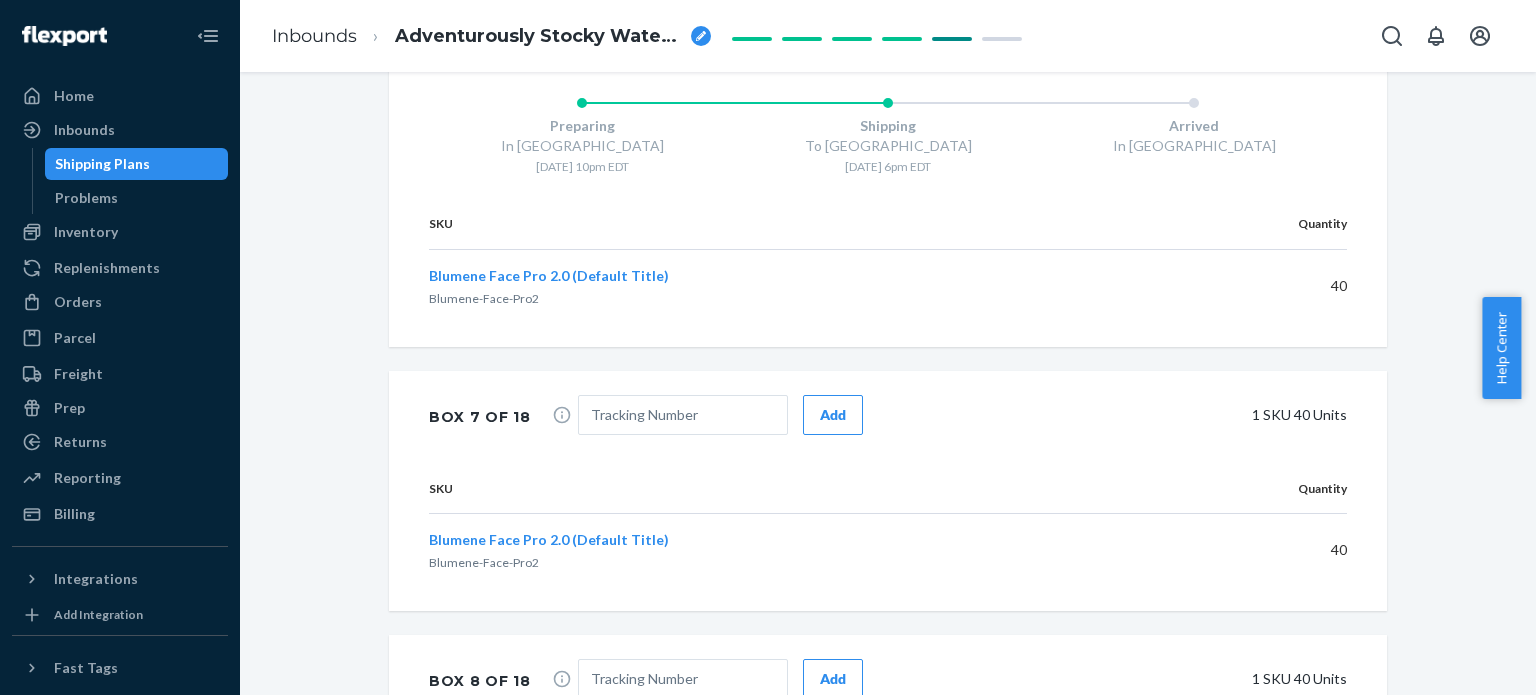 scroll, scrollTop: 2995, scrollLeft: 0, axis: vertical 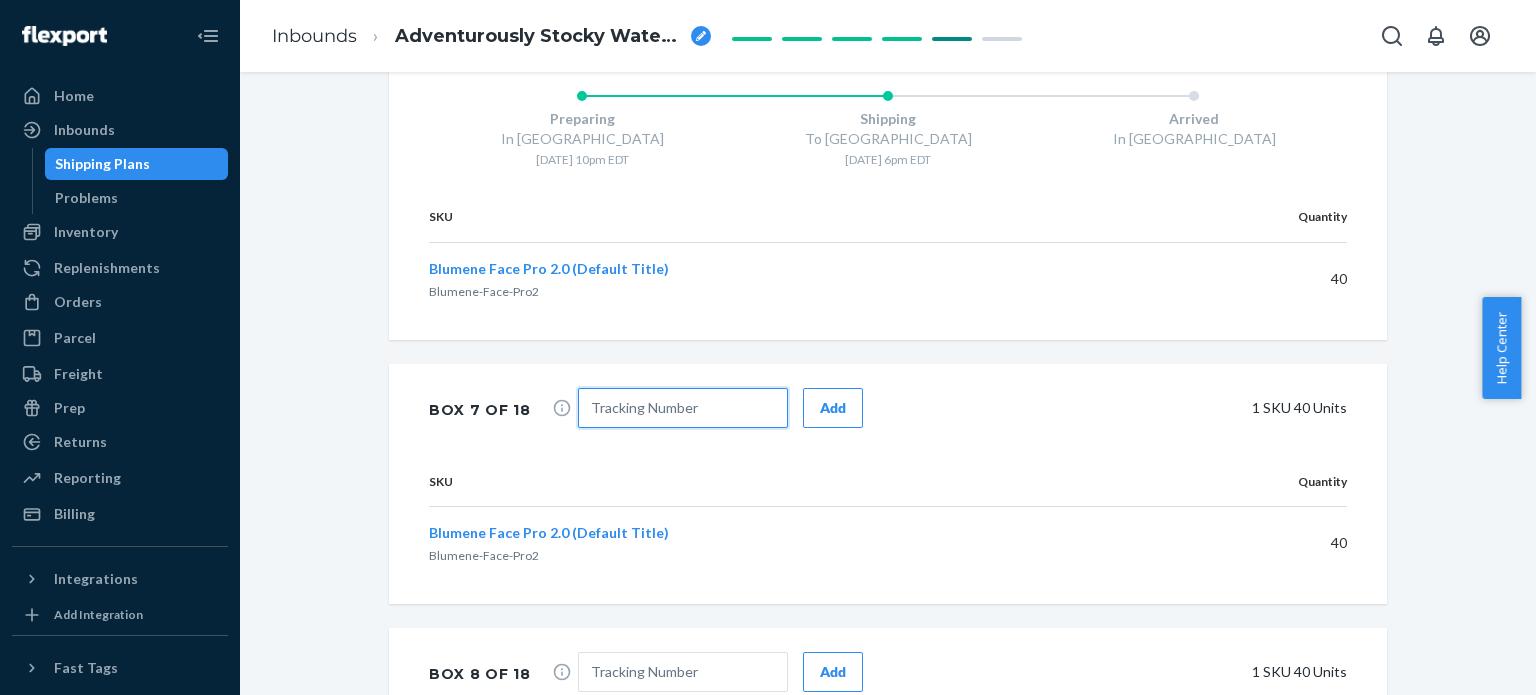 click at bounding box center (683, 408) 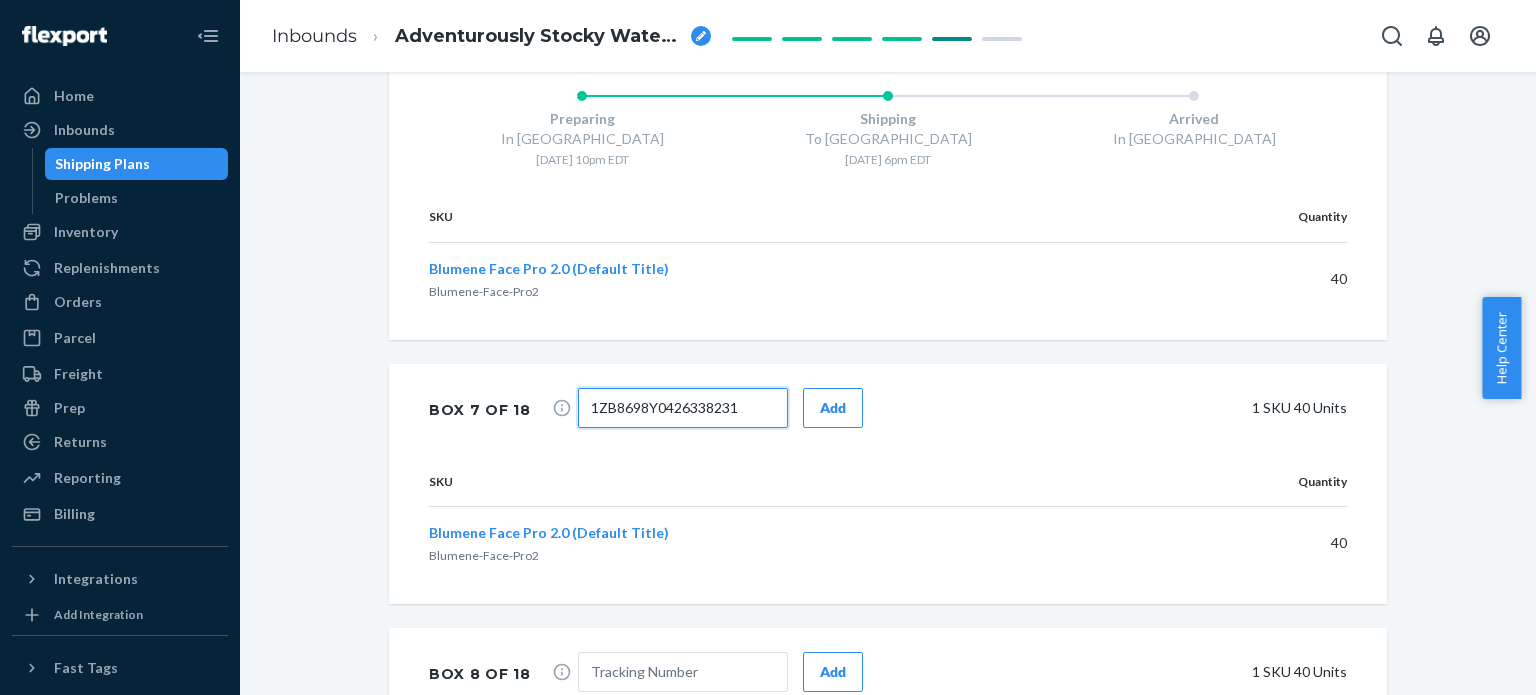 type on "1ZB8698Y0426338231" 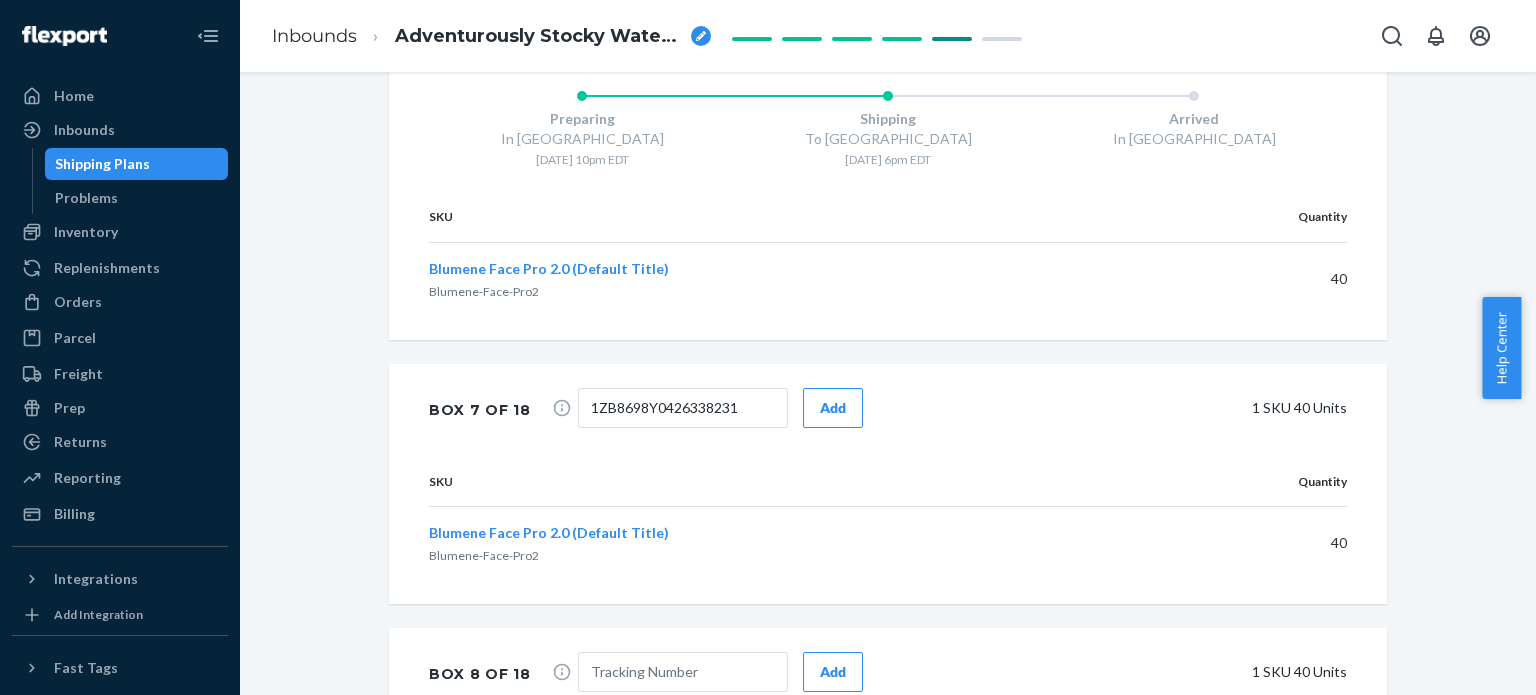 click on "Add" at bounding box center [833, 408] 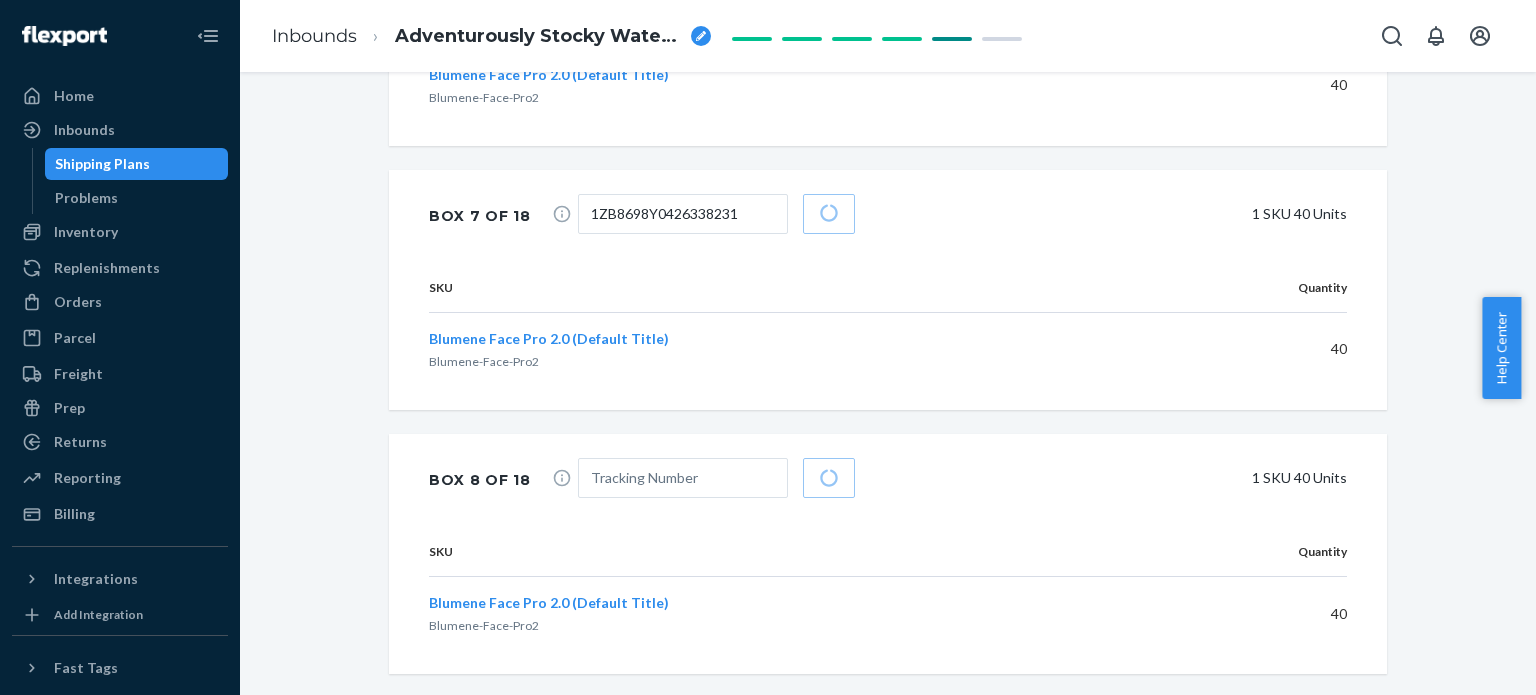 scroll, scrollTop: 3295, scrollLeft: 0, axis: vertical 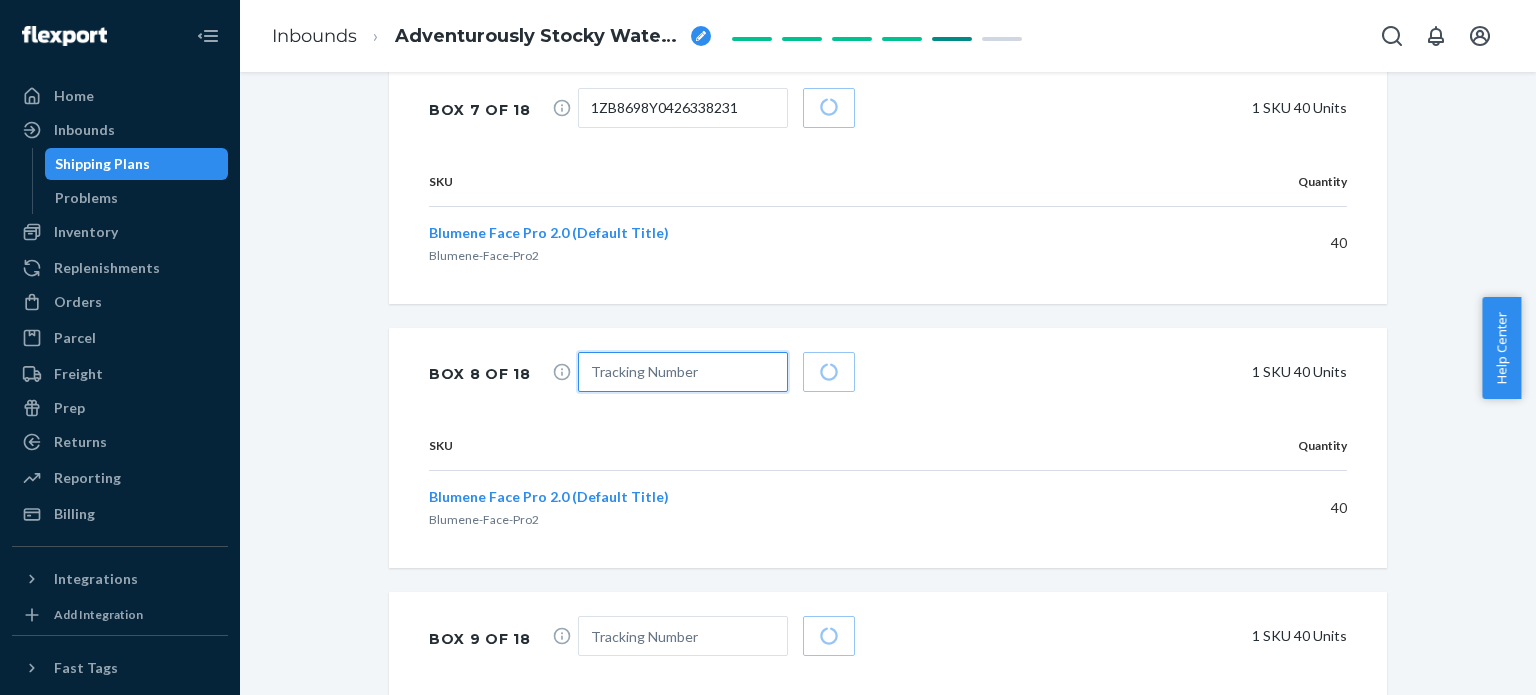 click at bounding box center (683, 372) 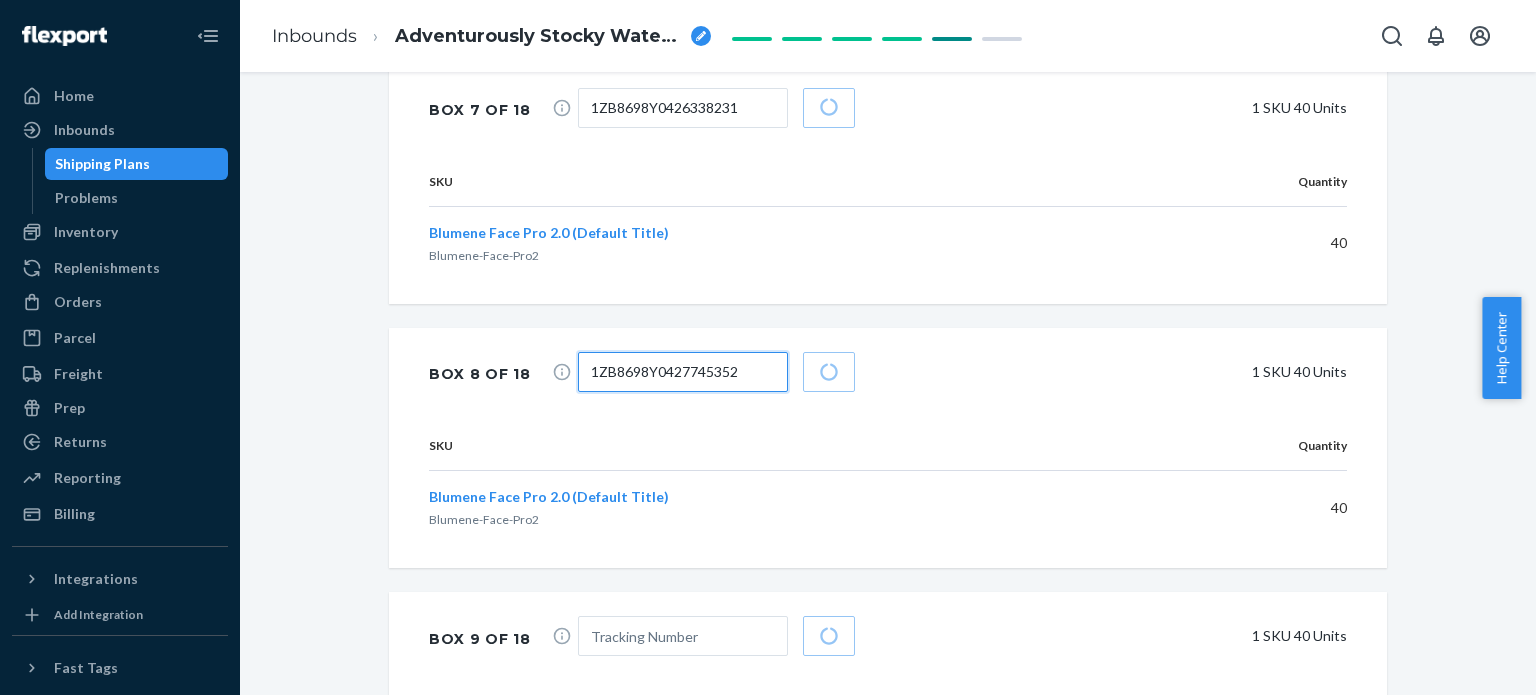scroll, scrollTop: 3292, scrollLeft: 0, axis: vertical 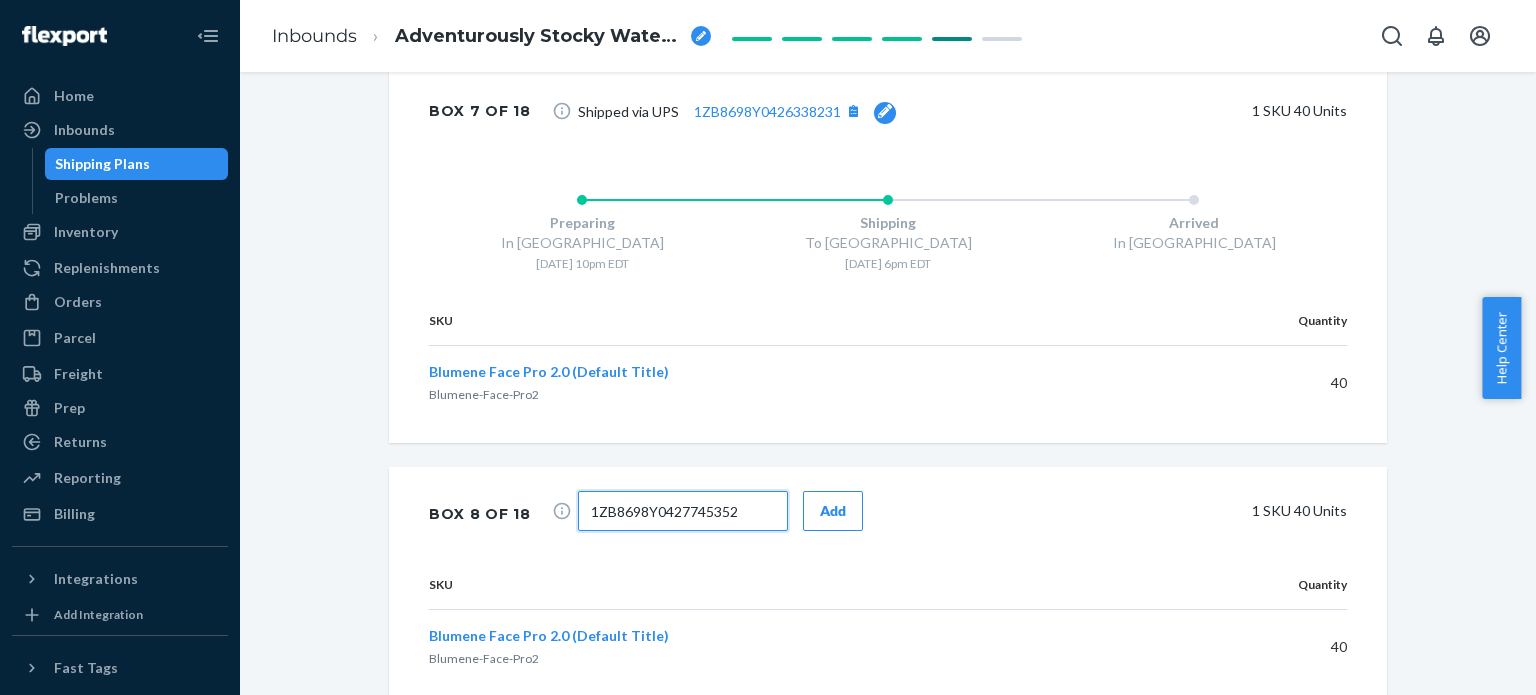 type on "1ZB8698Y0427745352" 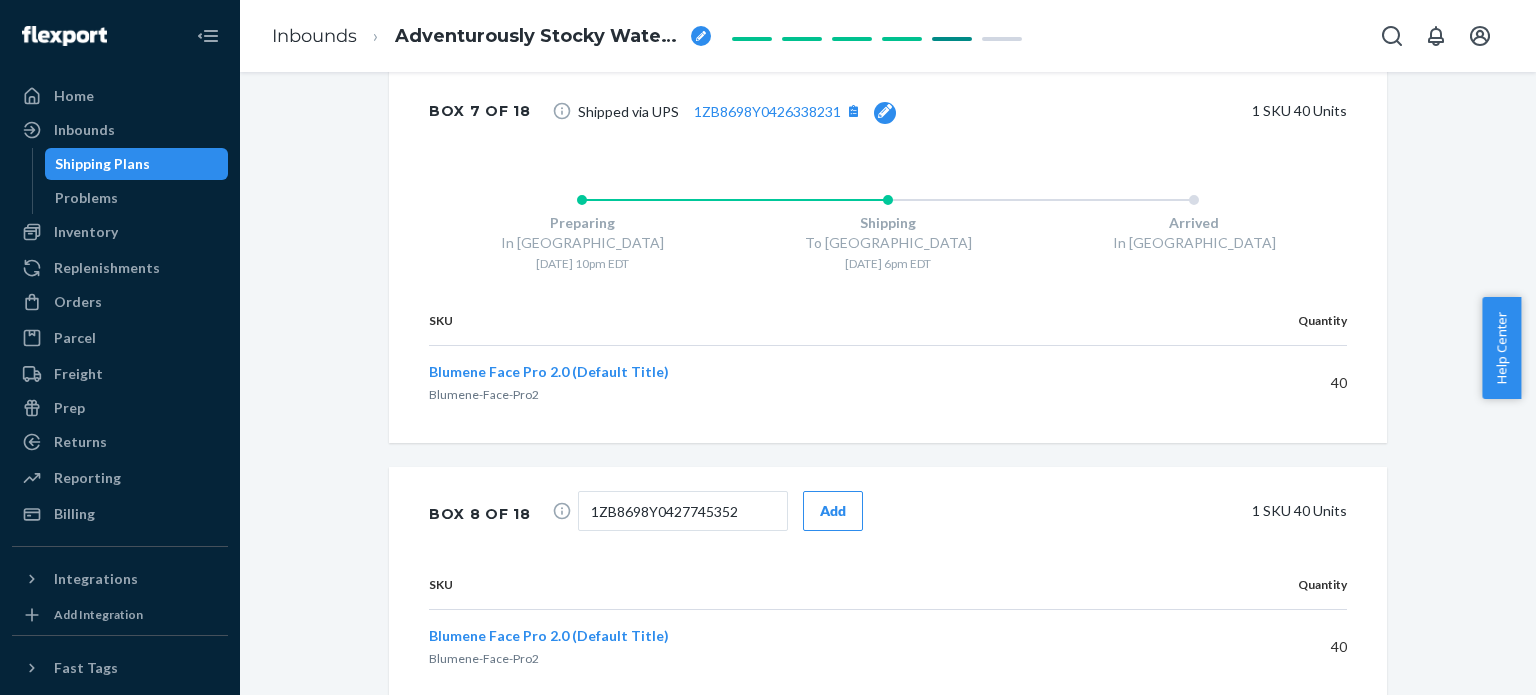 click on "Add" at bounding box center (833, 511) 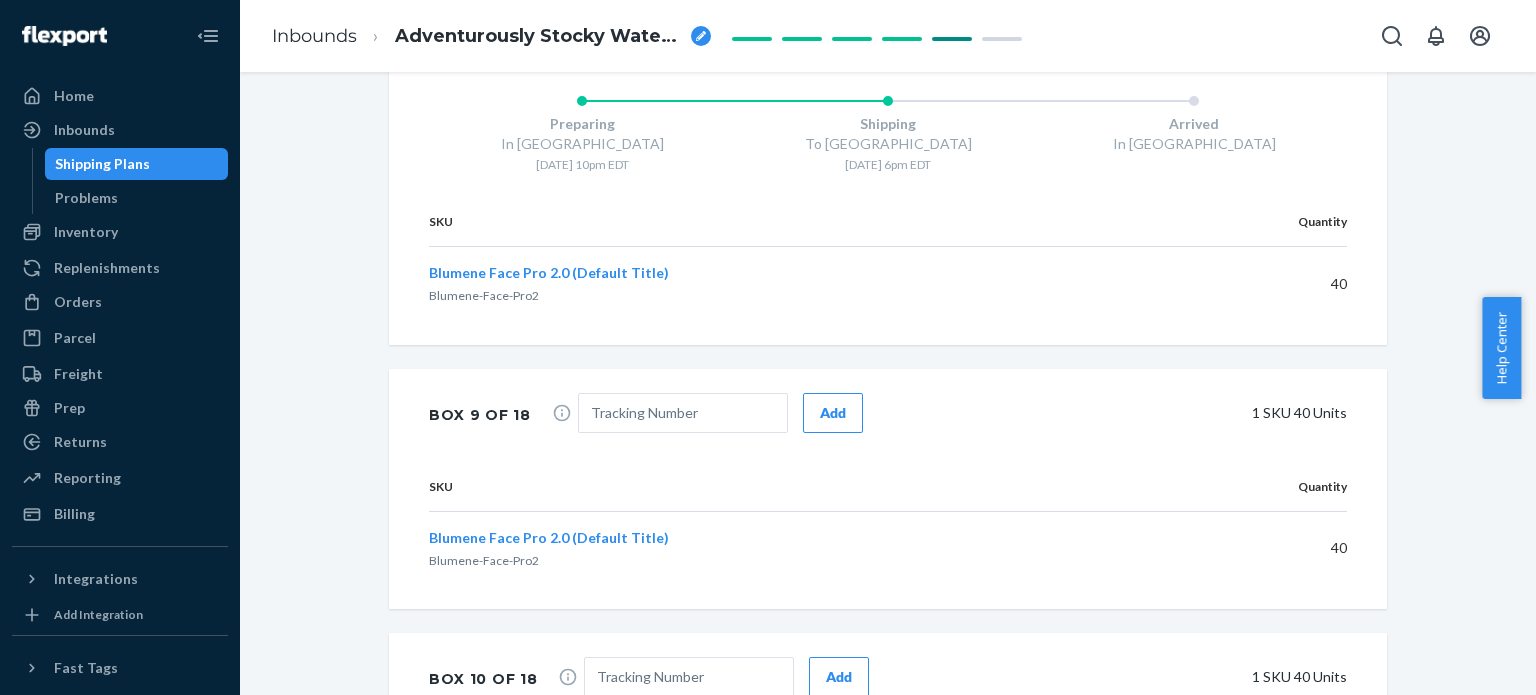 scroll, scrollTop: 3792, scrollLeft: 0, axis: vertical 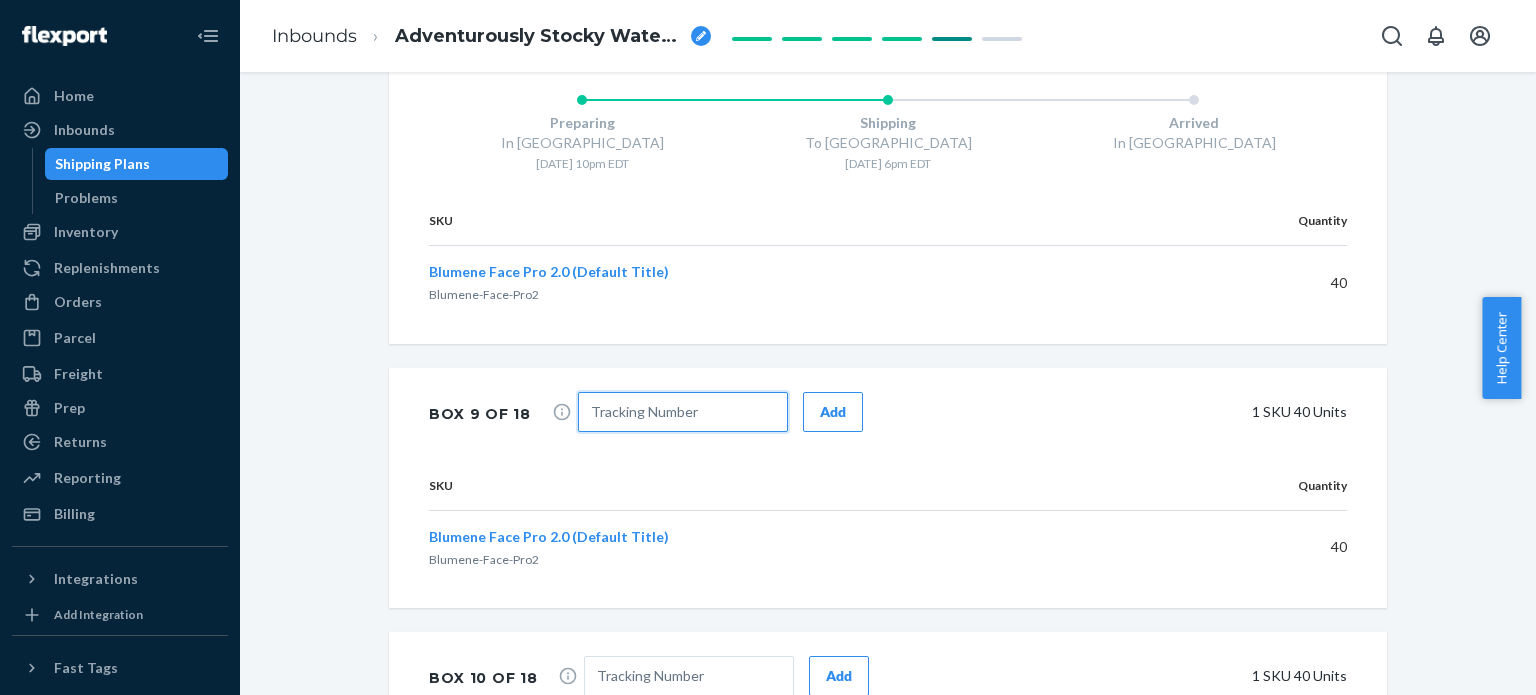 click at bounding box center (683, 412) 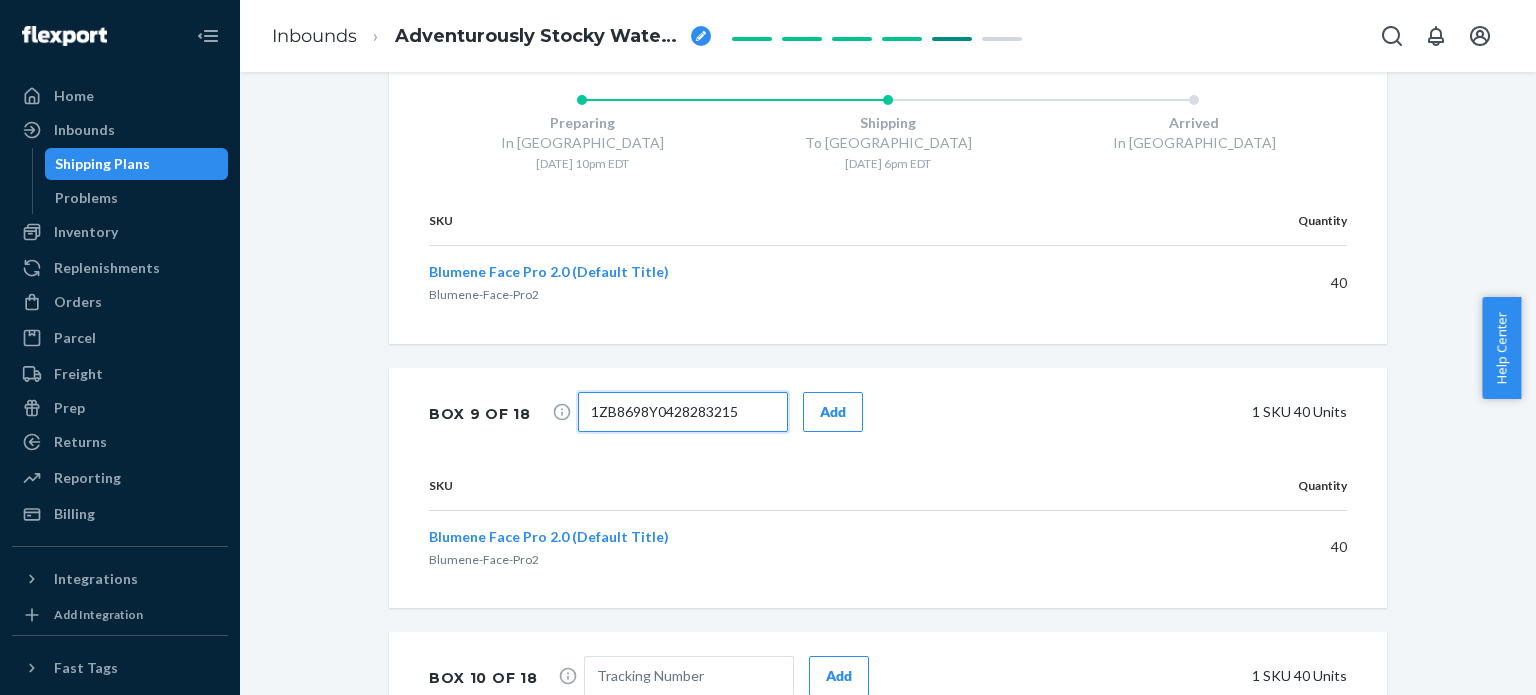 type on "1ZB8698Y0428283215" 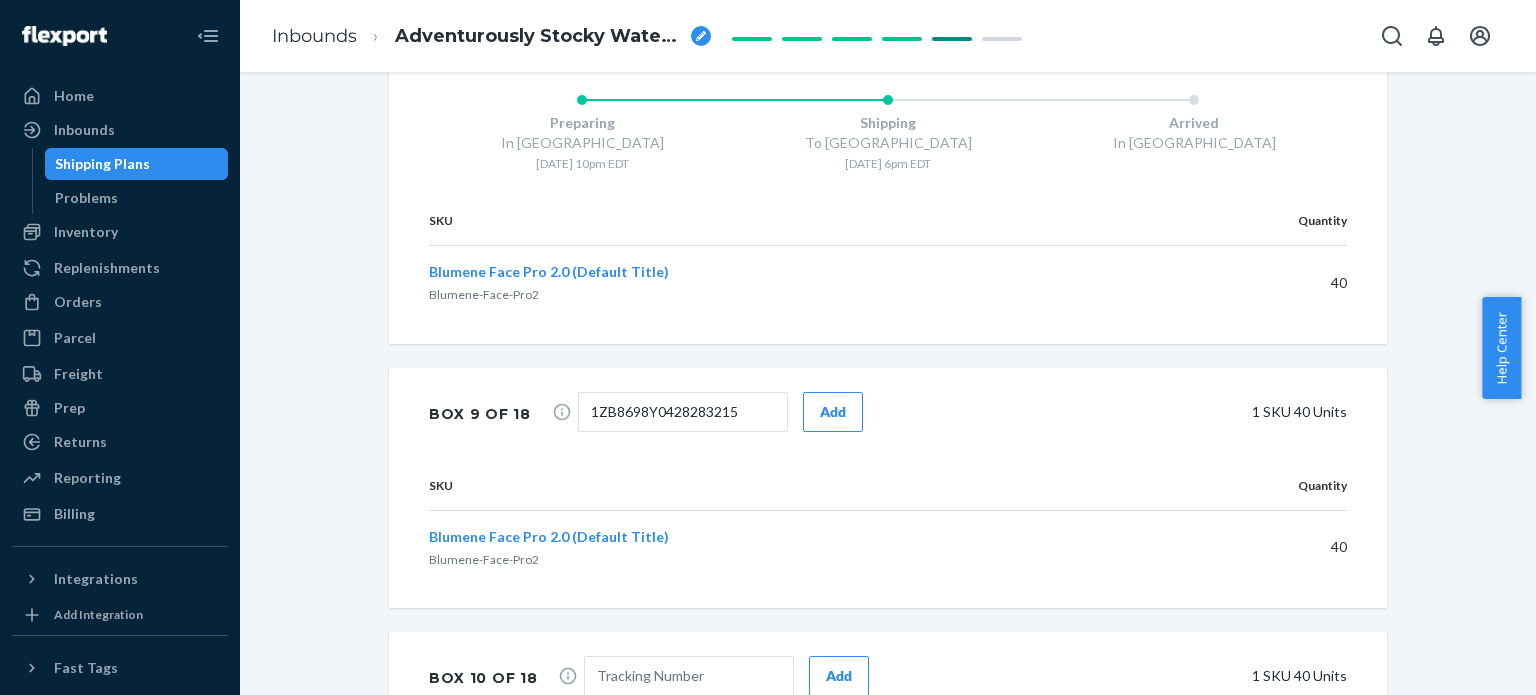 click on "Add" at bounding box center [833, 412] 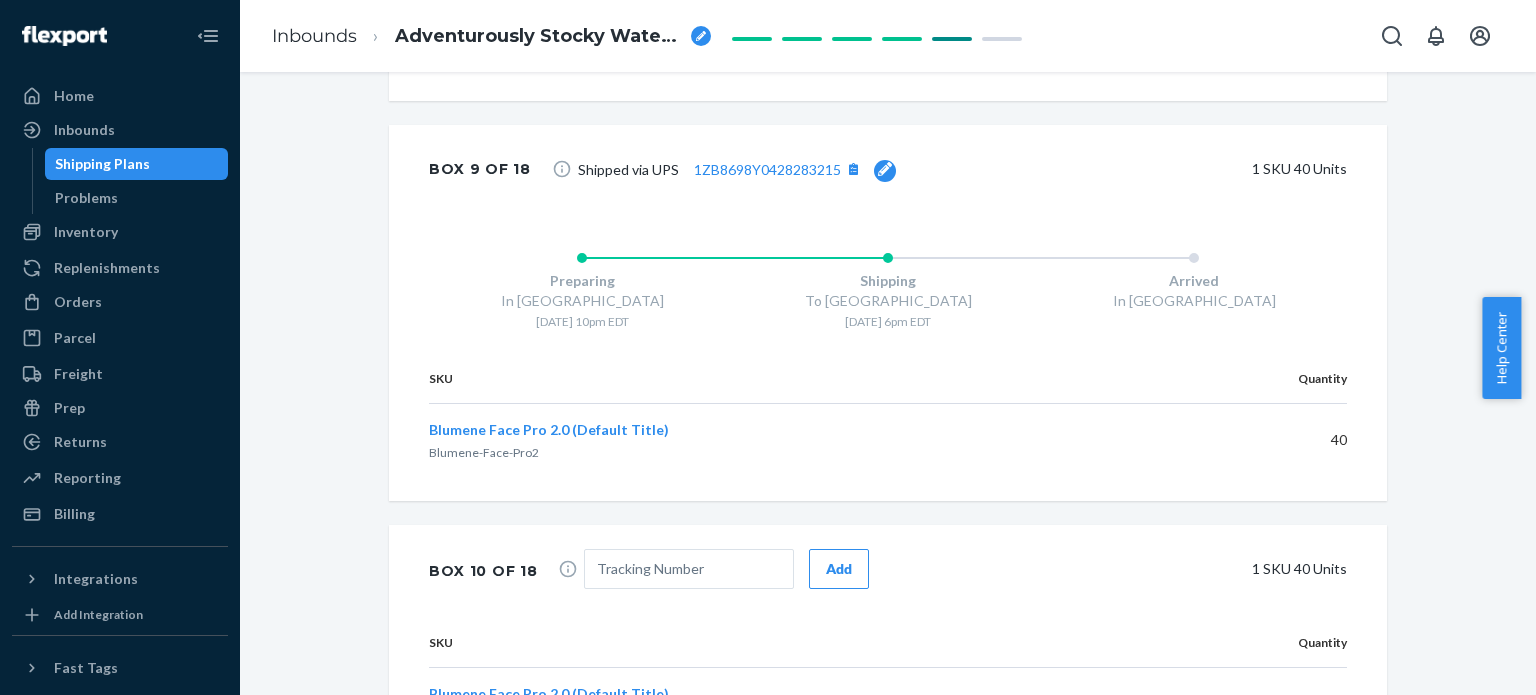 scroll, scrollTop: 4092, scrollLeft: 0, axis: vertical 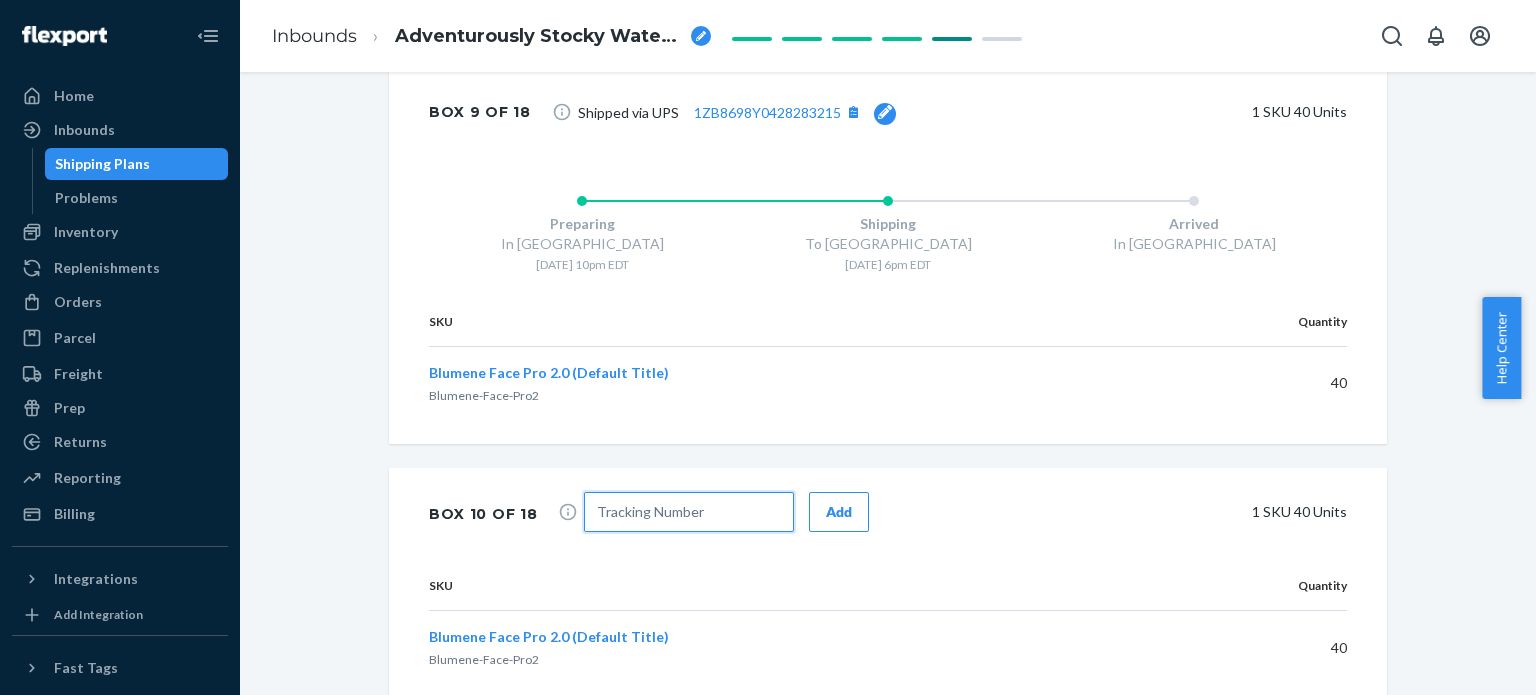 click at bounding box center [689, 512] 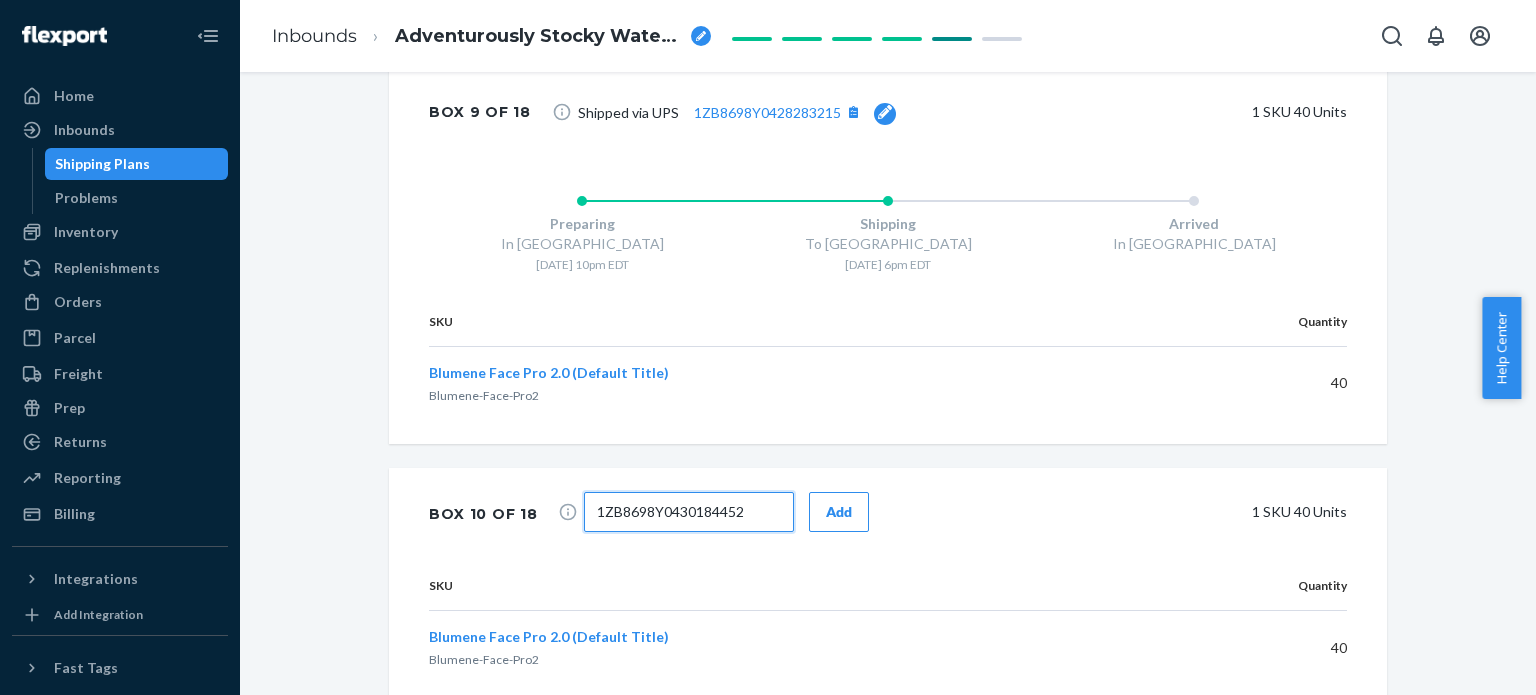 type on "1ZB8698Y0430184452" 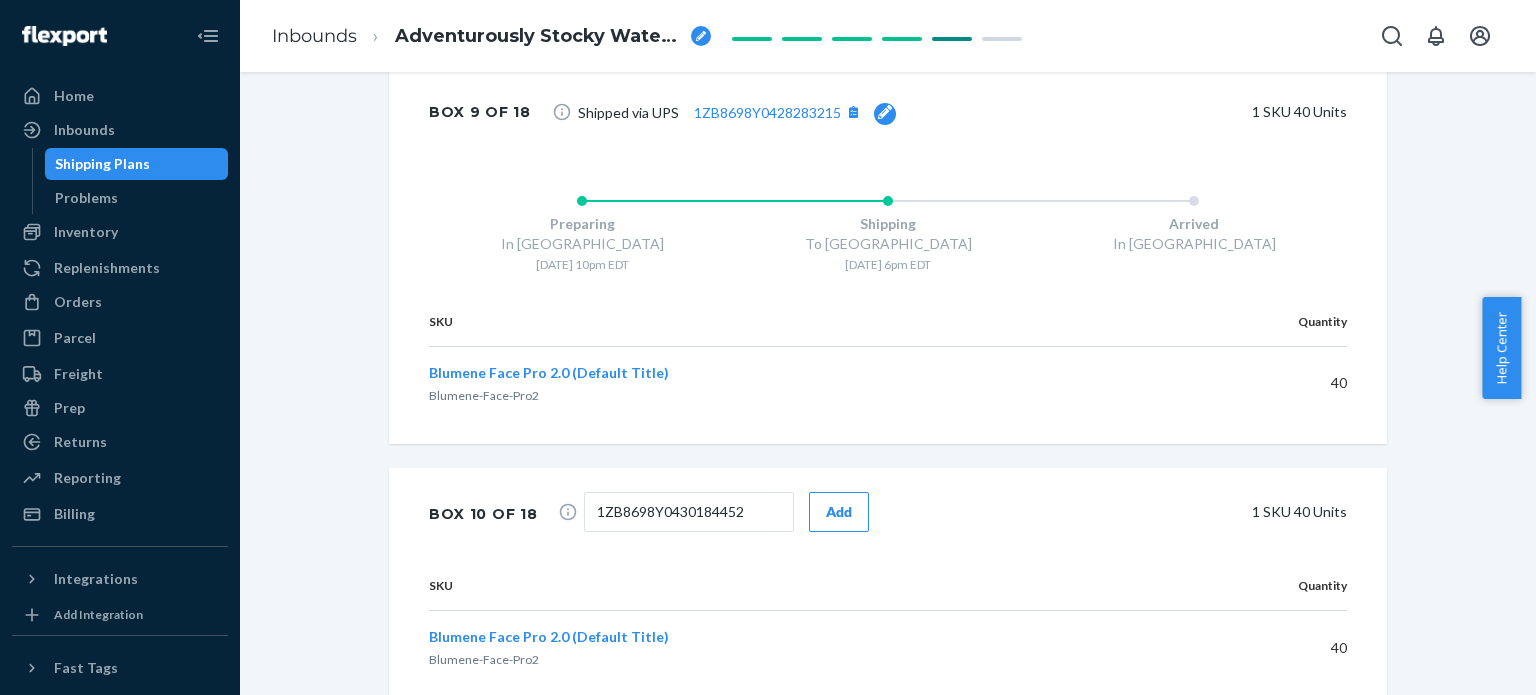 click on "Add" at bounding box center [839, 512] 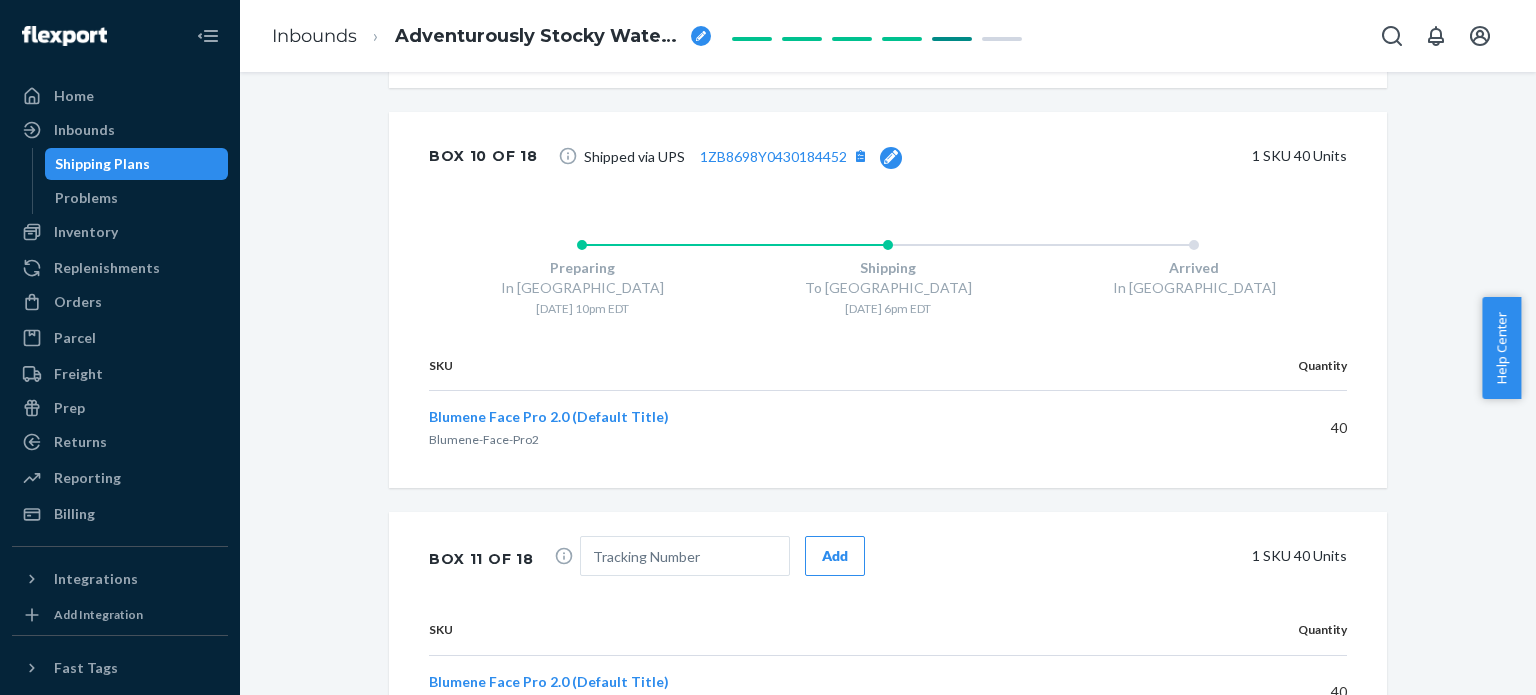 scroll, scrollTop: 4492, scrollLeft: 0, axis: vertical 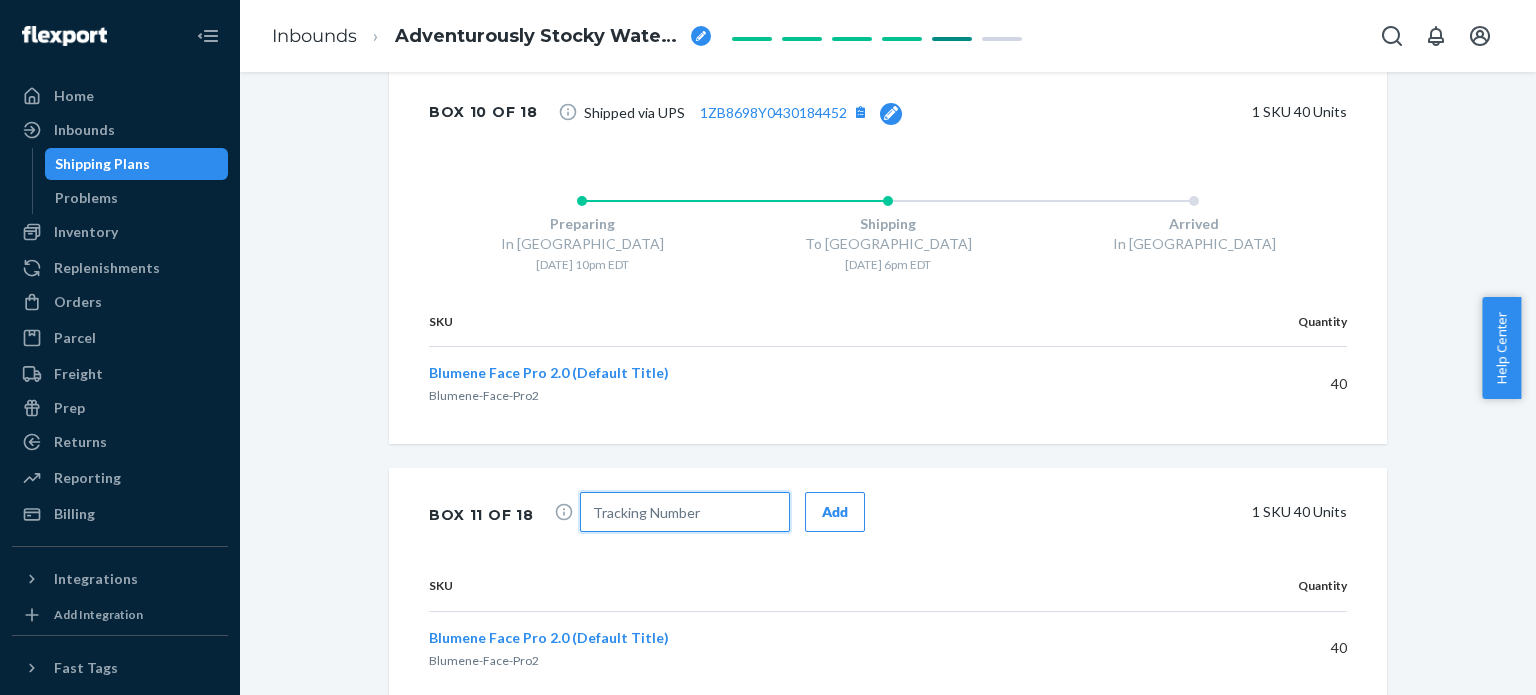 click at bounding box center (685, 512) 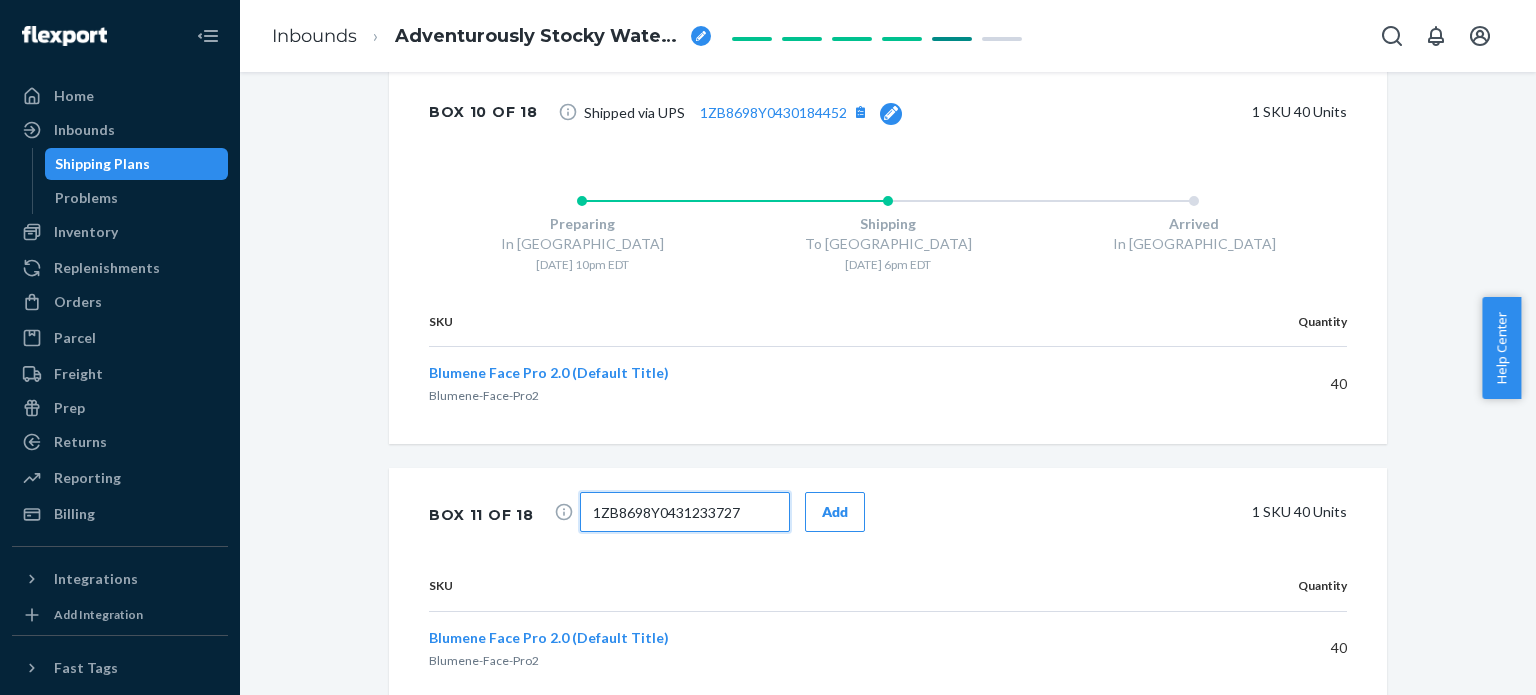 type on "1ZB8698Y0431233727" 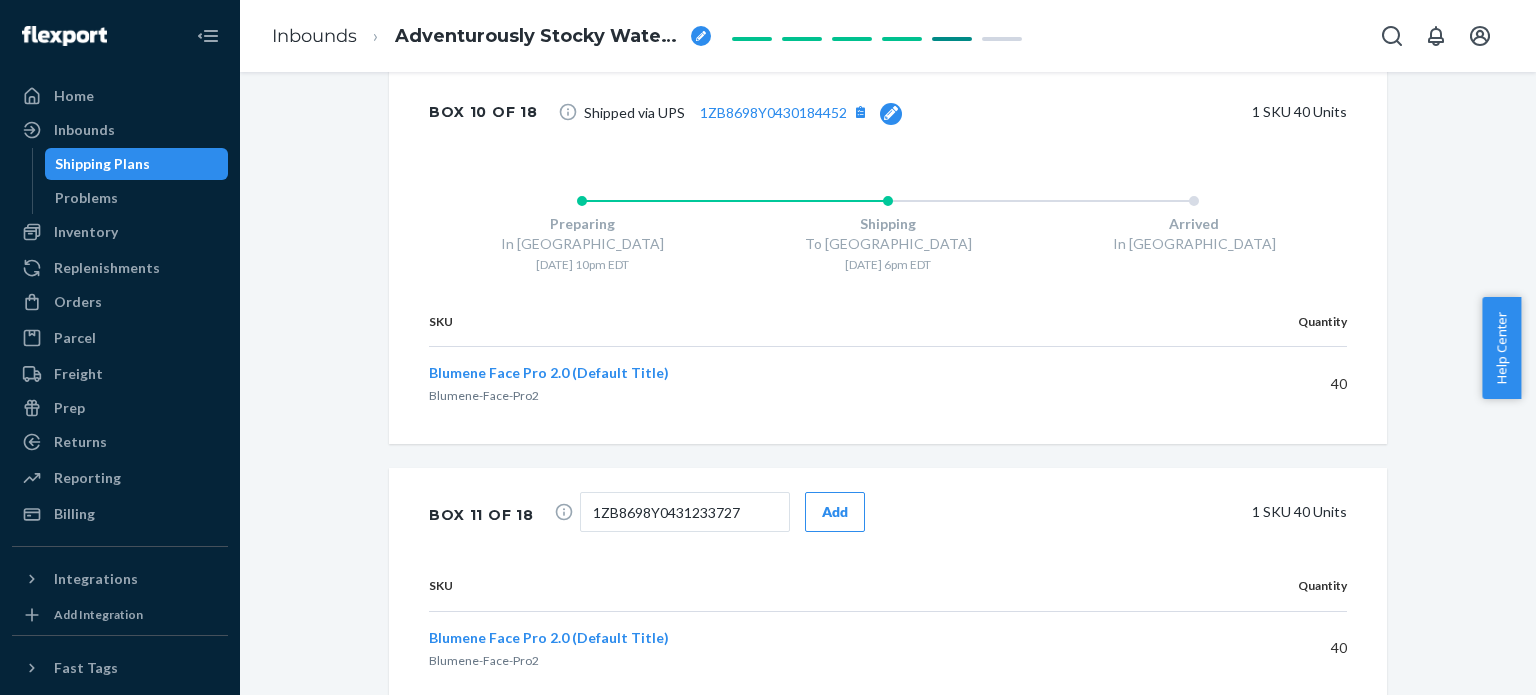 click on "Add" at bounding box center [835, 512] 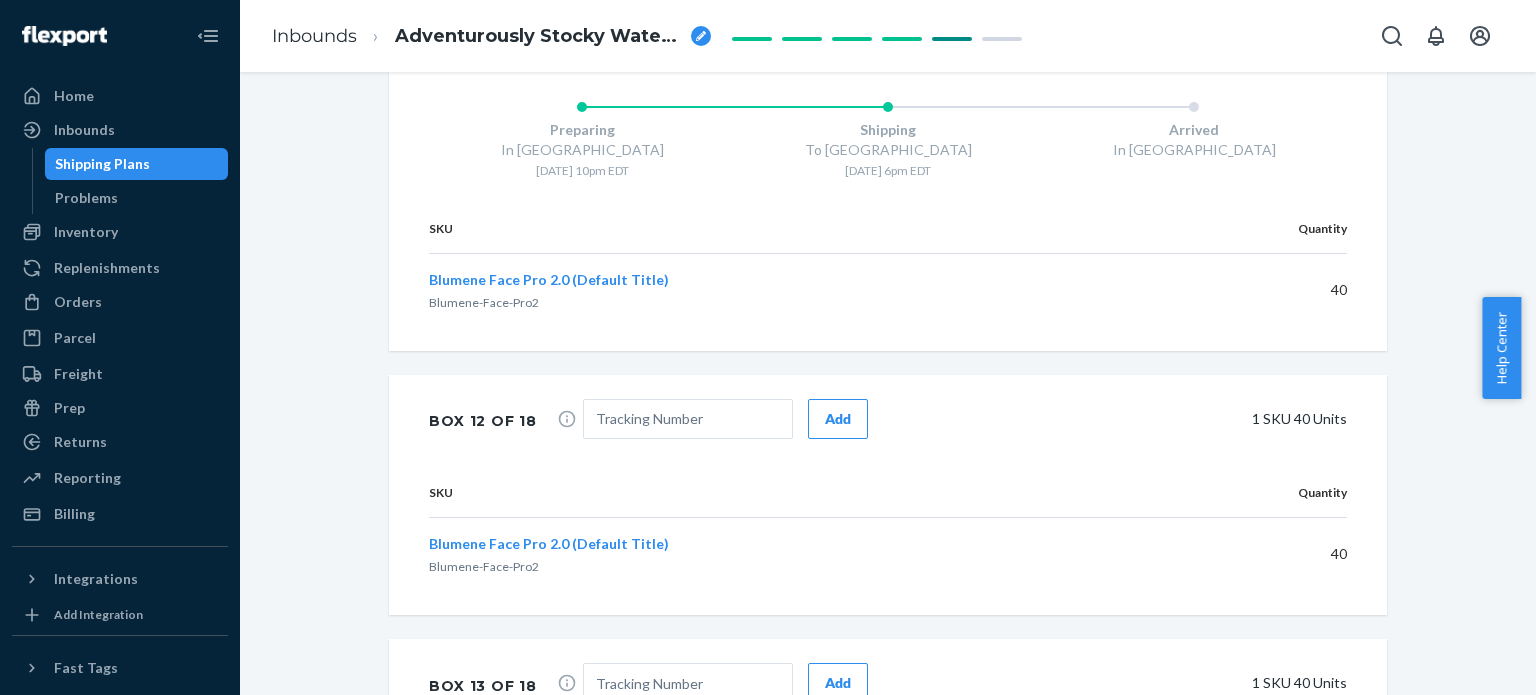 scroll, scrollTop: 4992, scrollLeft: 0, axis: vertical 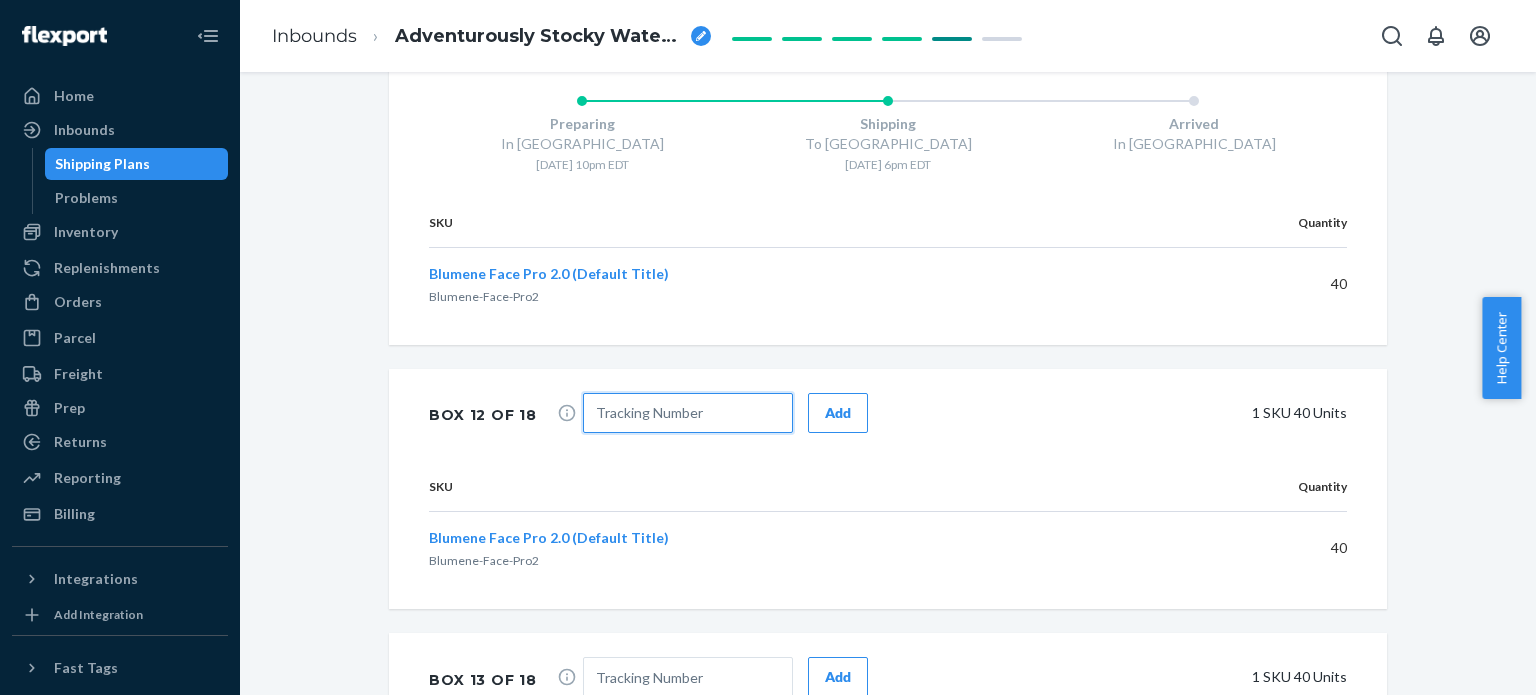click at bounding box center (688, 413) 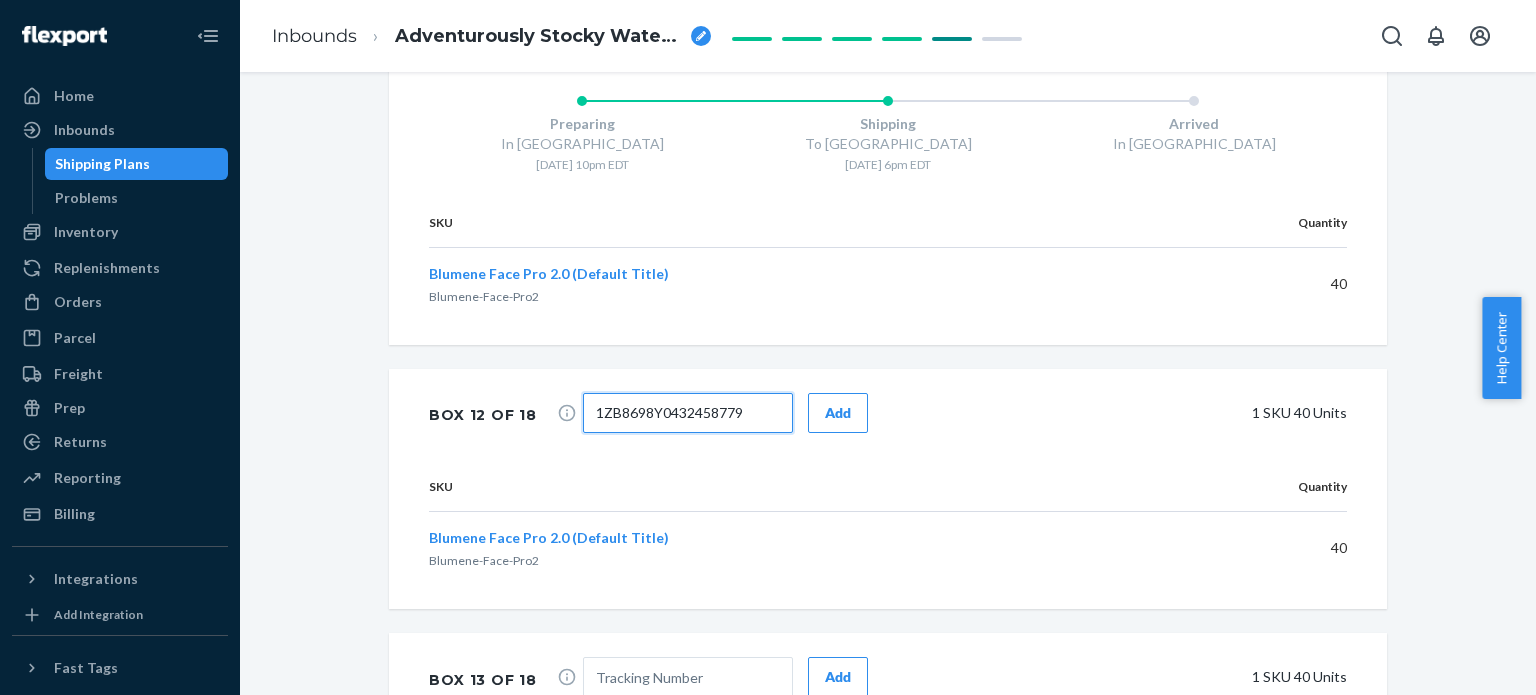 type on "1ZB8698Y0432458779" 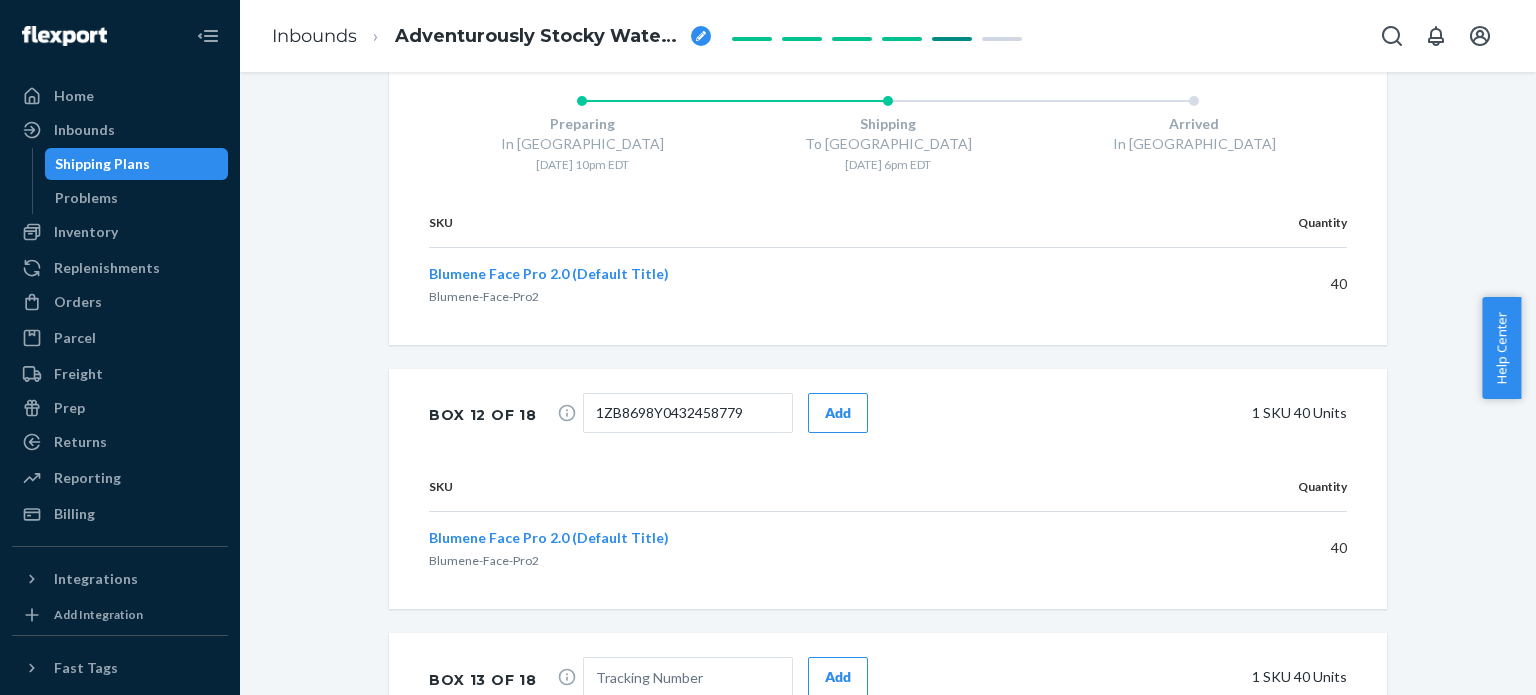 click on "Add" at bounding box center [838, 413] 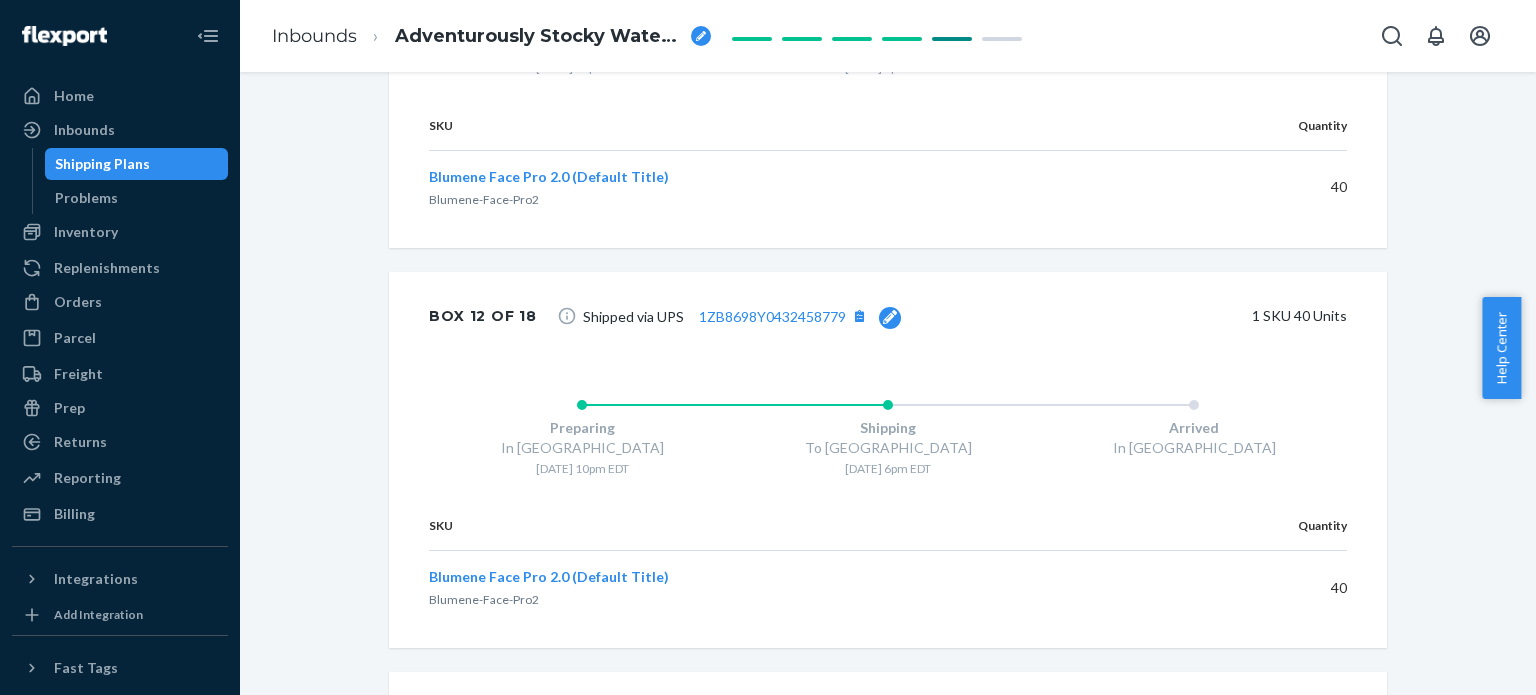 scroll, scrollTop: 5392, scrollLeft: 0, axis: vertical 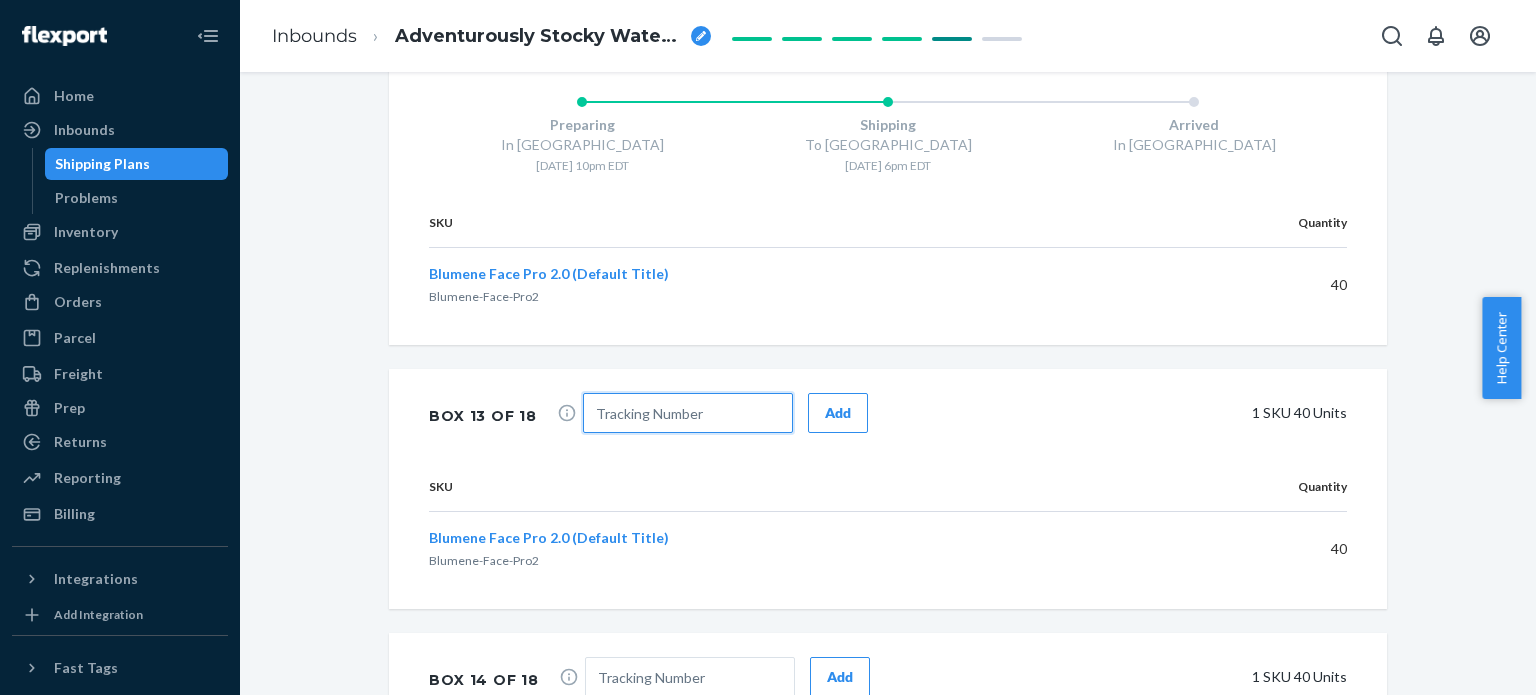 click at bounding box center [688, 413] 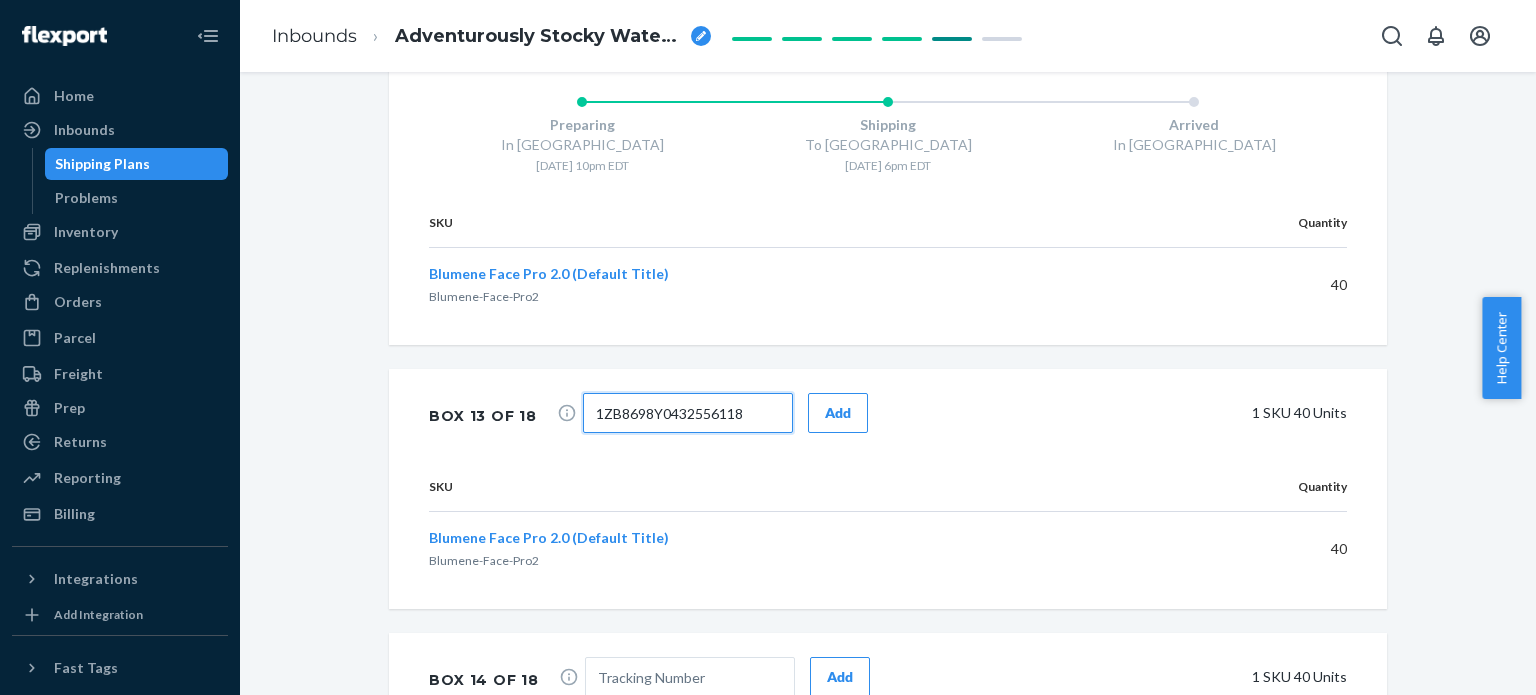 type on "1ZB8698Y0432556118" 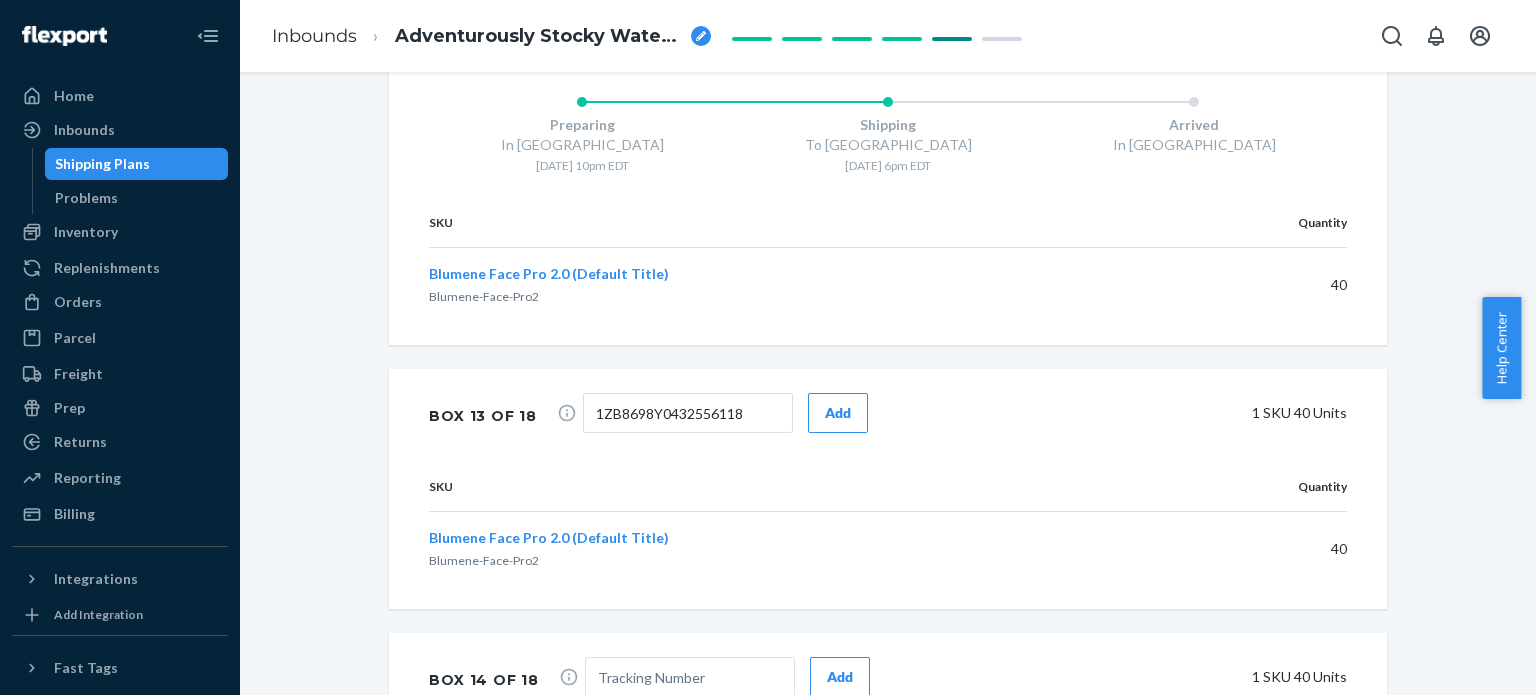 click on "Add" at bounding box center (838, 413) 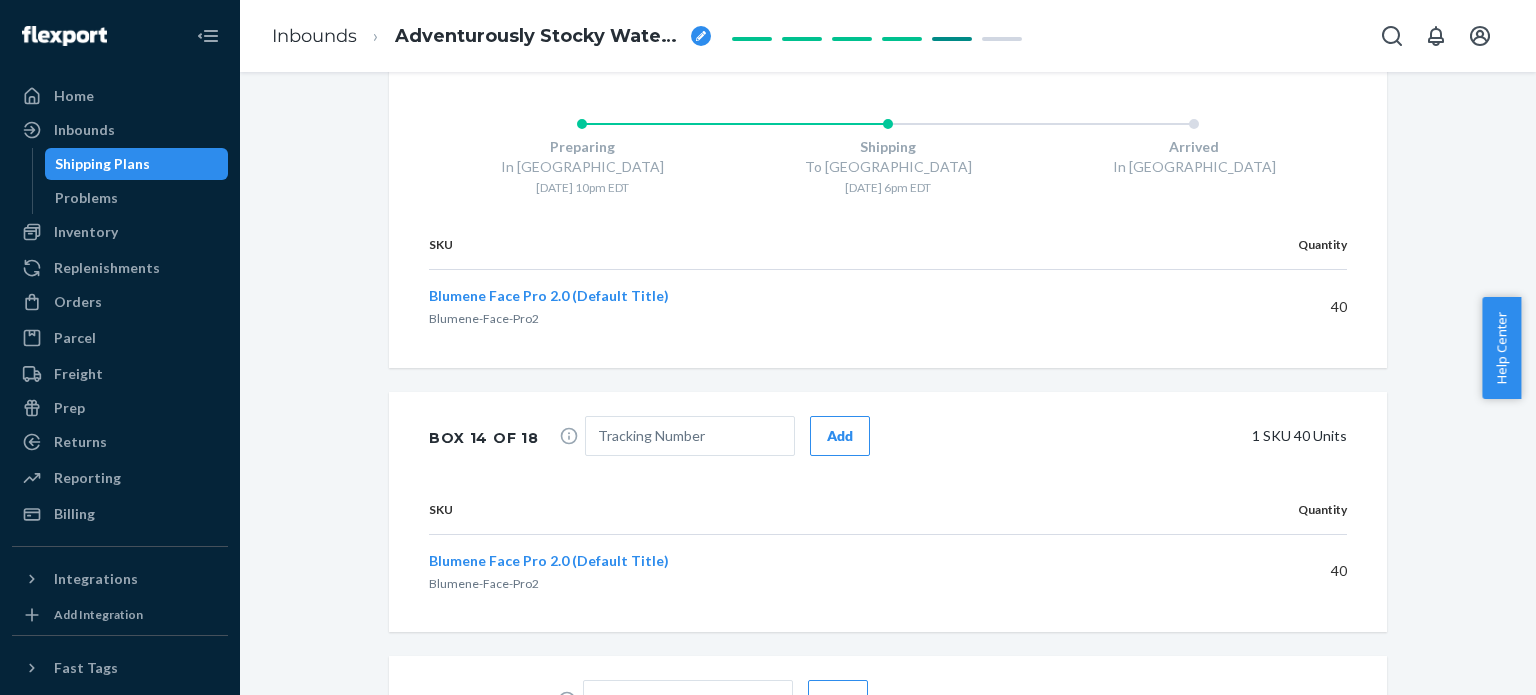 scroll, scrollTop: 5792, scrollLeft: 0, axis: vertical 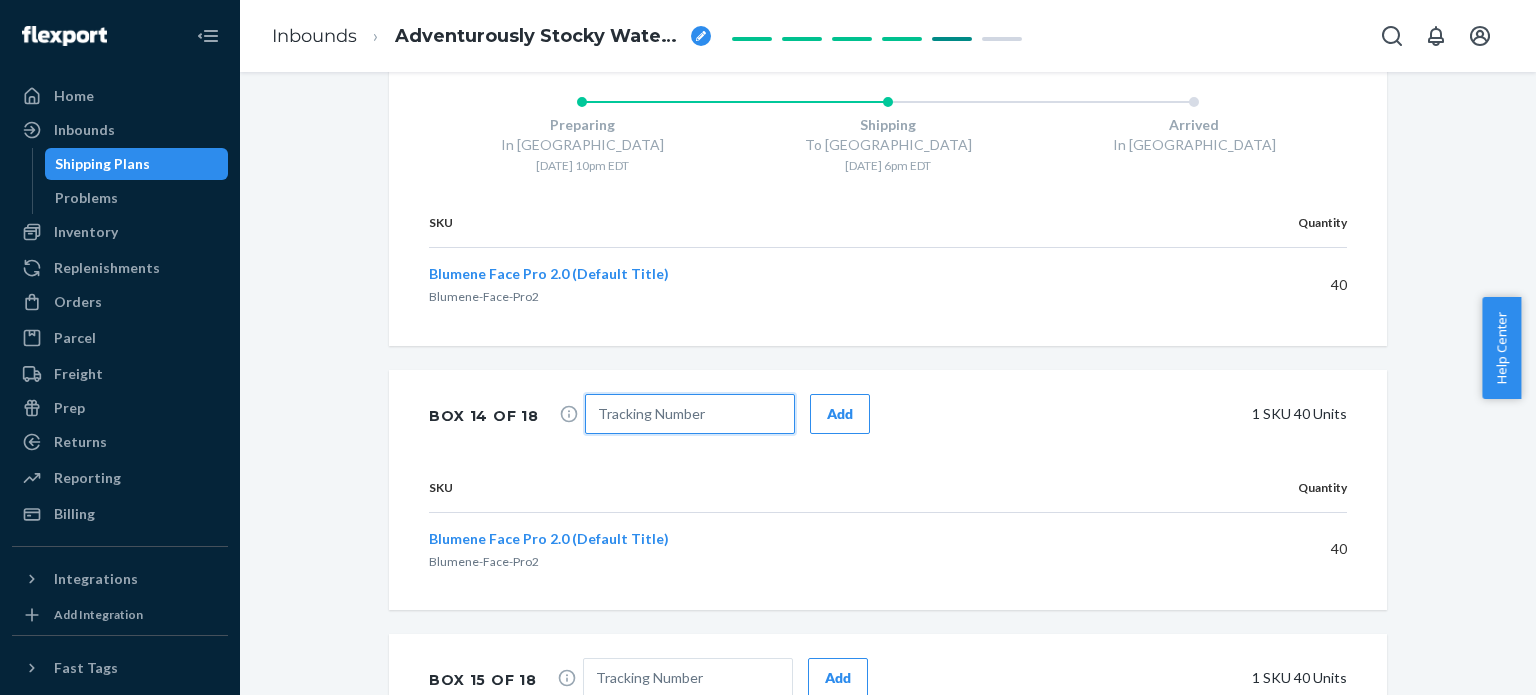 click at bounding box center [690, 414] 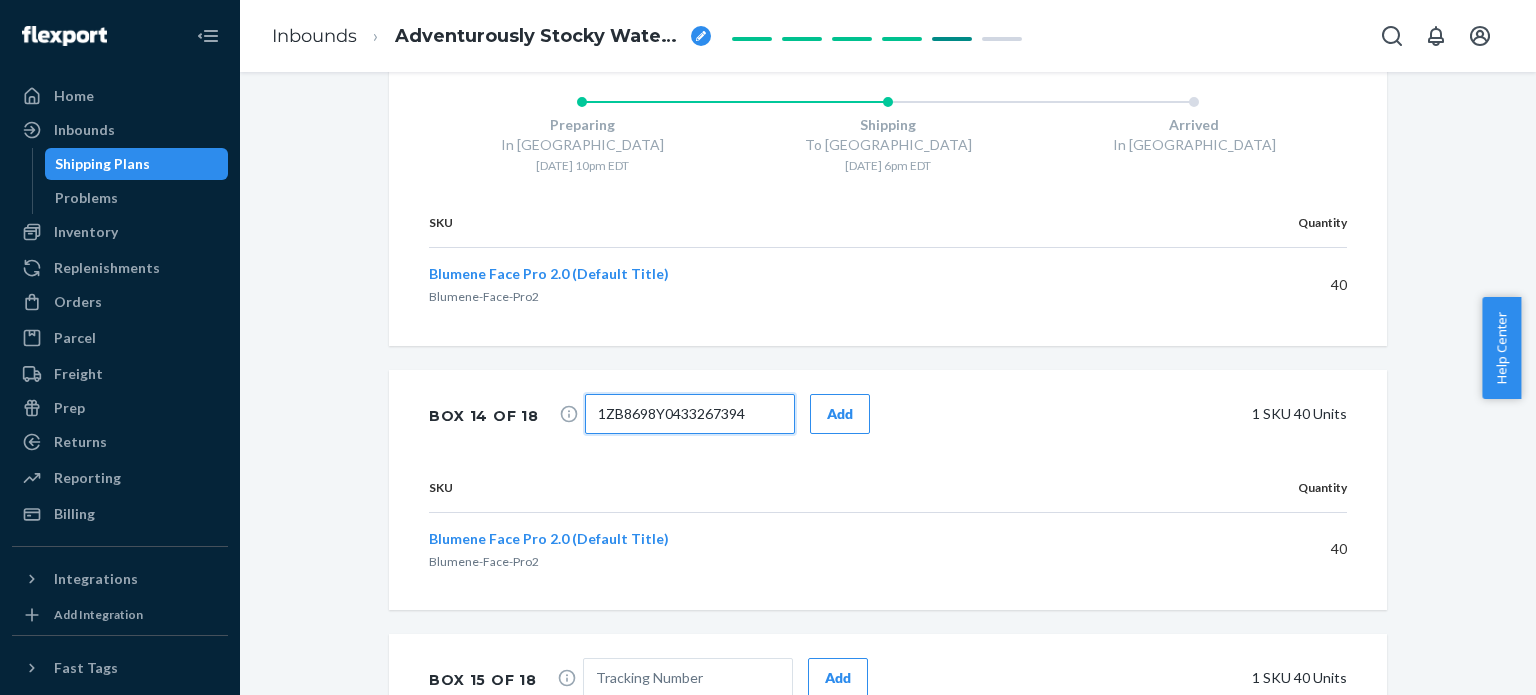 type on "1ZB8698Y0433267394" 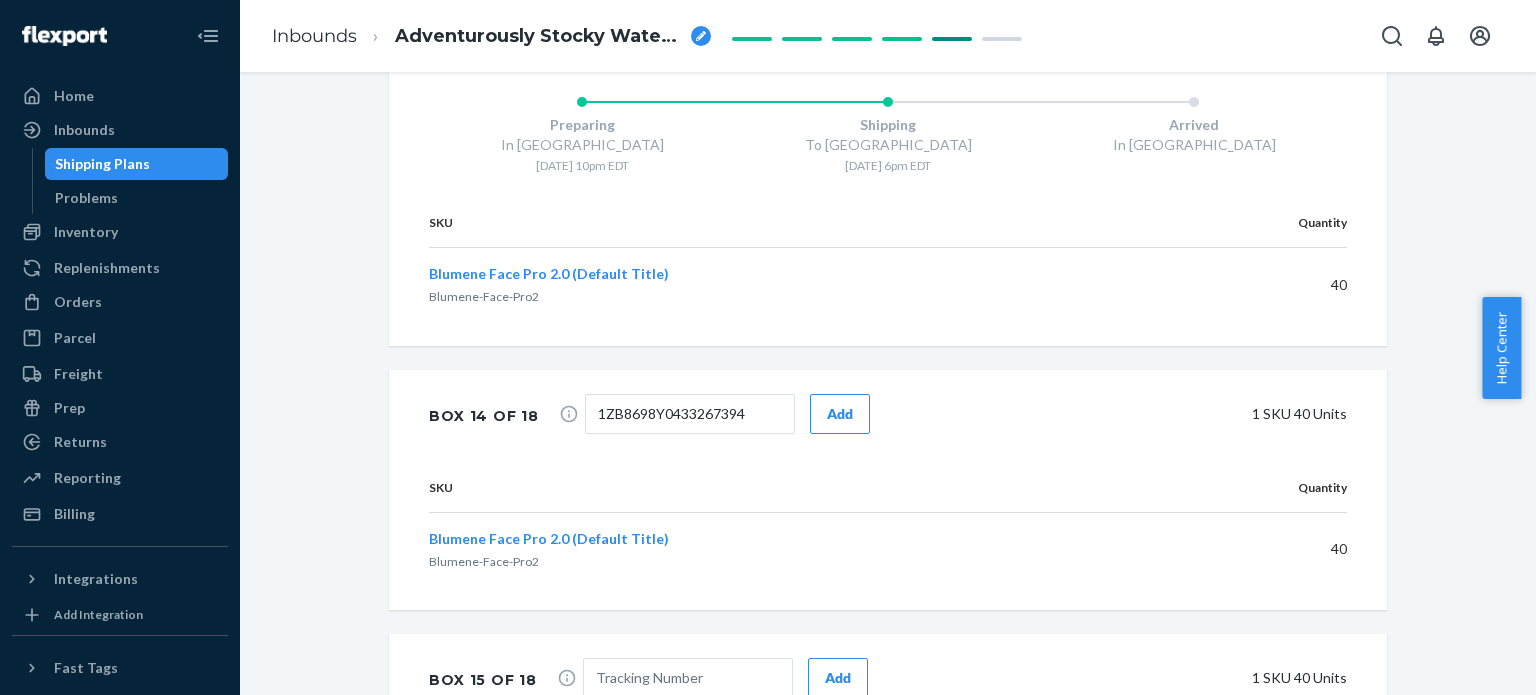 click on "Add" at bounding box center [840, 414] 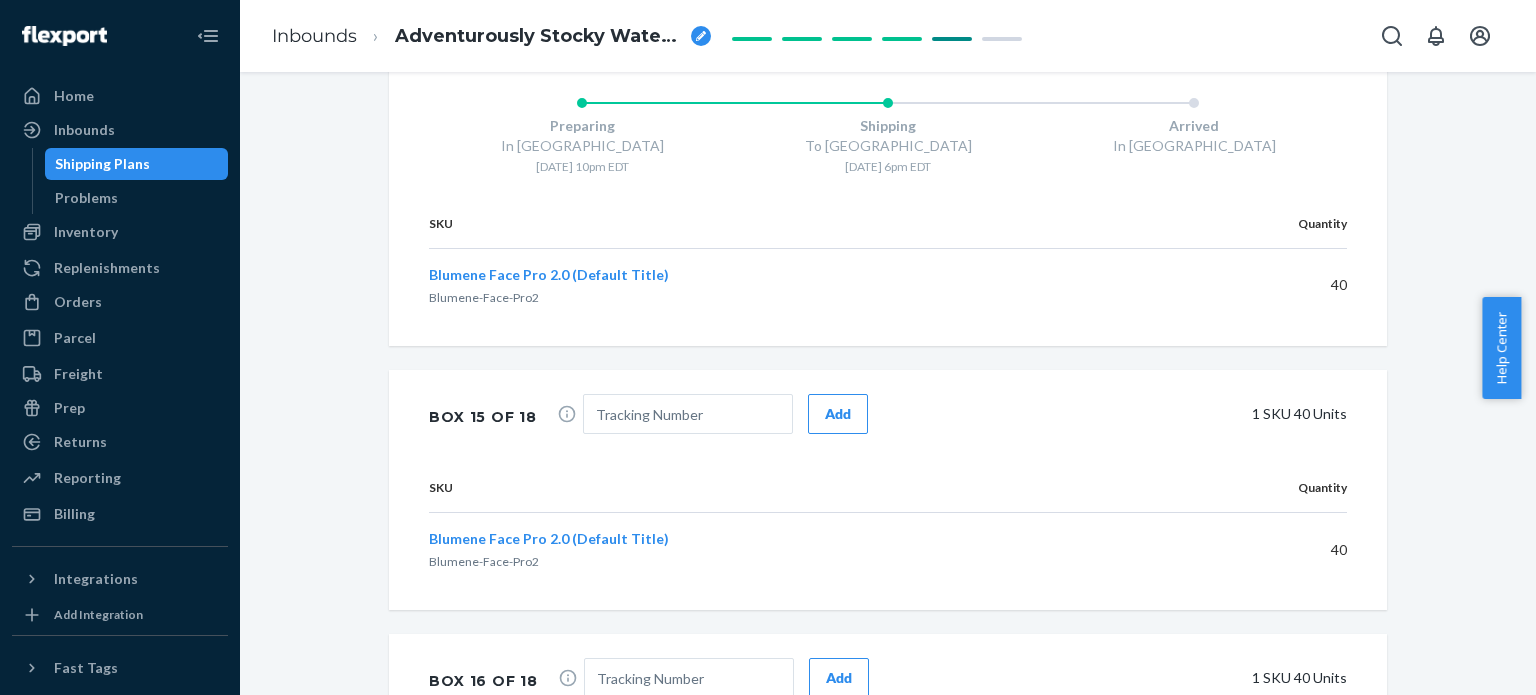 scroll, scrollTop: 6192, scrollLeft: 0, axis: vertical 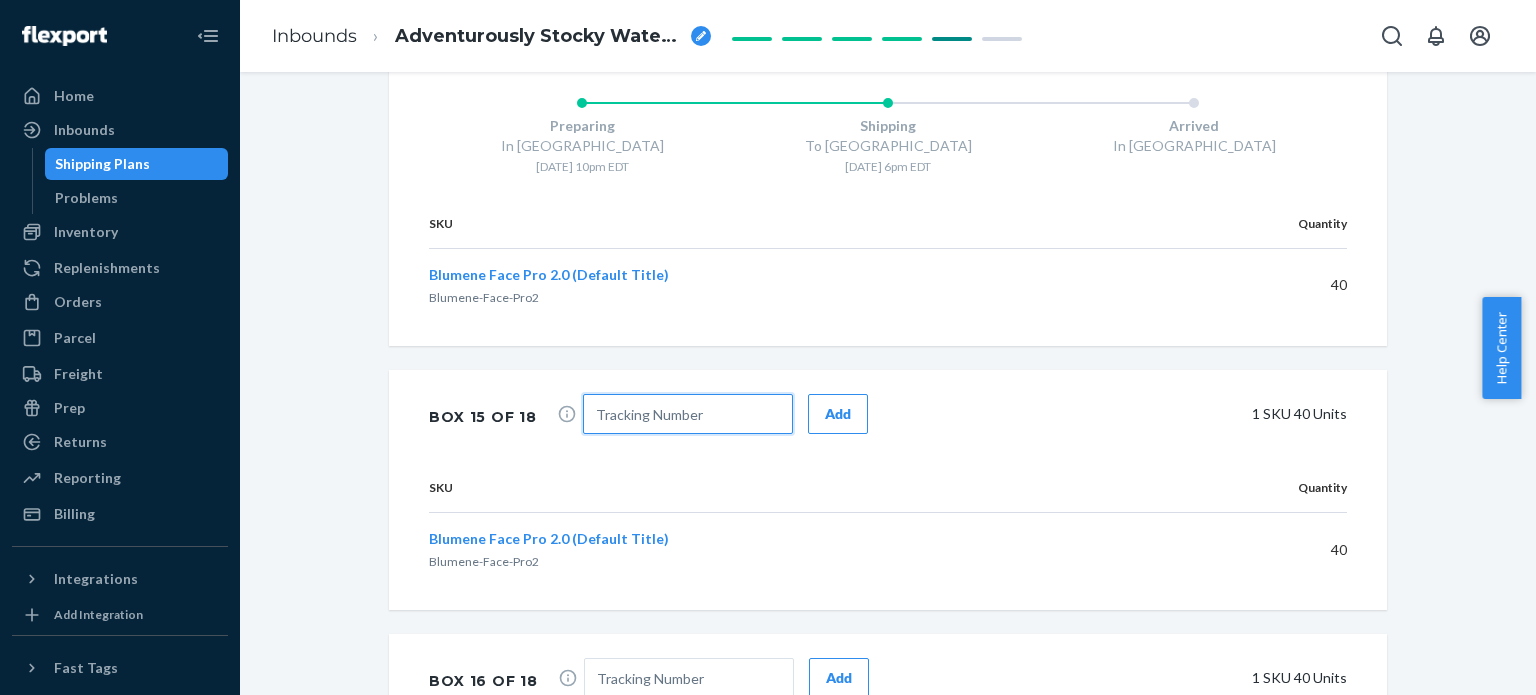 click at bounding box center [688, 414] 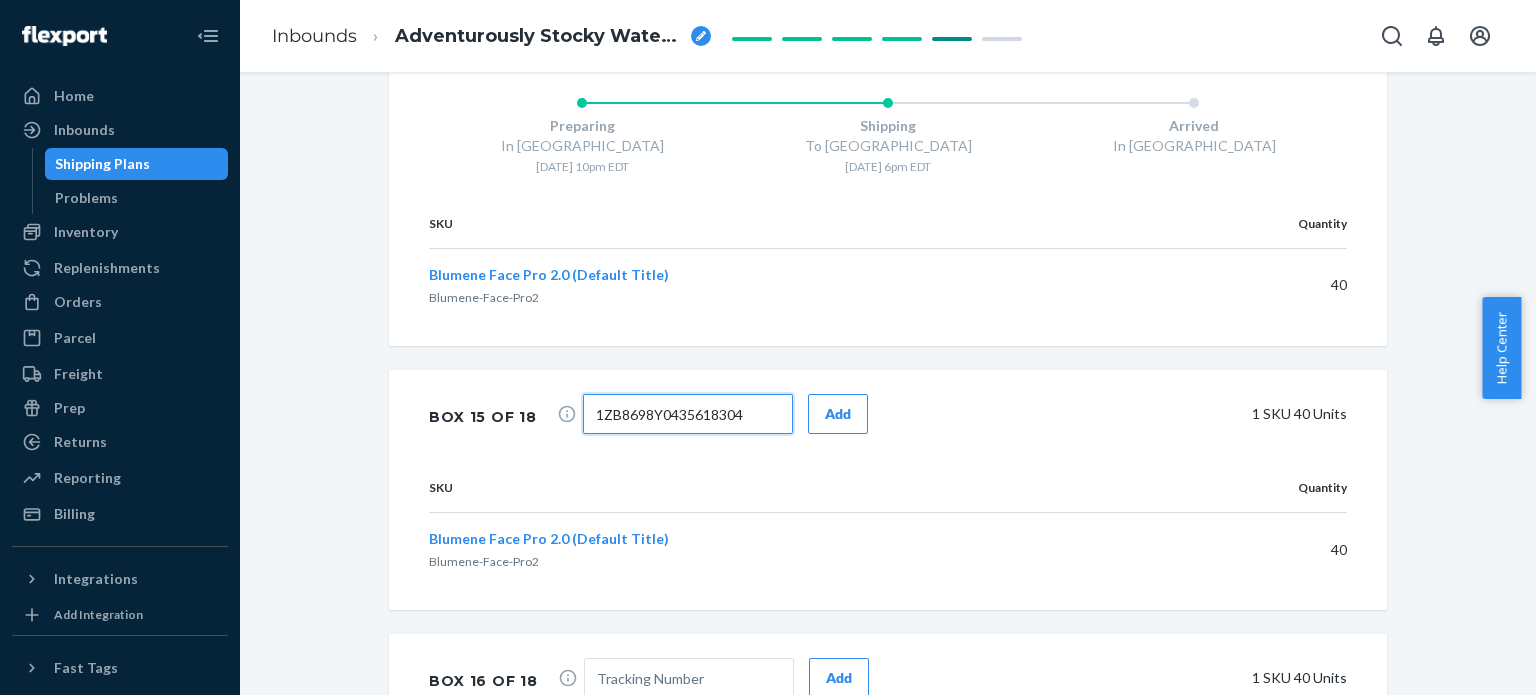 type on "1ZB8698Y0435618304" 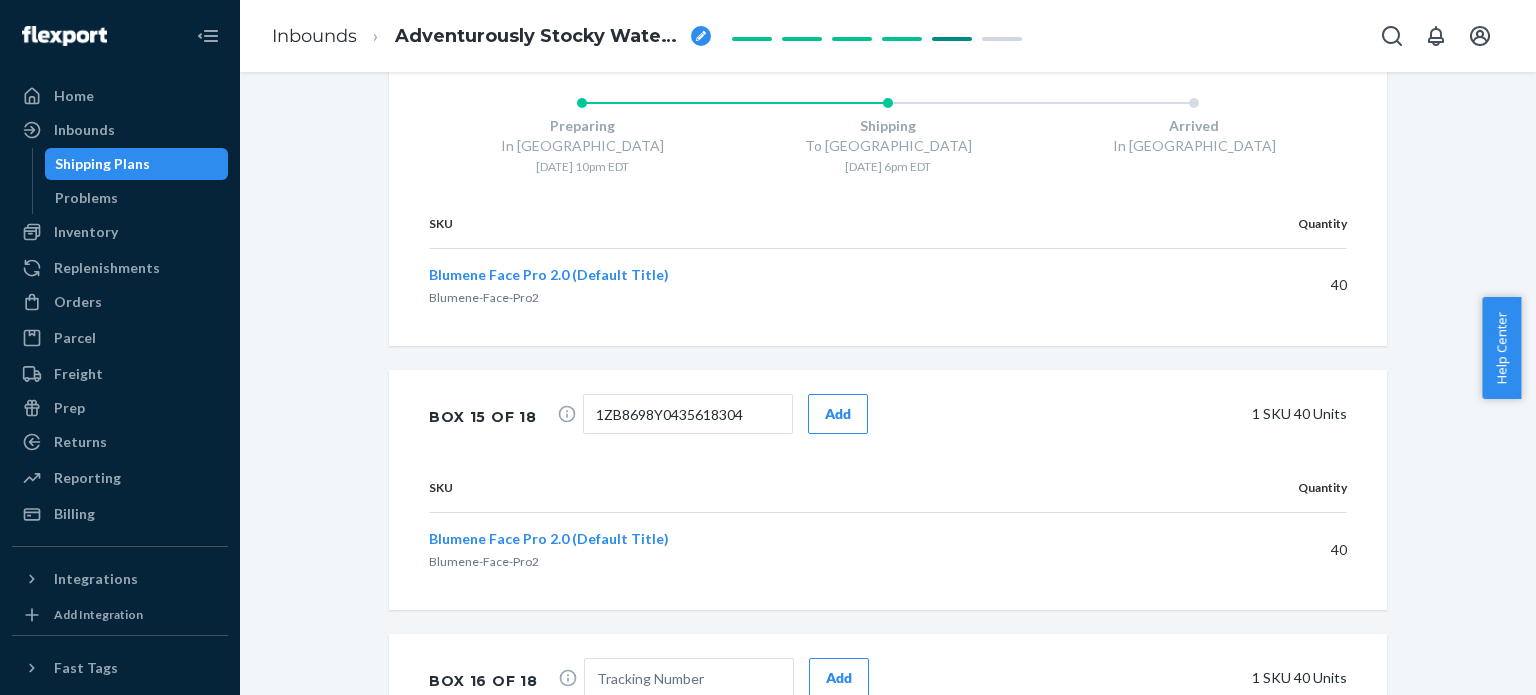 click on "Add" at bounding box center [838, 414] 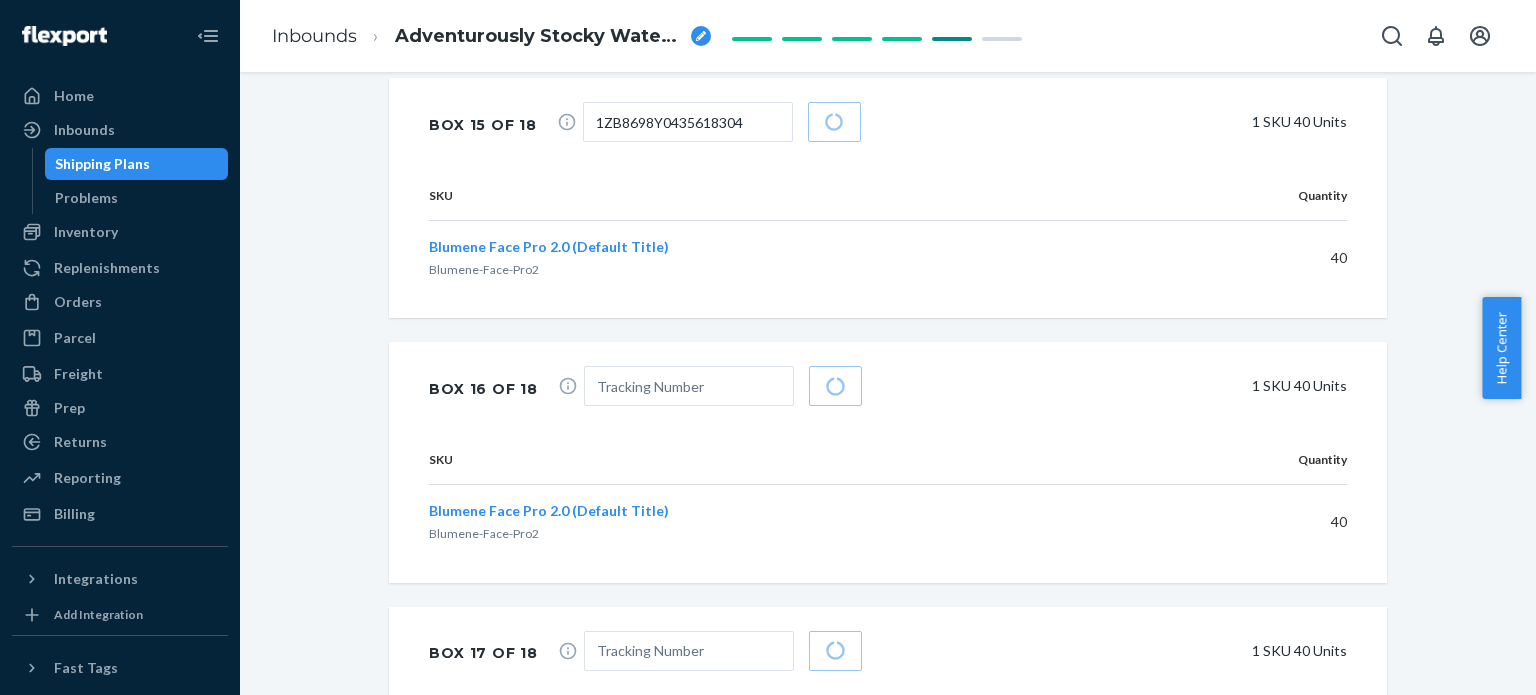 scroll, scrollTop: 6490, scrollLeft: 0, axis: vertical 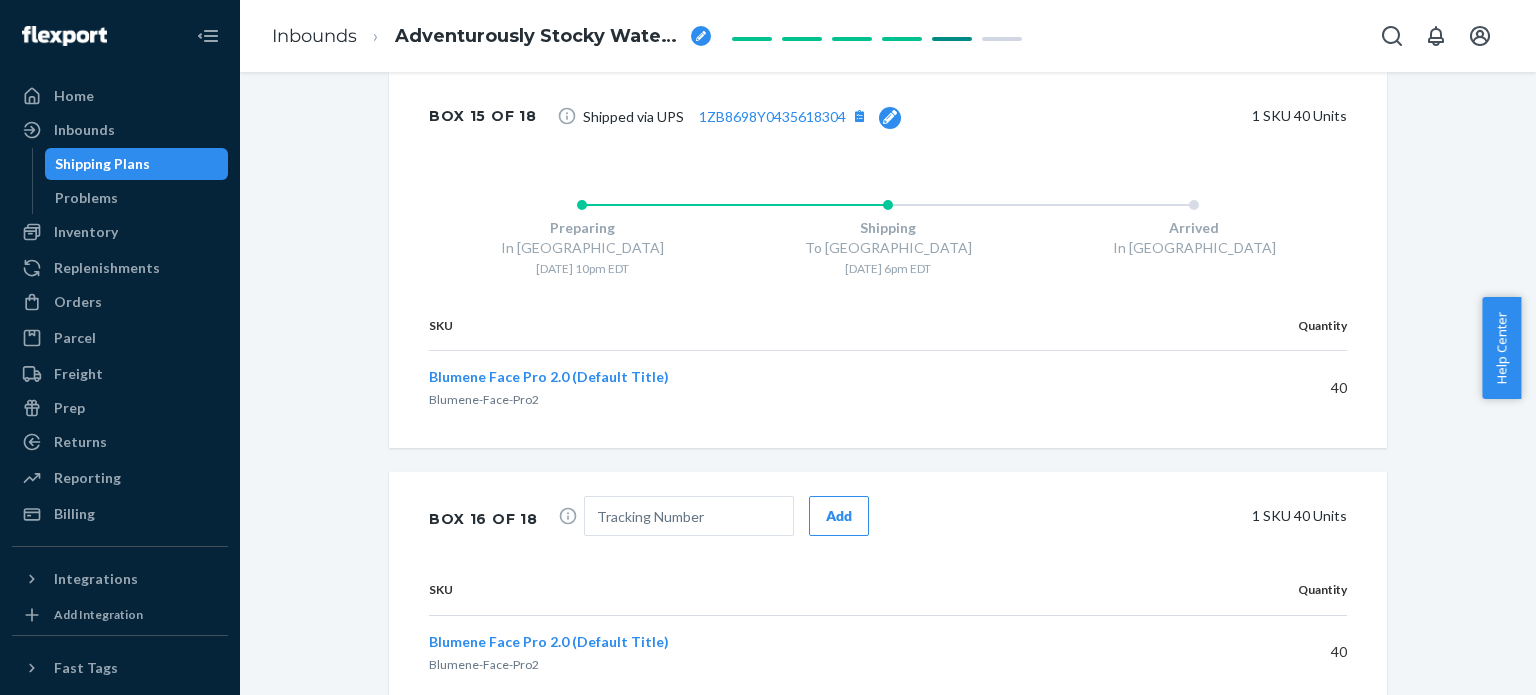 click on "Box 16 of 18 Add 1   SKU   40   Units" at bounding box center (888, 518) 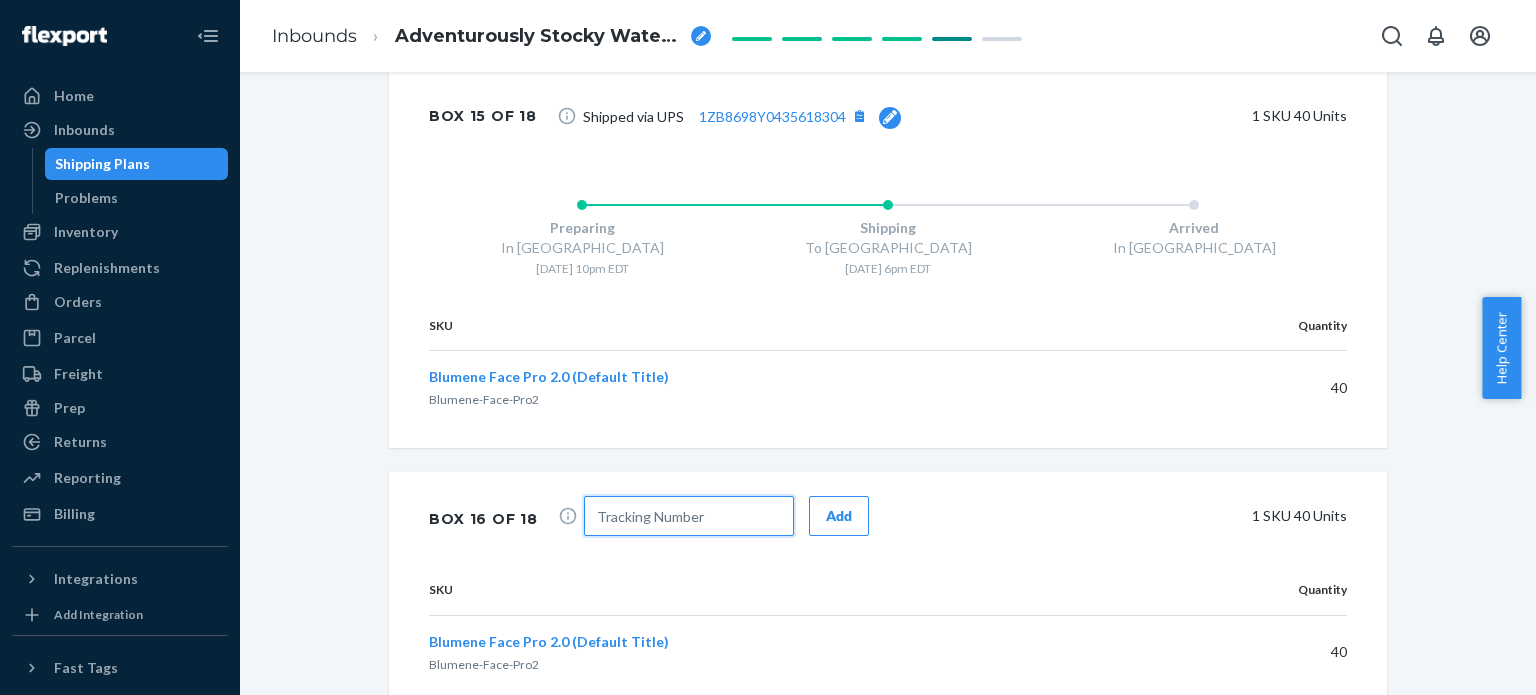 click at bounding box center (689, 516) 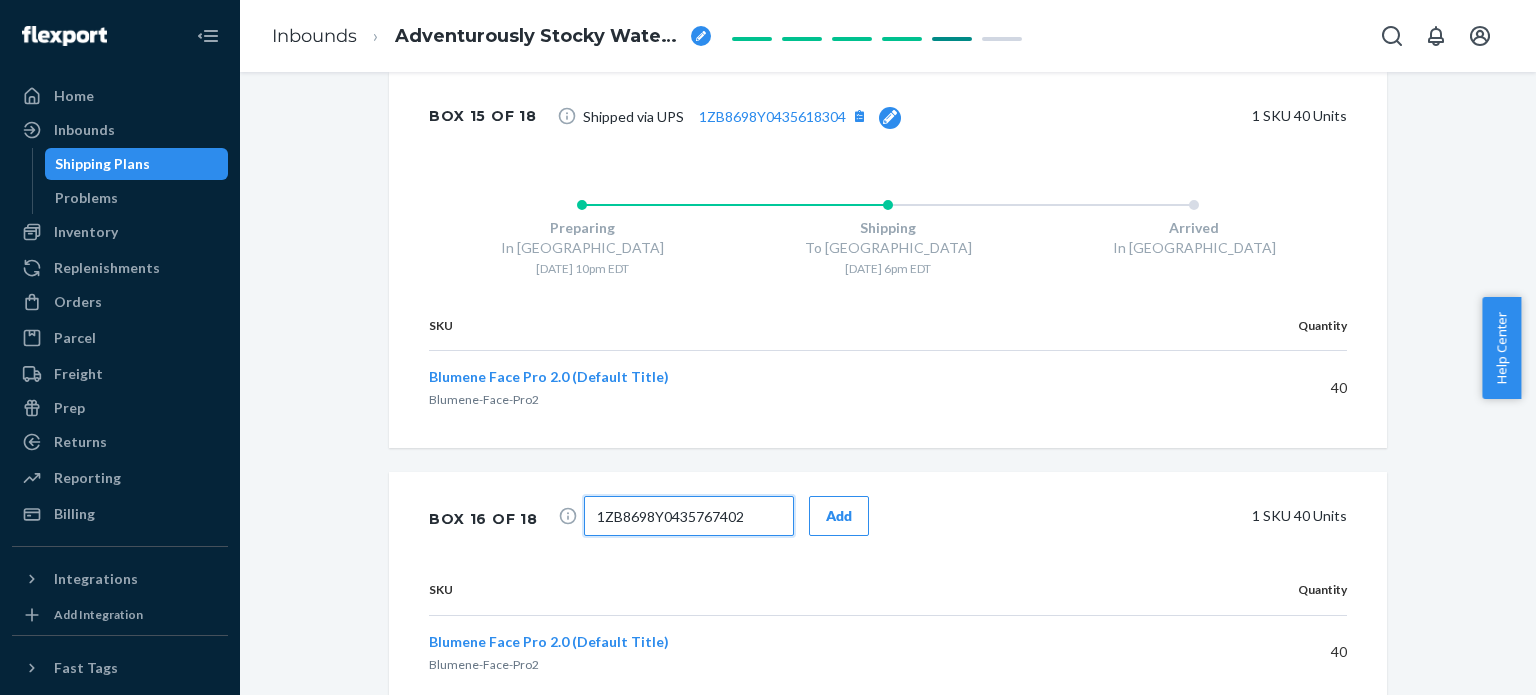 type on "1ZB8698Y0435767402" 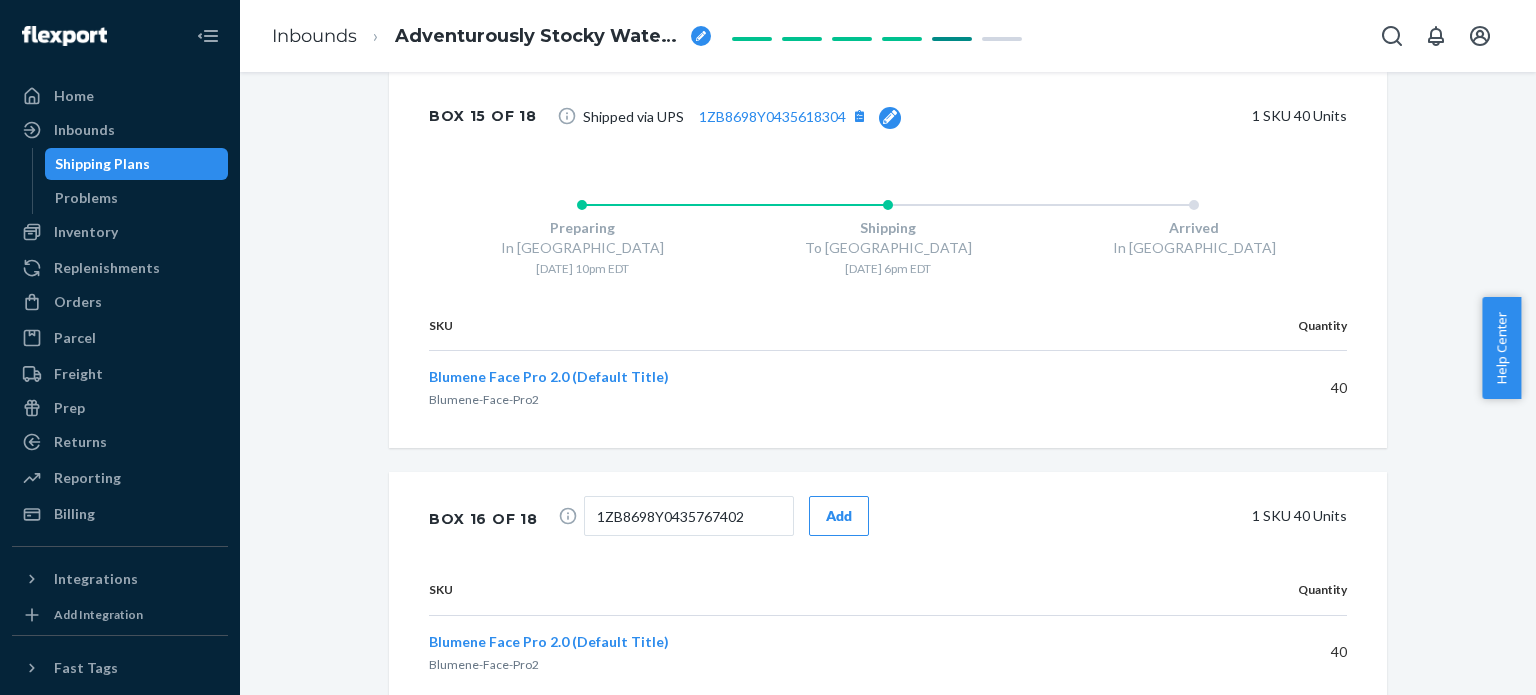 click on "Add" at bounding box center (839, 516) 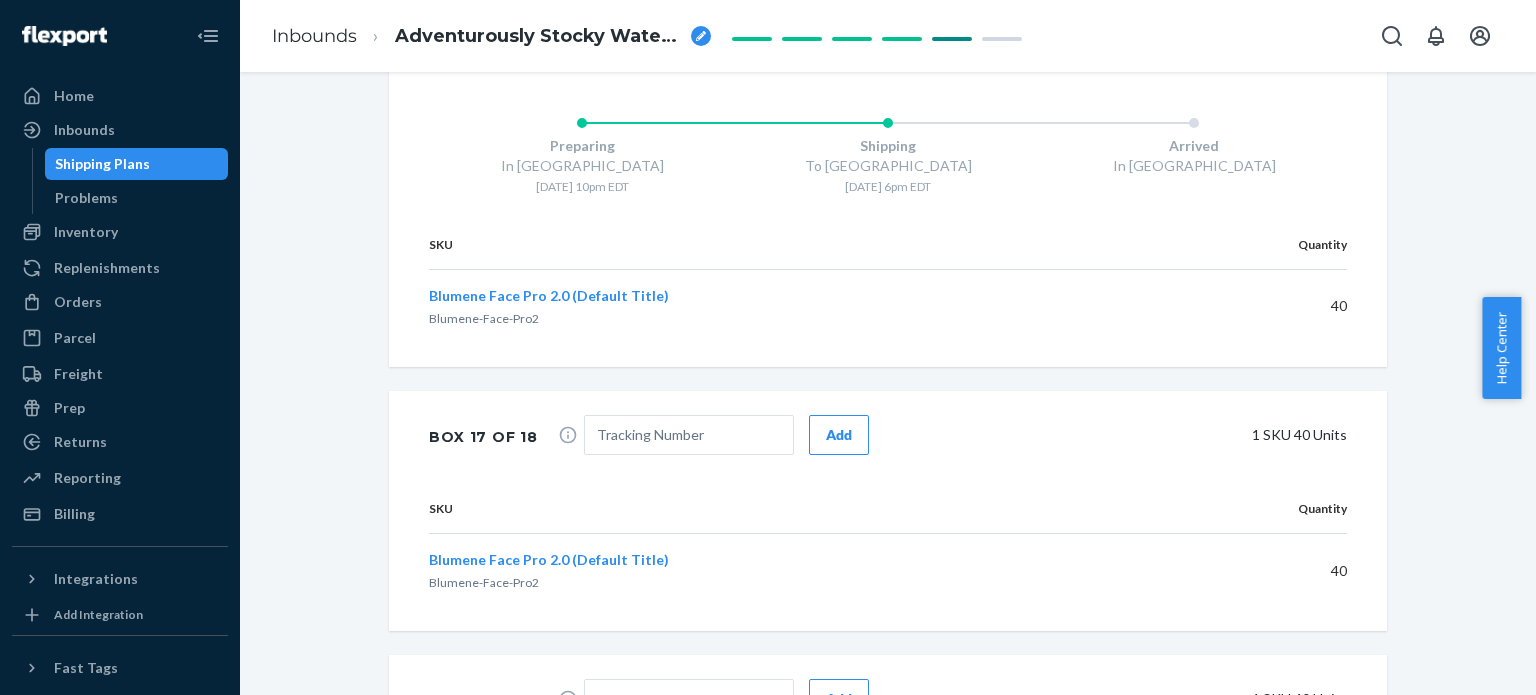 scroll, scrollTop: 6990, scrollLeft: 0, axis: vertical 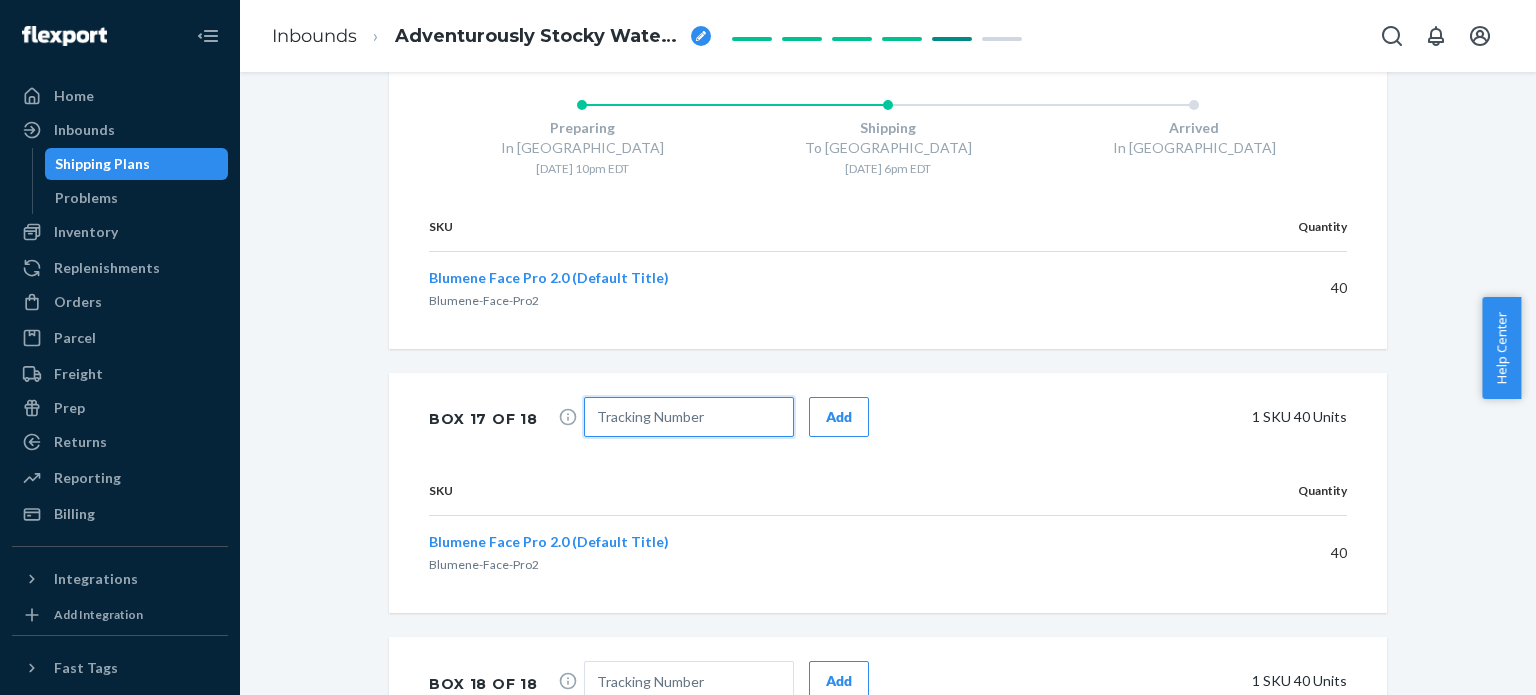 click at bounding box center [689, 417] 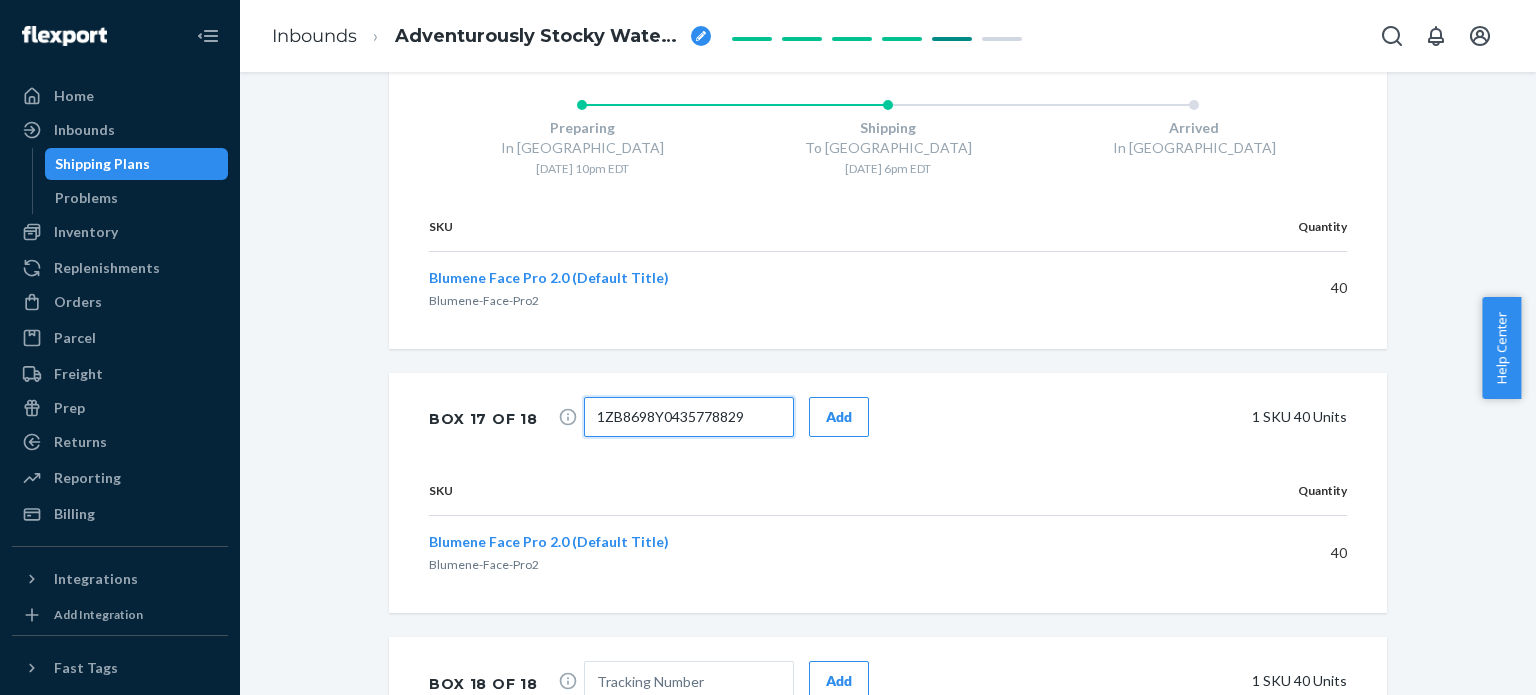 type on "1ZB8698Y0435778829" 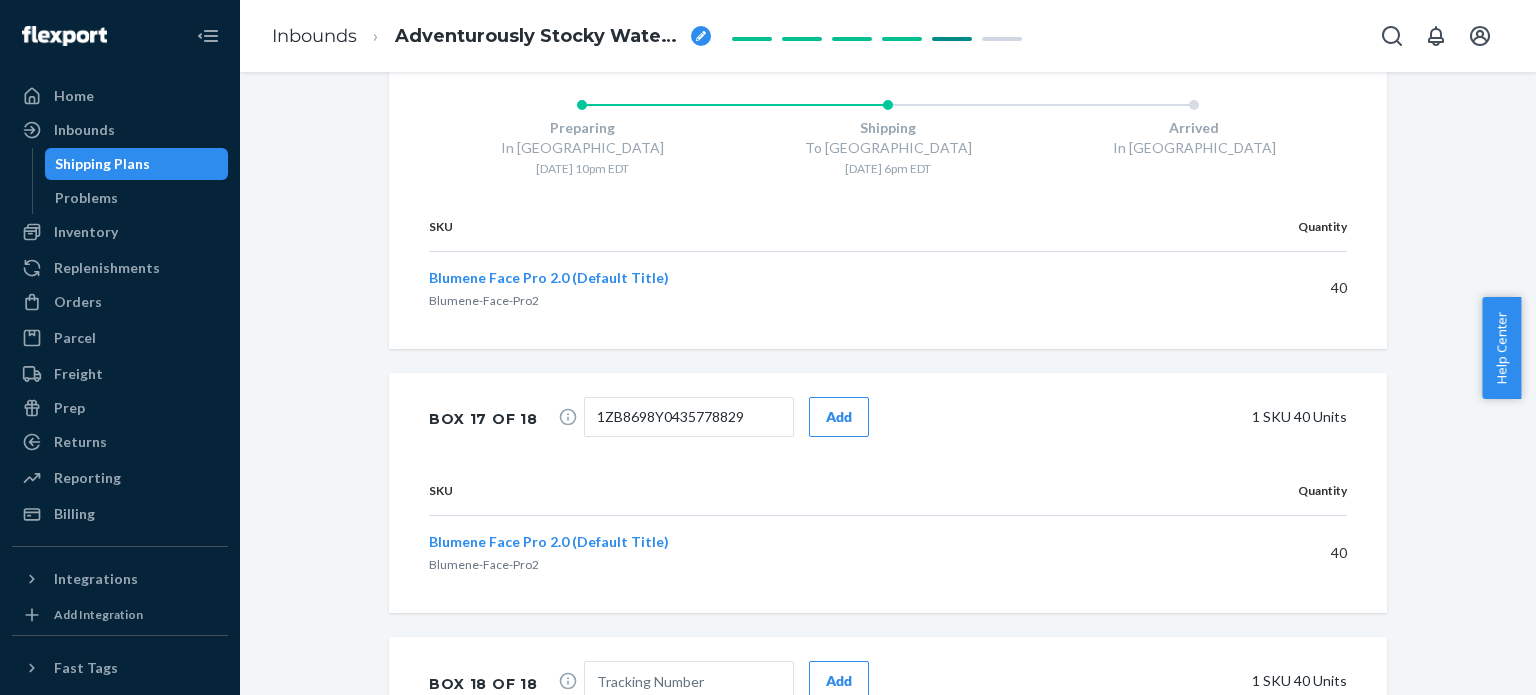 click on "Add" at bounding box center [839, 417] 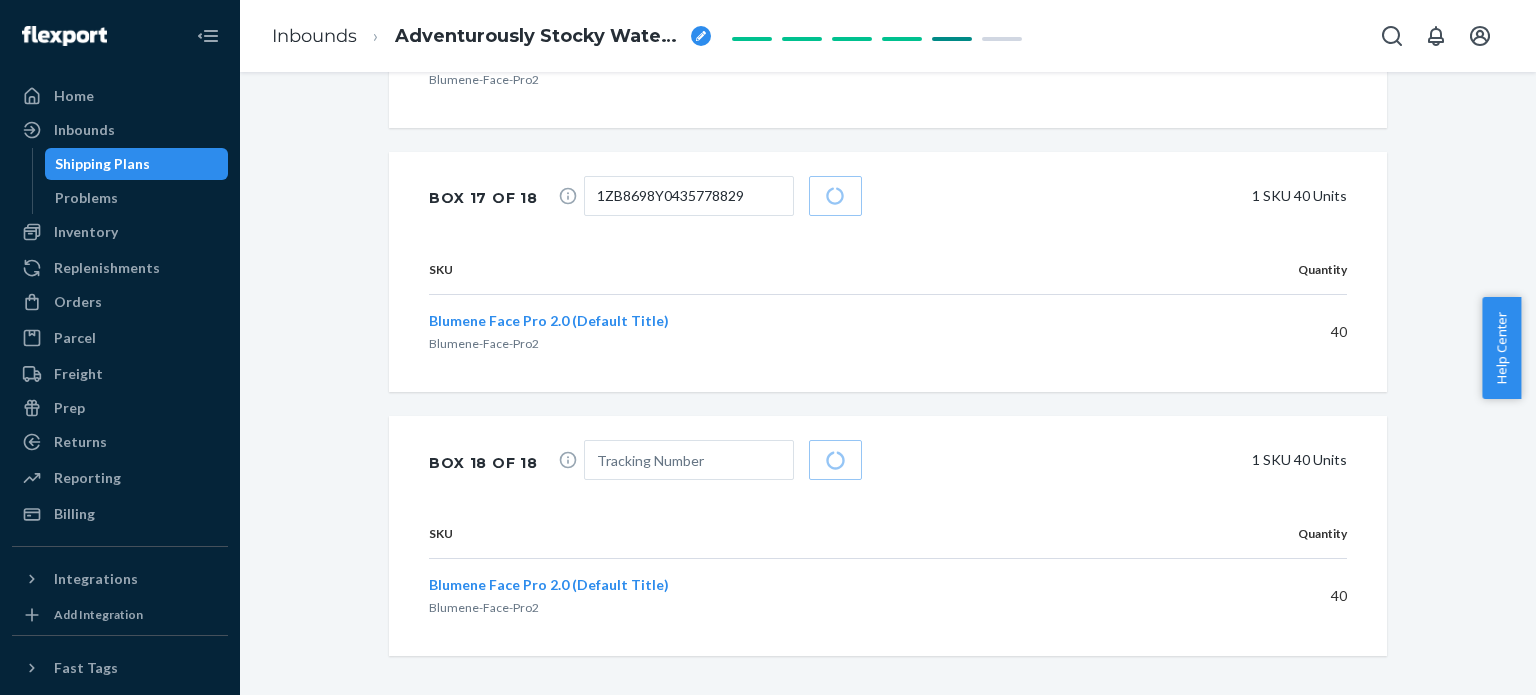 scroll, scrollTop: 7231, scrollLeft: 0, axis: vertical 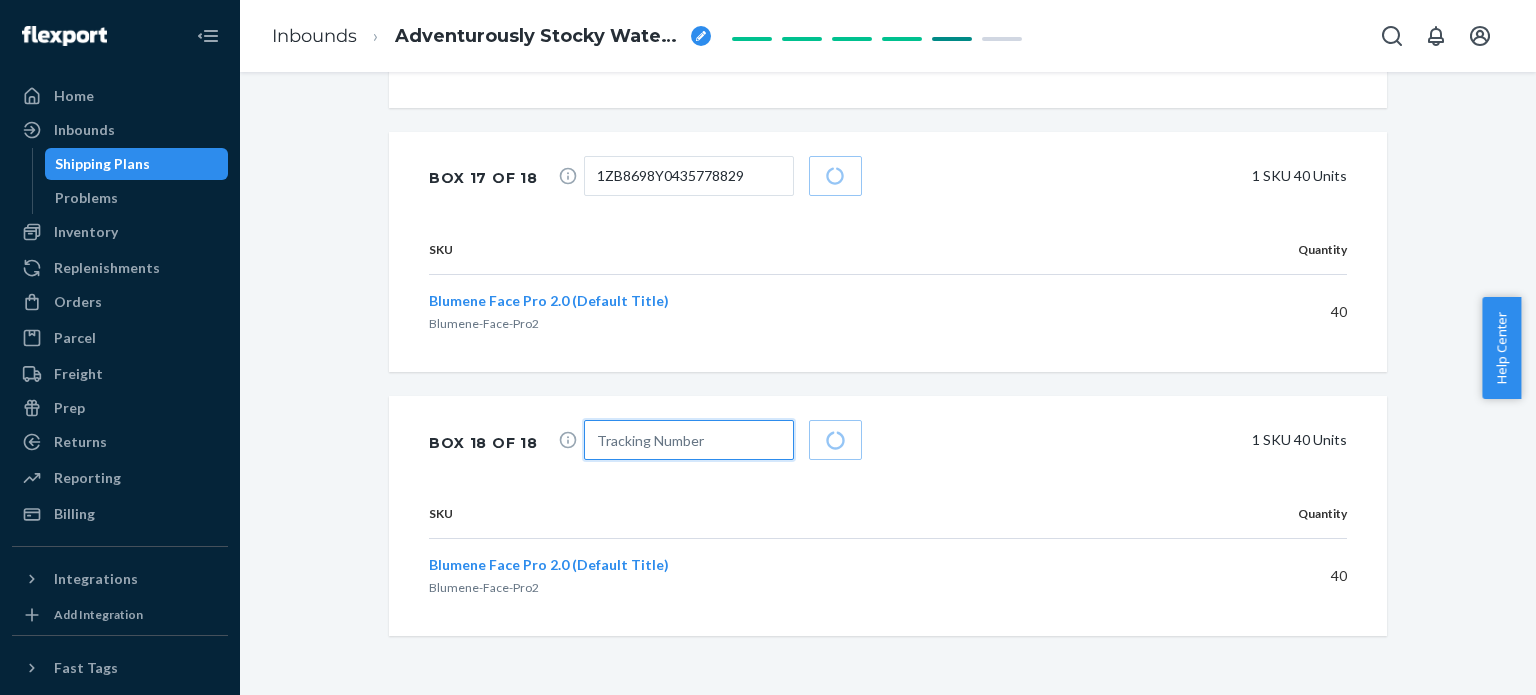 click at bounding box center [689, 440] 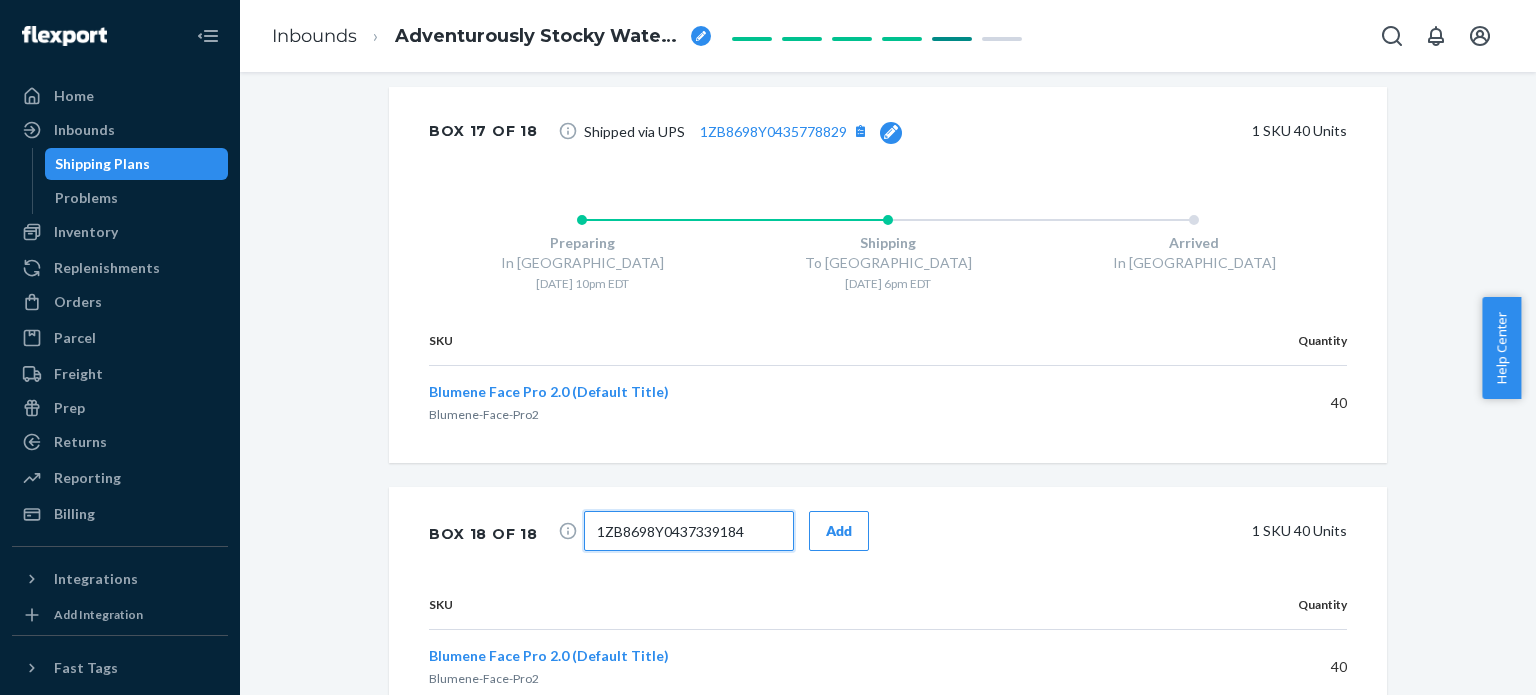 scroll, scrollTop: 7367, scrollLeft: 0, axis: vertical 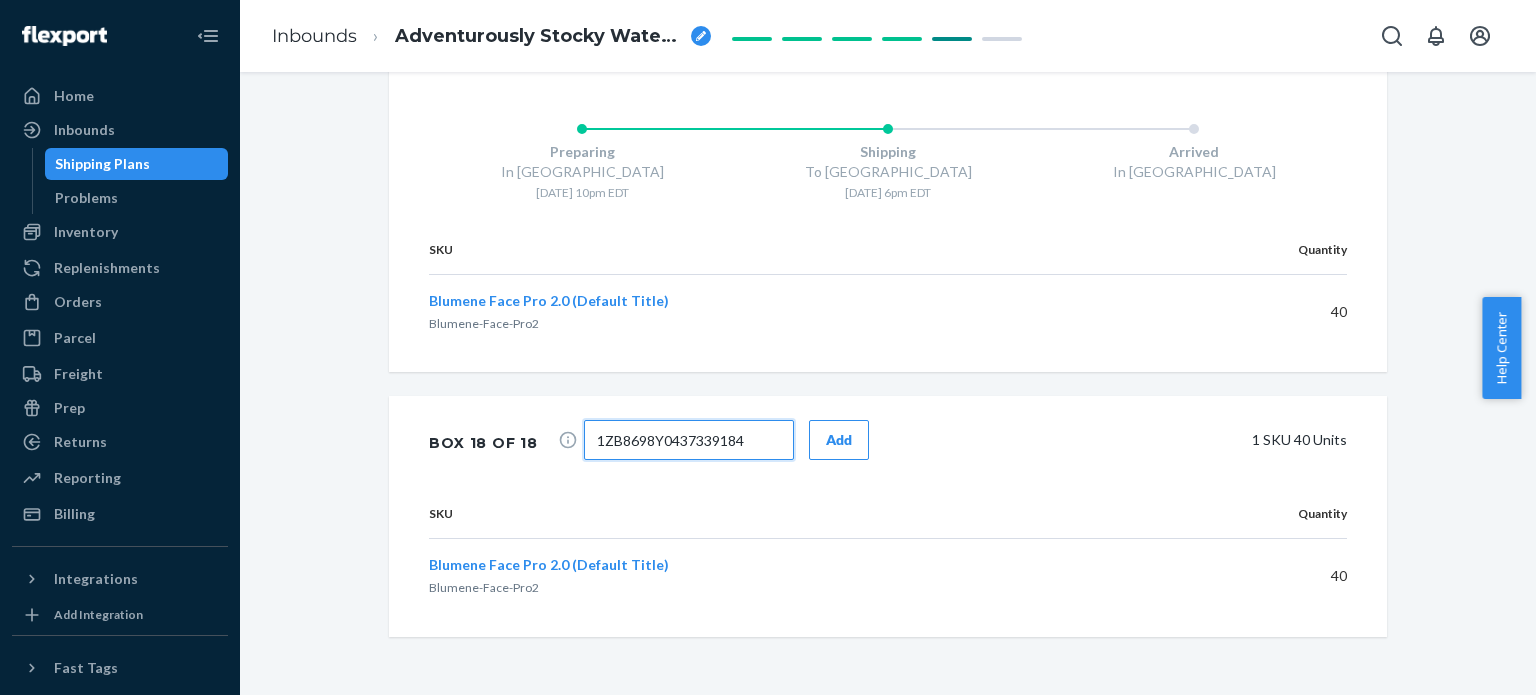 type on "1ZB8698Y0437339184" 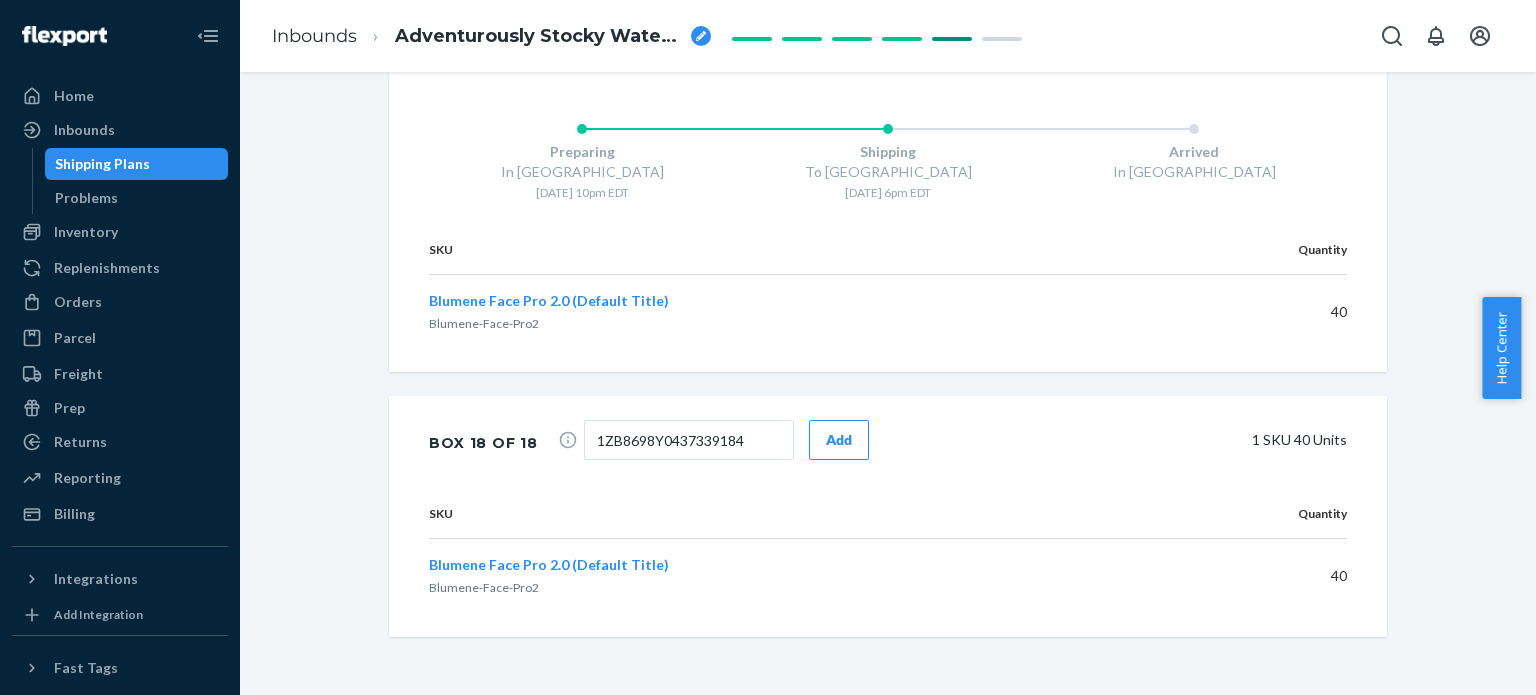 click on "Add" at bounding box center [839, 440] 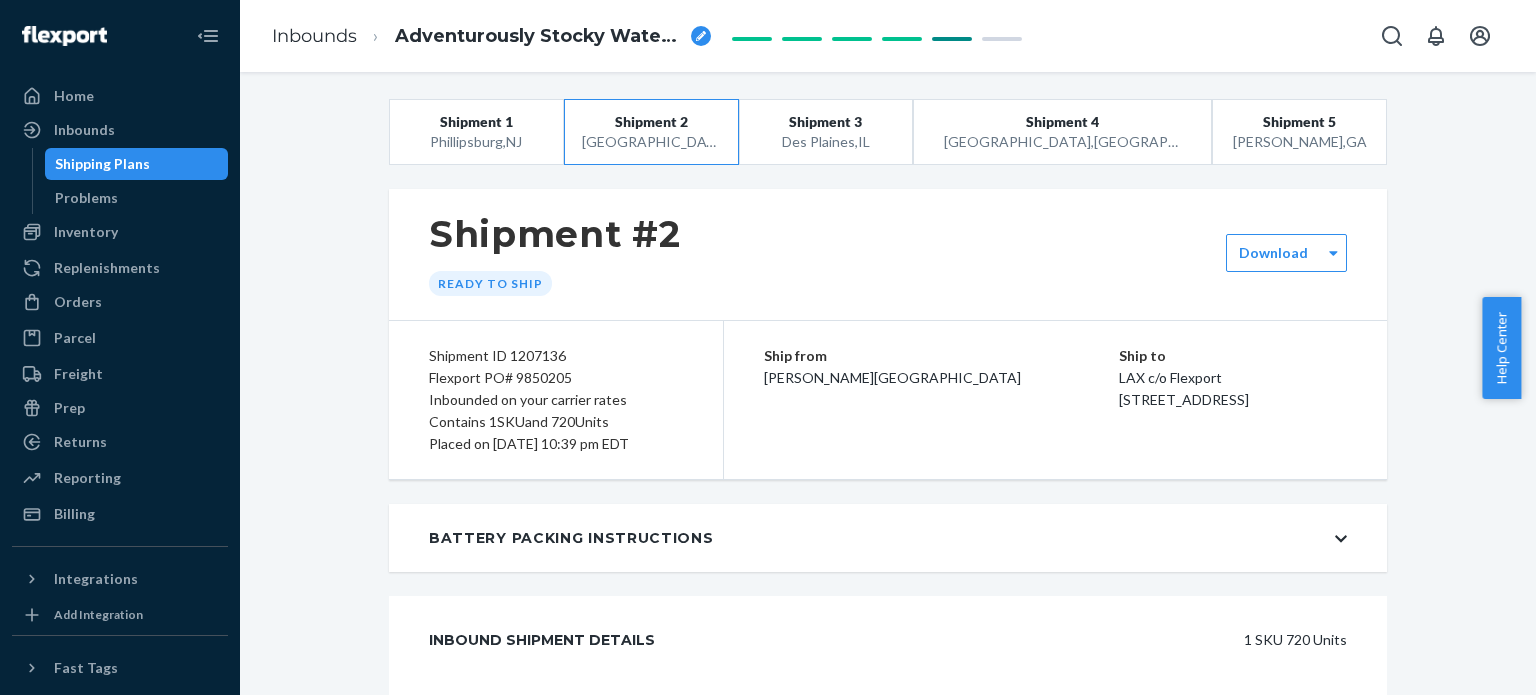 scroll, scrollTop: 0, scrollLeft: 0, axis: both 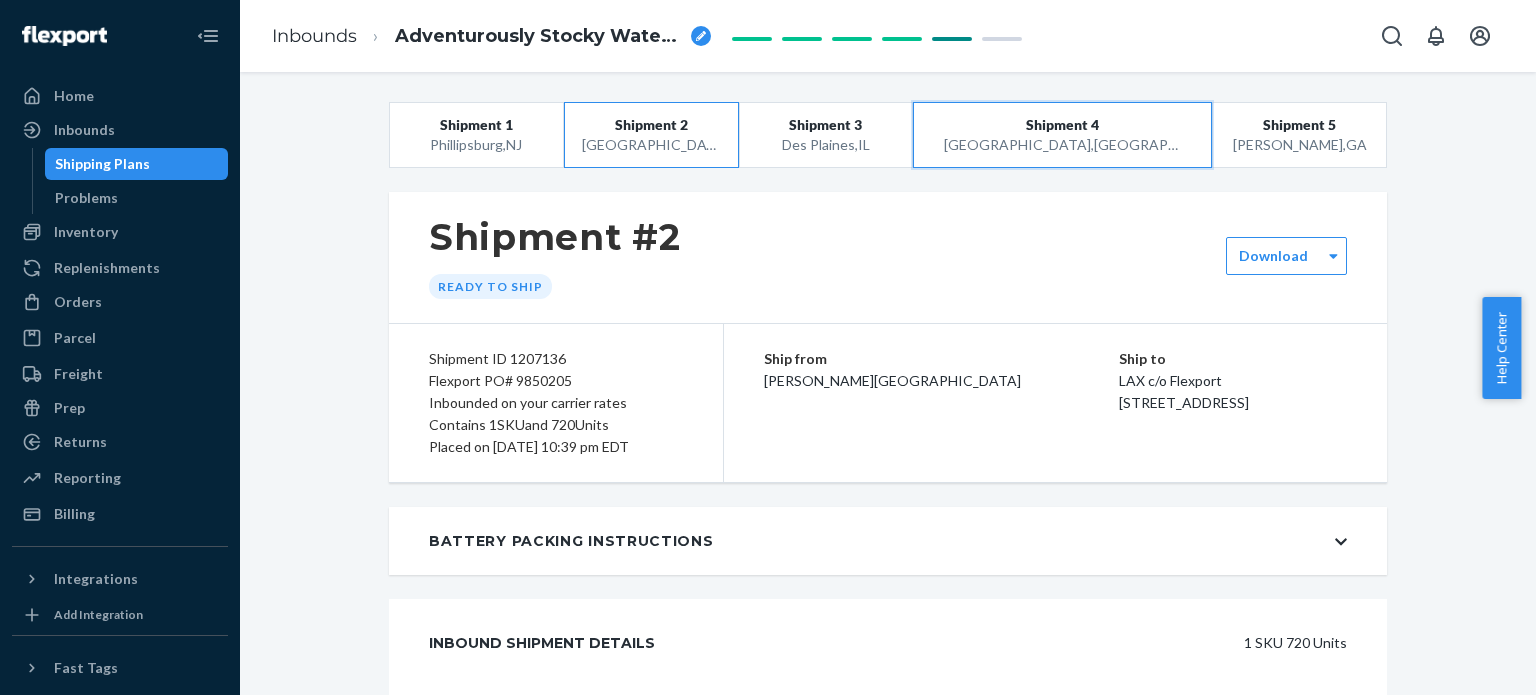 click on "Shipment 4" at bounding box center (1062, 125) 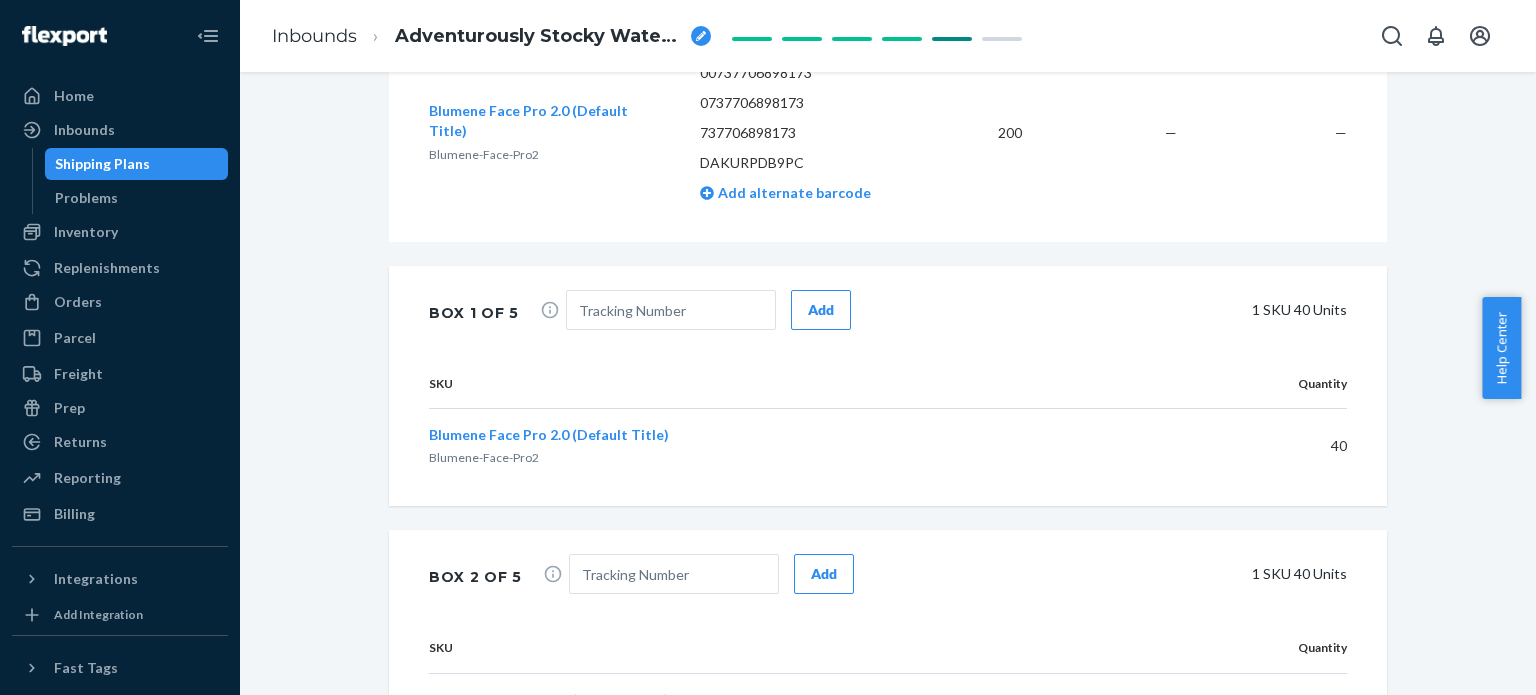 scroll, scrollTop: 700, scrollLeft: 0, axis: vertical 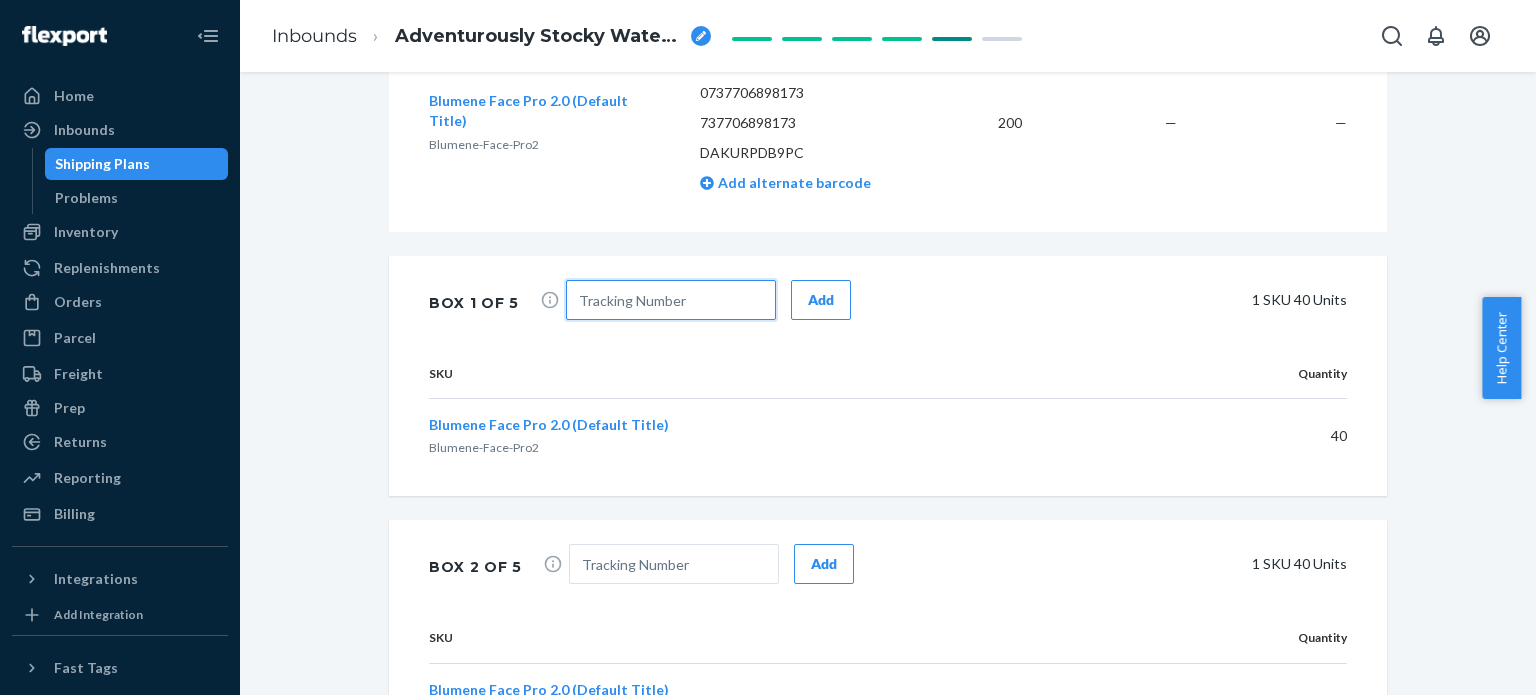 click at bounding box center [671, 300] 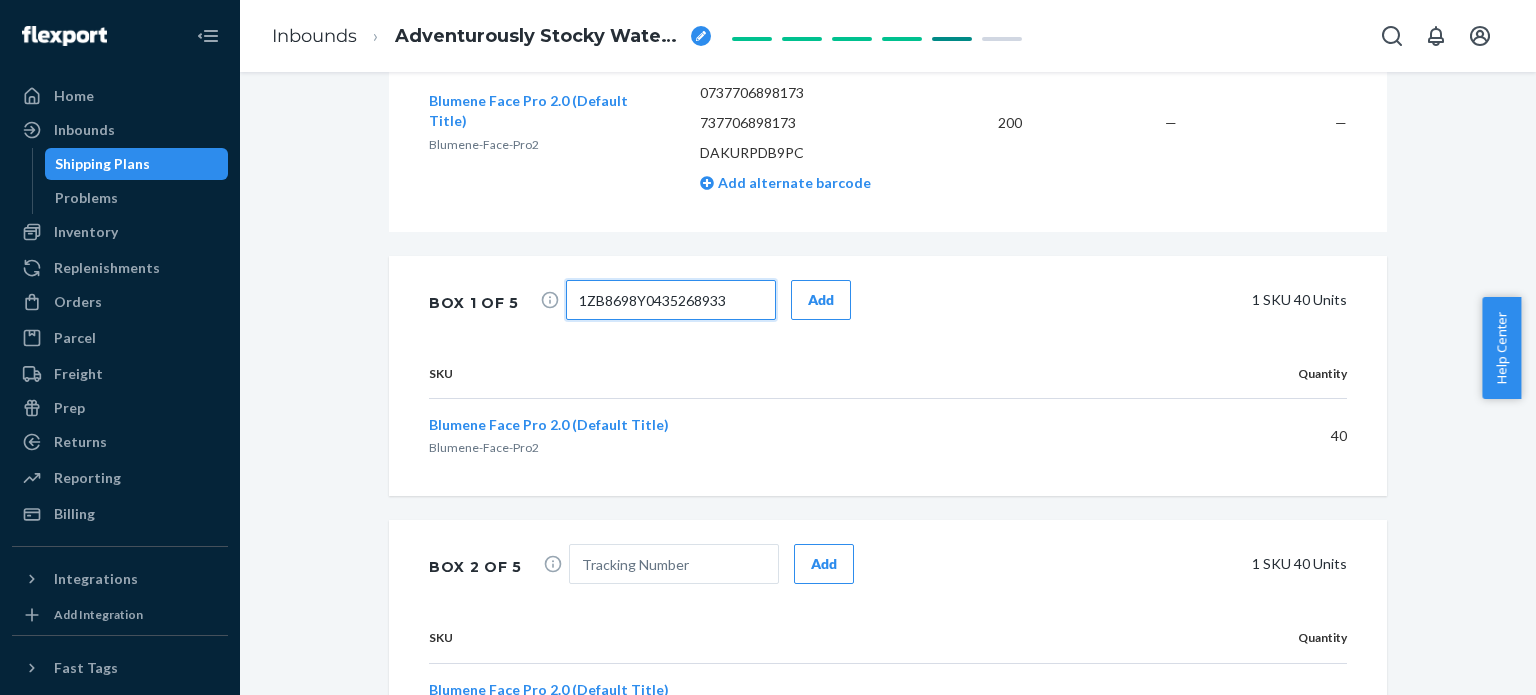type on "1ZB8698Y0435268933" 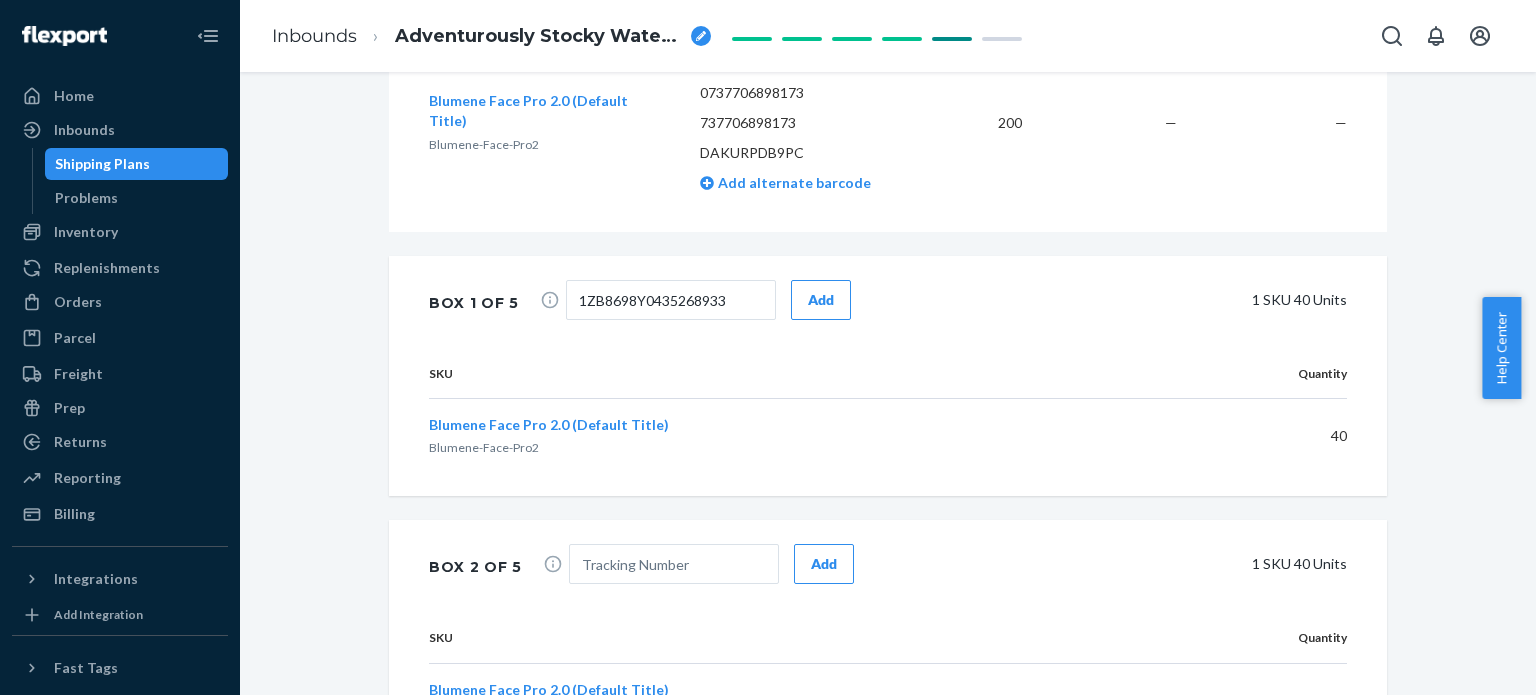 click on "Add" at bounding box center [821, 300] 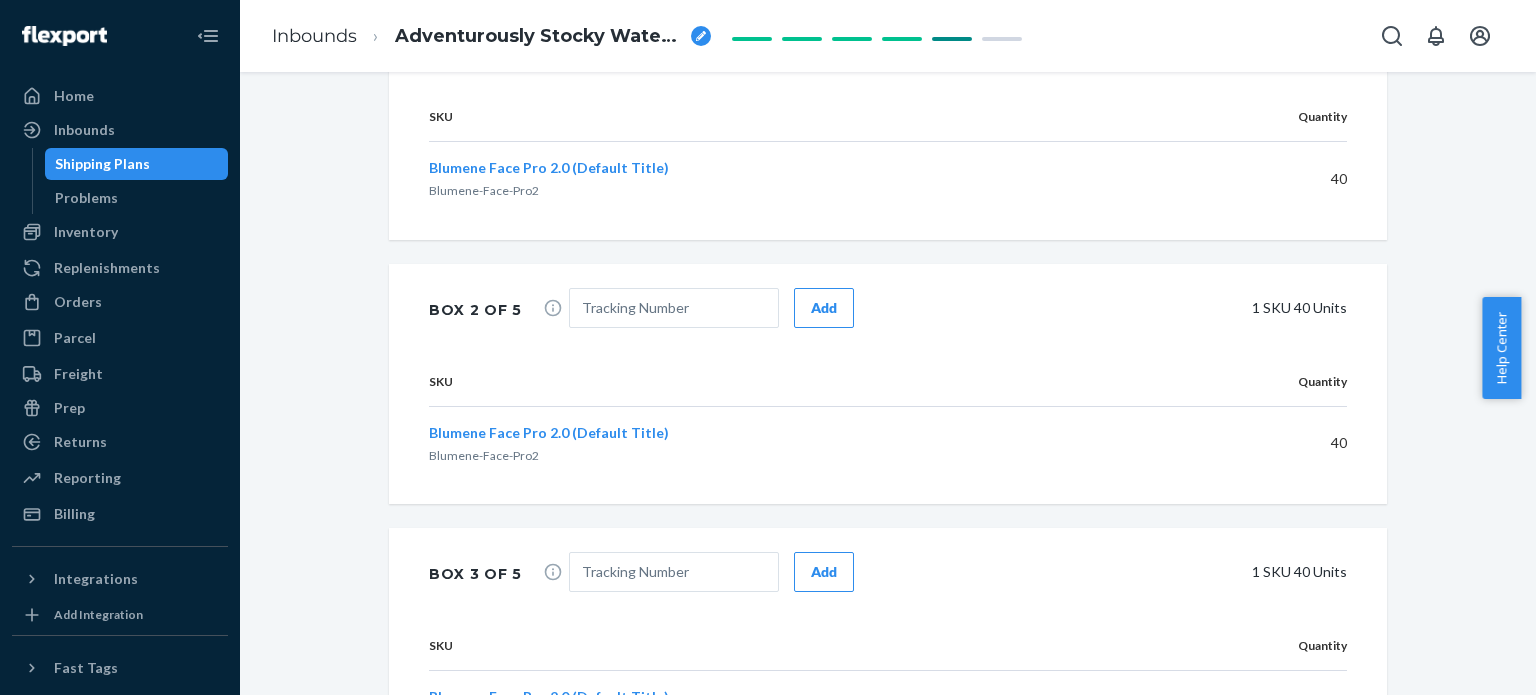 scroll, scrollTop: 1100, scrollLeft: 0, axis: vertical 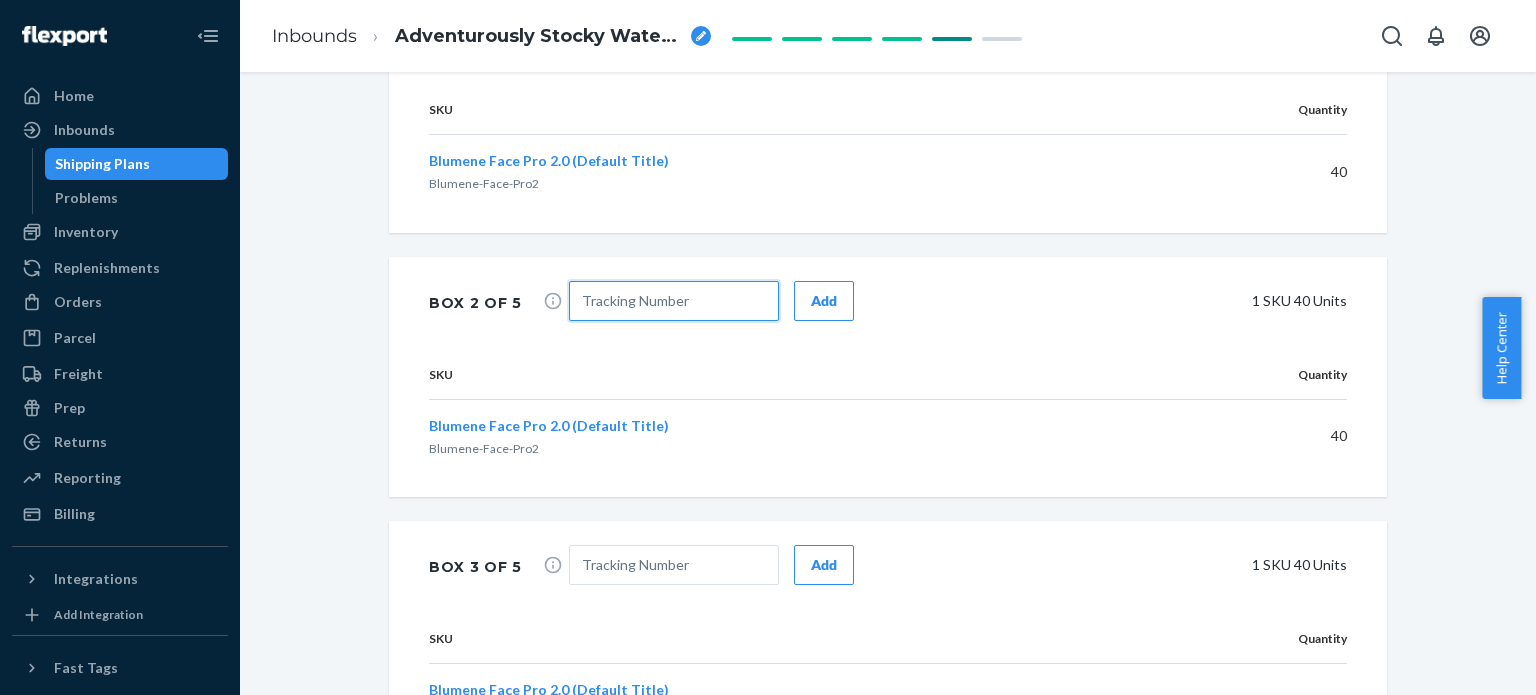 click at bounding box center (674, 301) 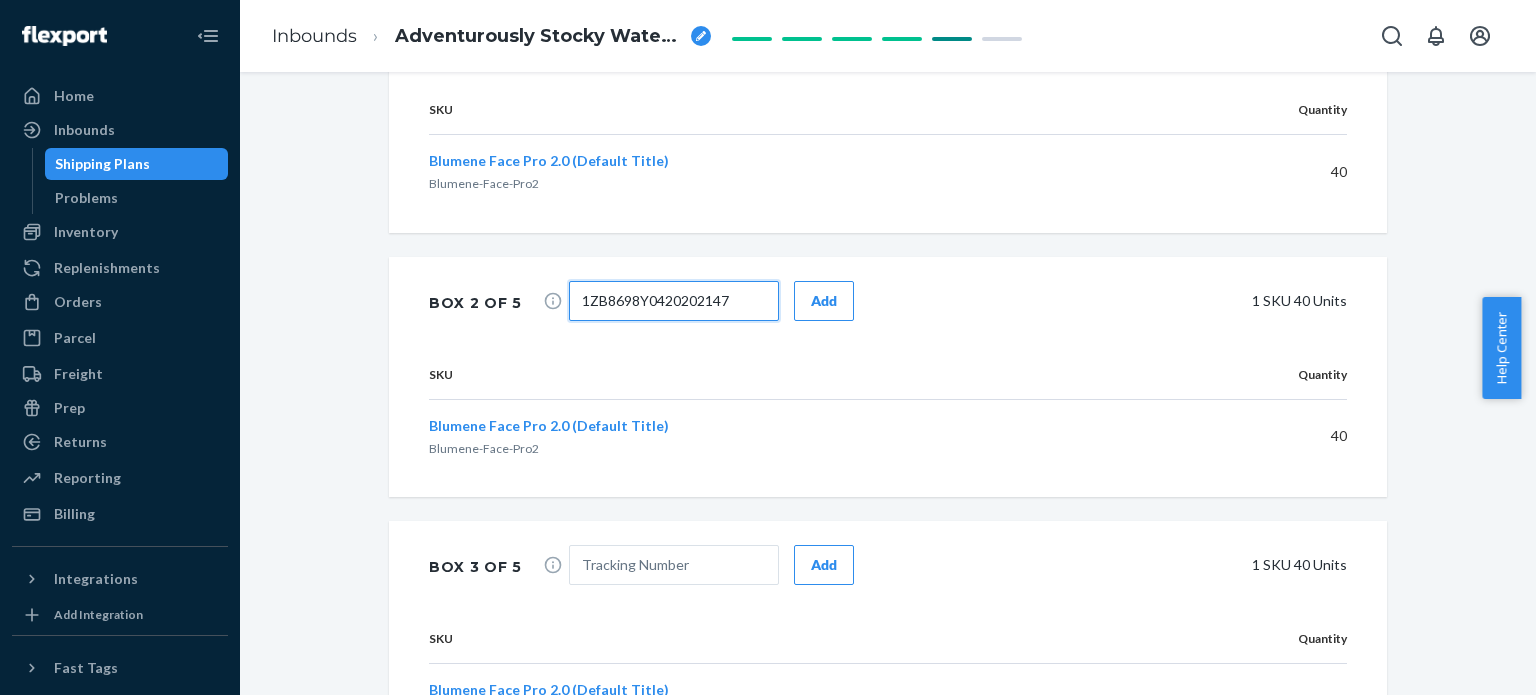 type on "1ZB8698Y0420202147" 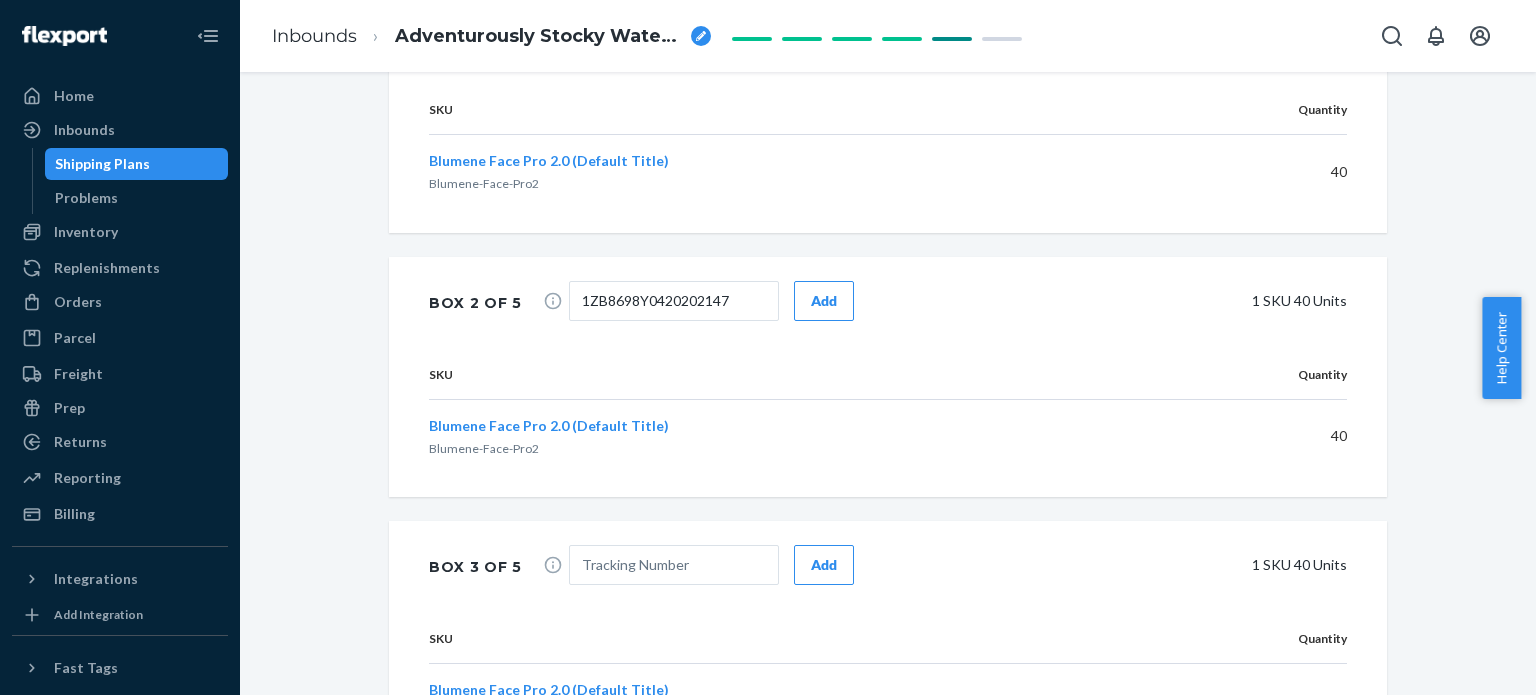 click on "Add" at bounding box center [824, 301] 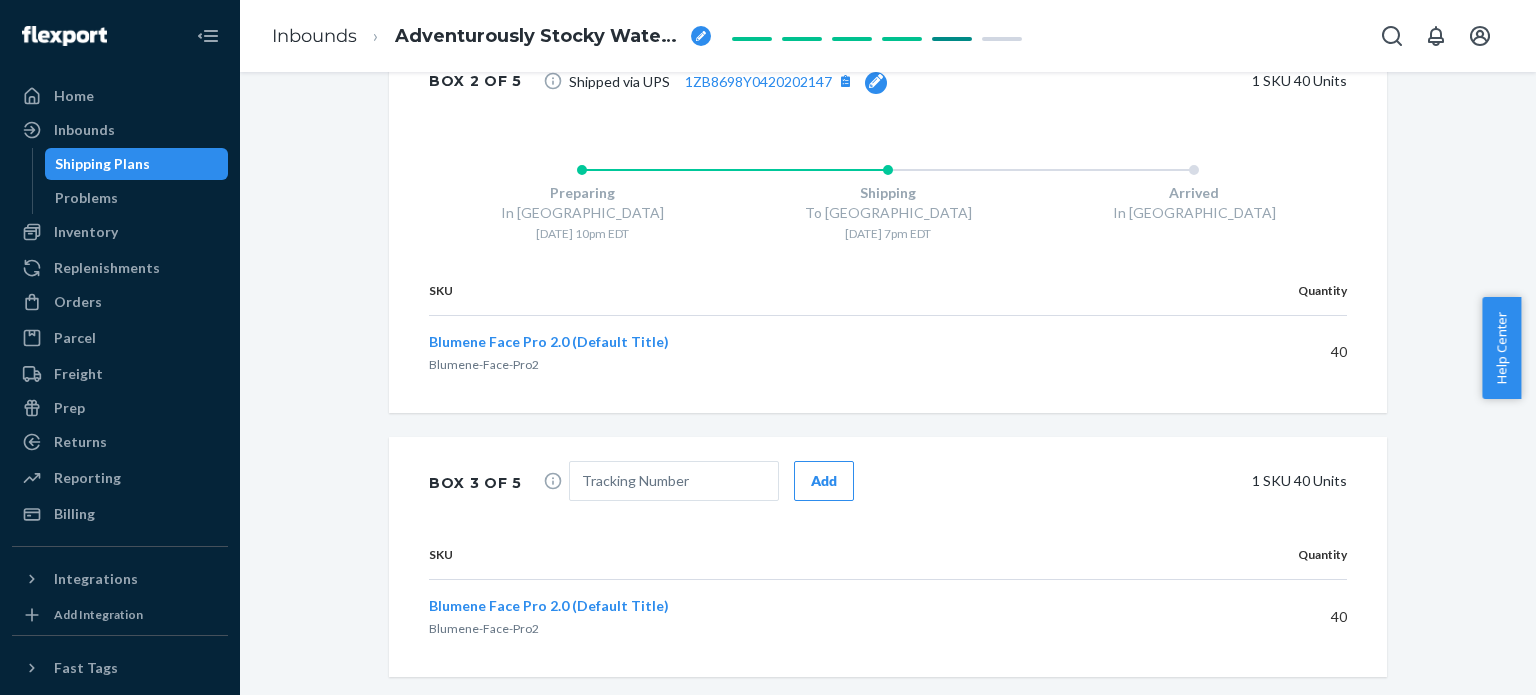 scroll, scrollTop: 1500, scrollLeft: 0, axis: vertical 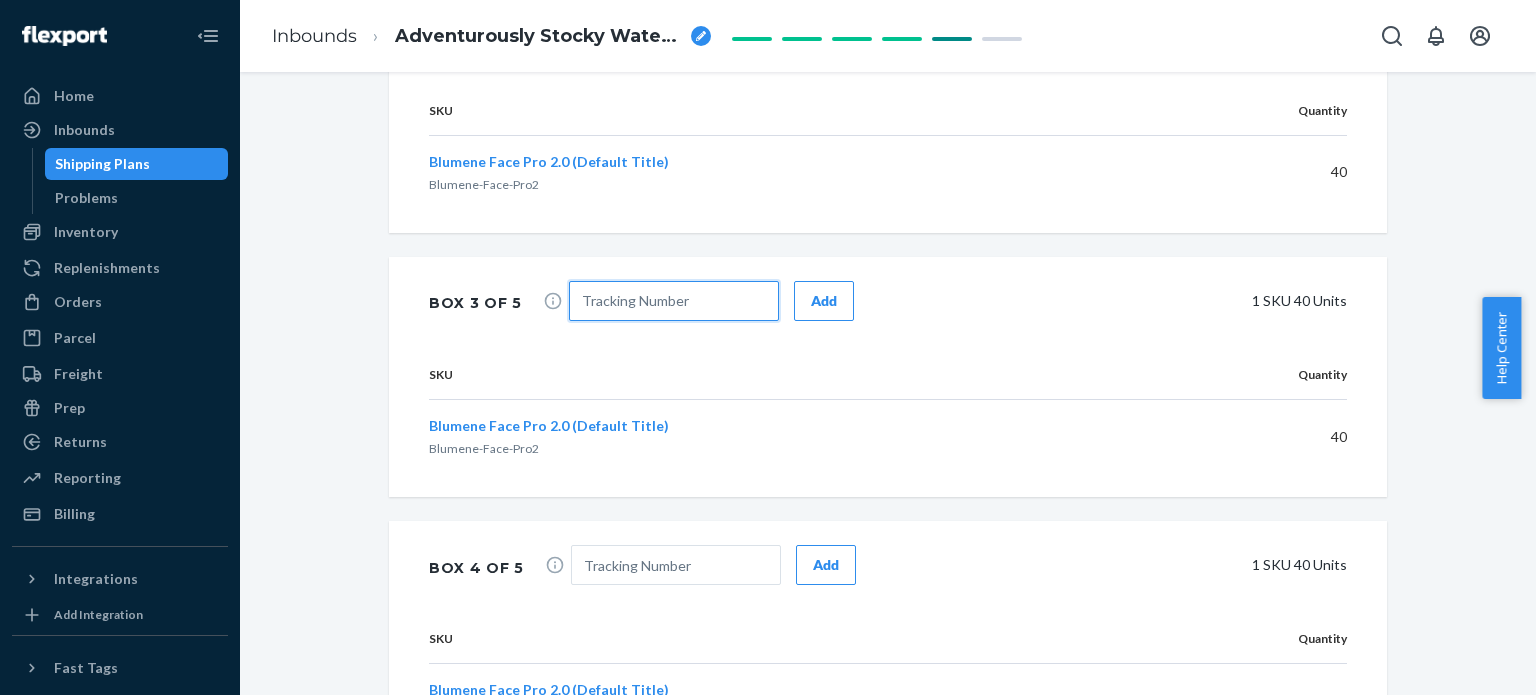 click at bounding box center [674, 301] 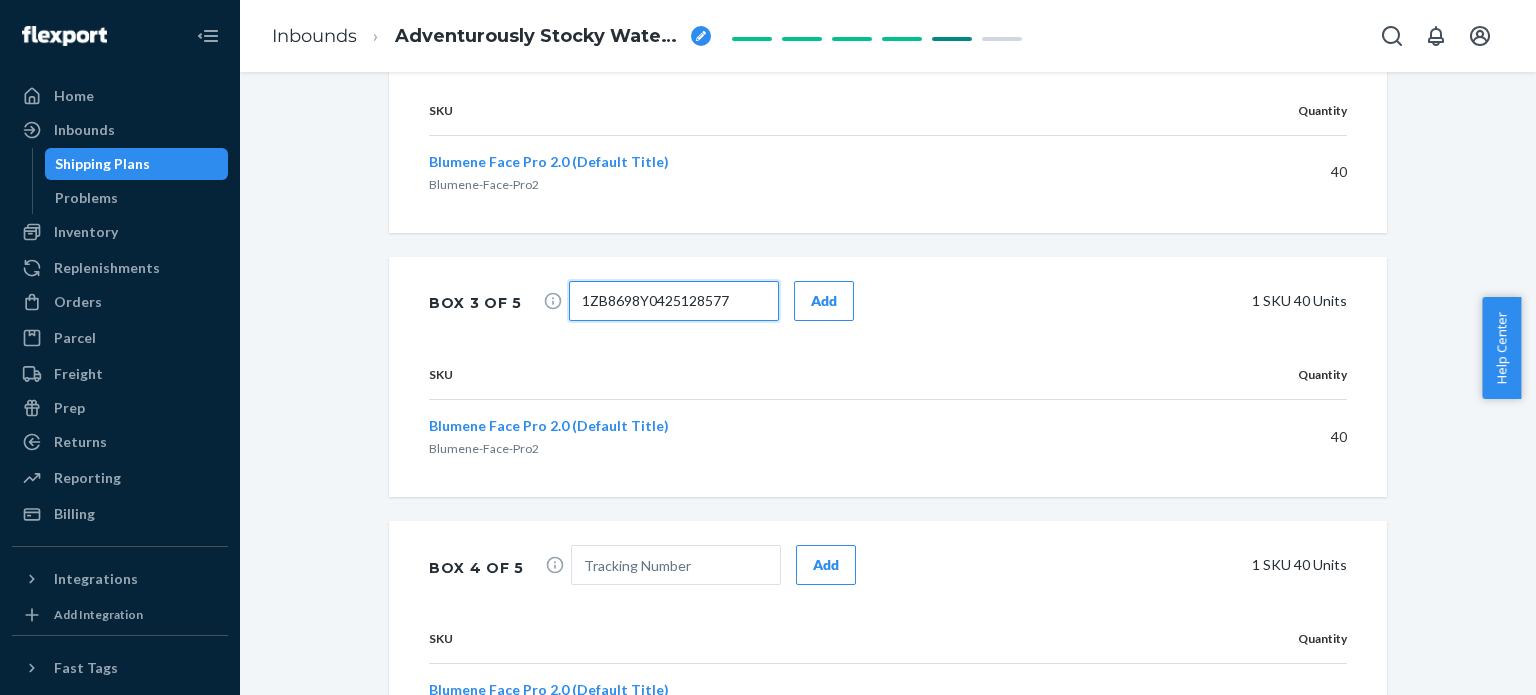 type on "1ZB8698Y0425128577" 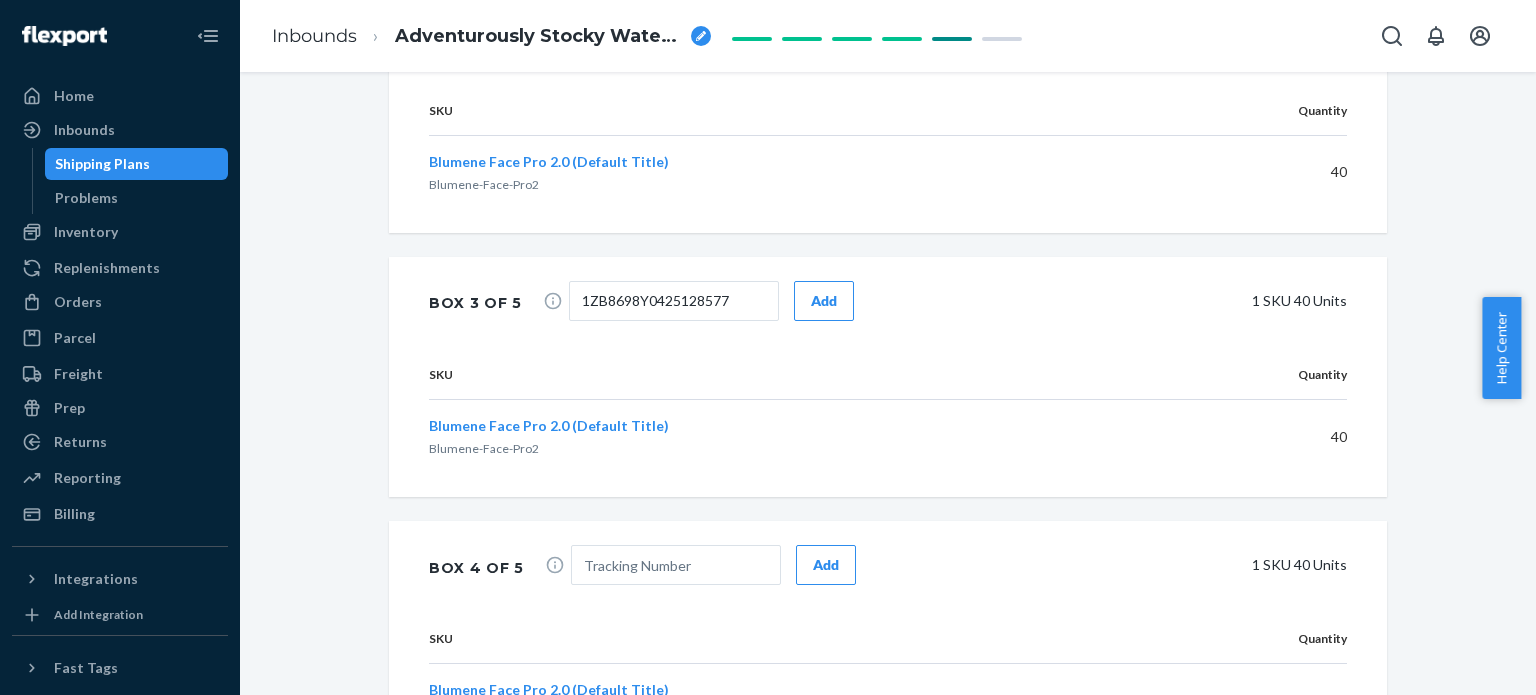 click on "Add" at bounding box center (824, 301) 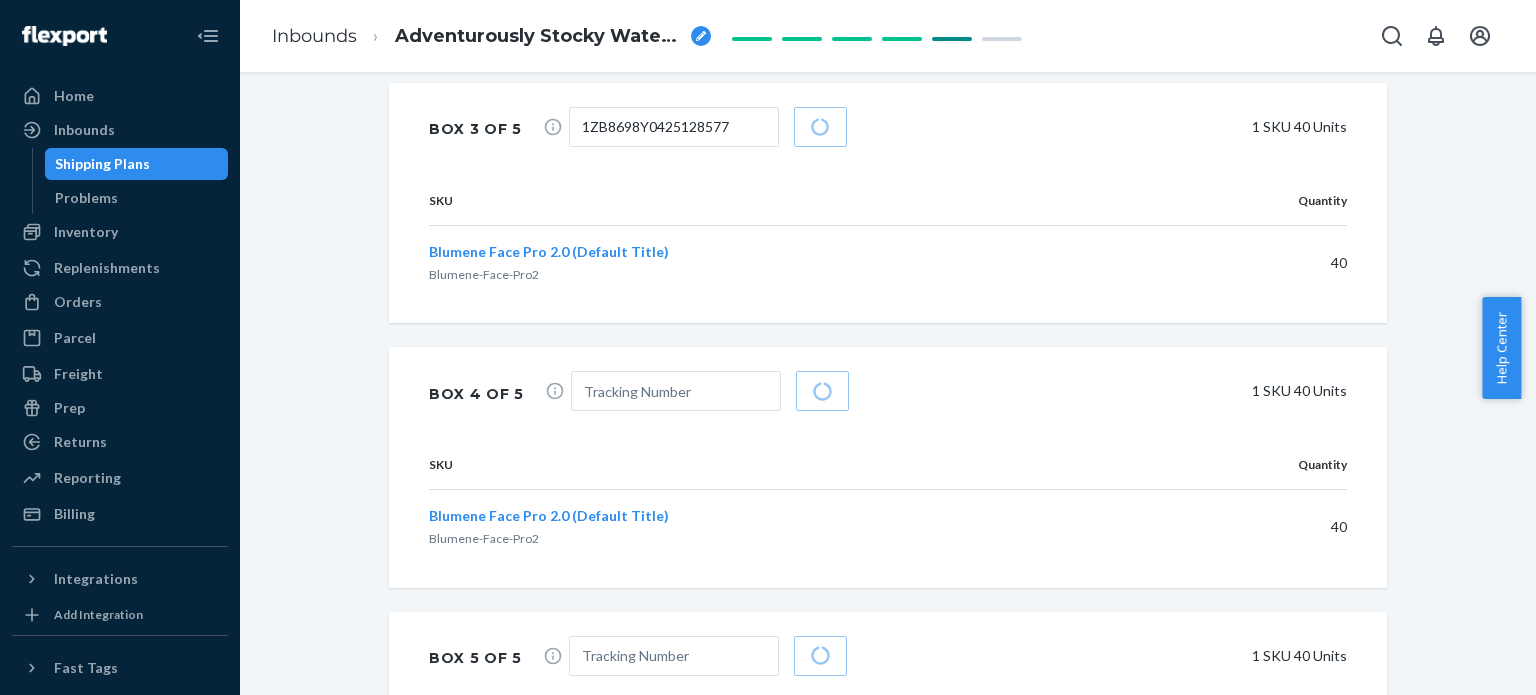 scroll, scrollTop: 1700, scrollLeft: 0, axis: vertical 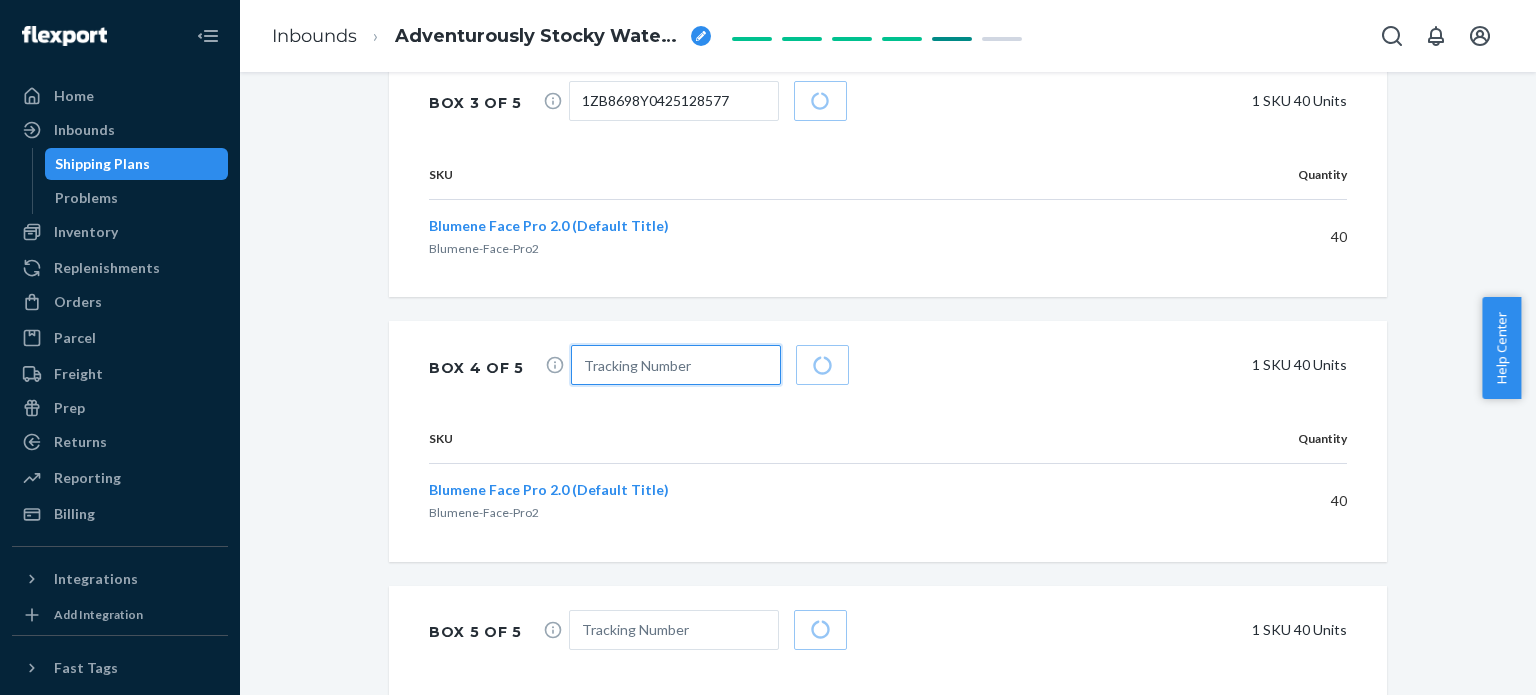 click at bounding box center [676, 365] 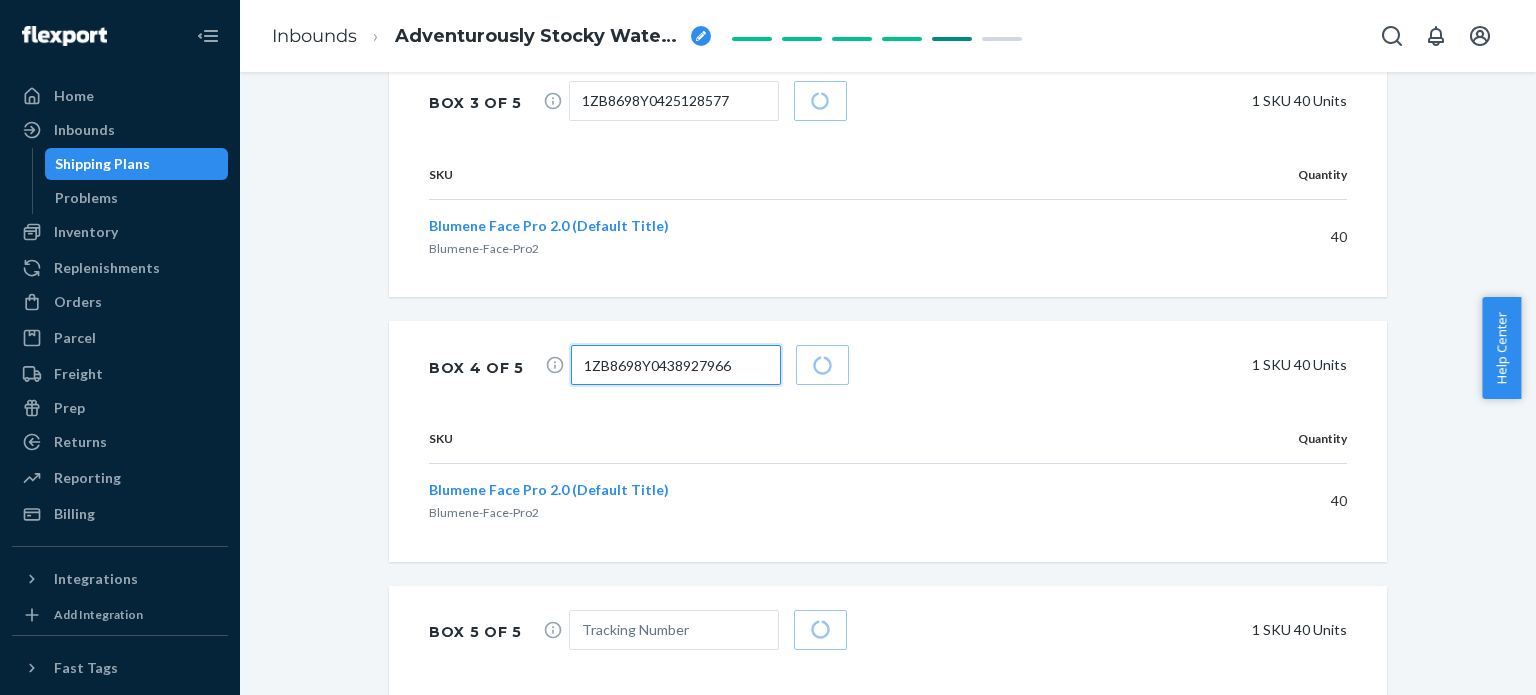 scroll, scrollTop: 1697, scrollLeft: 0, axis: vertical 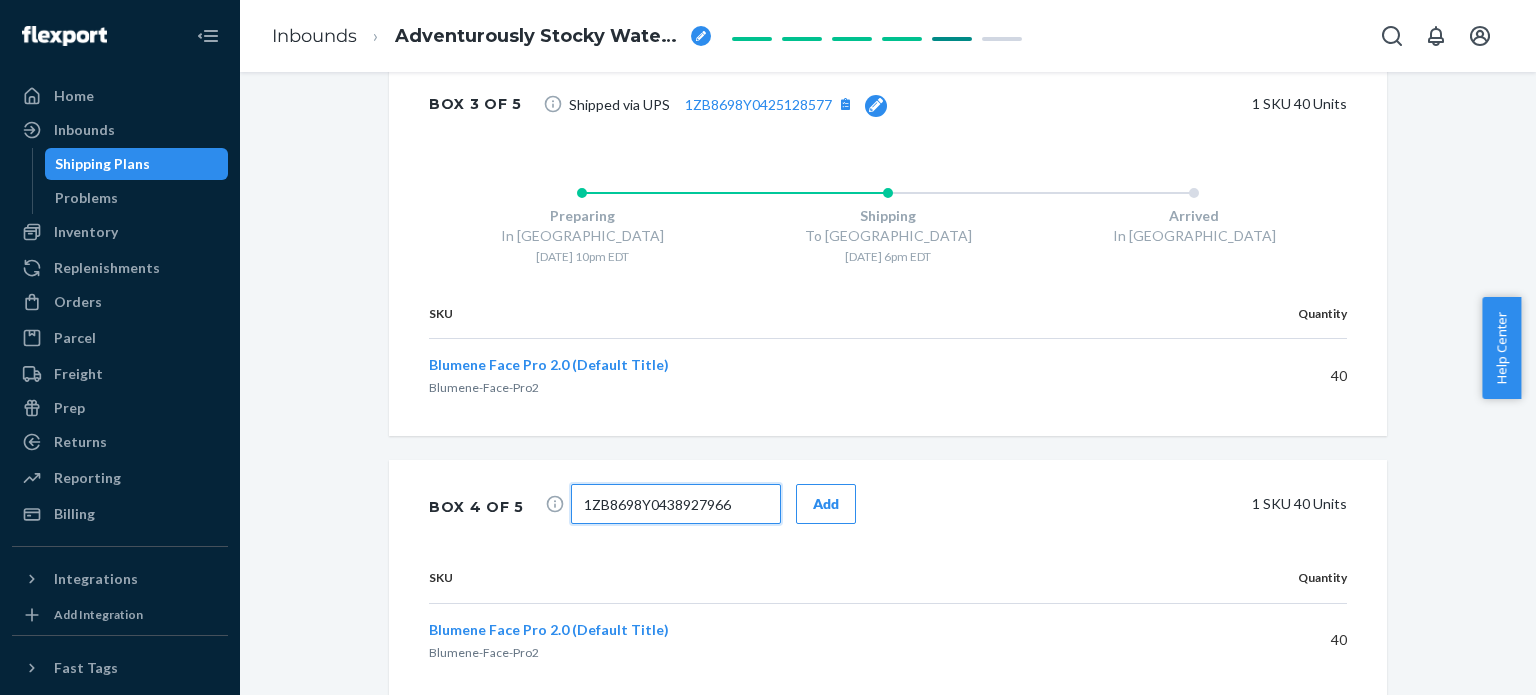 type on "1ZB8698Y0438927966" 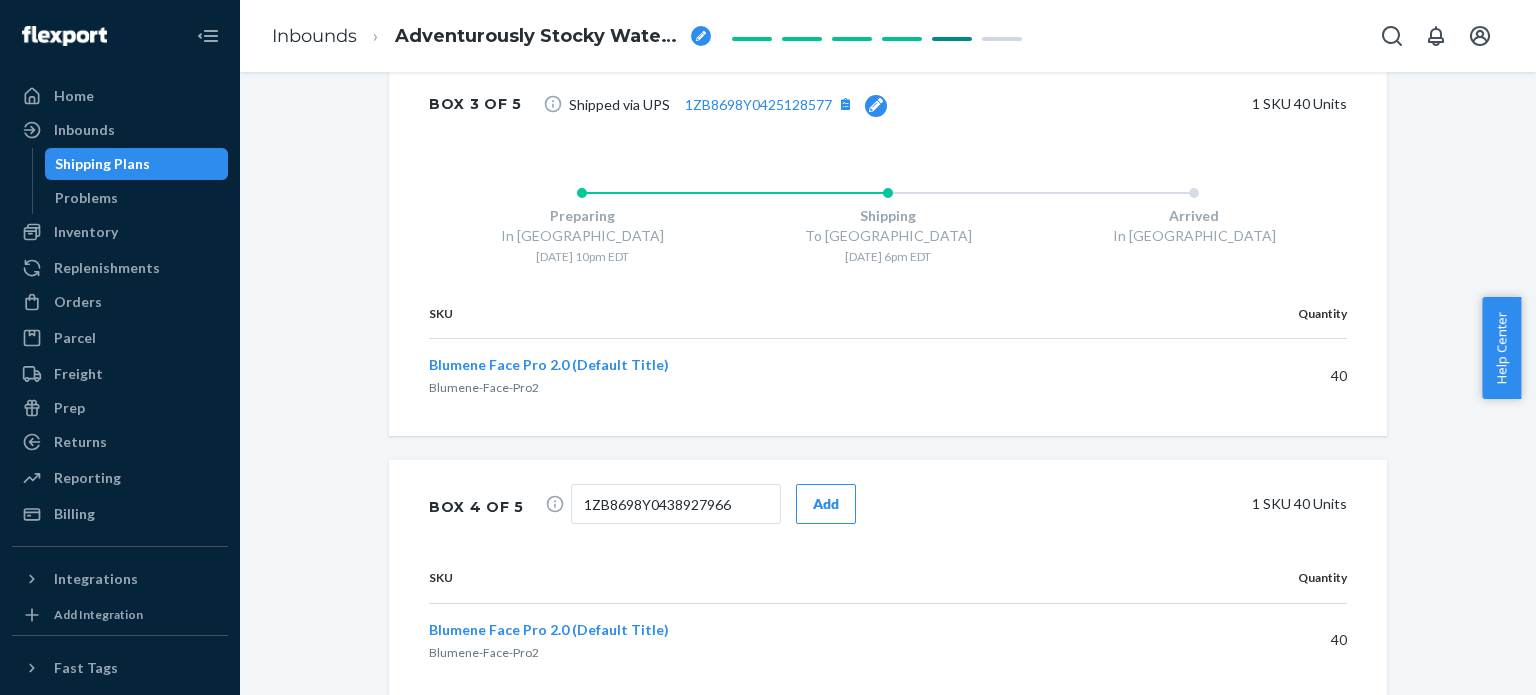 click on "Add" at bounding box center [826, 504] 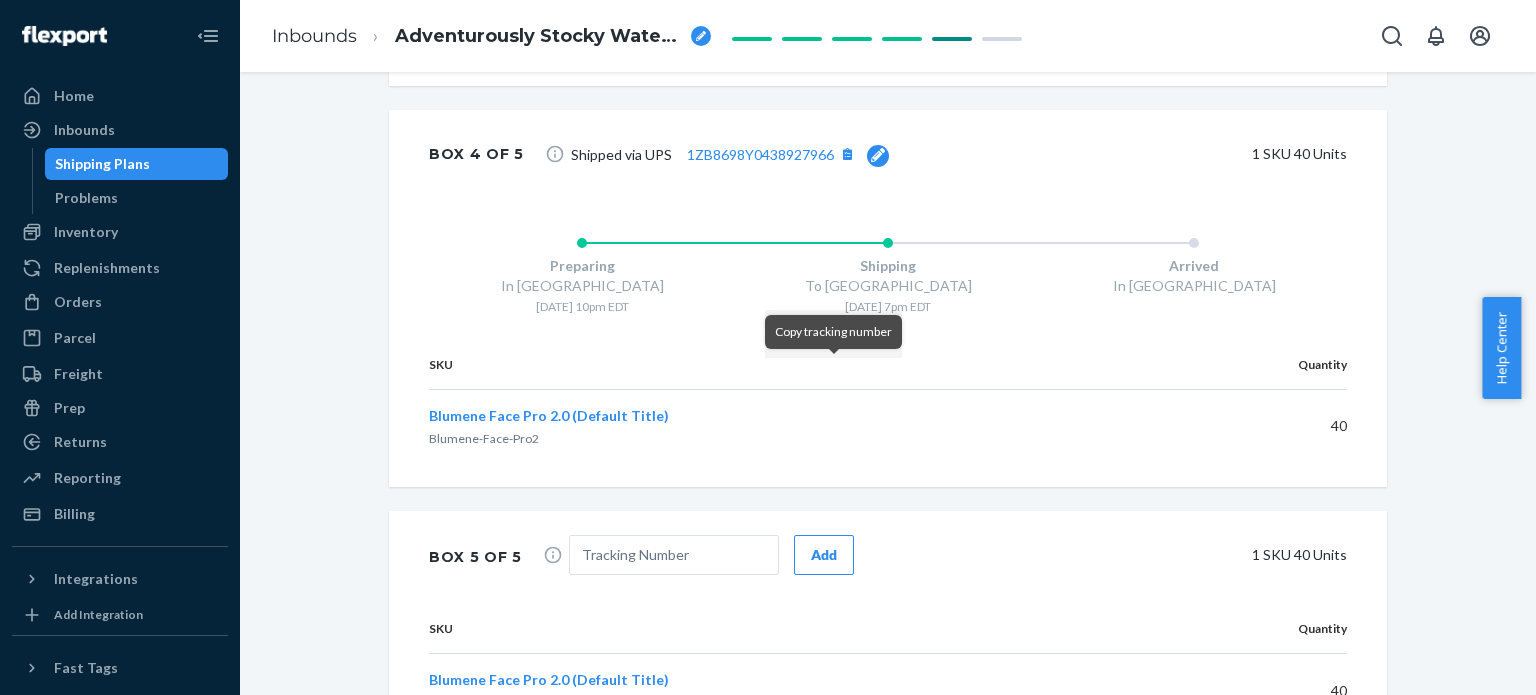 scroll, scrollTop: 2164, scrollLeft: 0, axis: vertical 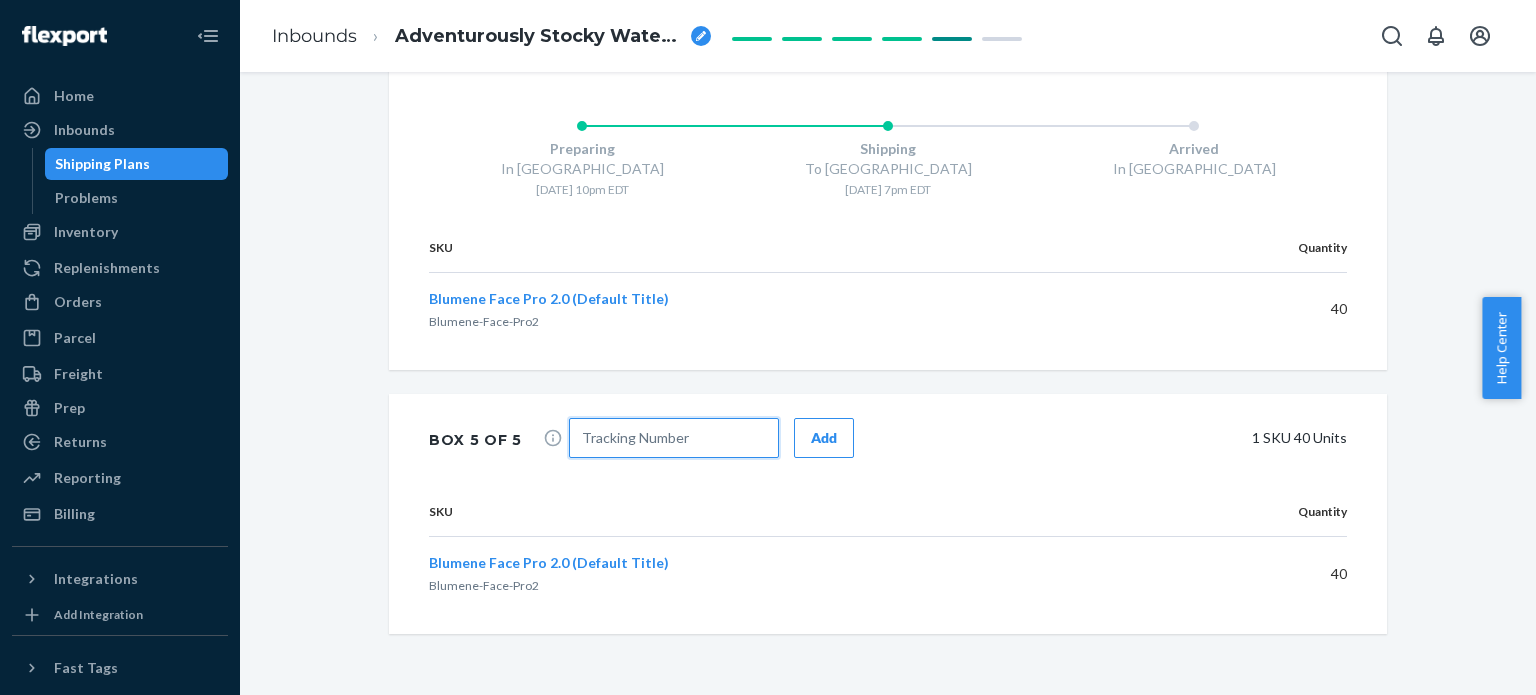 click at bounding box center [674, 438] 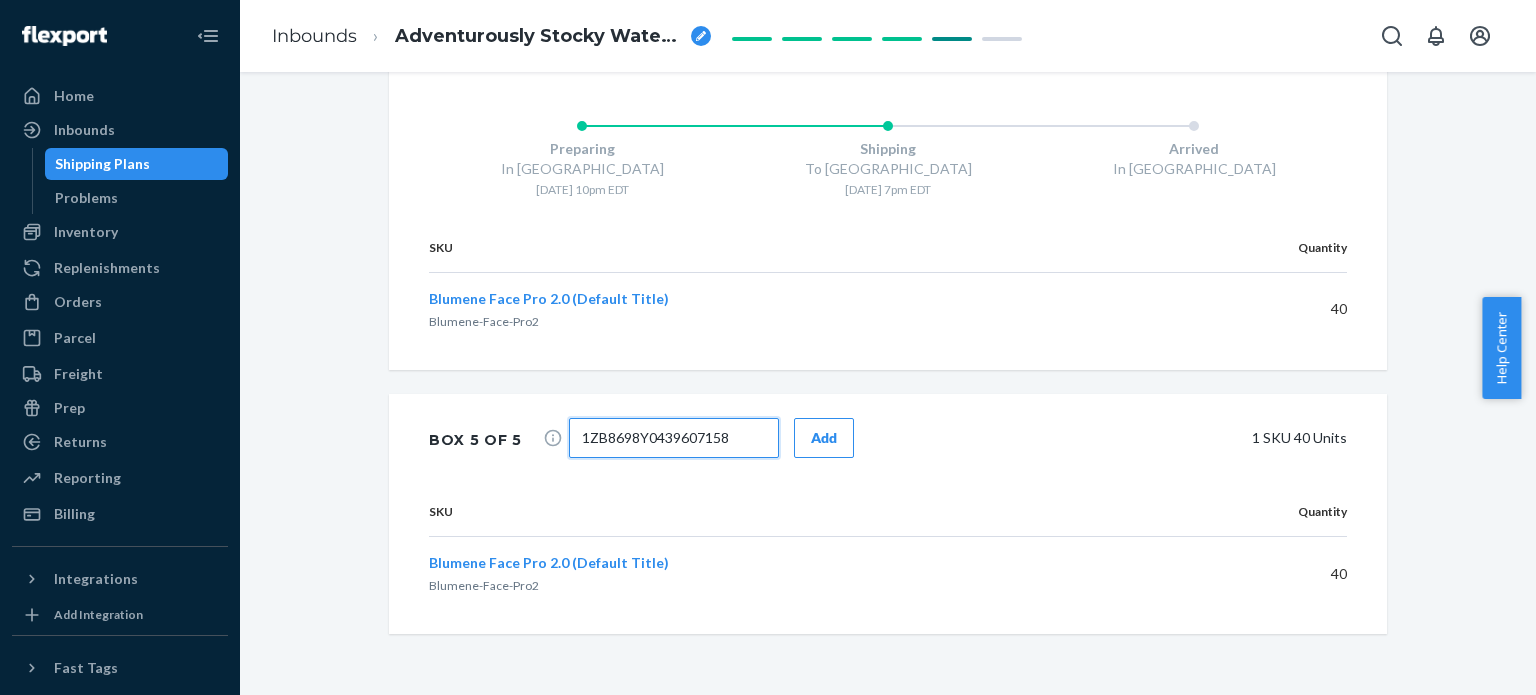 type on "1ZB8698Y0439607158" 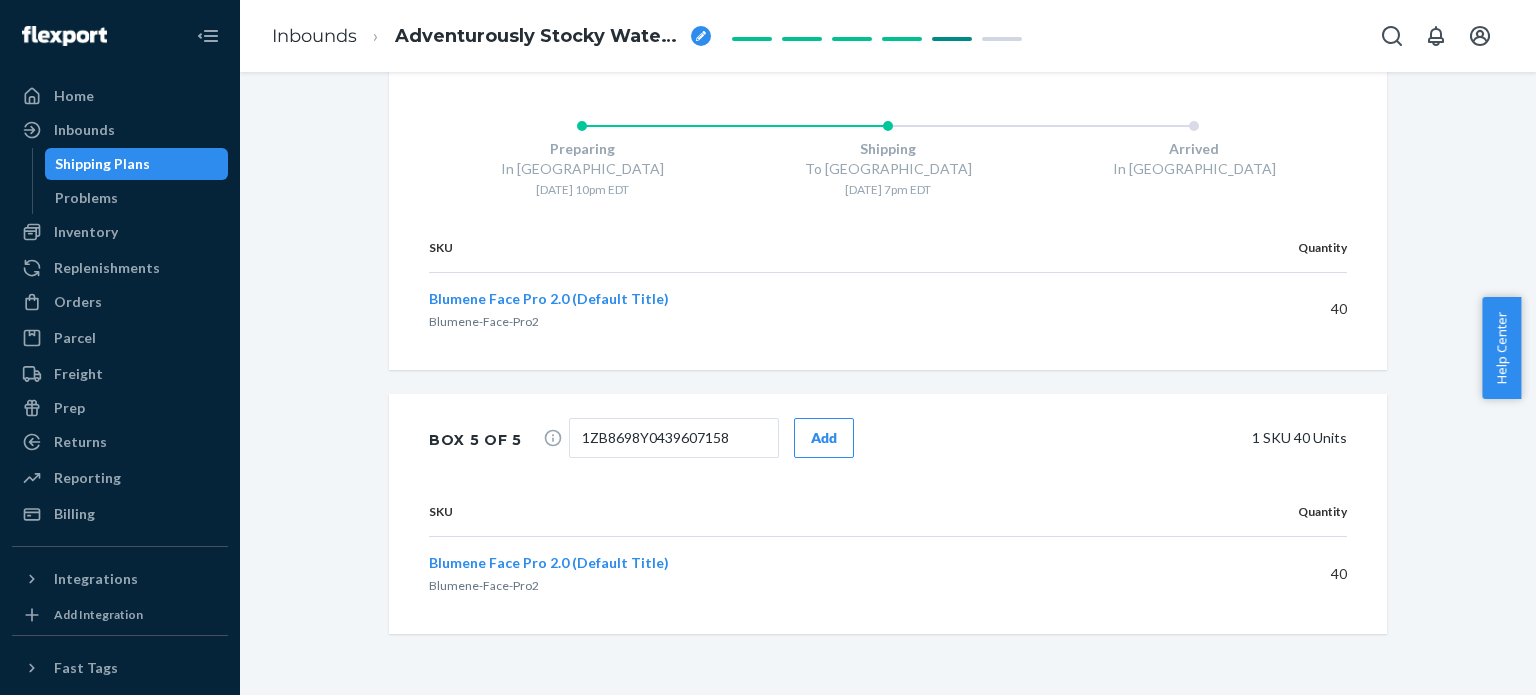click on "Add" at bounding box center (824, 438) 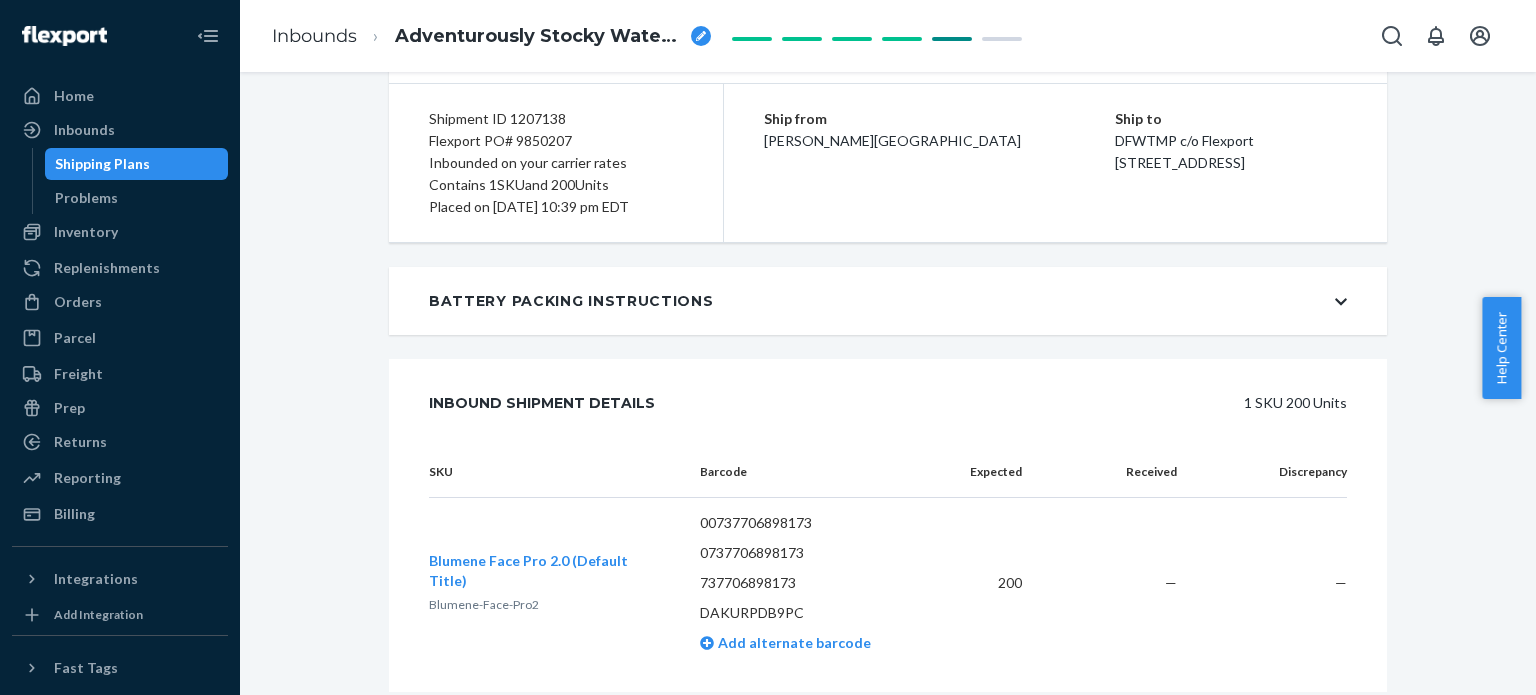scroll, scrollTop: 0, scrollLeft: 0, axis: both 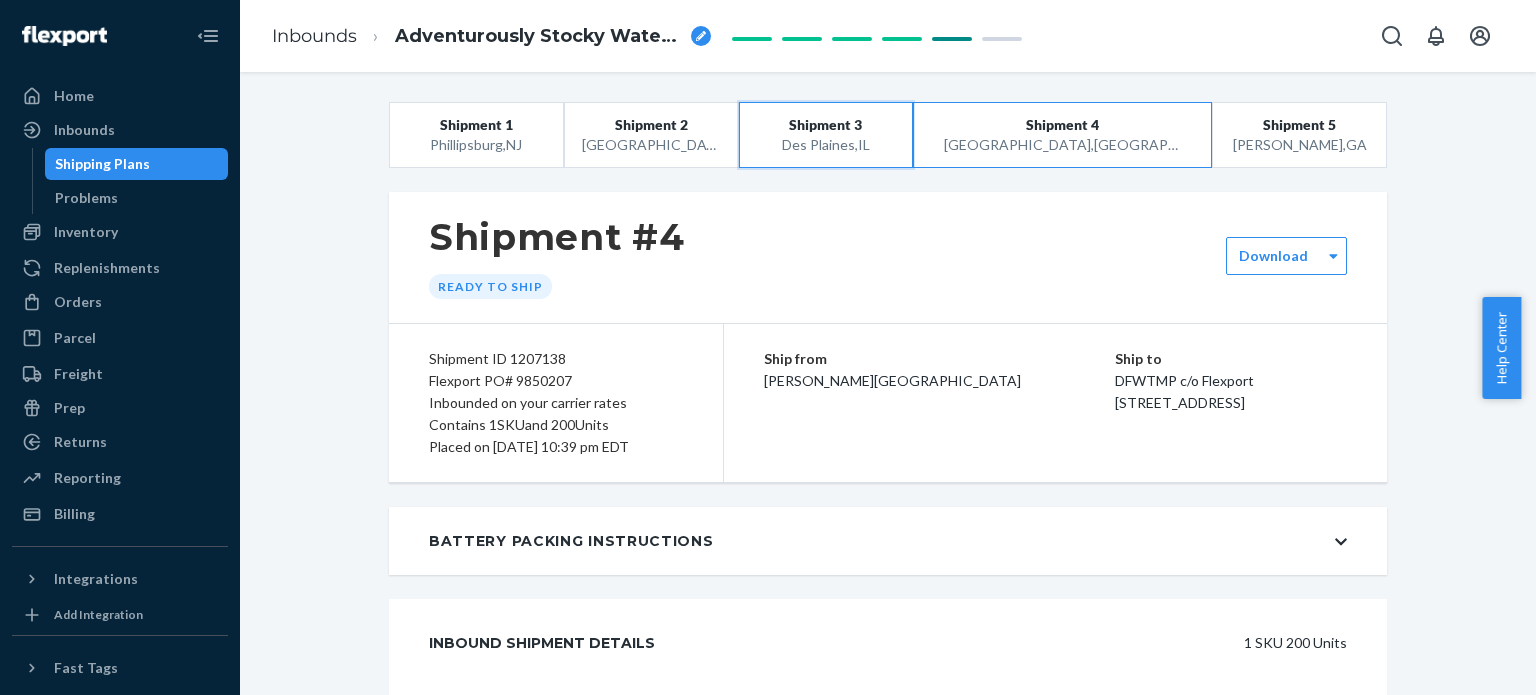 click on "Des Plaines ,  IL" at bounding box center [826, 145] 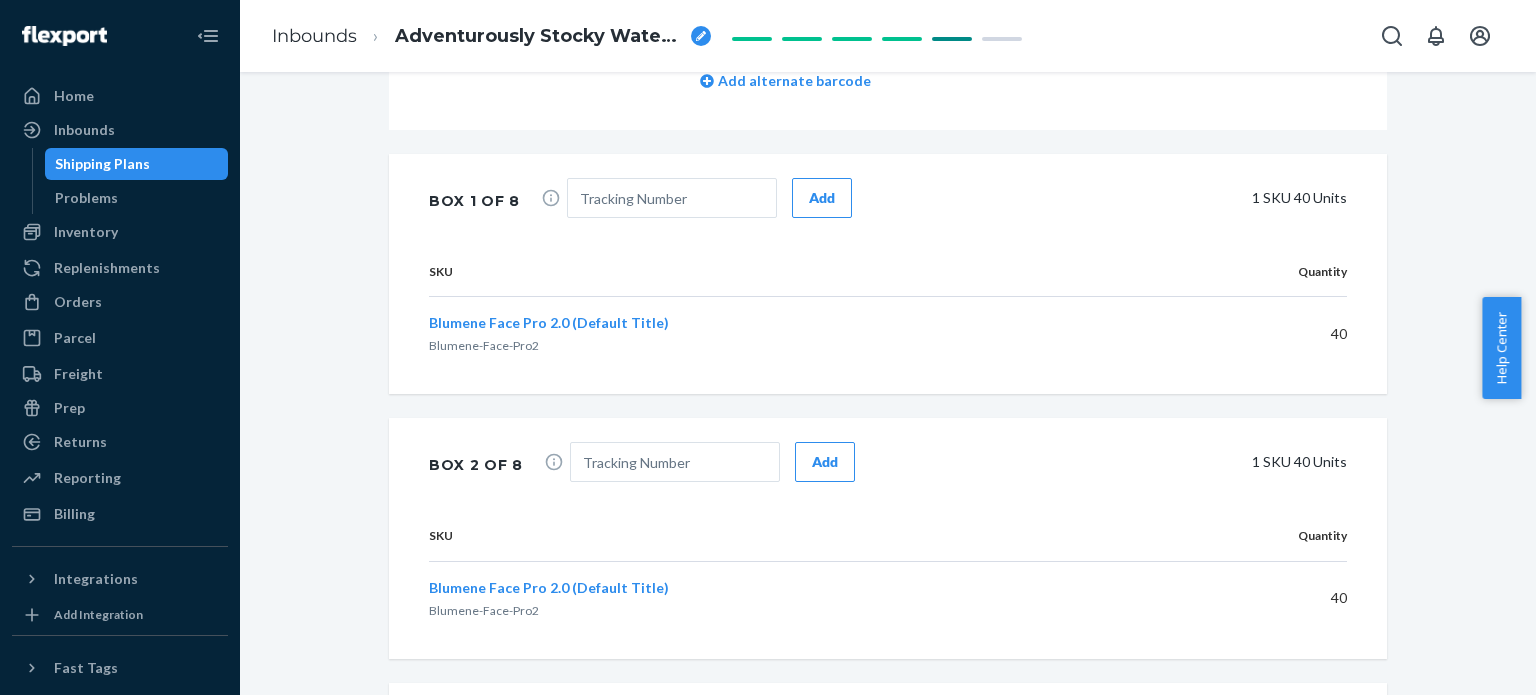 scroll, scrollTop: 800, scrollLeft: 0, axis: vertical 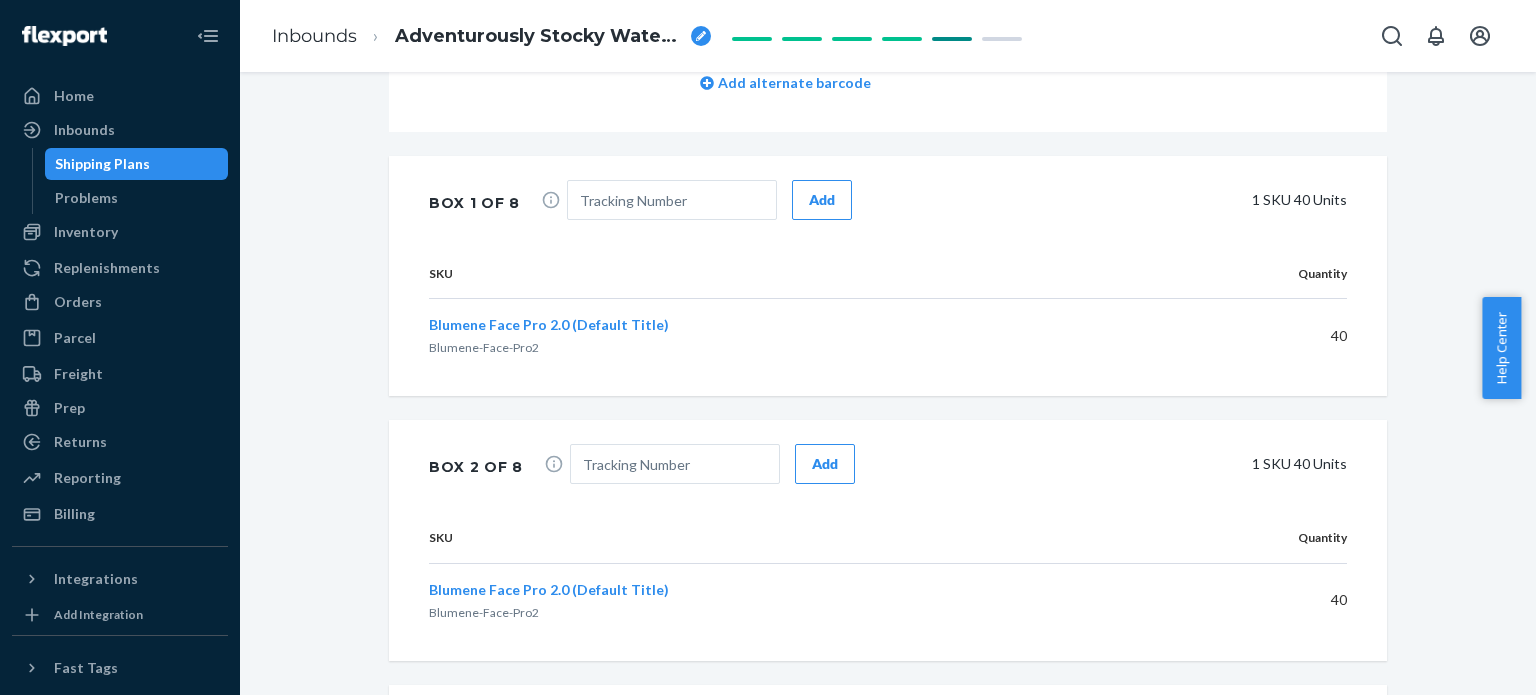 click on "Shipment 1 Phillipsburg ,  NJ Shipment 2 San Bernardino ,  CA Shipment 3 Des Plaines ,  IL Shipment 4 Lewisville ,  TX Shipment 5 Moreland ,  GA Shipment #3 Ready to ship Download Shipment ID 1207137 Flexport PO# 9850206 Inbounded on your carrier rates Contains 1  SKU  and 320  Units Placed on 07/09/2025 at 10:39 pm EDT Ship from Kath Xie
Hanfu E-commerce Building,Huating Road, Langkou Community
Dalang Street
Shenzhen, Guangdong 518000 Ship to ORD c/o Flexport 575 E. Oakton Street
Des Plaines, IL 60018 Battery Packing Instructions Inbound Shipment Details 1   SKU   320   Units SKU Barcode Expected Received Discrepancy Blumene Face Pro 2.0 (Default Title) Blumene-Face-Pro2 00737706898173 0737706898173 737706898173 DAKURPDB9PC Add alternate barcode 320 — — Box 1 of 8 Add 1   SKU   40   Units SKU Quantity Blumene Face Pro 2.0 (Default Title) Blumene-Face-Pro2 40 Box 2 of 8 Add 1   SKU   40   Units SKU Quantity Blumene Face Pro 2.0 (Default Title) Blumene-Face-Pro2 40 Box 3 of 8 Add 1   SKU   40   Units SKU 1" at bounding box center [888, 806] 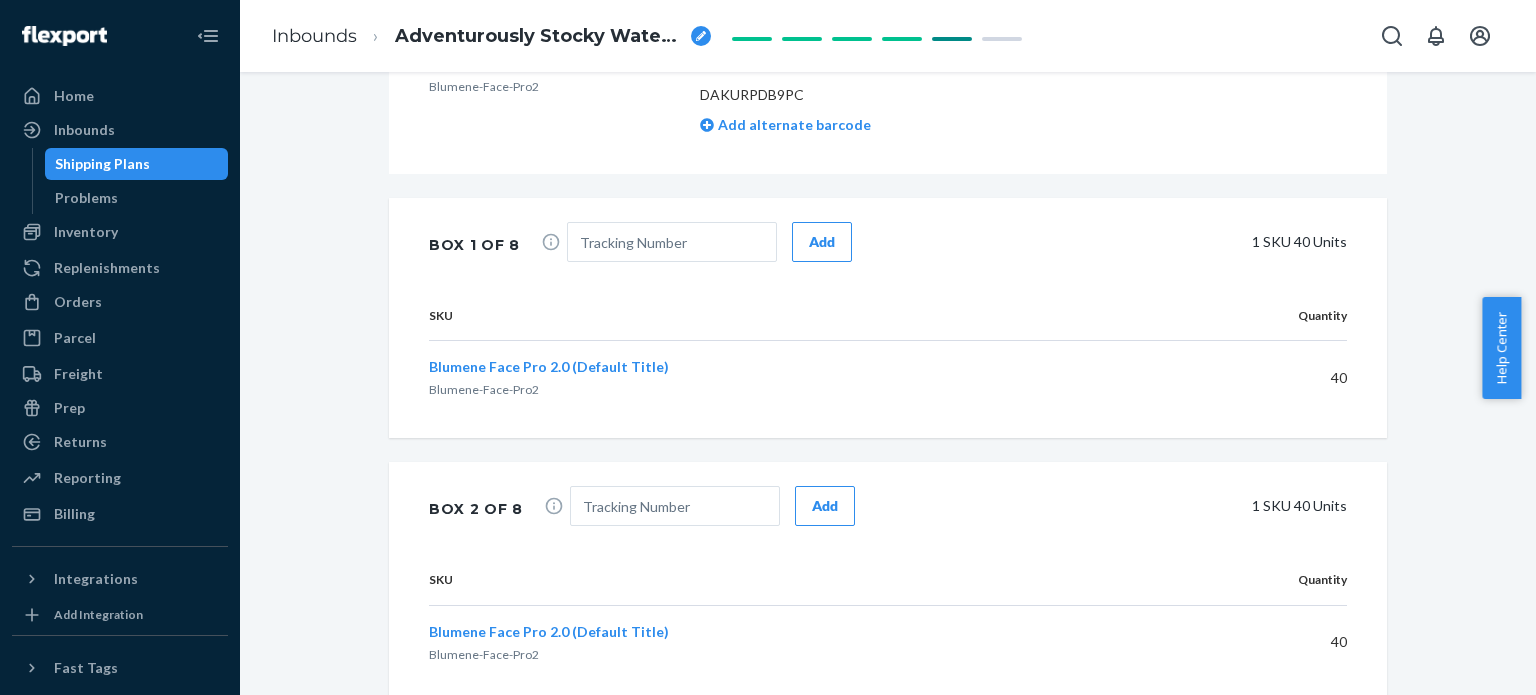 scroll, scrollTop: 800, scrollLeft: 0, axis: vertical 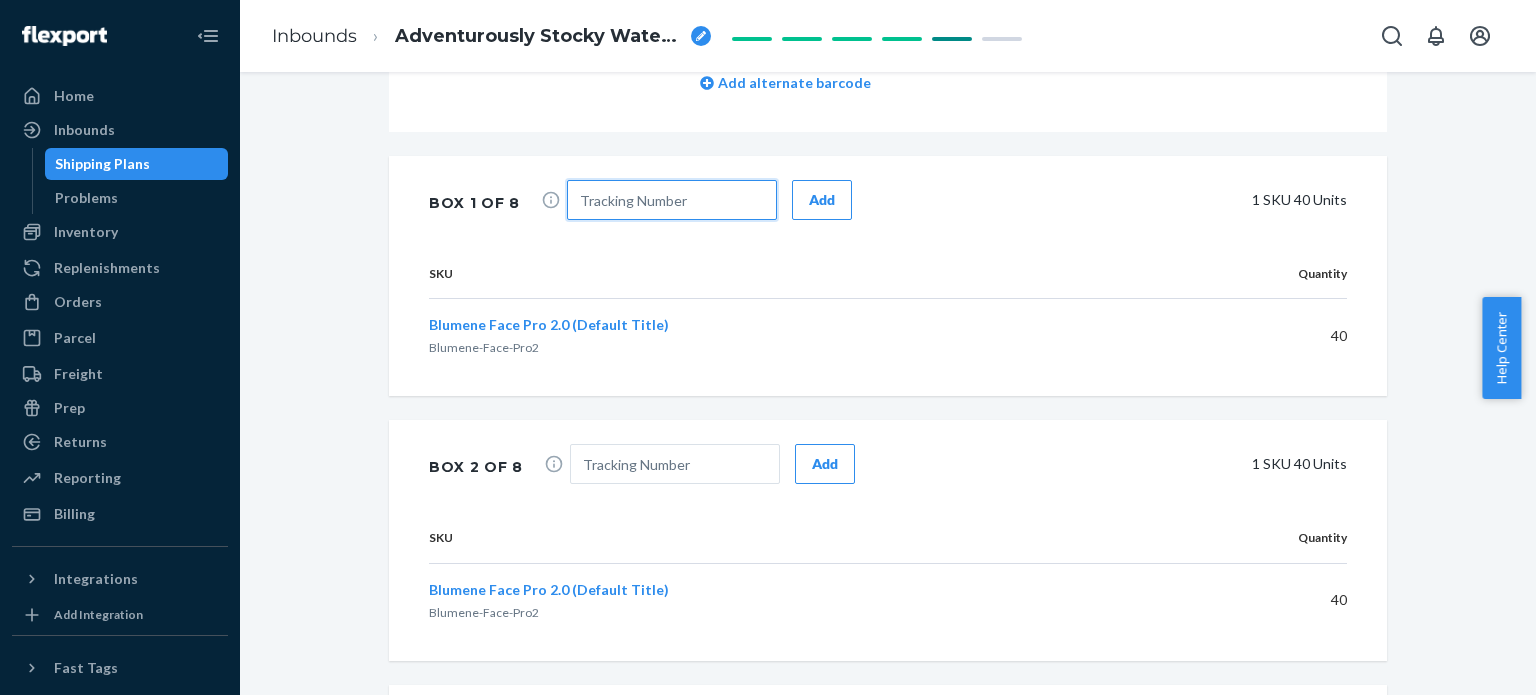 click at bounding box center [672, 200] 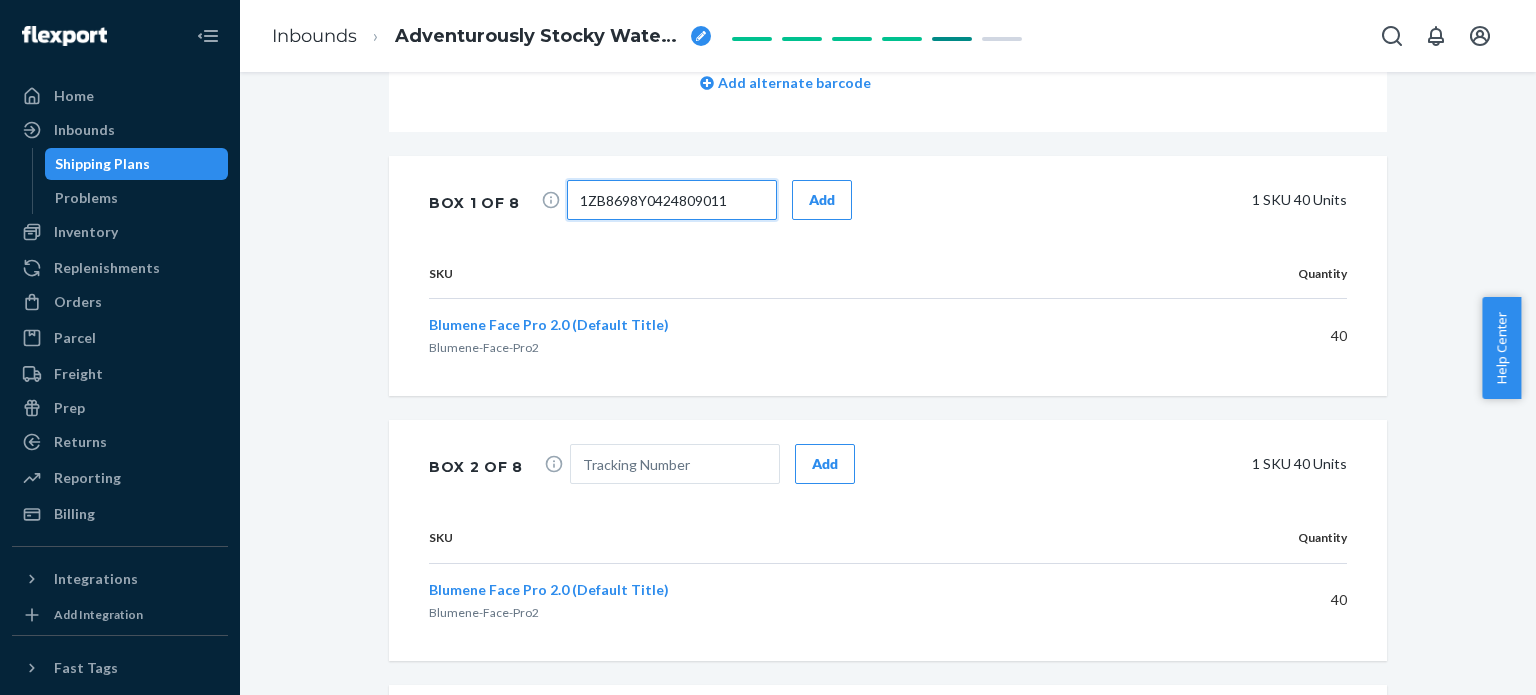 type on "1ZB8698Y0424809011" 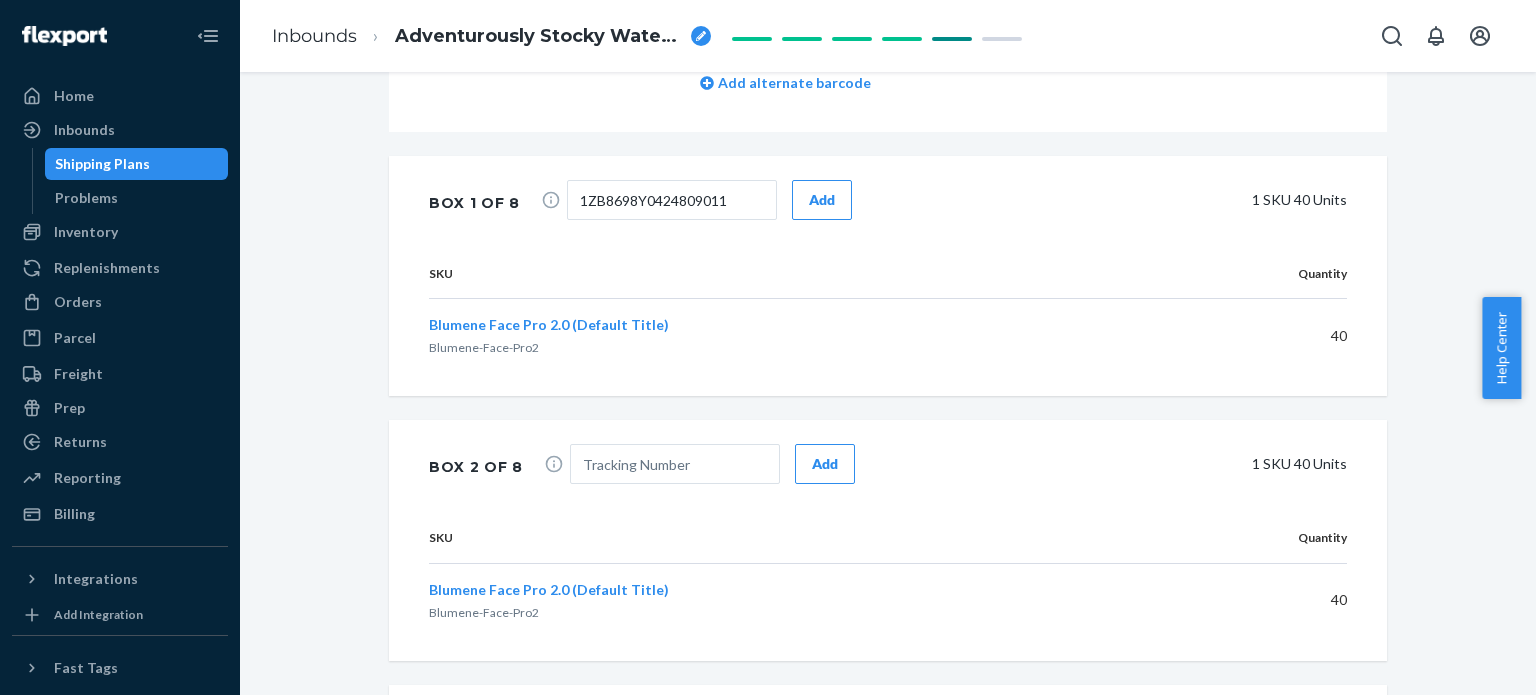 click on "Add" at bounding box center [822, 200] 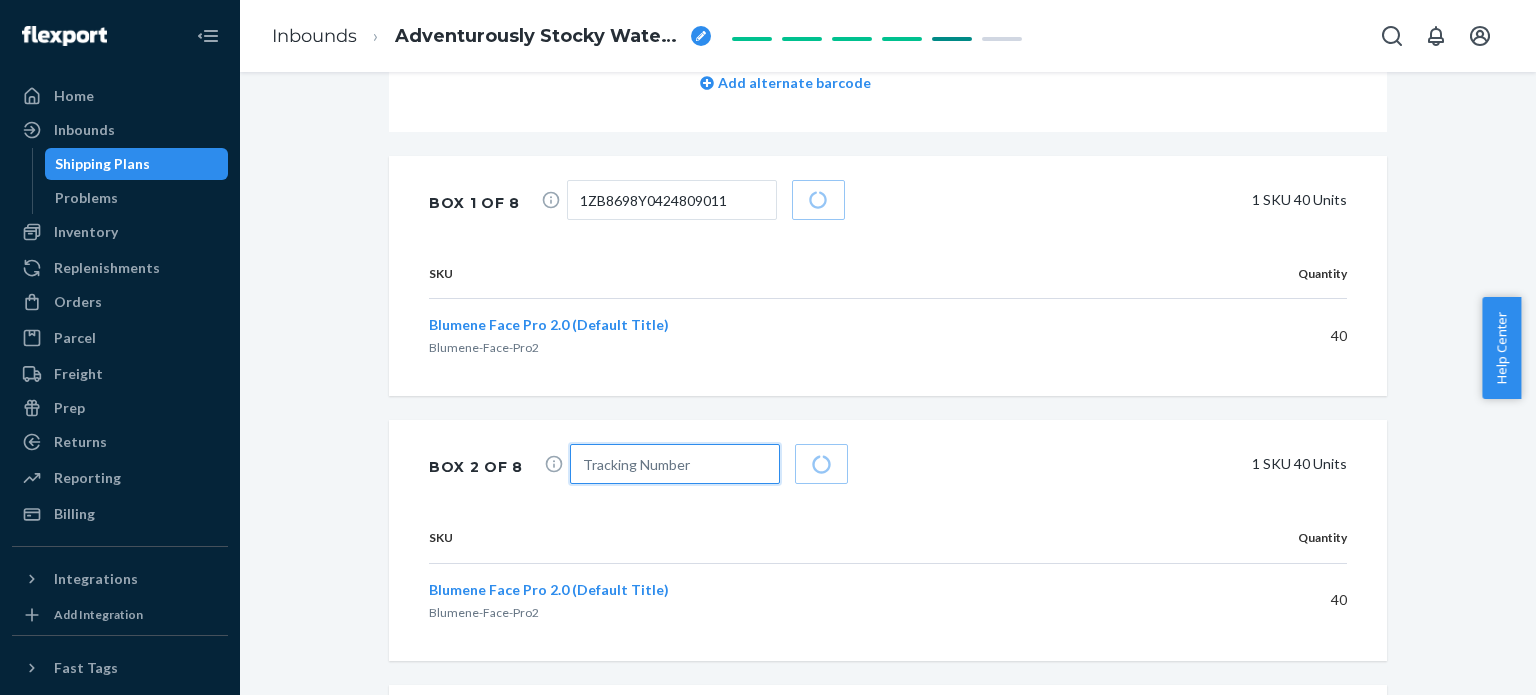 click at bounding box center (675, 464) 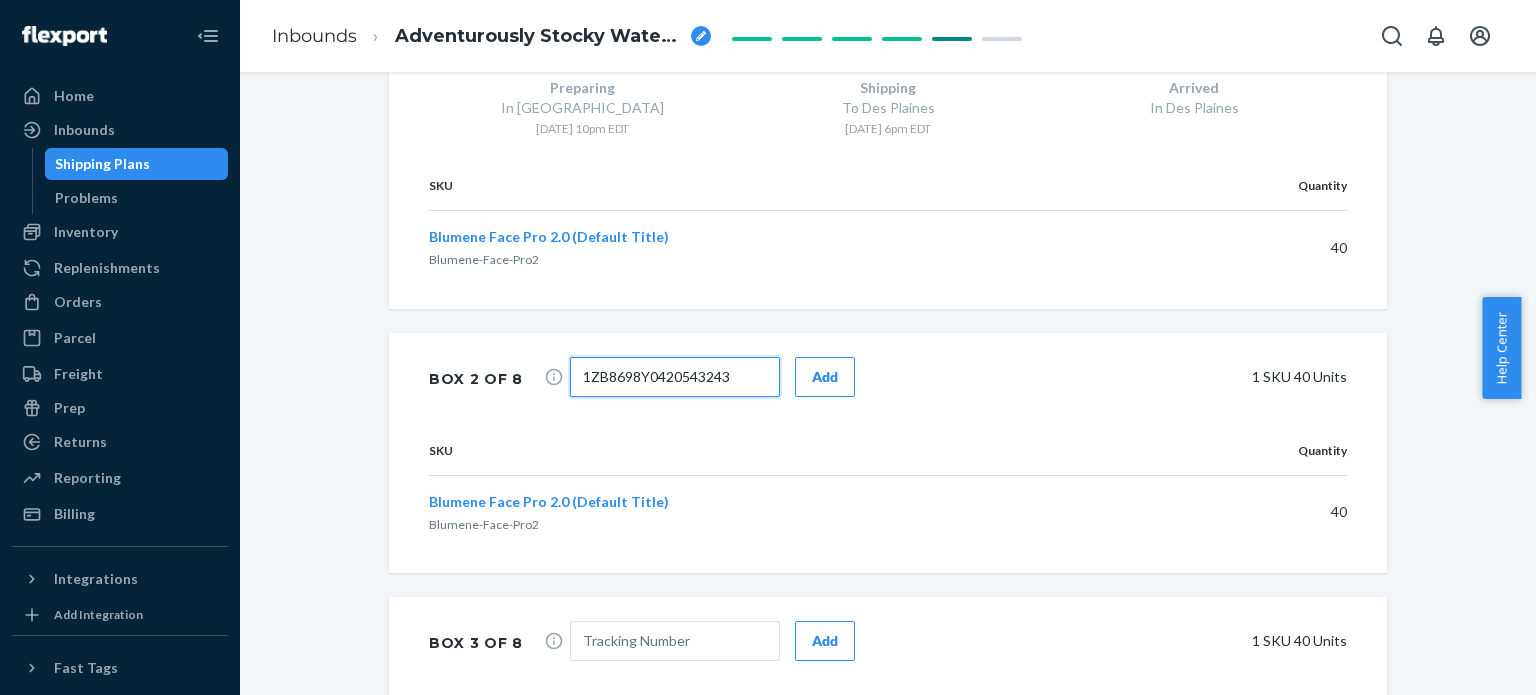 scroll, scrollTop: 1100, scrollLeft: 0, axis: vertical 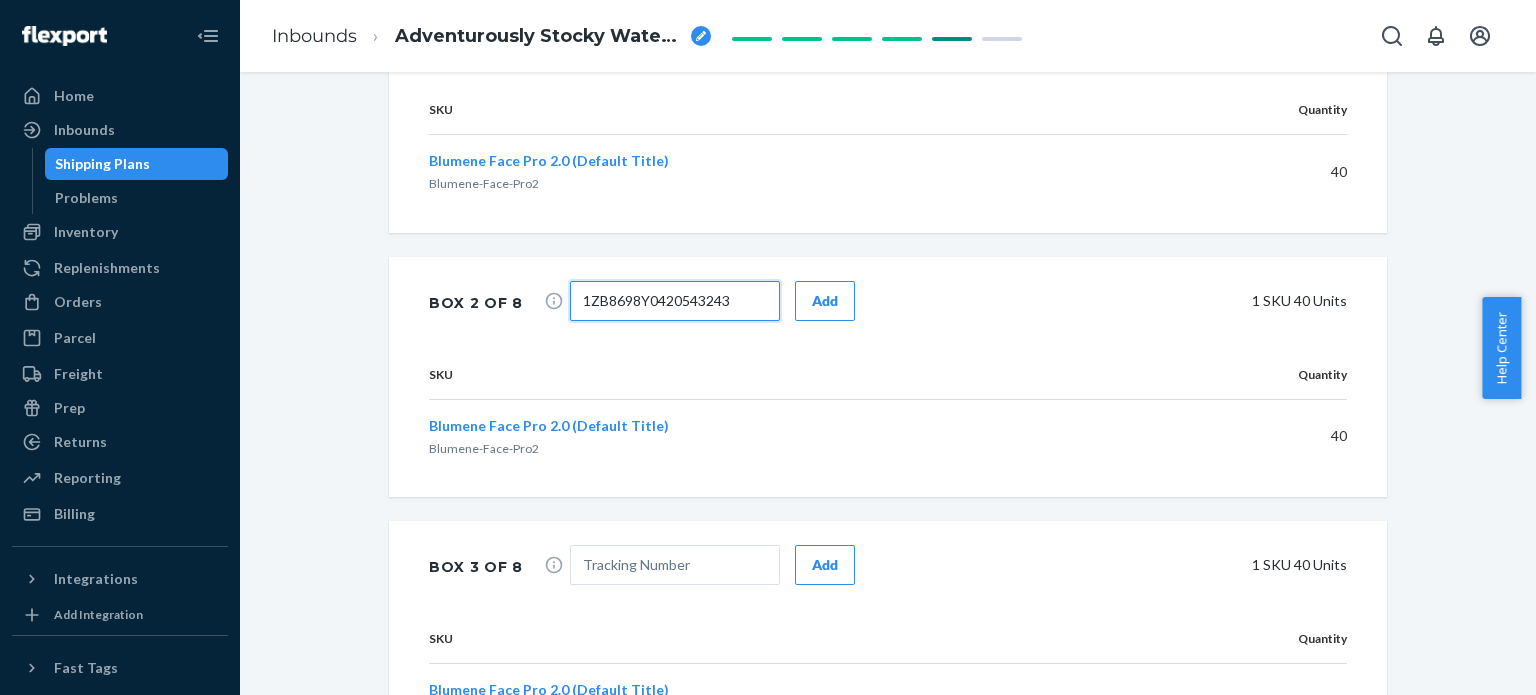 type on "1ZB8698Y0420543243" 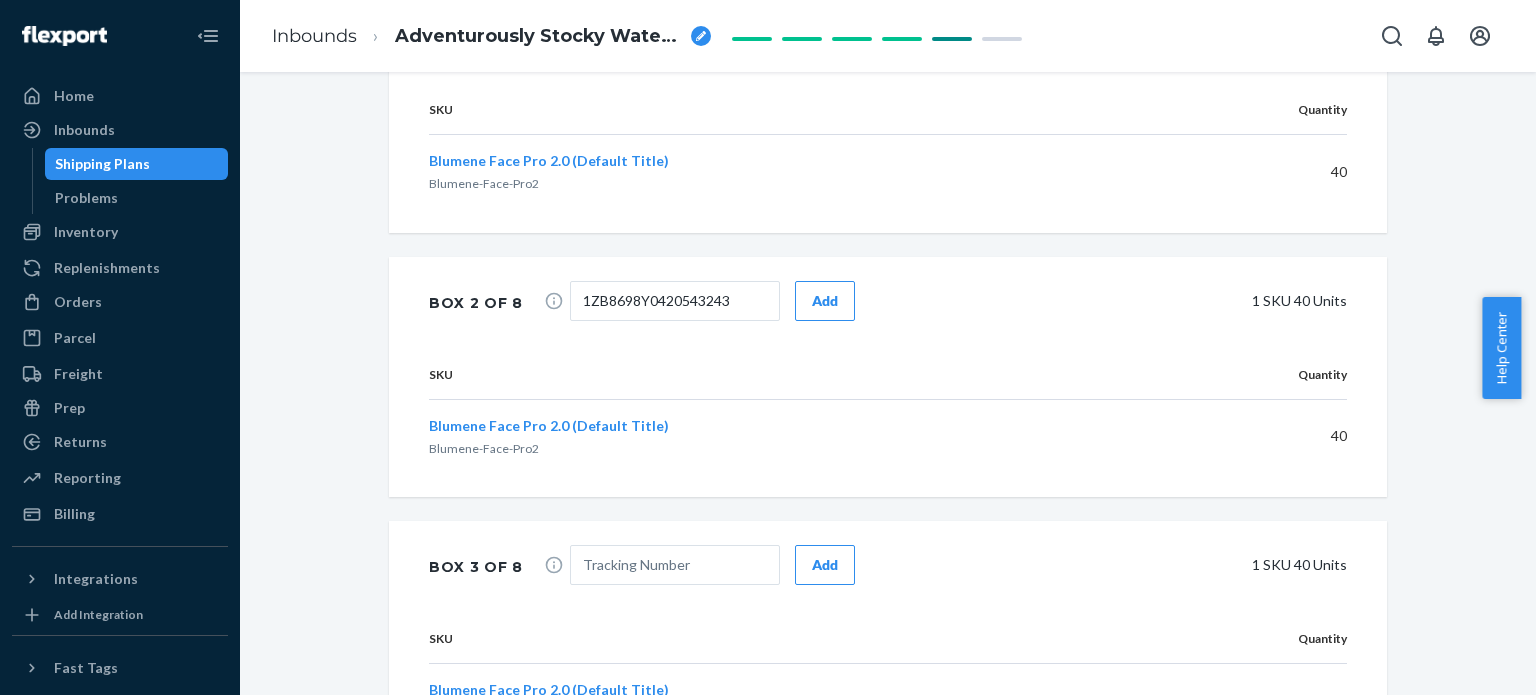 click on "Add" at bounding box center [825, 301] 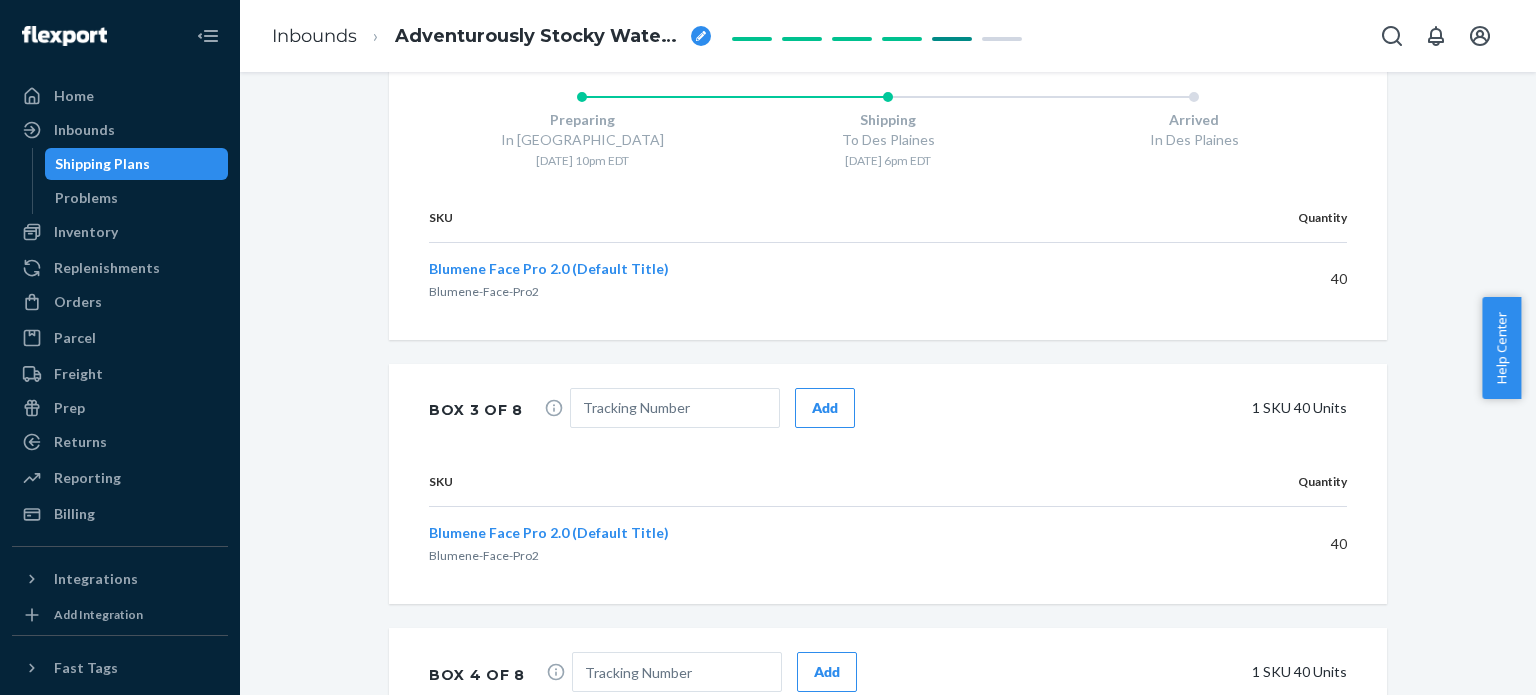 scroll, scrollTop: 1500, scrollLeft: 0, axis: vertical 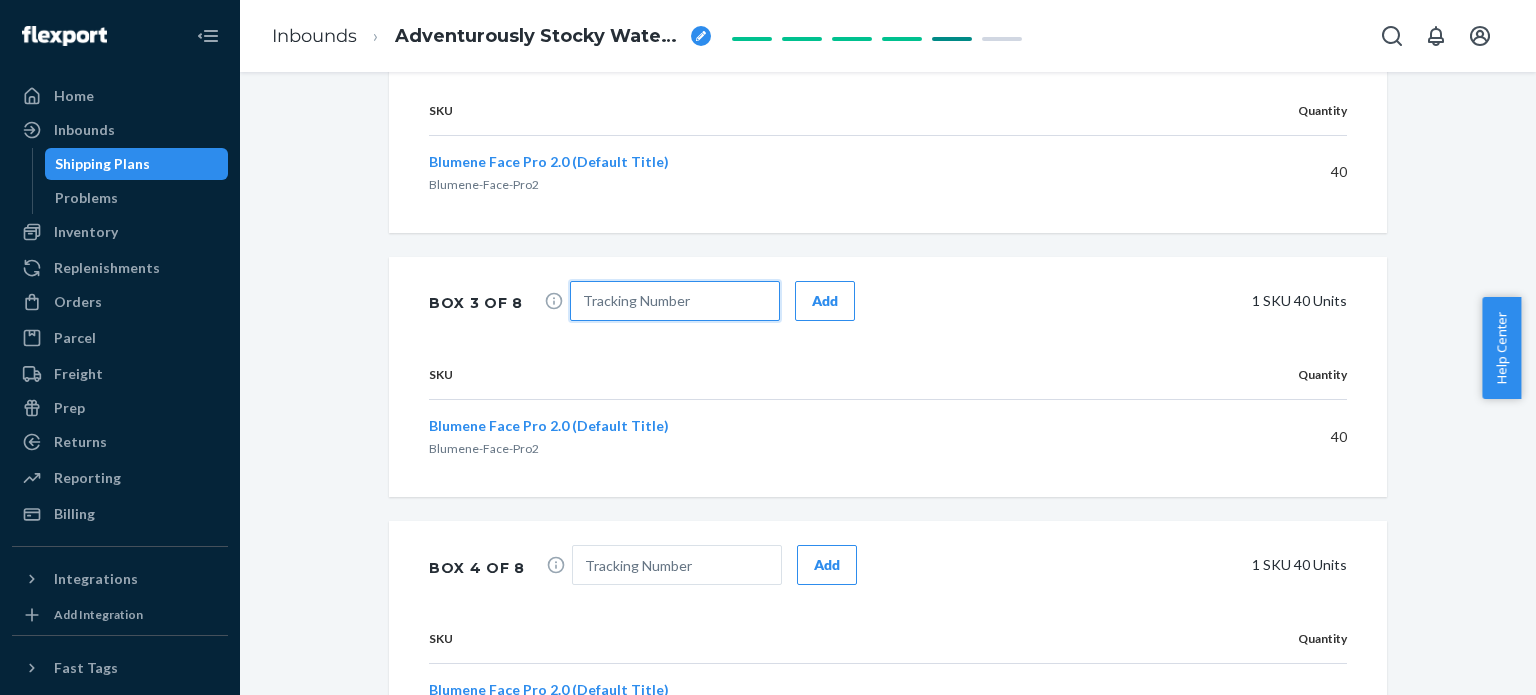 click at bounding box center (675, 301) 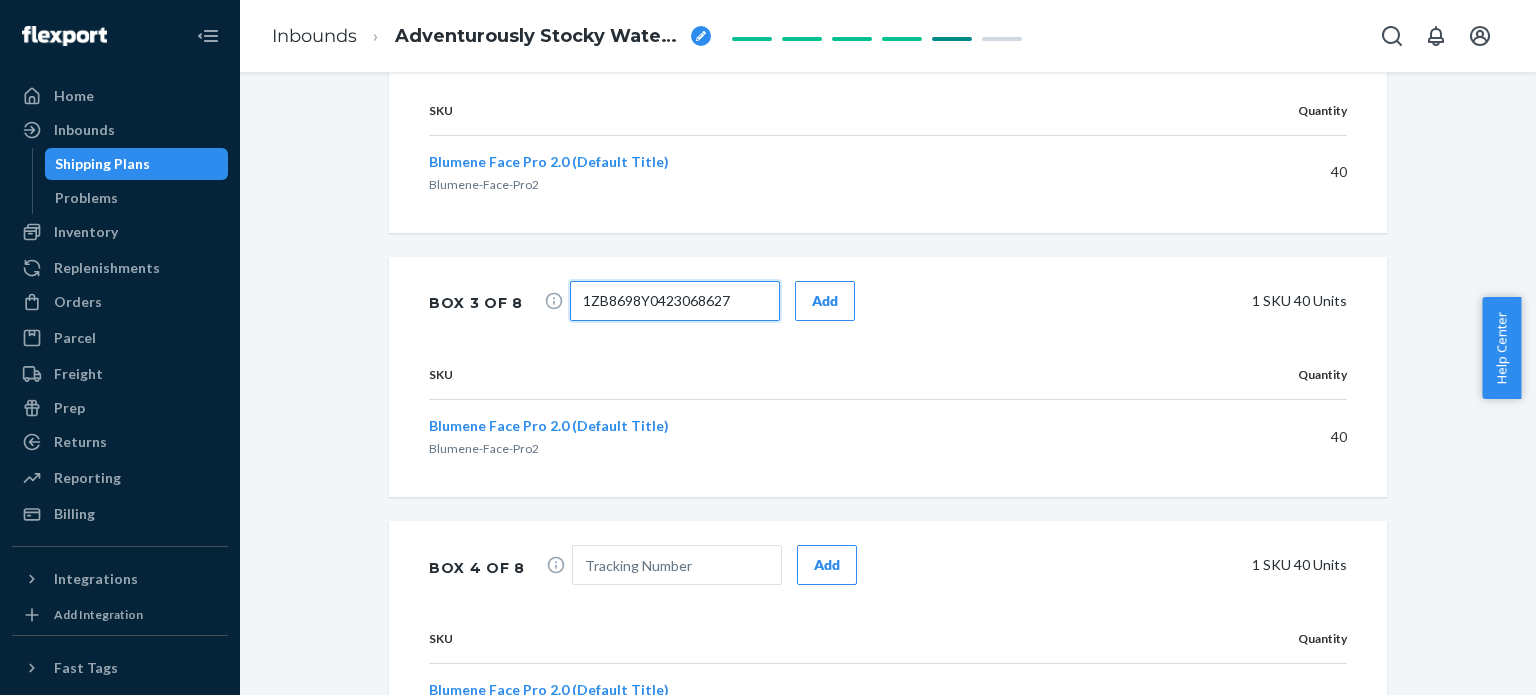 type on "1ZB8698Y0423068627" 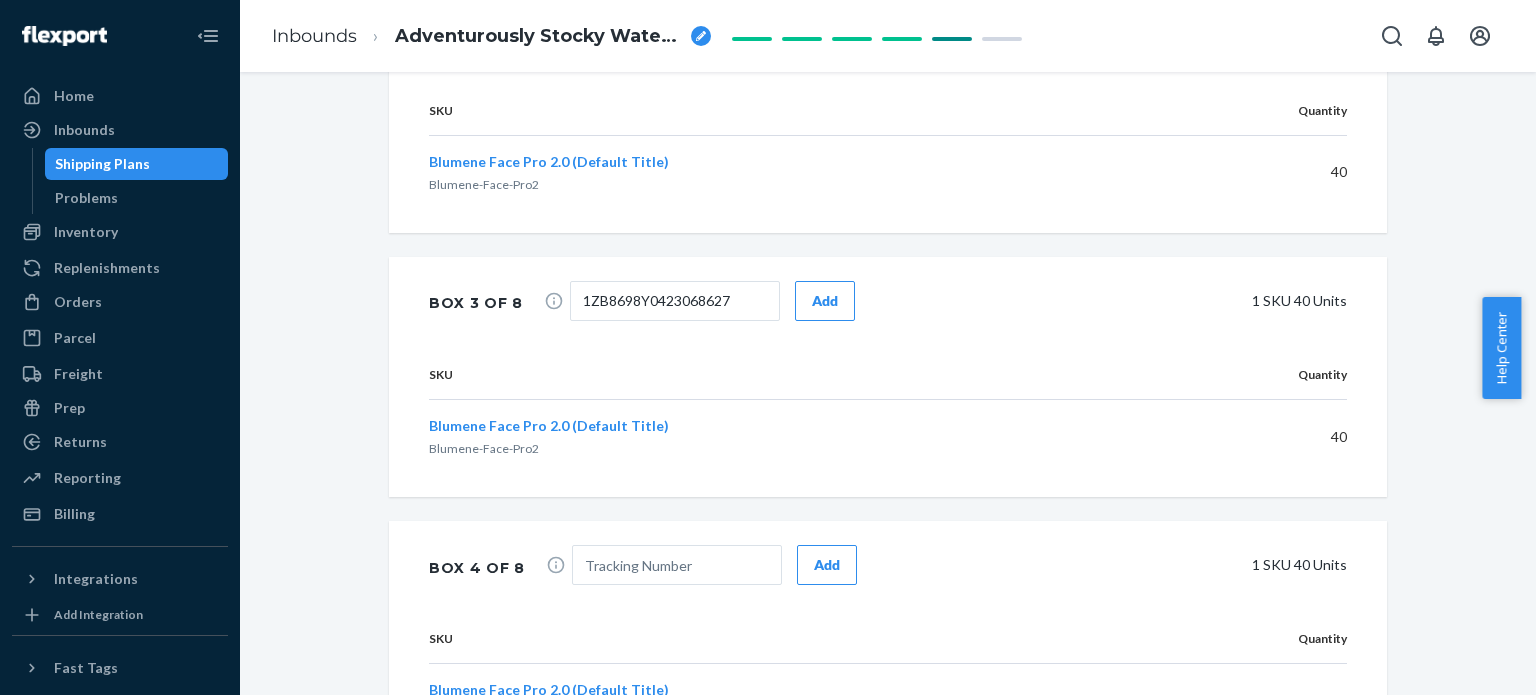 click on "Add" at bounding box center [825, 301] 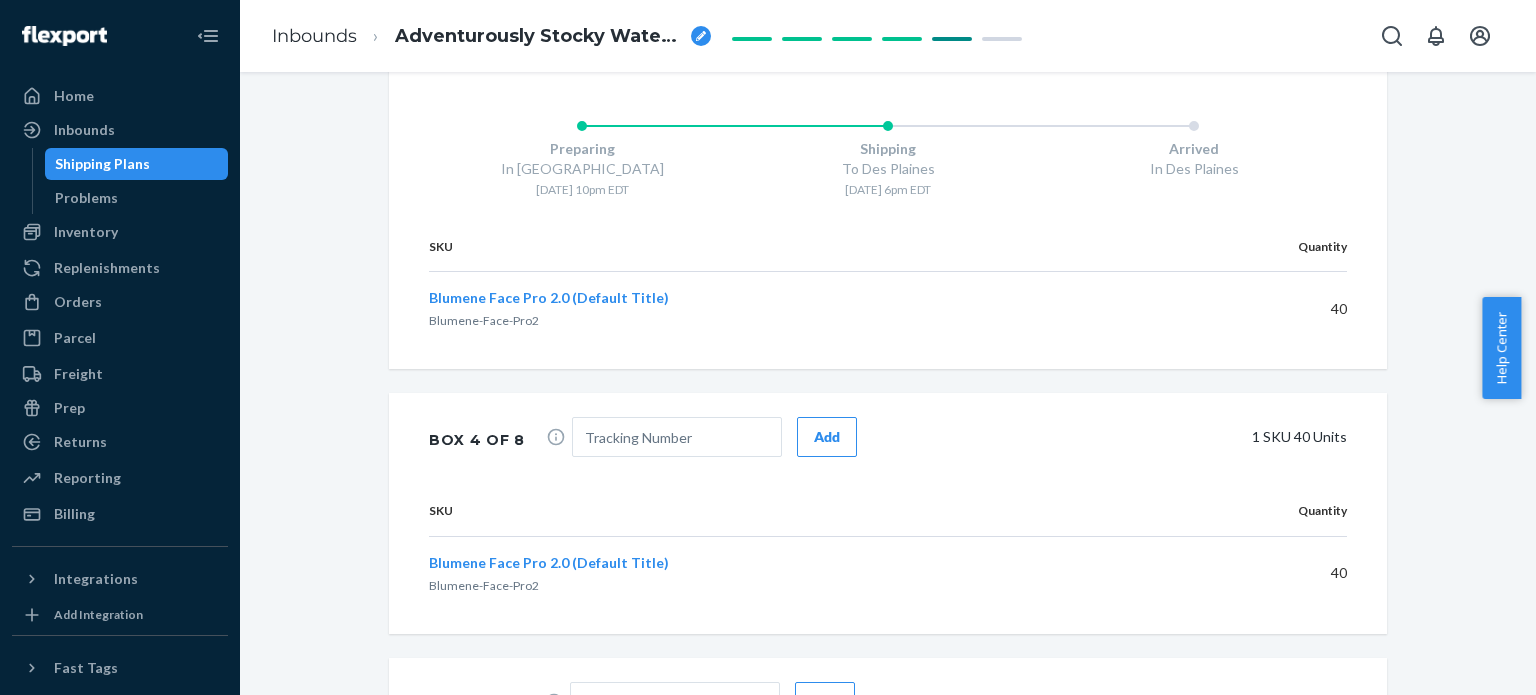 scroll, scrollTop: 1800, scrollLeft: 0, axis: vertical 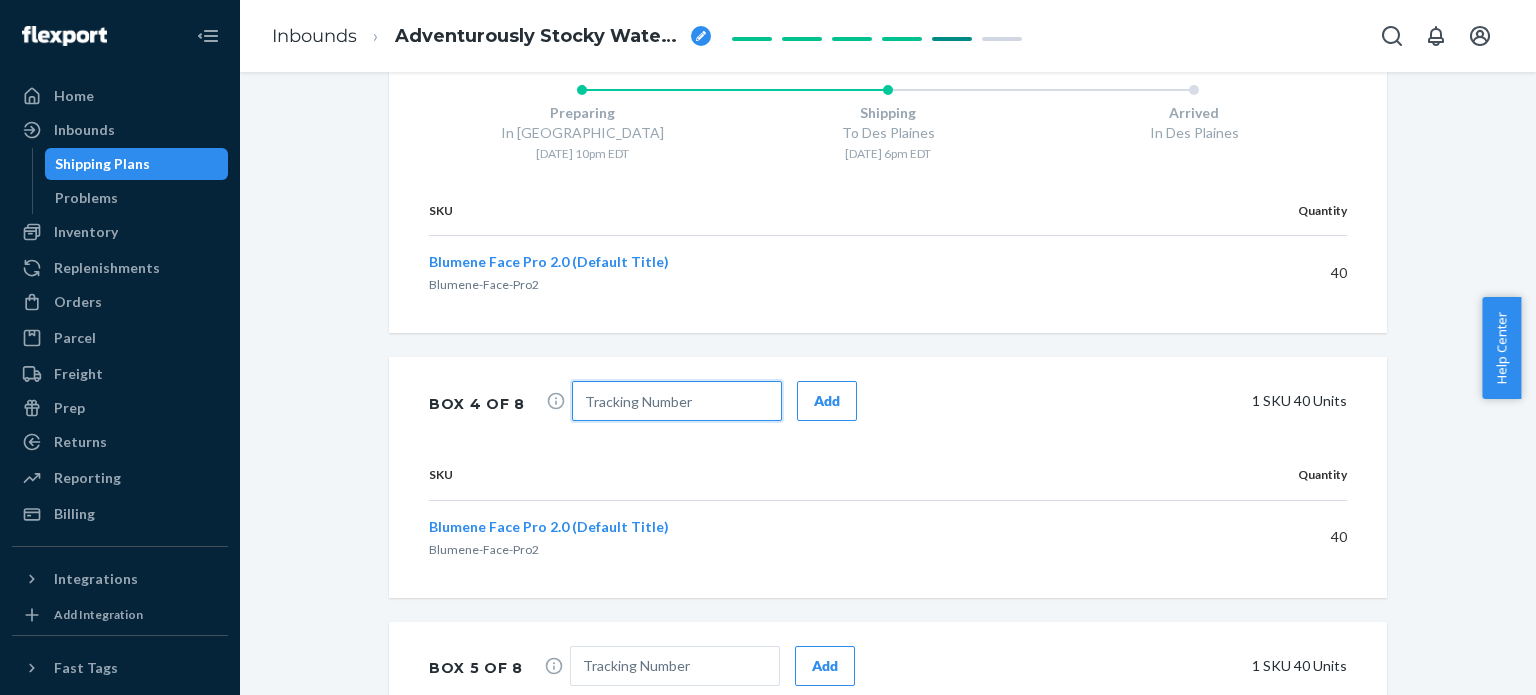 click at bounding box center [677, 401] 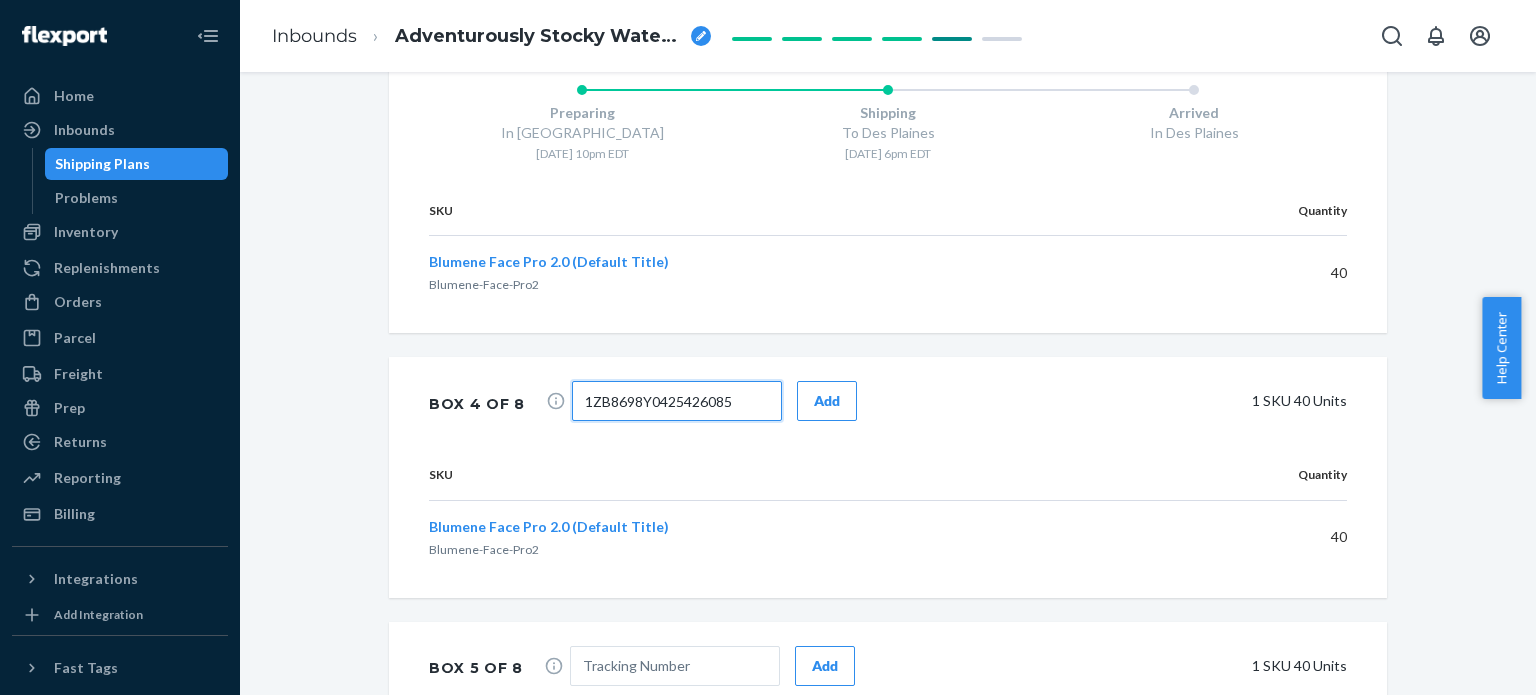 type on "1ZB8698Y0425426085" 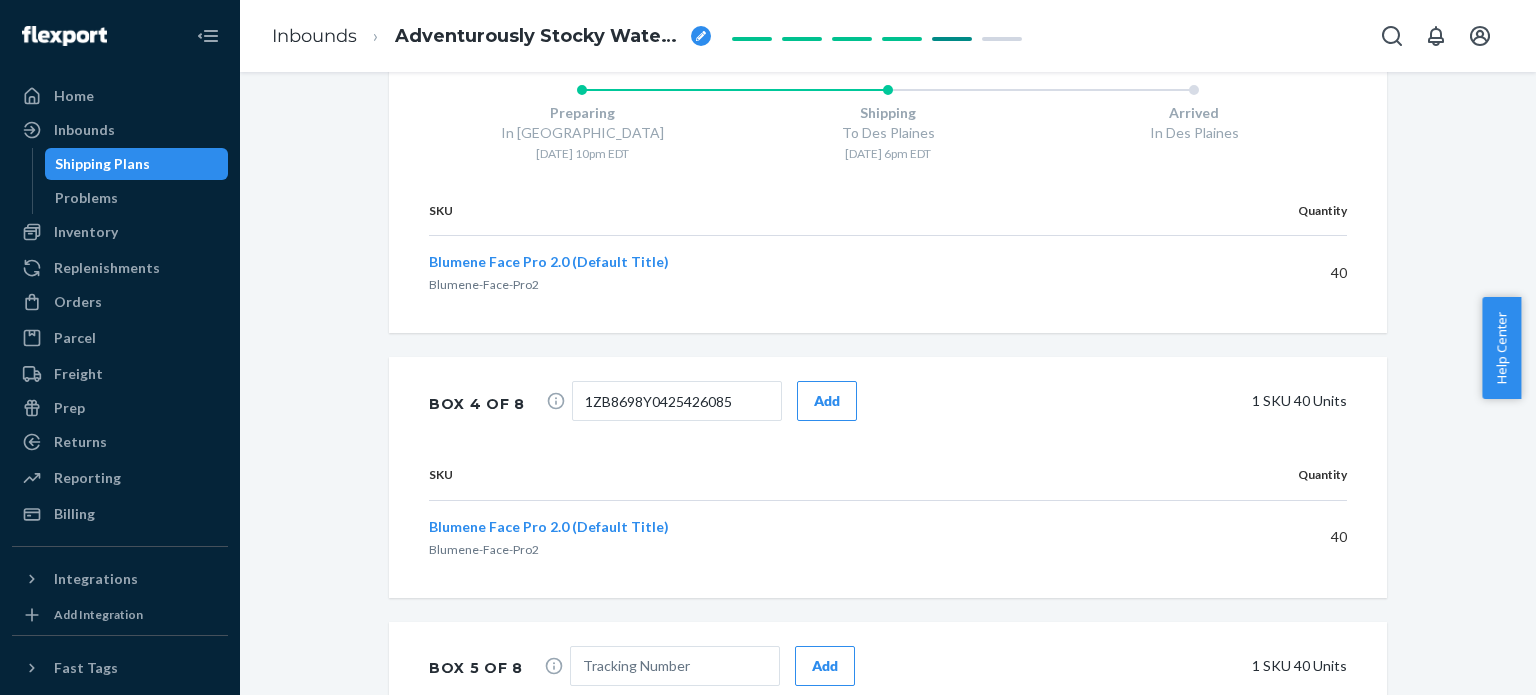 click on "Add" at bounding box center (827, 401) 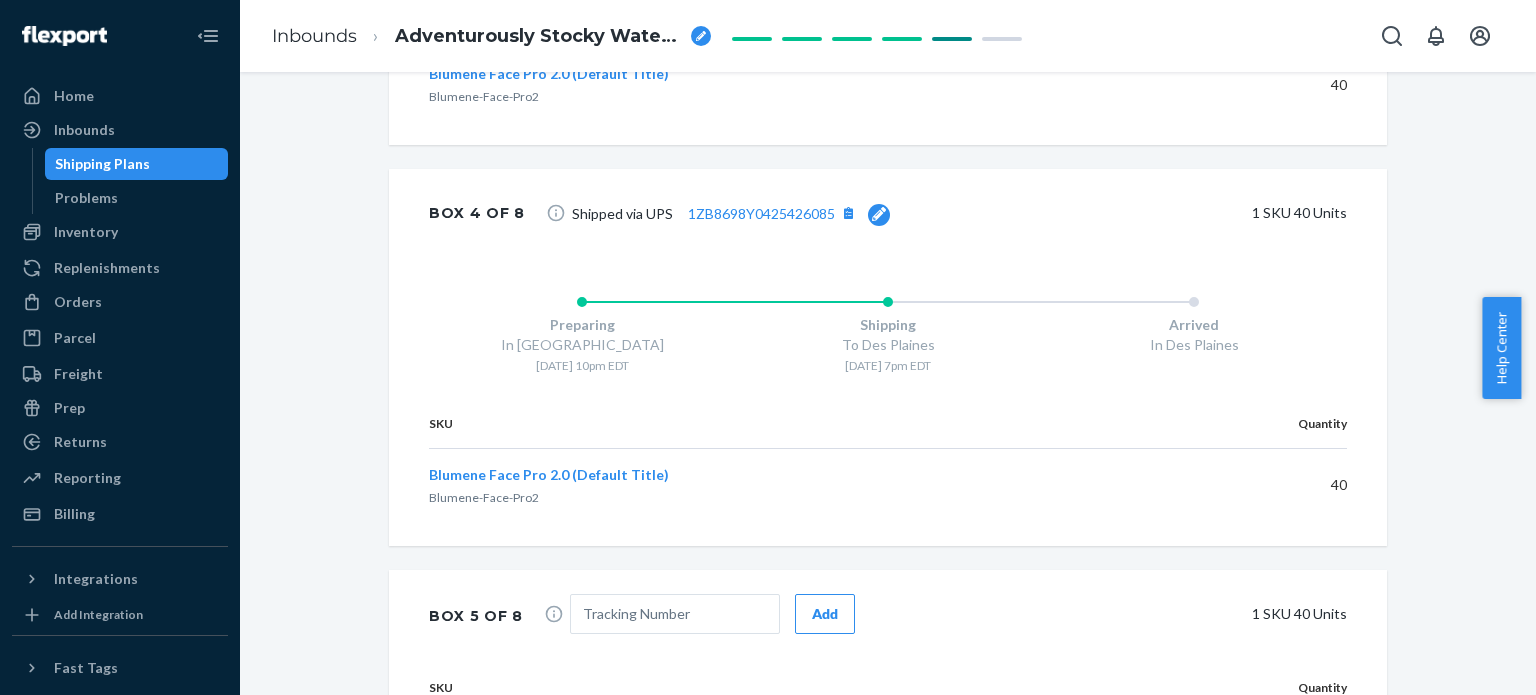scroll, scrollTop: 2000, scrollLeft: 0, axis: vertical 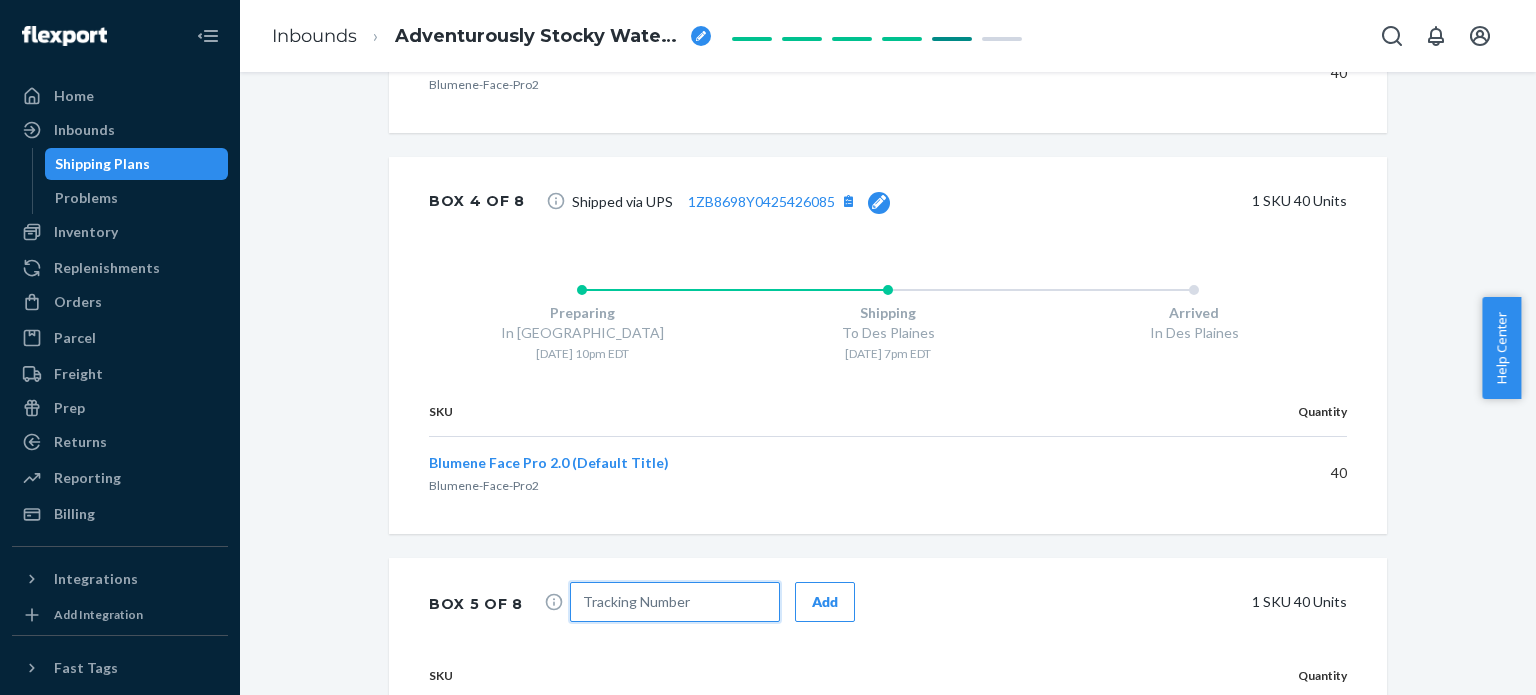 click at bounding box center (675, 602) 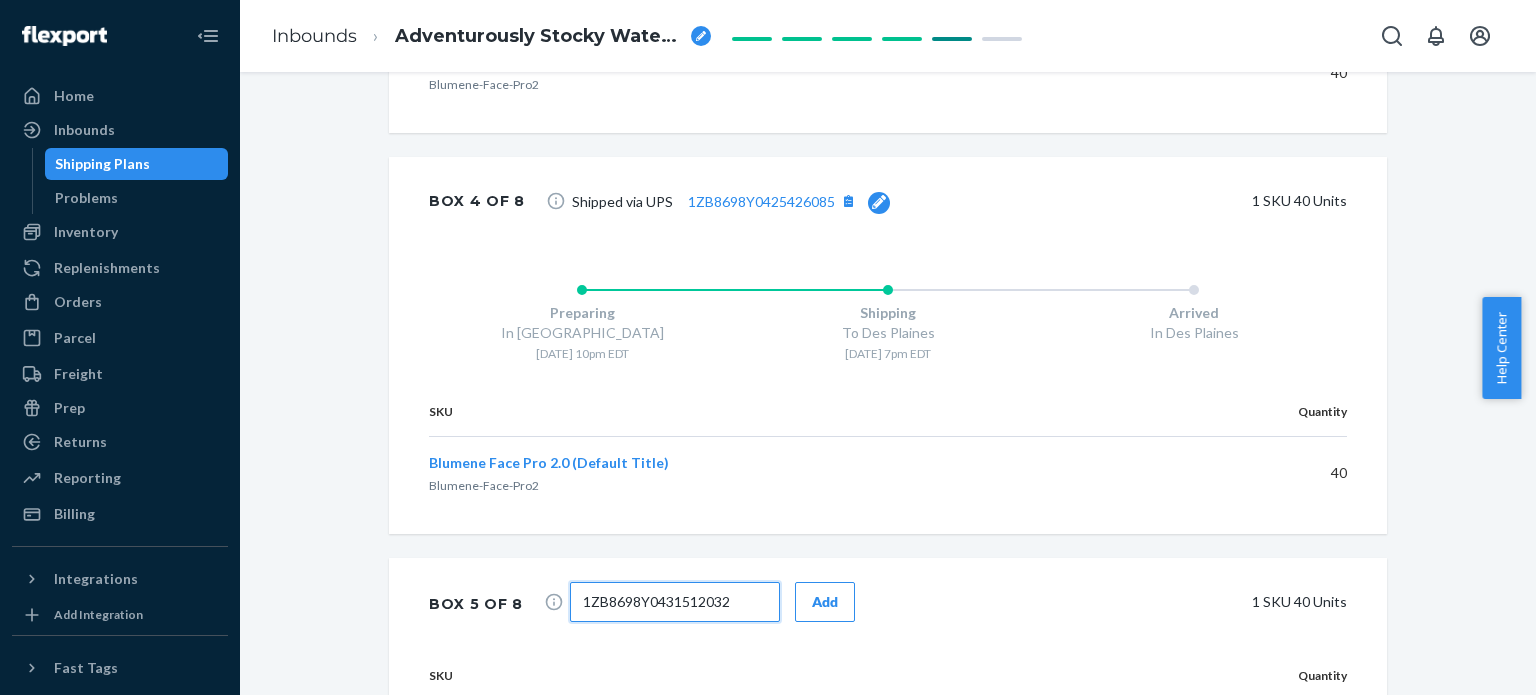 type on "1ZB8698Y0431512032" 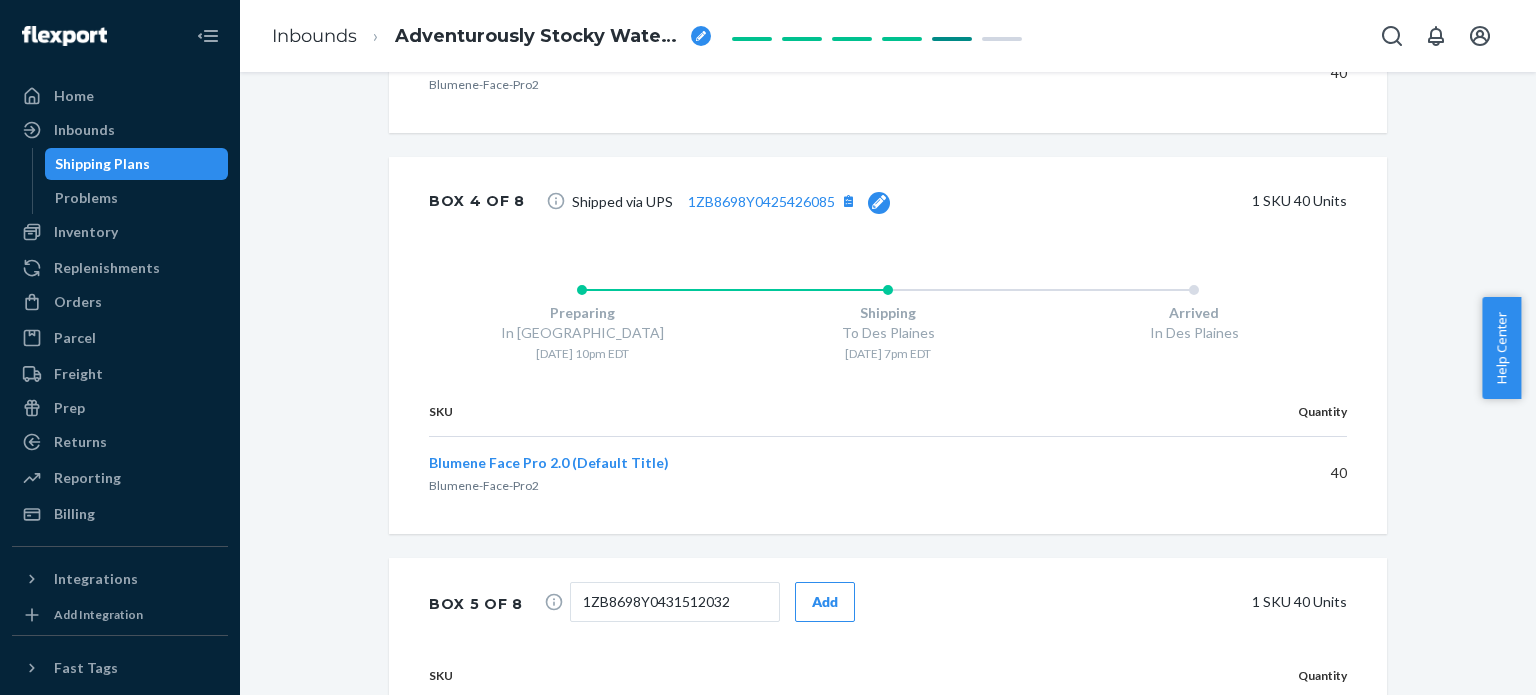 click on "Add" at bounding box center [825, 602] 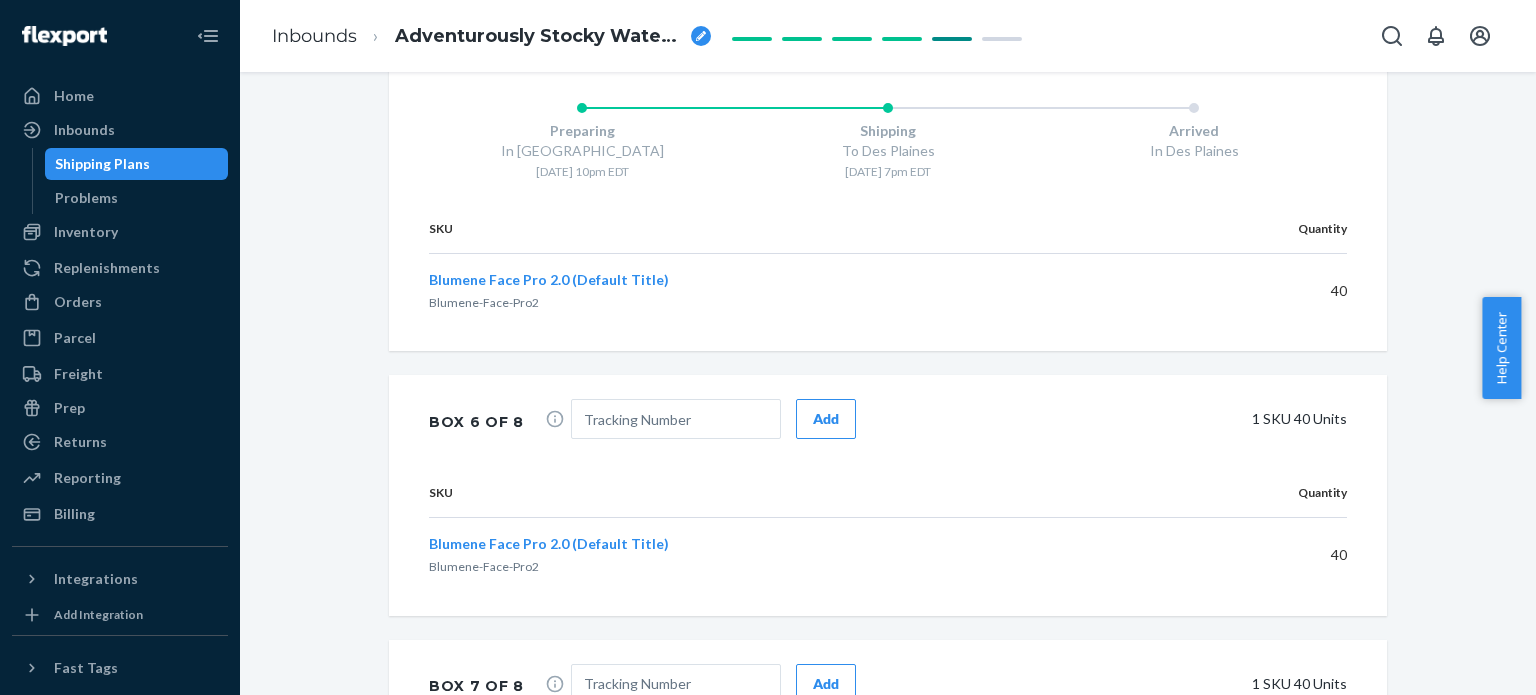 scroll, scrollTop: 2600, scrollLeft: 0, axis: vertical 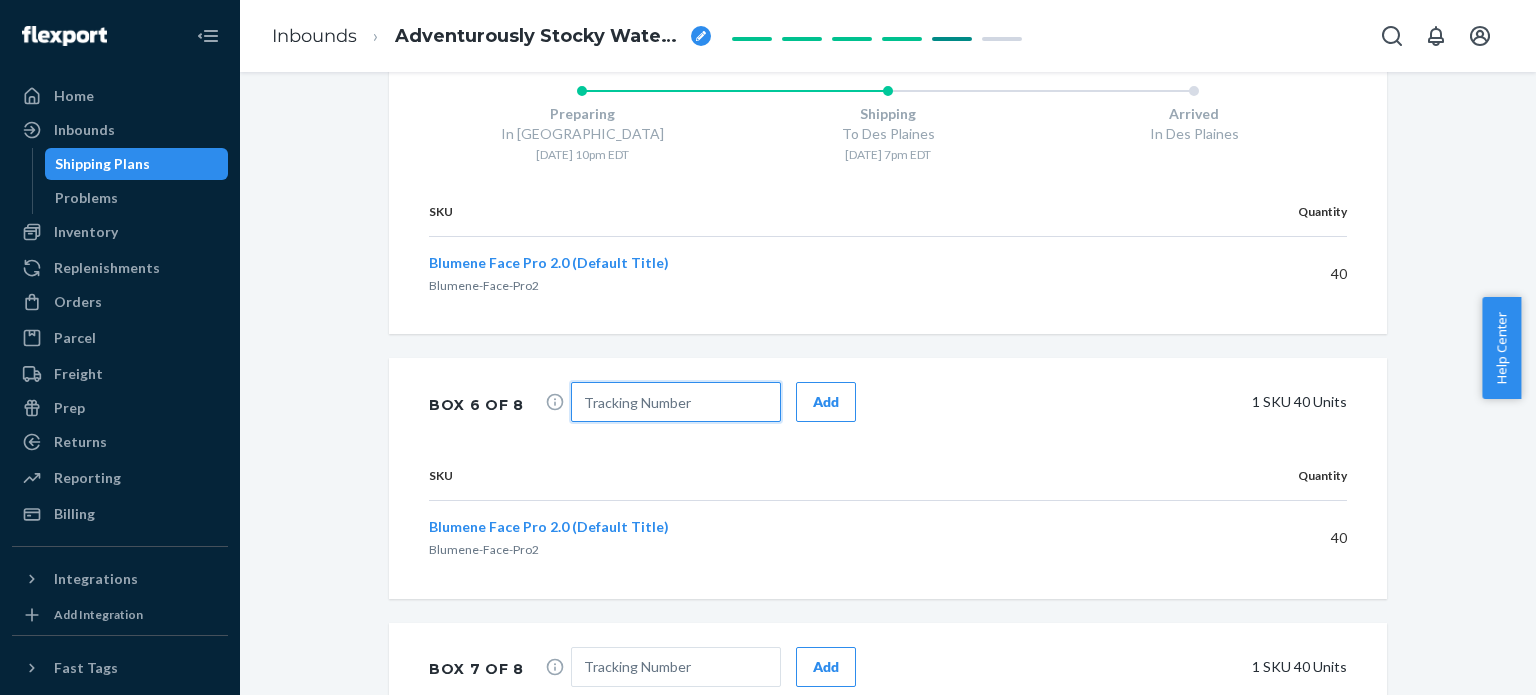 click at bounding box center (676, 402) 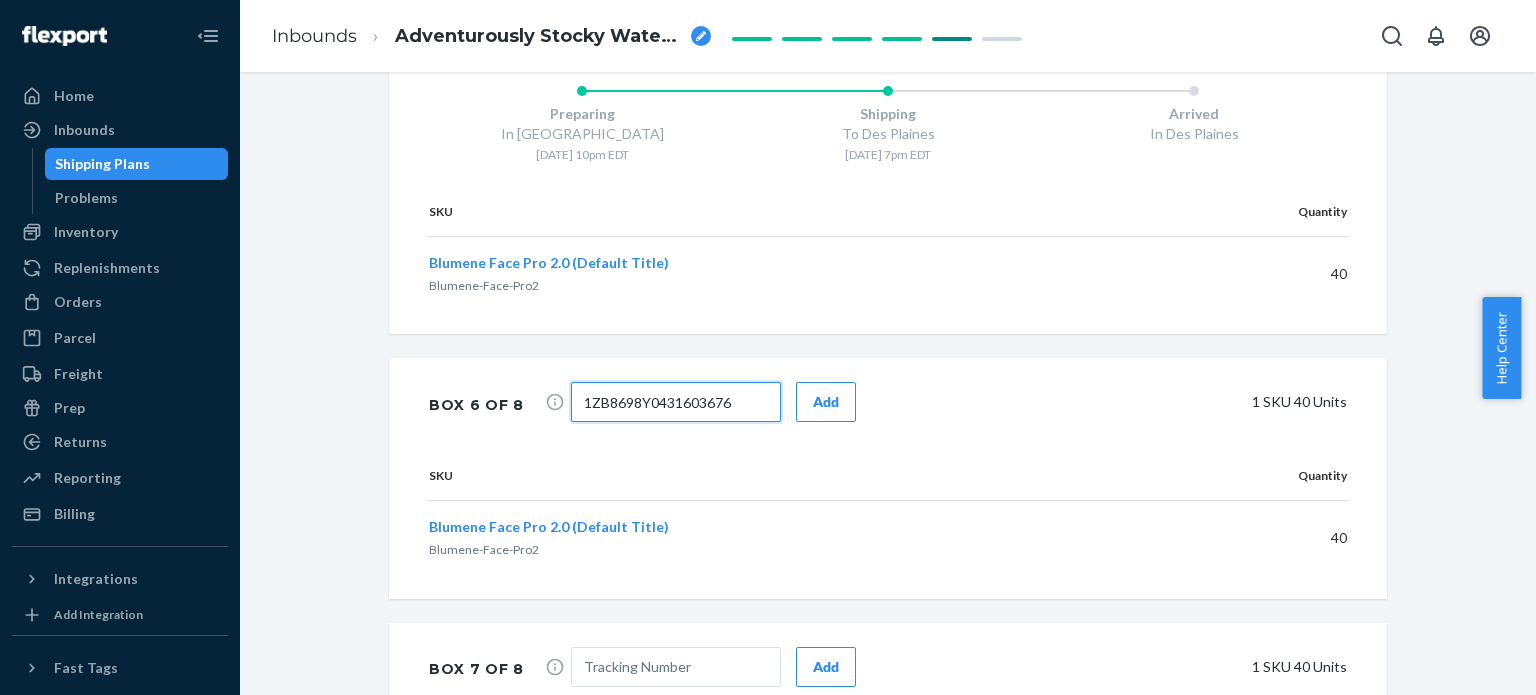 type on "1ZB8698Y0431603676" 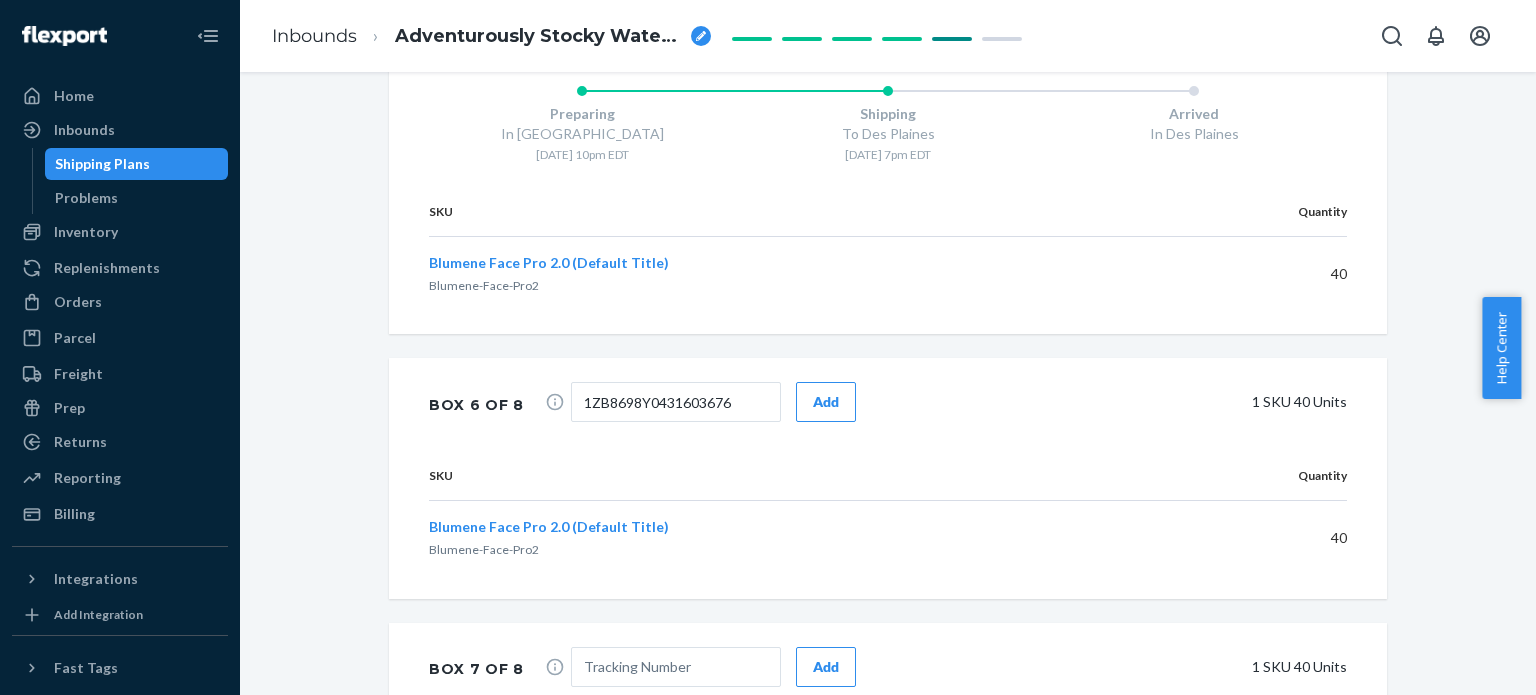 click on "Add" at bounding box center [826, 402] 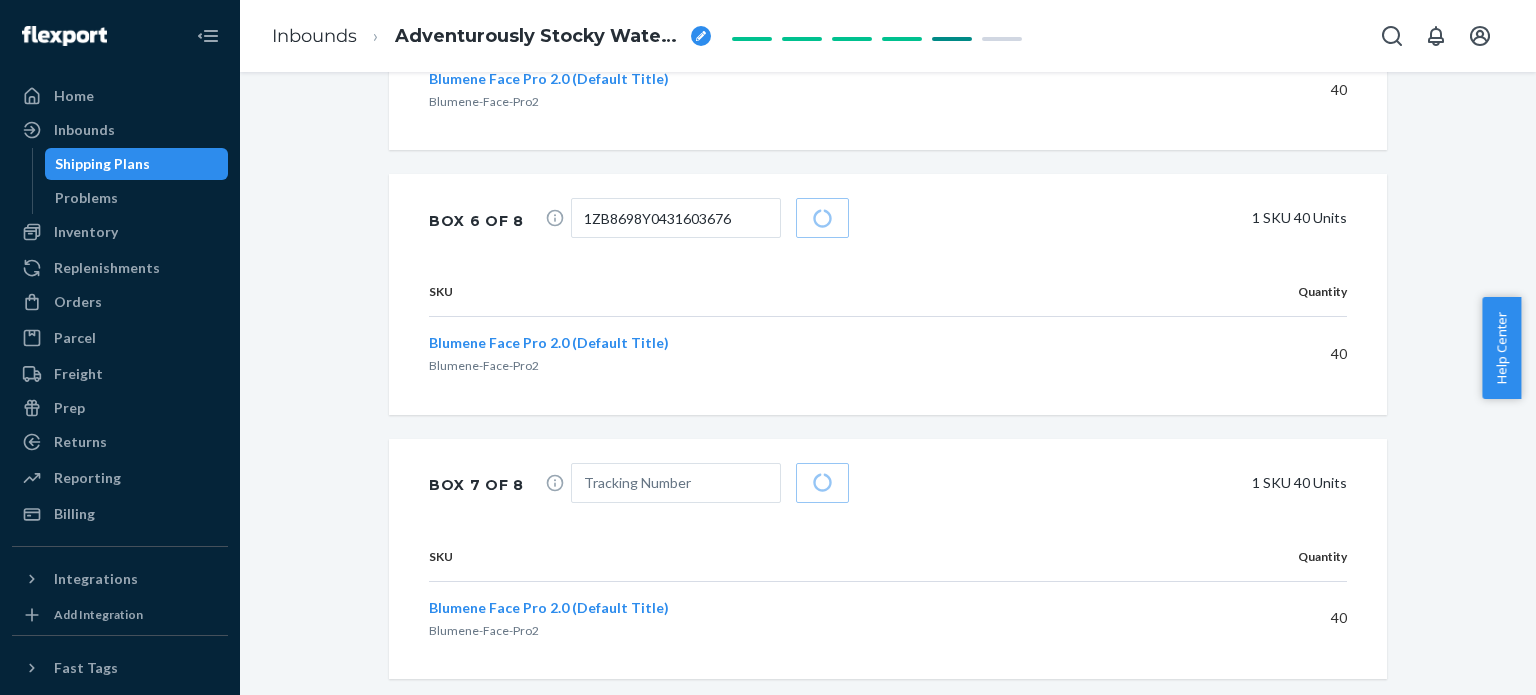 scroll, scrollTop: 2900, scrollLeft: 0, axis: vertical 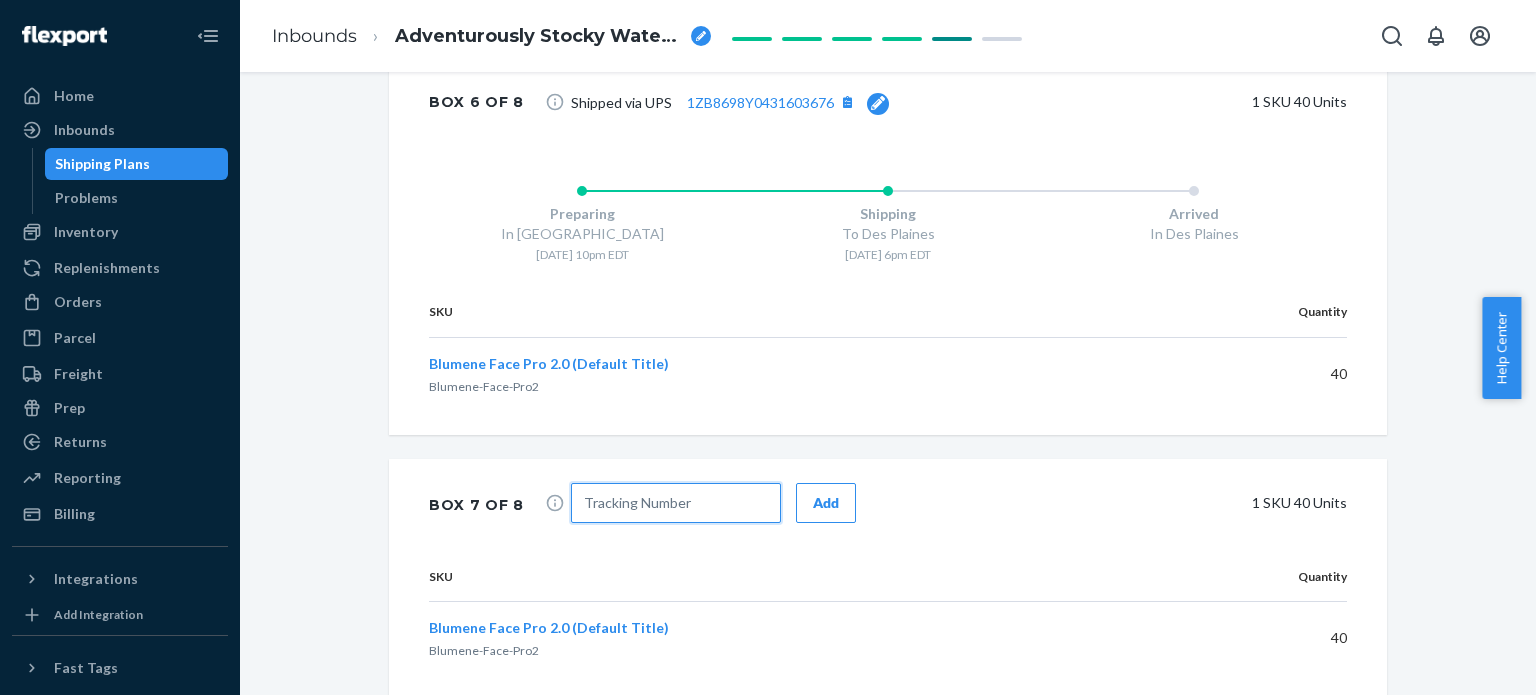click at bounding box center [676, 503] 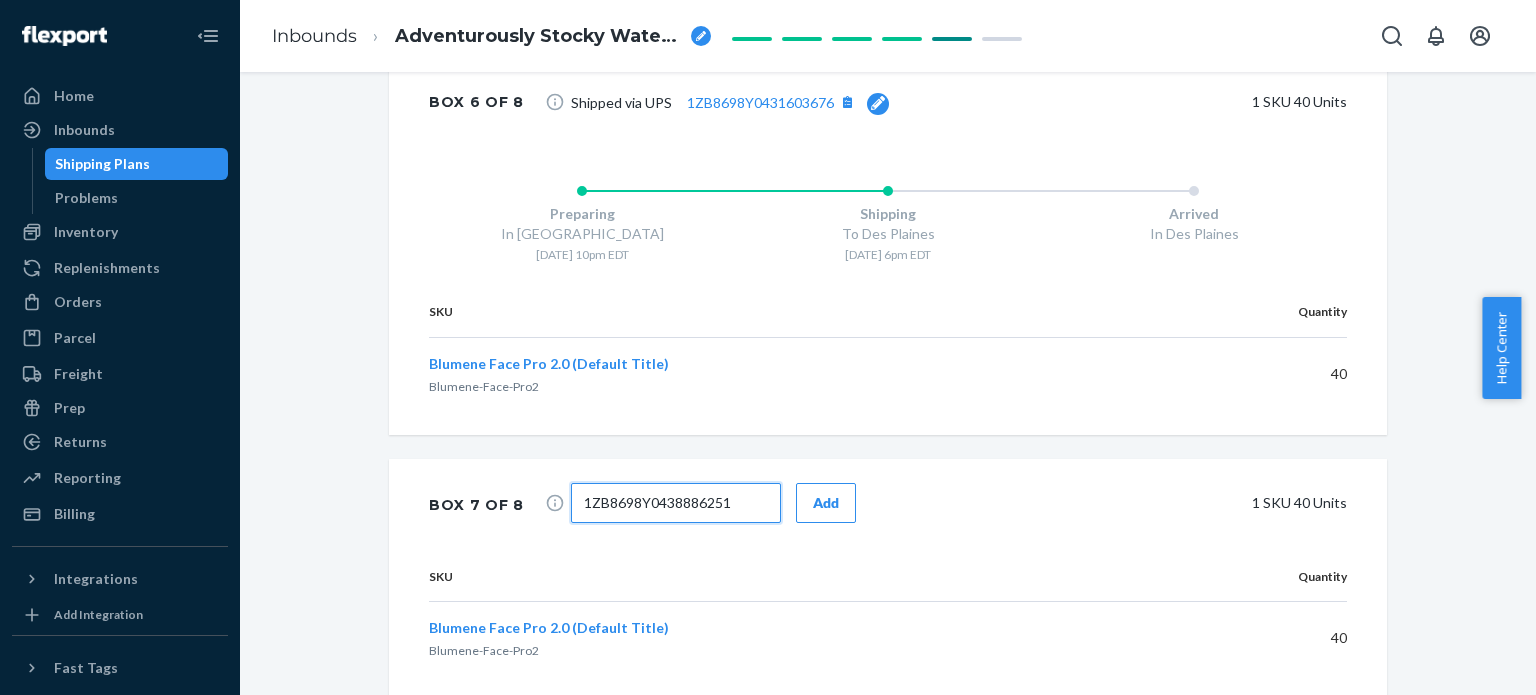 type on "1ZB8698Y0438886251" 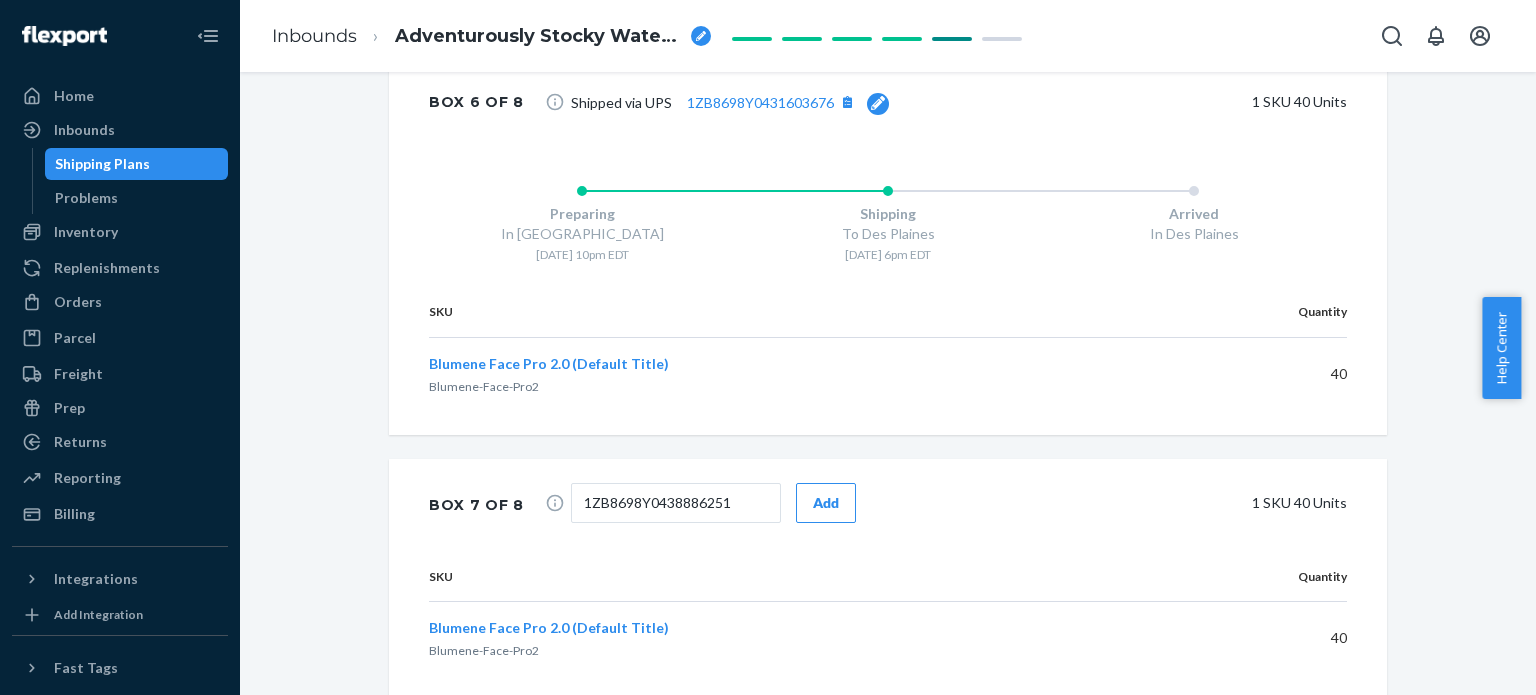 click on "Add" at bounding box center (826, 503) 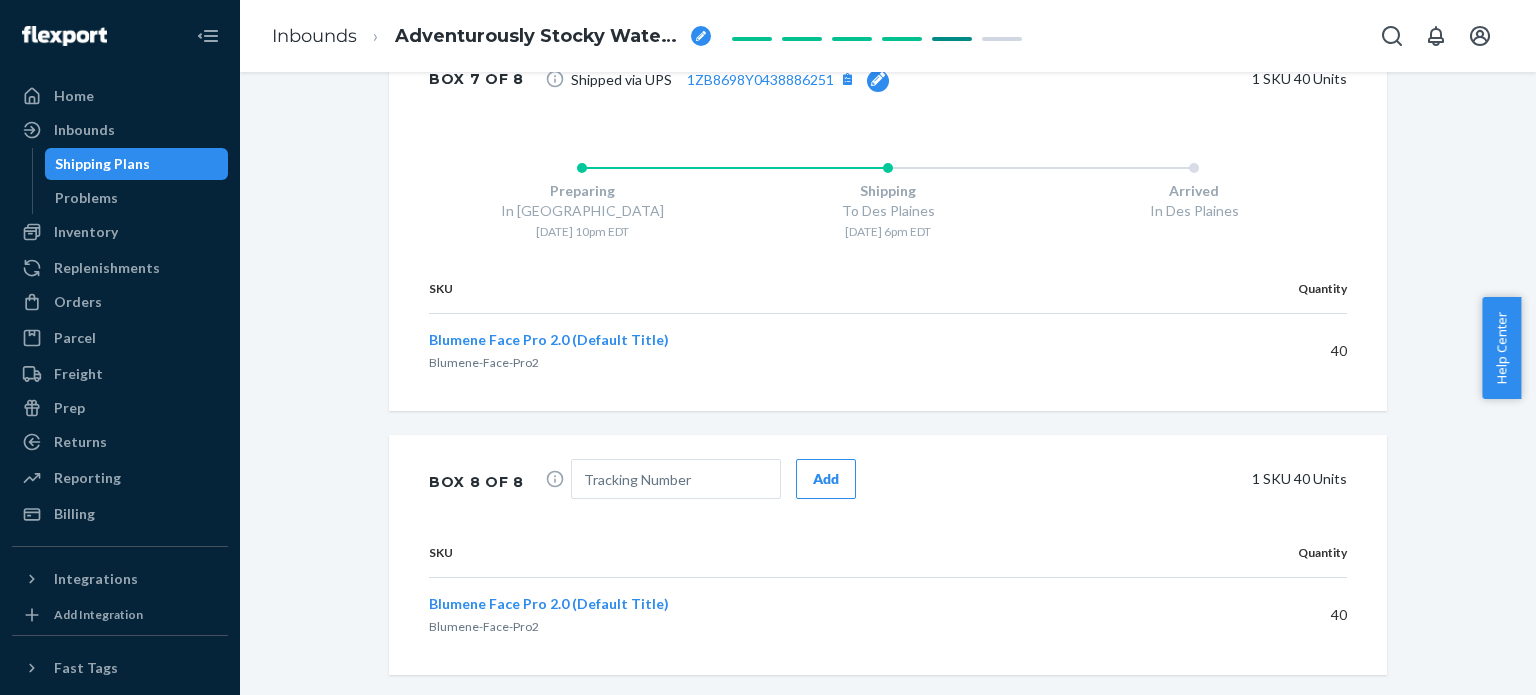 scroll, scrollTop: 3364, scrollLeft: 0, axis: vertical 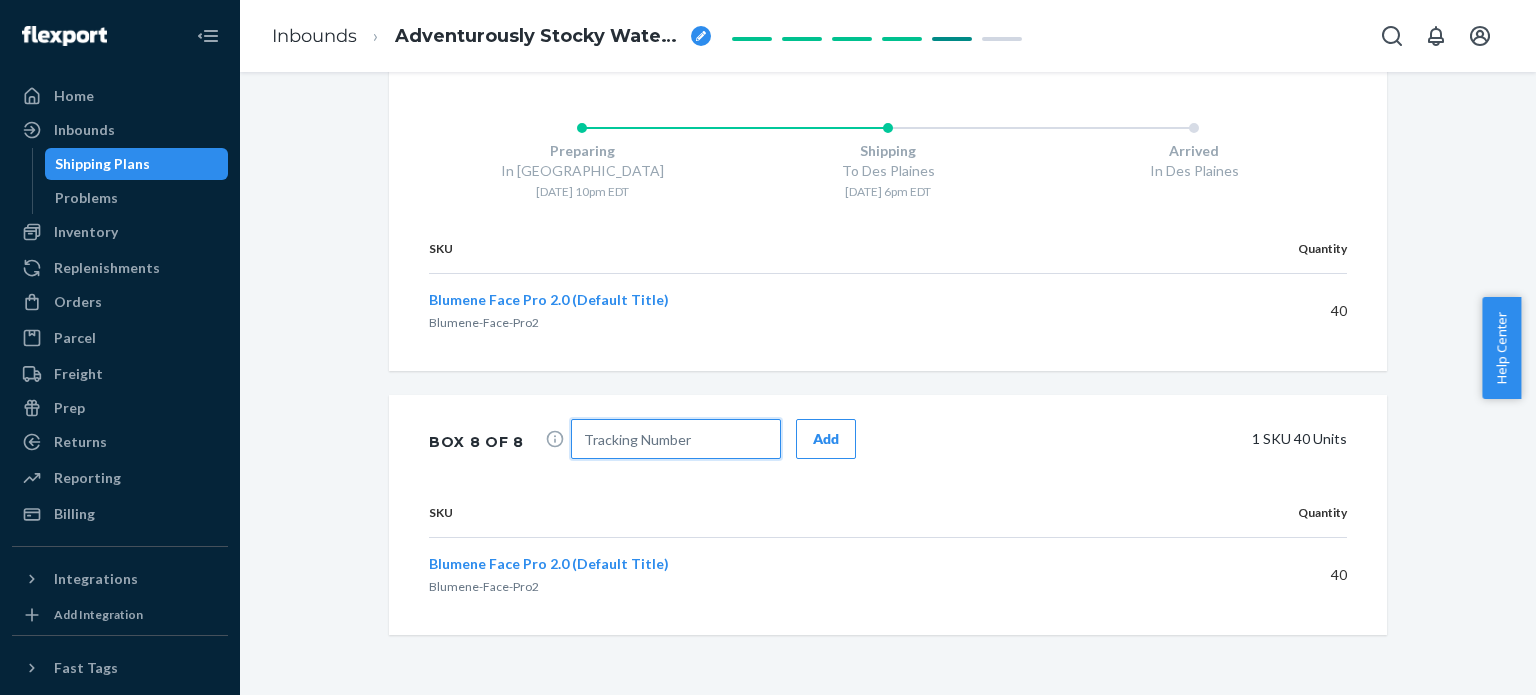 click at bounding box center [676, 439] 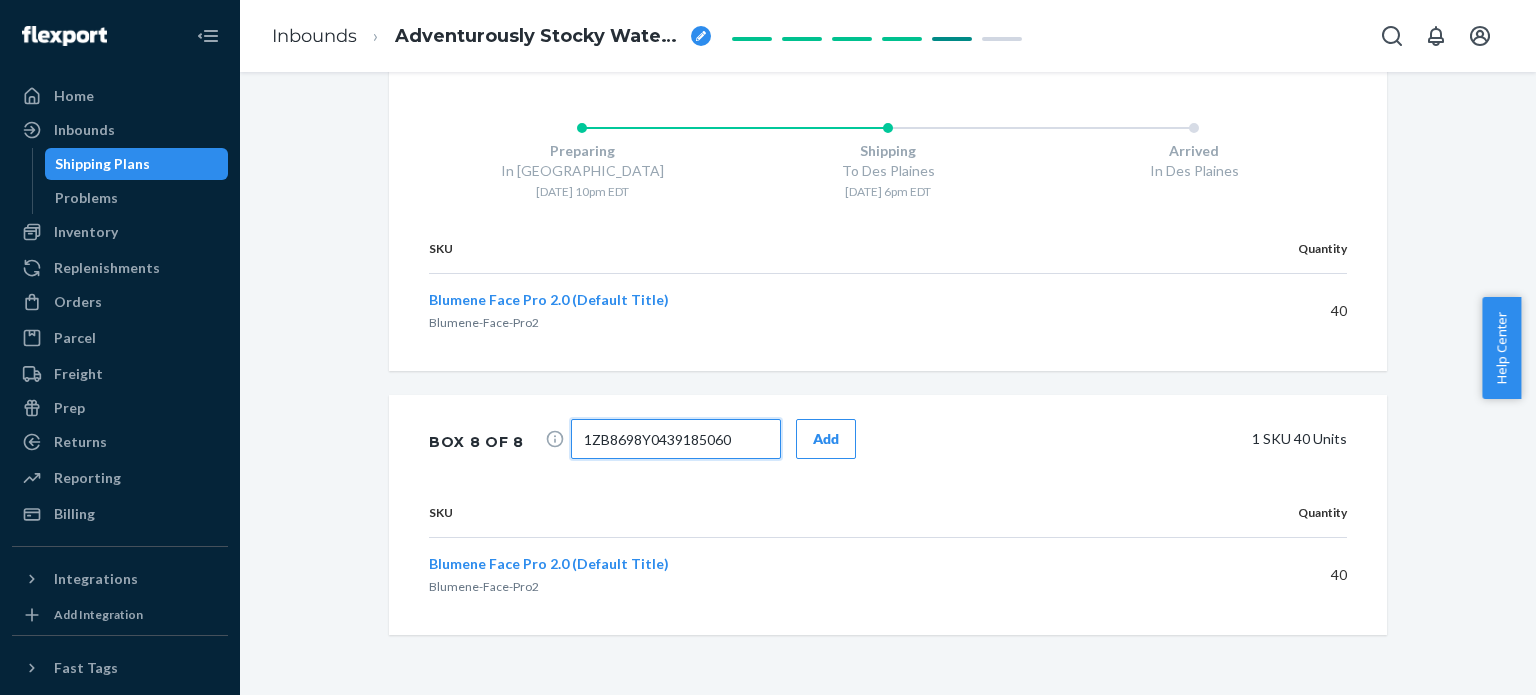 type on "1ZB8698Y0439185060" 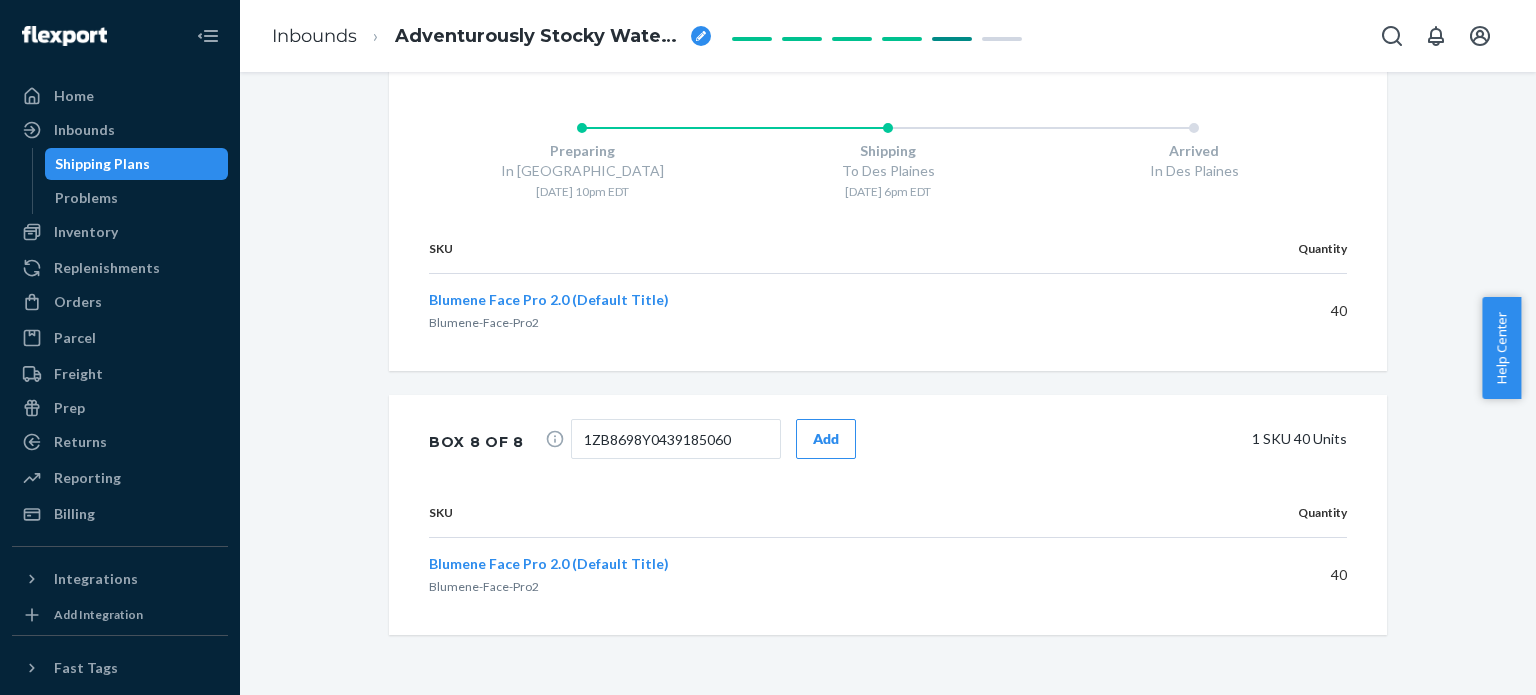 click on "Add" at bounding box center (826, 439) 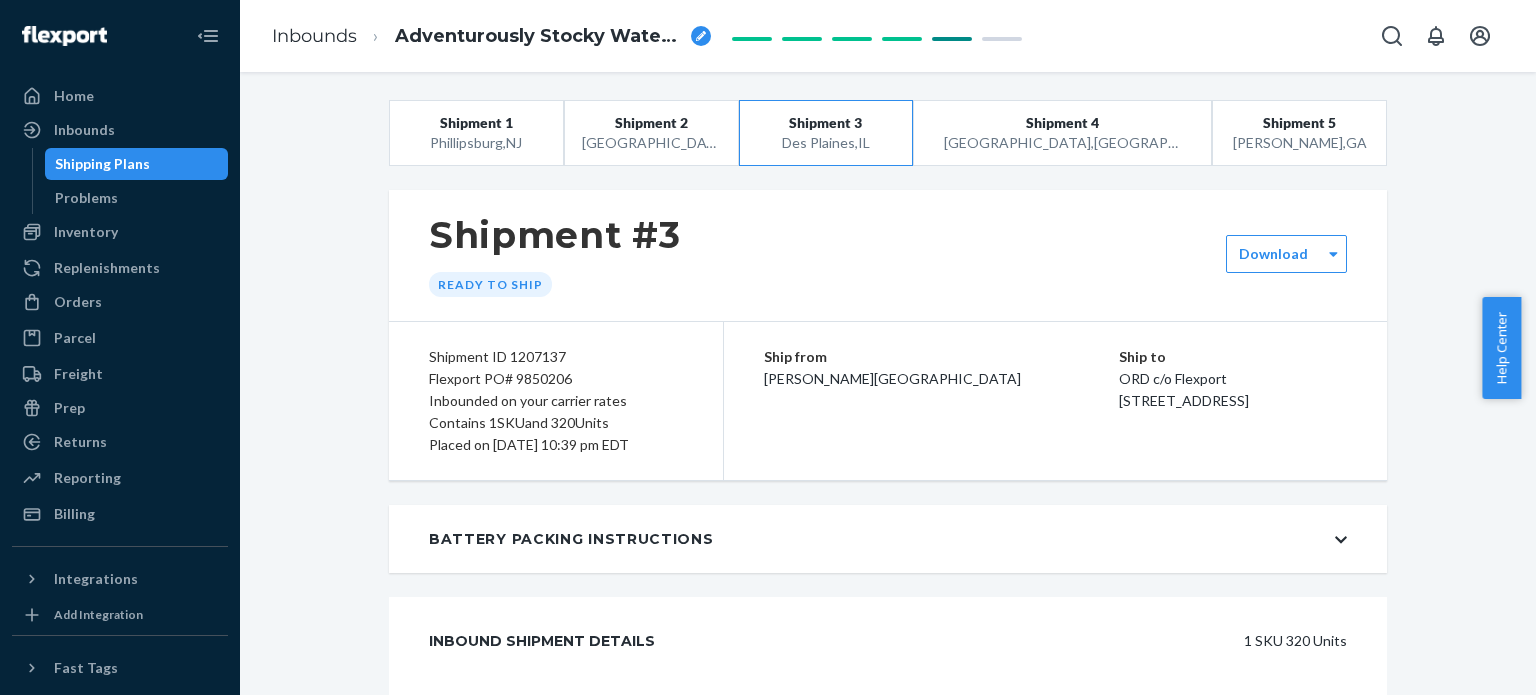 scroll, scrollTop: 0, scrollLeft: 0, axis: both 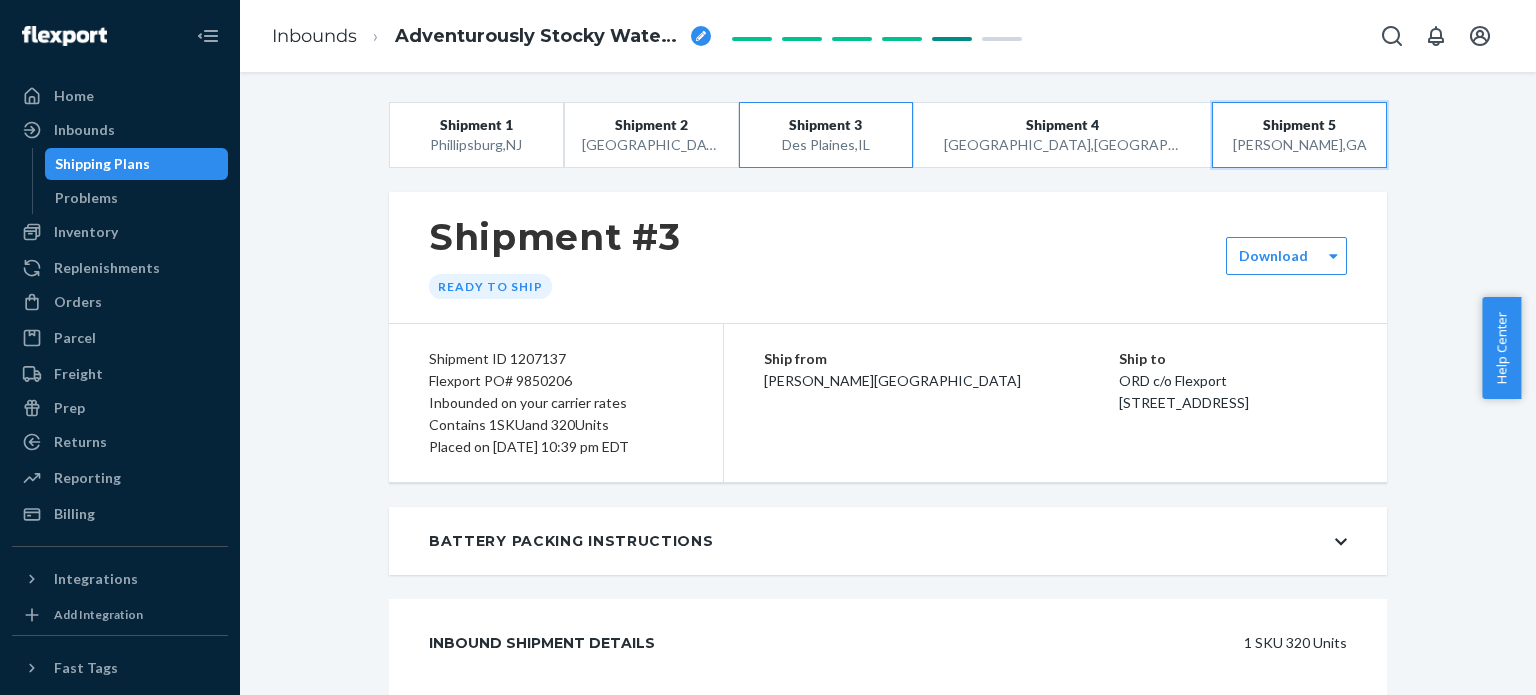 click on "Moreland ,  GA" at bounding box center (1300, 145) 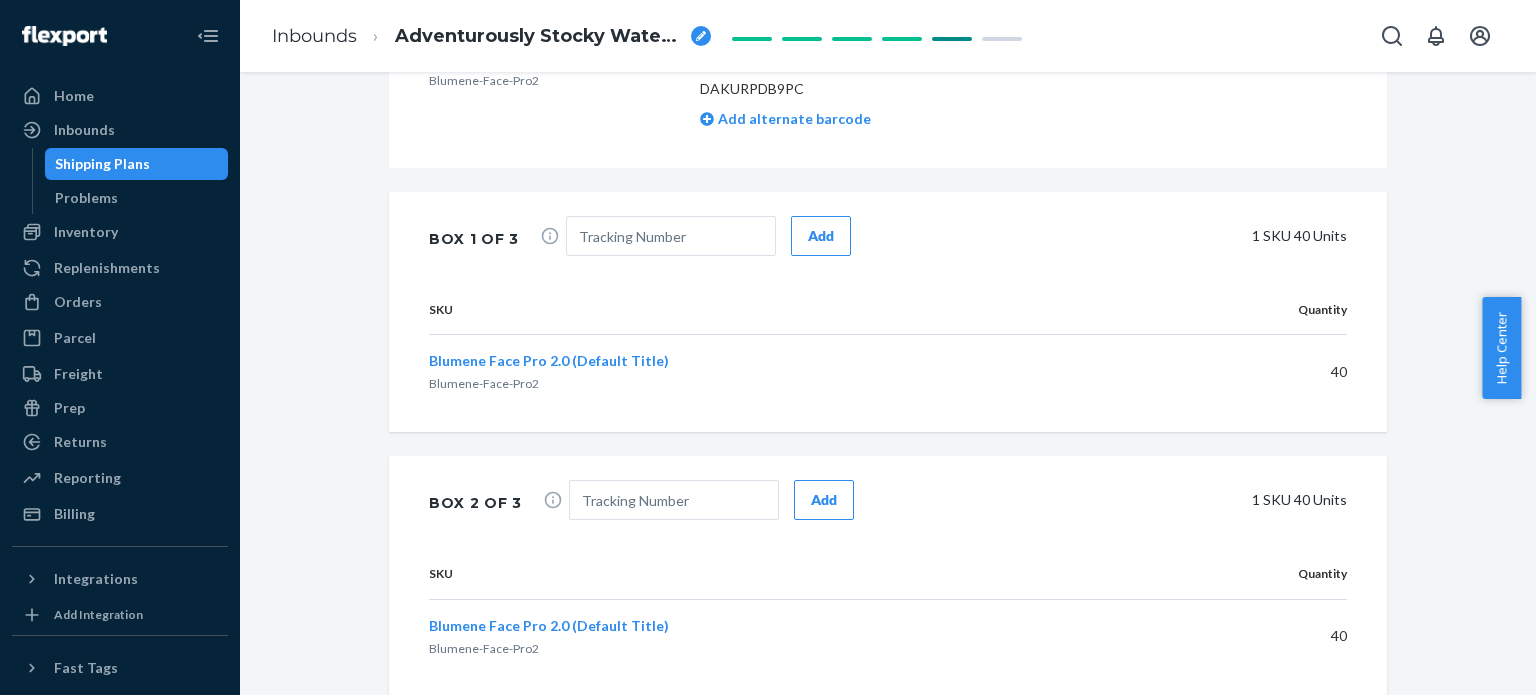 scroll, scrollTop: 800, scrollLeft: 0, axis: vertical 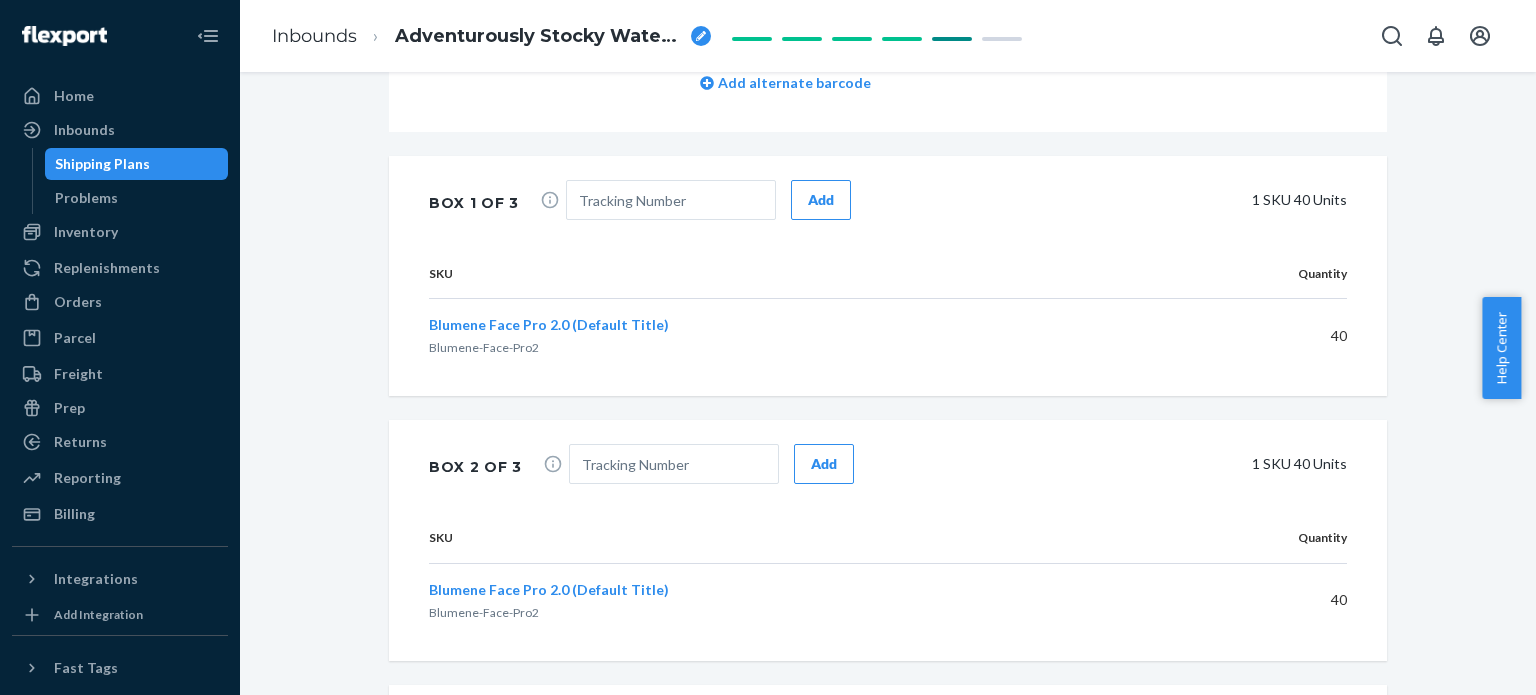 click on "Add" at bounding box center [708, 202] 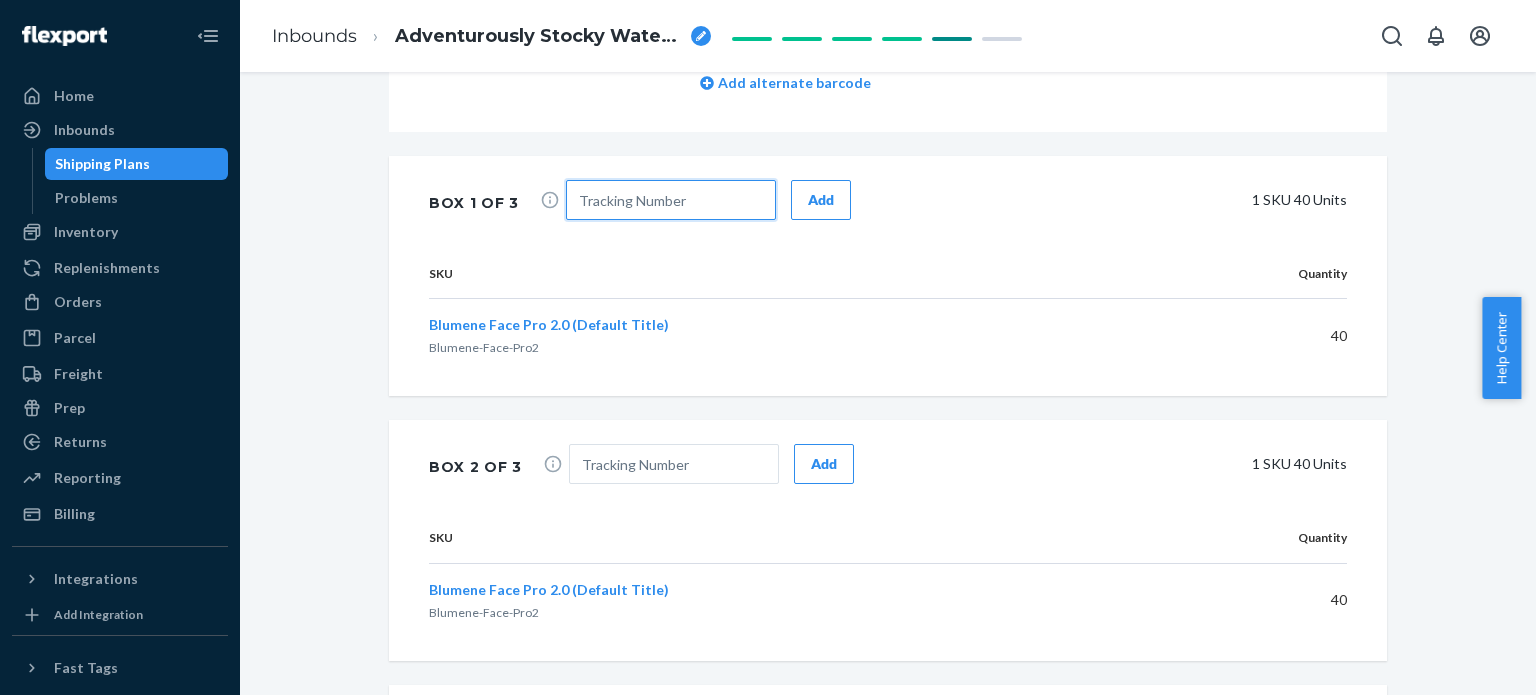 click at bounding box center [671, 200] 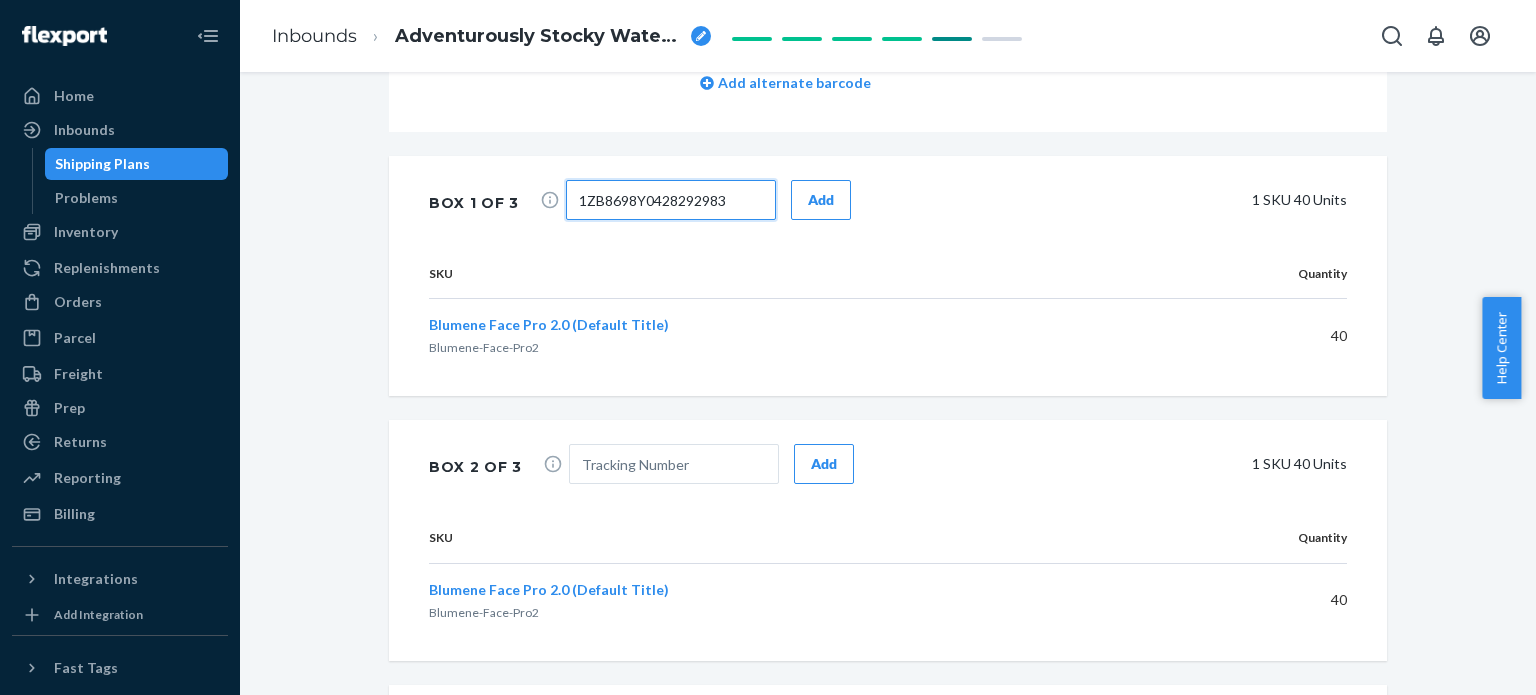 type on "1ZB8698Y0428292983" 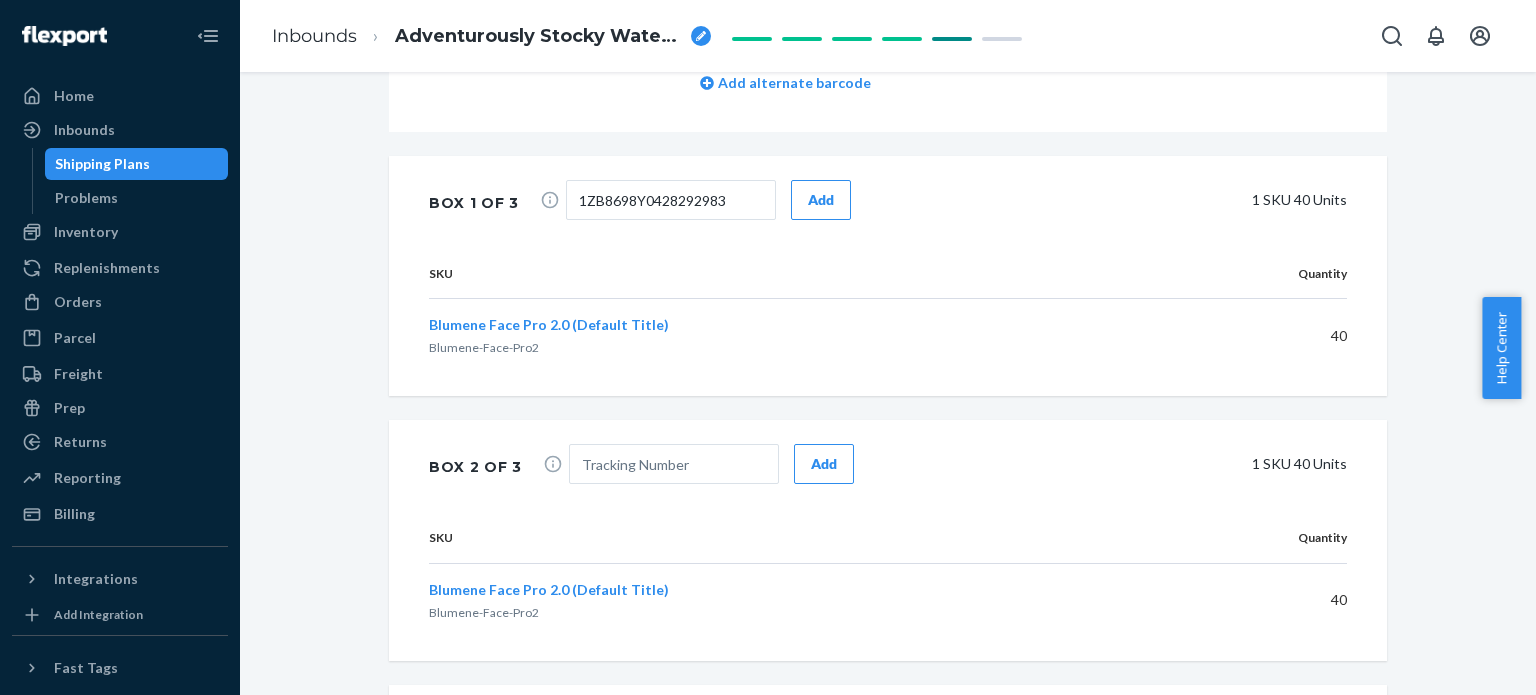 click on "Add" at bounding box center [821, 200] 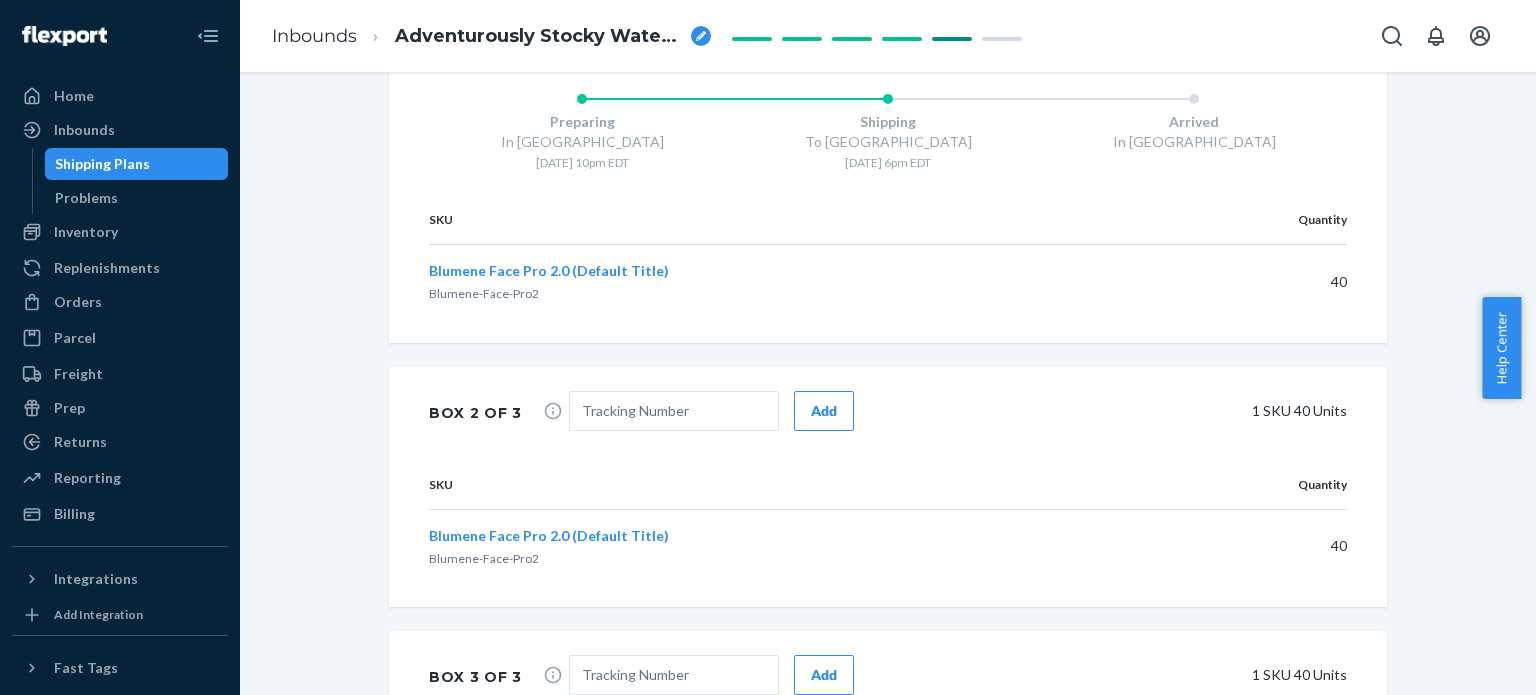 scroll, scrollTop: 1000, scrollLeft: 0, axis: vertical 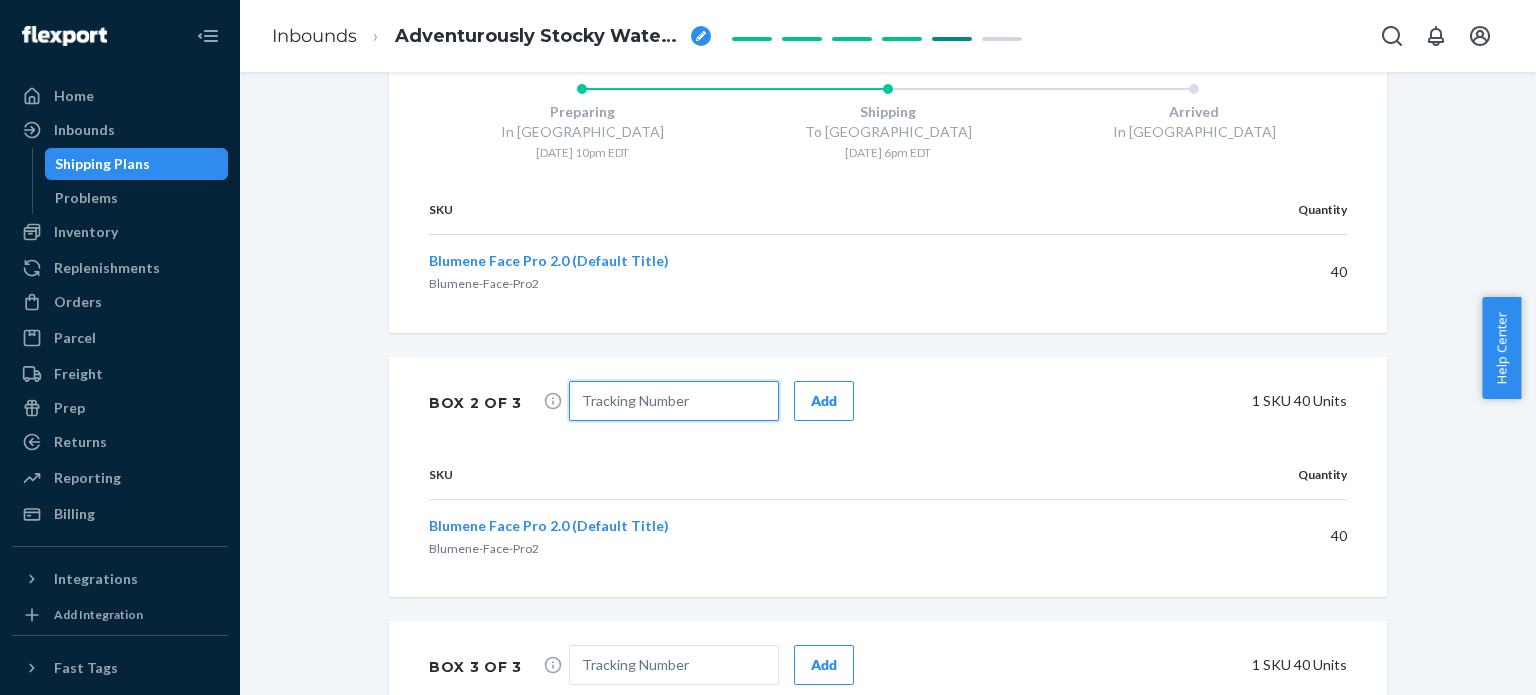 click at bounding box center (674, 401) 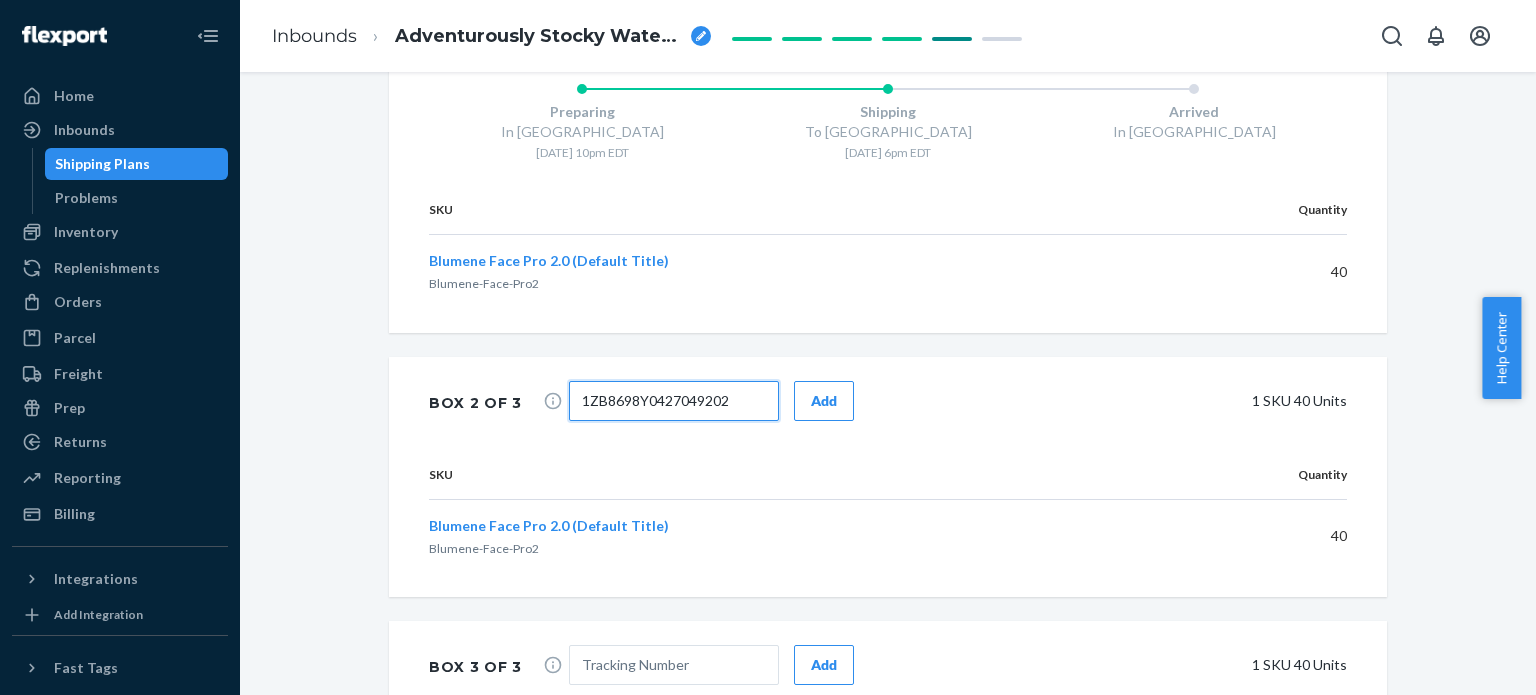 type on "1ZB8698Y0427049202" 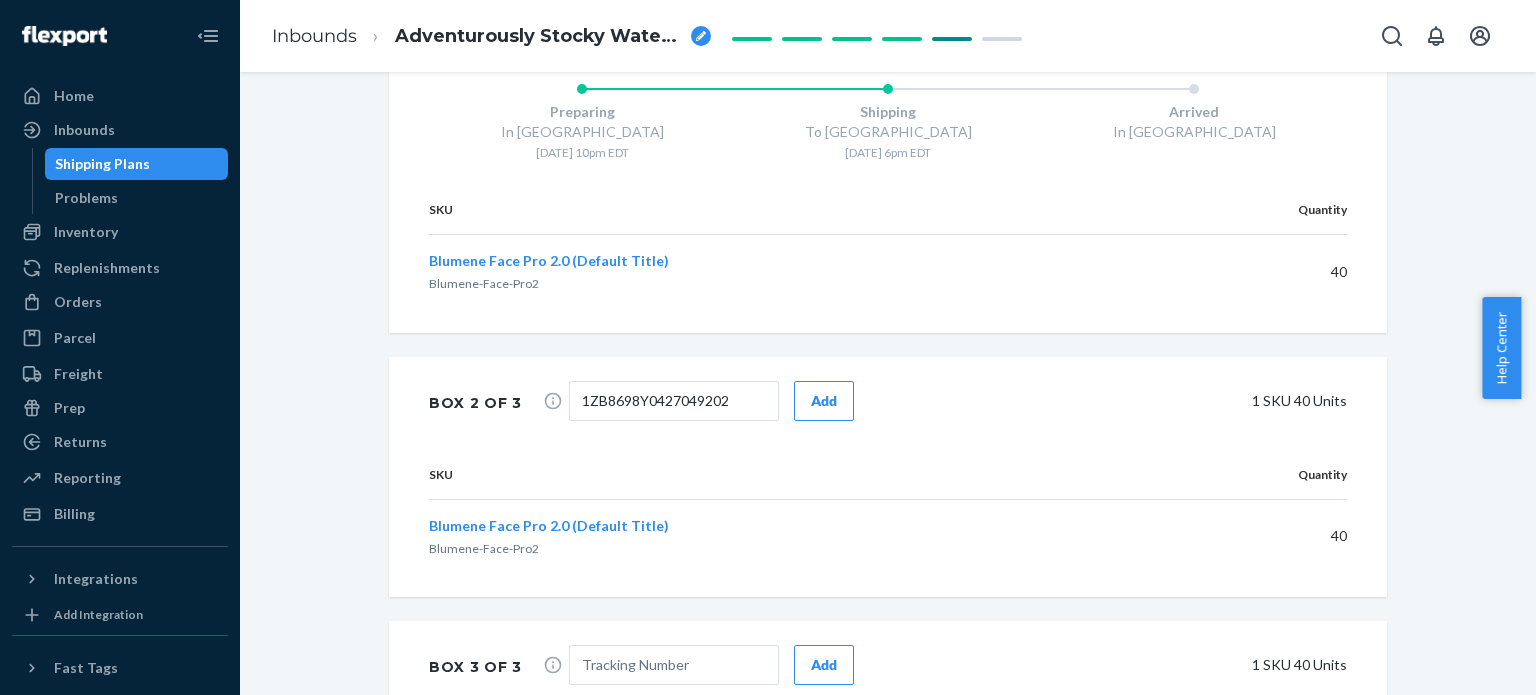click on "Add" at bounding box center (824, 401) 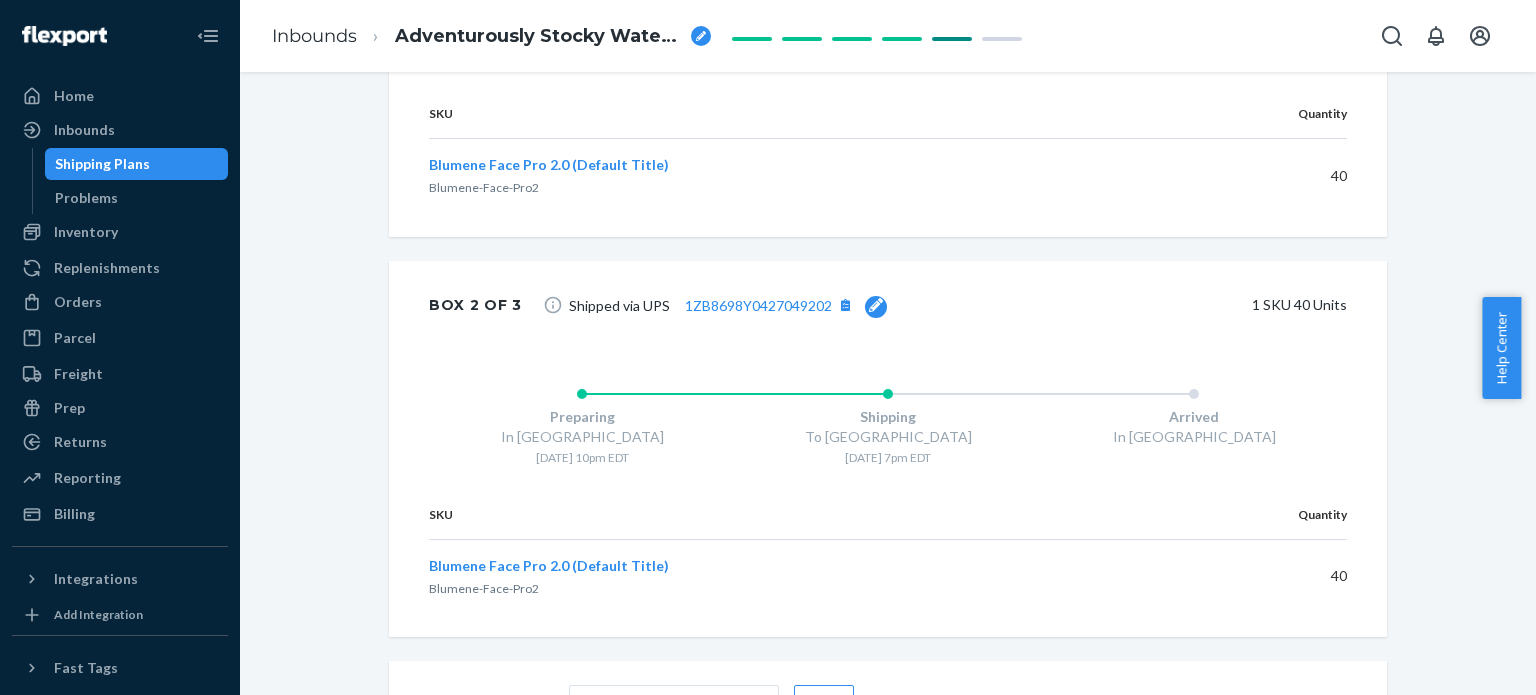 scroll, scrollTop: 1364, scrollLeft: 0, axis: vertical 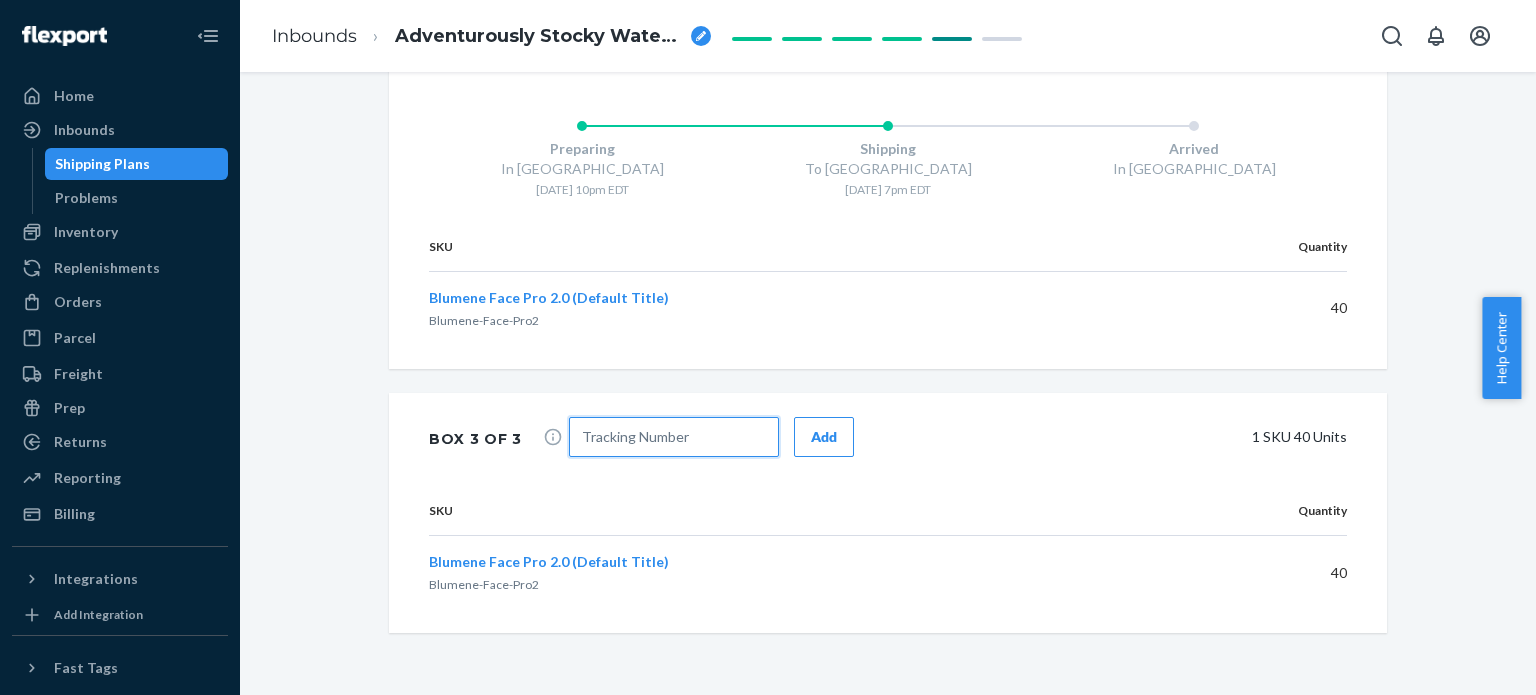 click at bounding box center (674, 437) 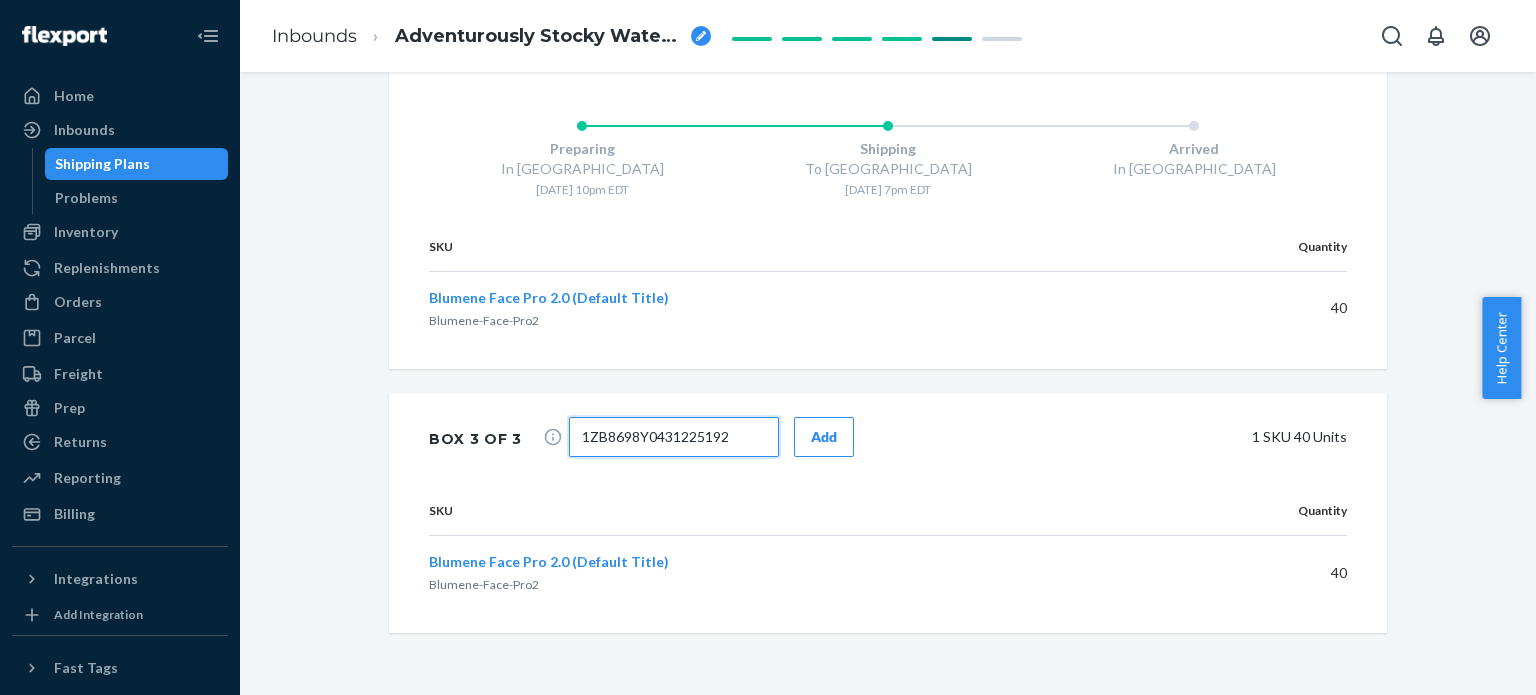 type on "1ZB8698Y0431225192" 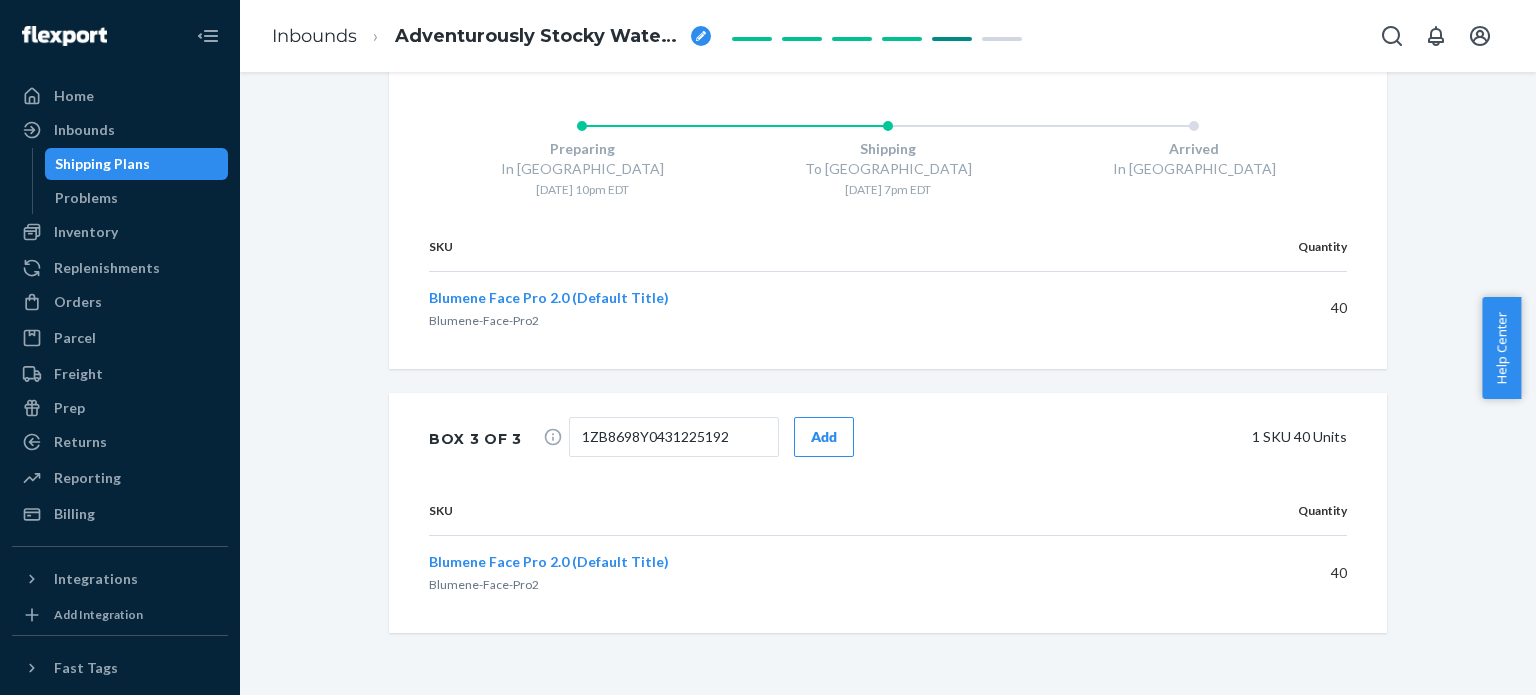 click on "Add" at bounding box center [824, 437] 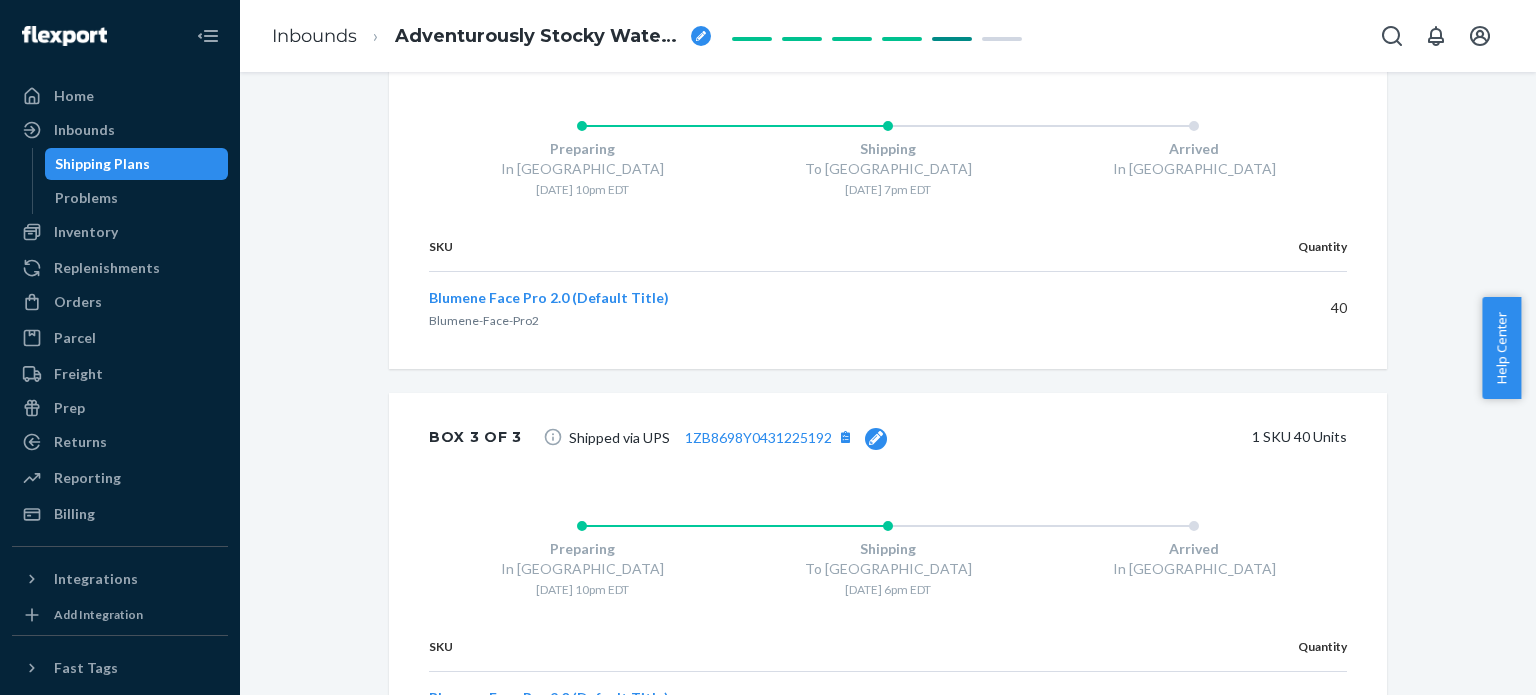 click on "Shipment 1 Phillipsburg ,  NJ Shipment 2 San Bernardino ,  CA Shipment 3 Des Plaines ,  IL Shipment 4 Lewisville ,  TX Shipment 5 Moreland ,  GA Shipment #5 Ready to ship Download Shipment ID 1207139 Flexport PO# 9850208 Inbounded on your carrier rates Contains 1  SKU  and 120  Units Placed on 07/09/2025 at 10:39 pm EDT Ship from Kath Xie
Hanfu E-commerce Building,Huating Road, Langkou Community
Dalang Street
Shenzhen, Guangdong 518000 Ship to SFLATL c/o Flexport 190 Bridgeport Blvd
Moreland, GA 30259 Battery Packing Instructions Inbound Shipment Details 1   SKU   120   Units SKU Barcode Expected Received Discrepancy Blumene Face Pro 2.0 (Default Title) Blumene-Face-Pro2 00737706898173 0737706898173 737706898173 DAKURPDB9PC Add alternate barcode 120 — — Box 1 of 3 Shipped via UPS   1ZB8698Y0428292983 1   SKU   40   Units Preparing In Shenzhen 7/9 - 10pm EDT Shipping To Moreland 7/11 - 6pm EDT Arrived In Moreland SKU Quantity Blumene Face Pro 2.0 (Default Title) Blumene-Face-Pro2 40 Box 2 of 3   1   SKU" at bounding box center [888, -215] 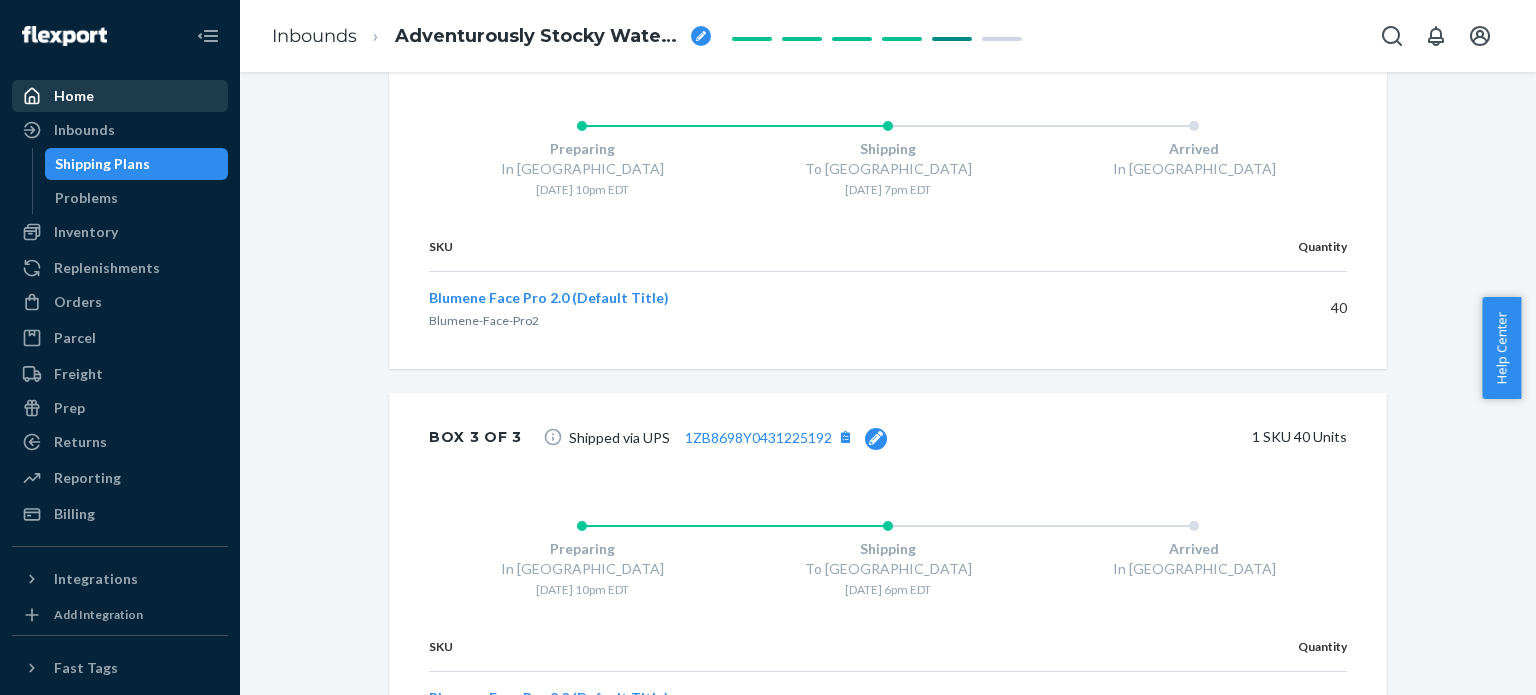 click on "Home" at bounding box center [120, 96] 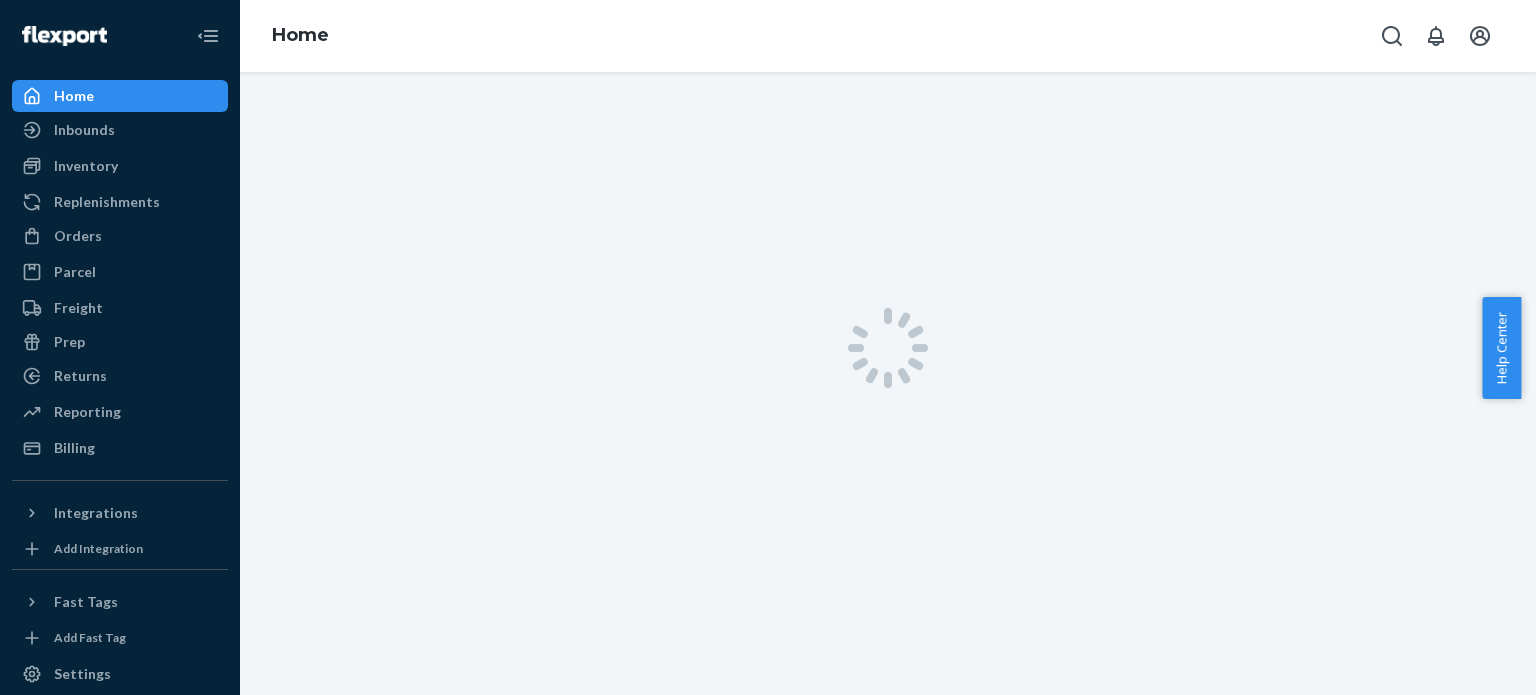 scroll, scrollTop: 0, scrollLeft: 0, axis: both 